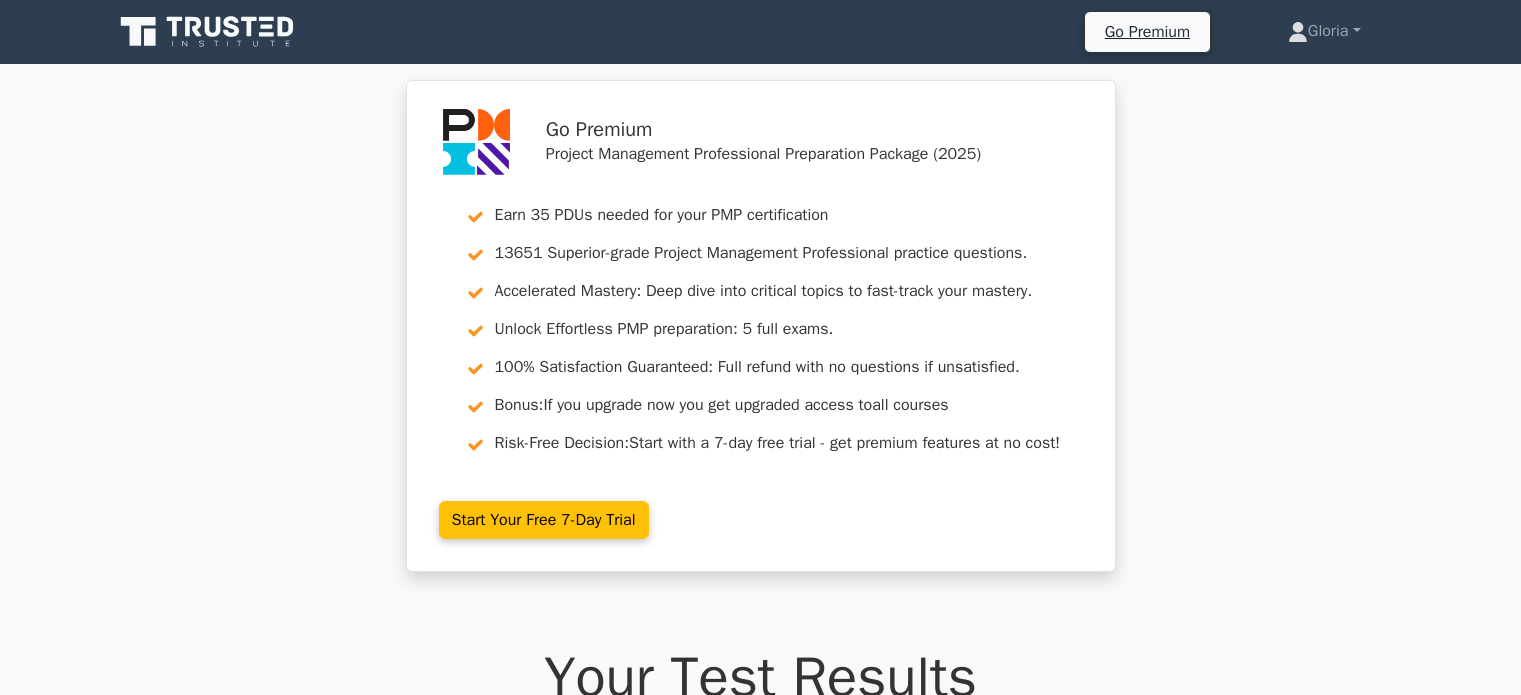 scroll, scrollTop: 6668, scrollLeft: 0, axis: vertical 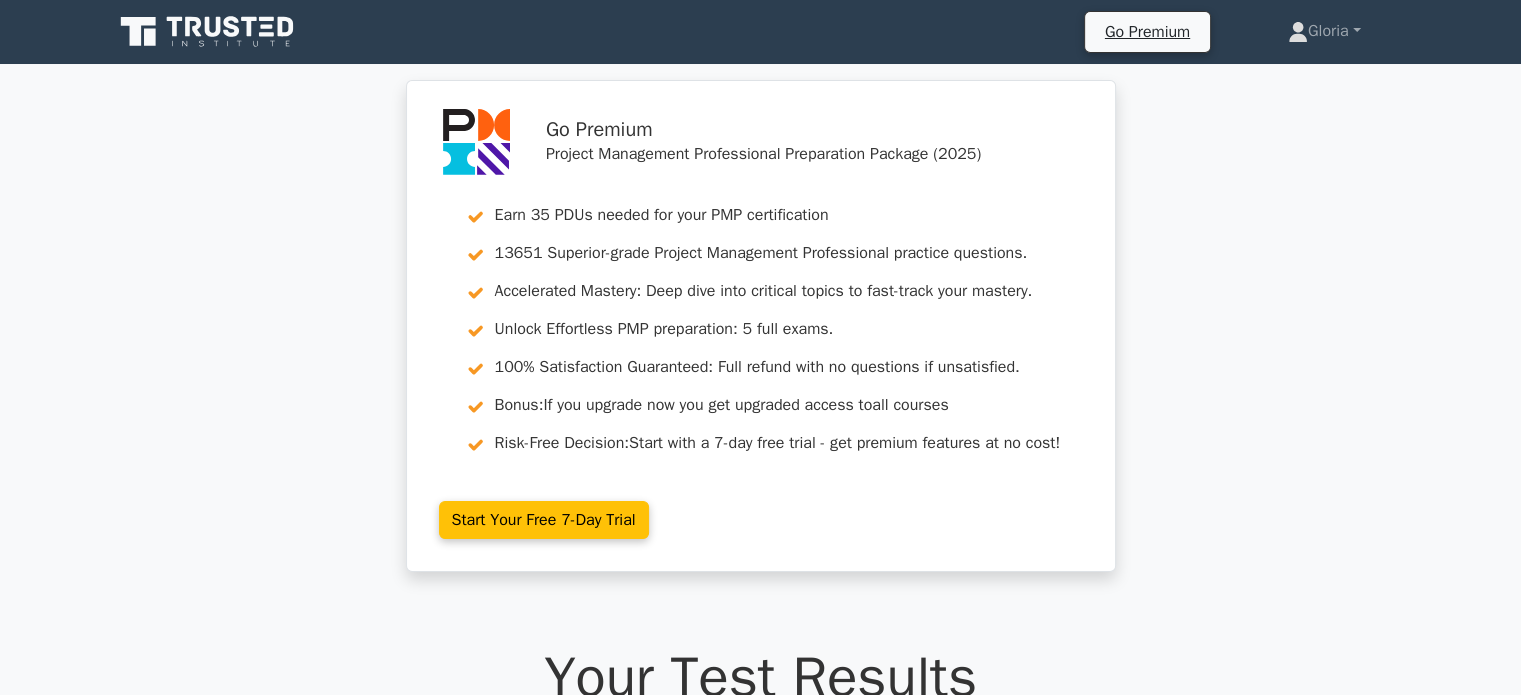 click 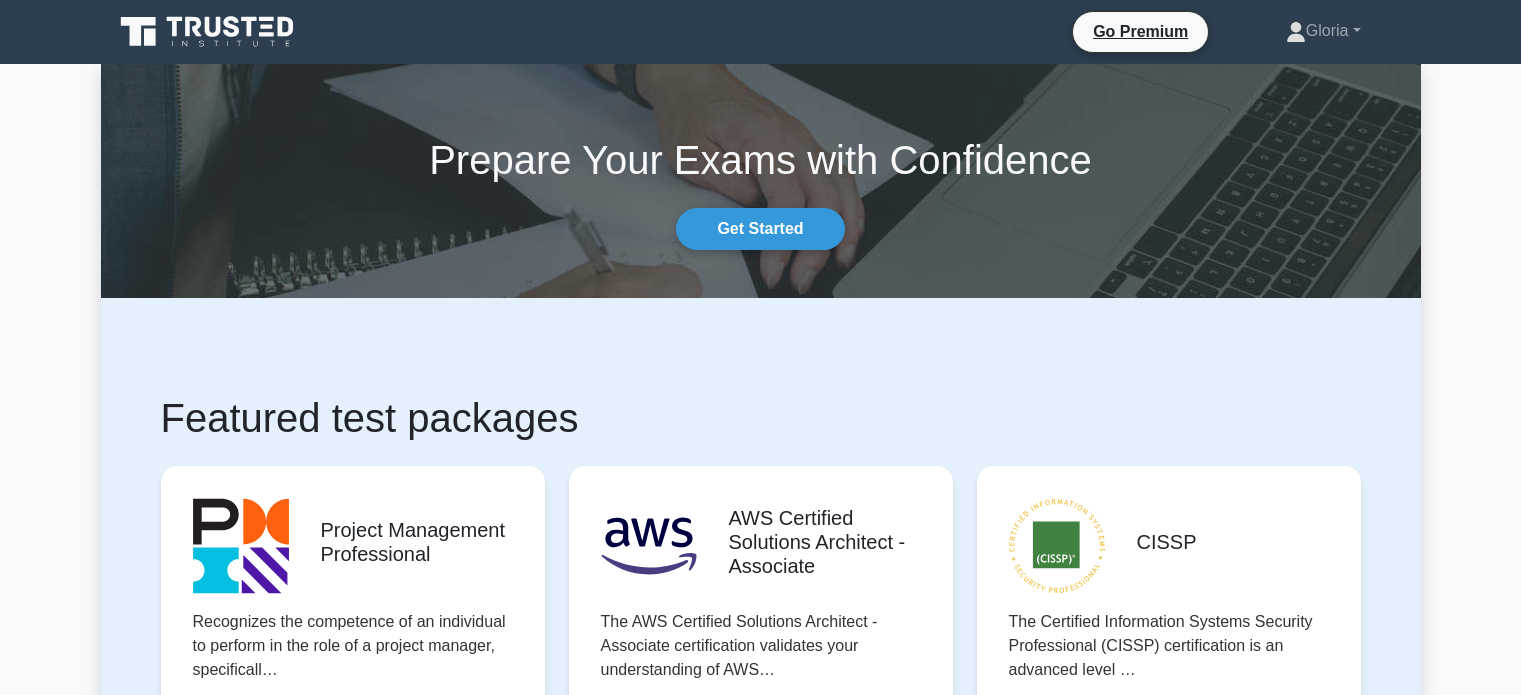 scroll, scrollTop: 0, scrollLeft: 0, axis: both 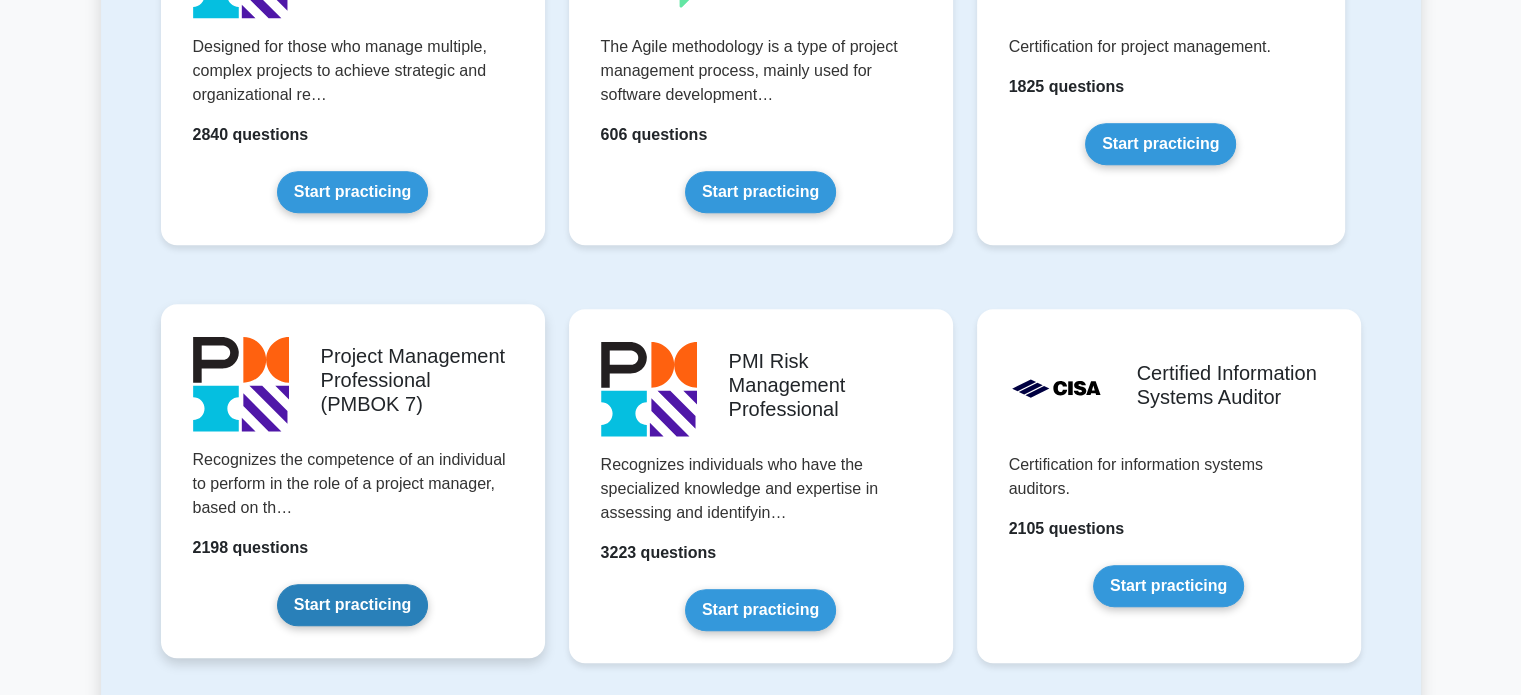 click on "Start practicing" at bounding box center [352, 605] 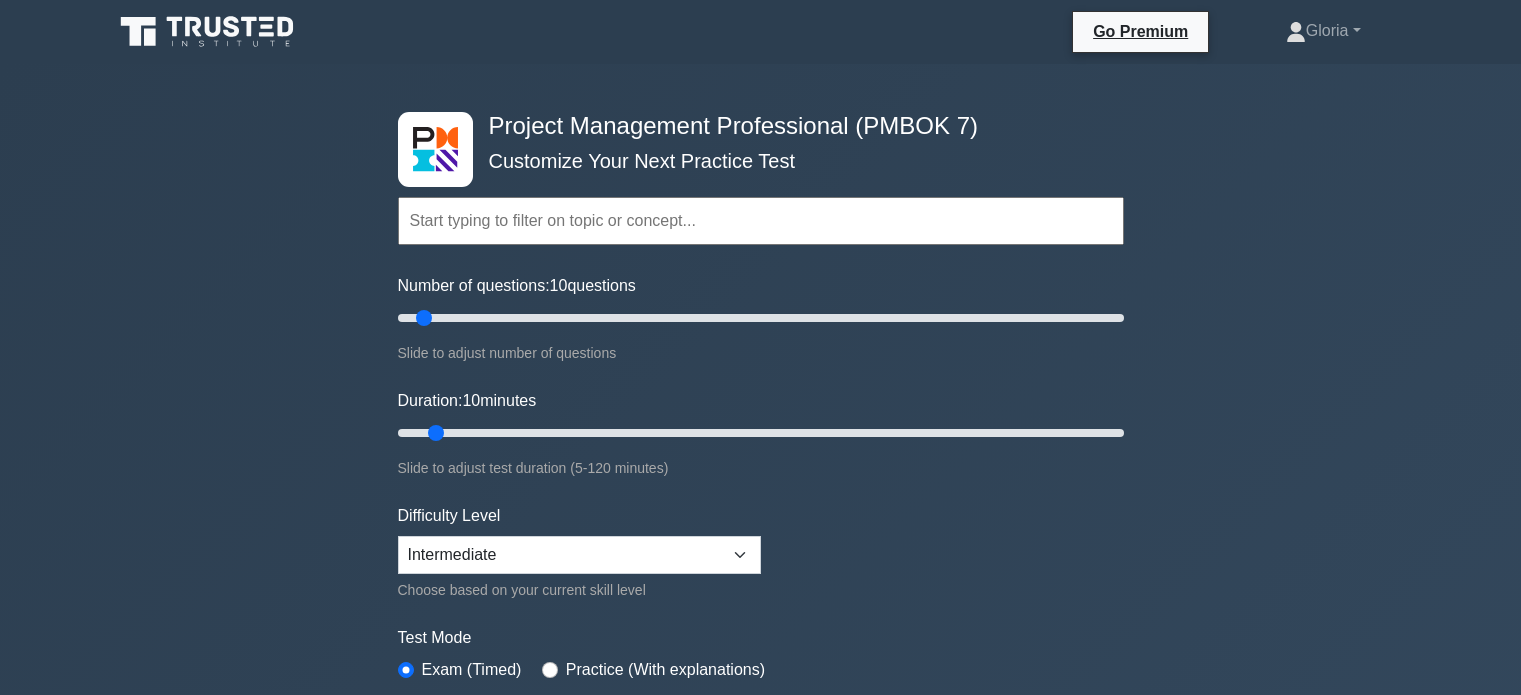 scroll, scrollTop: 0, scrollLeft: 0, axis: both 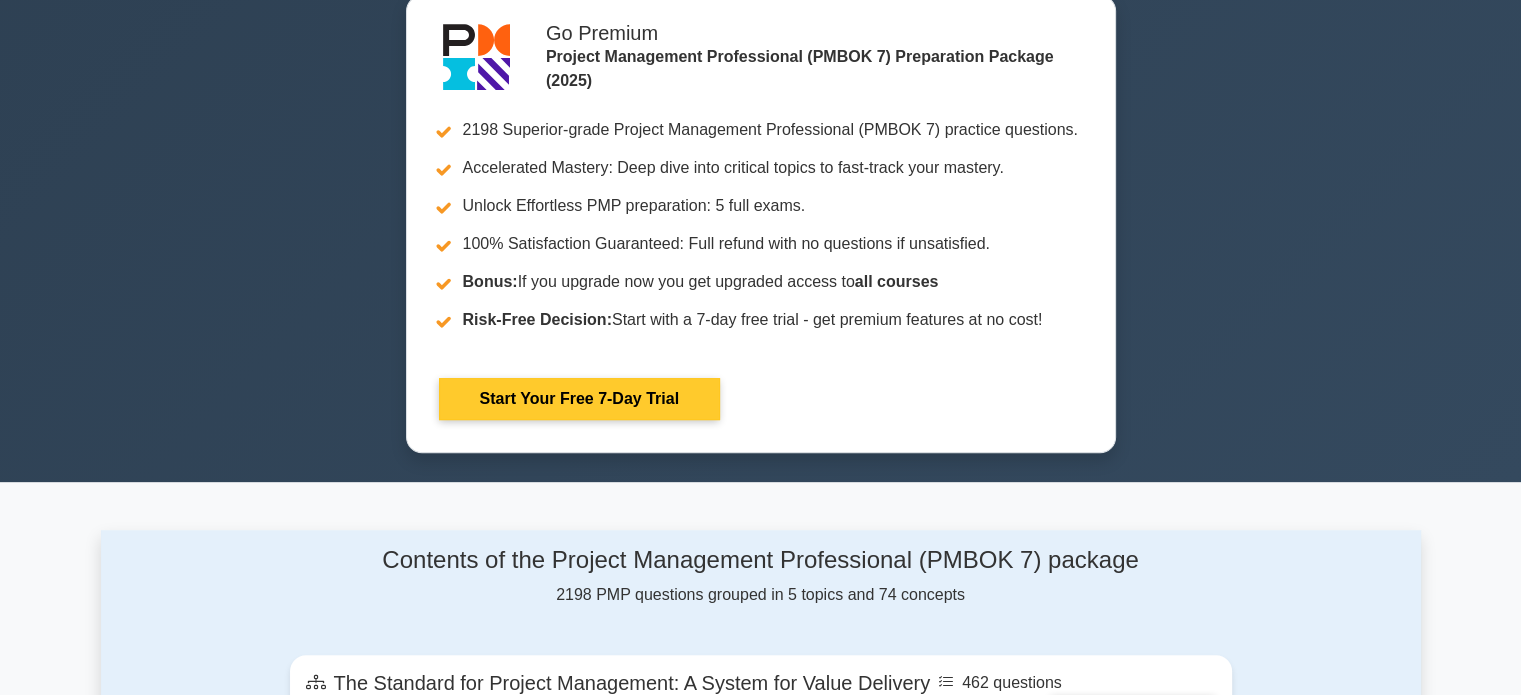 click on "Start Your Free 7-Day Trial" at bounding box center (579, 399) 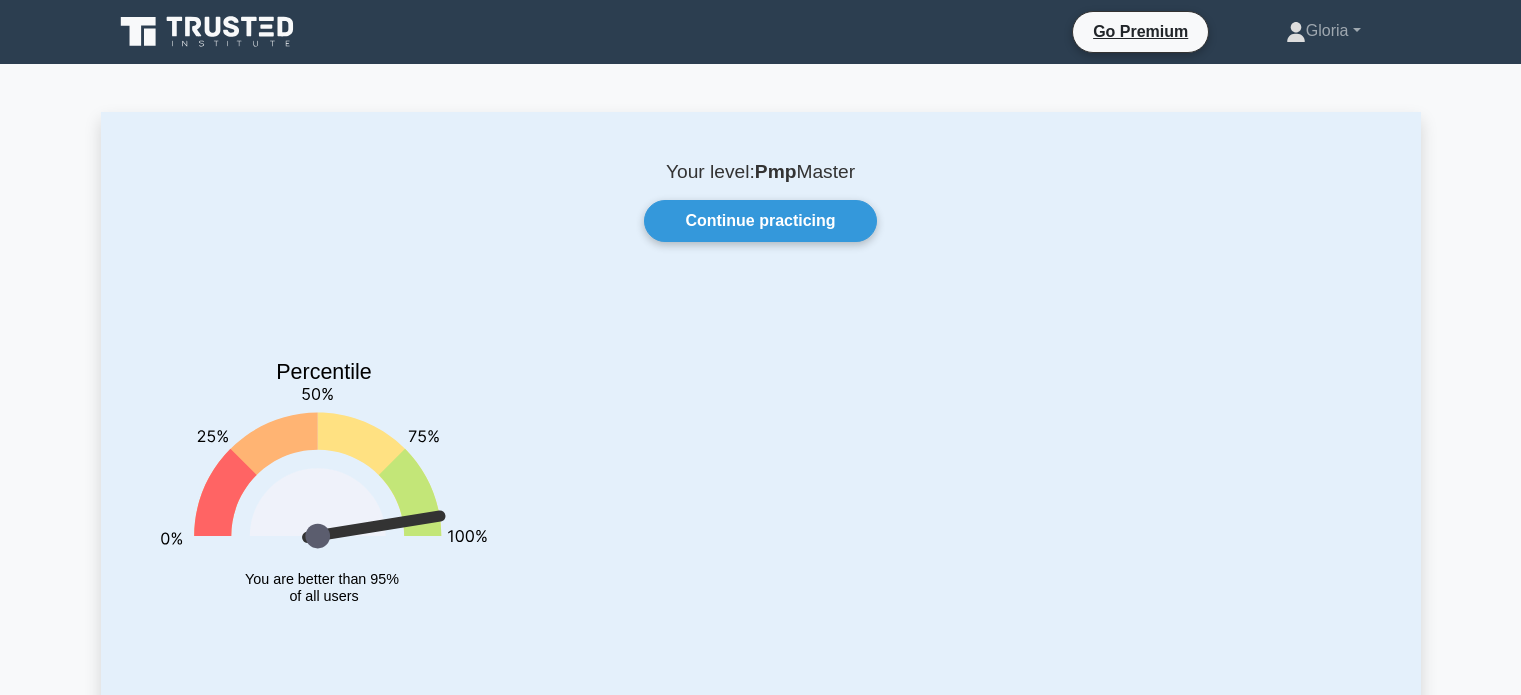 scroll, scrollTop: 0, scrollLeft: 0, axis: both 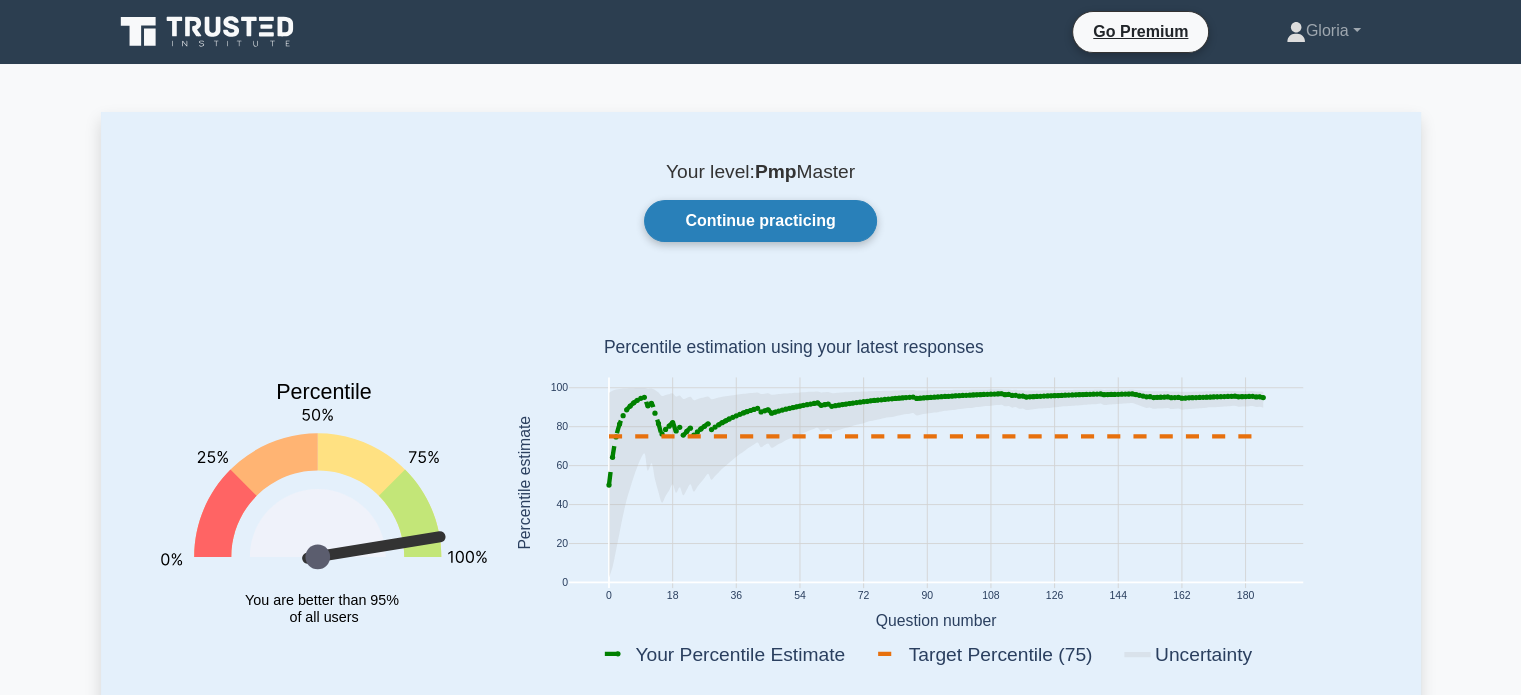 click on "Continue practicing" at bounding box center (760, 221) 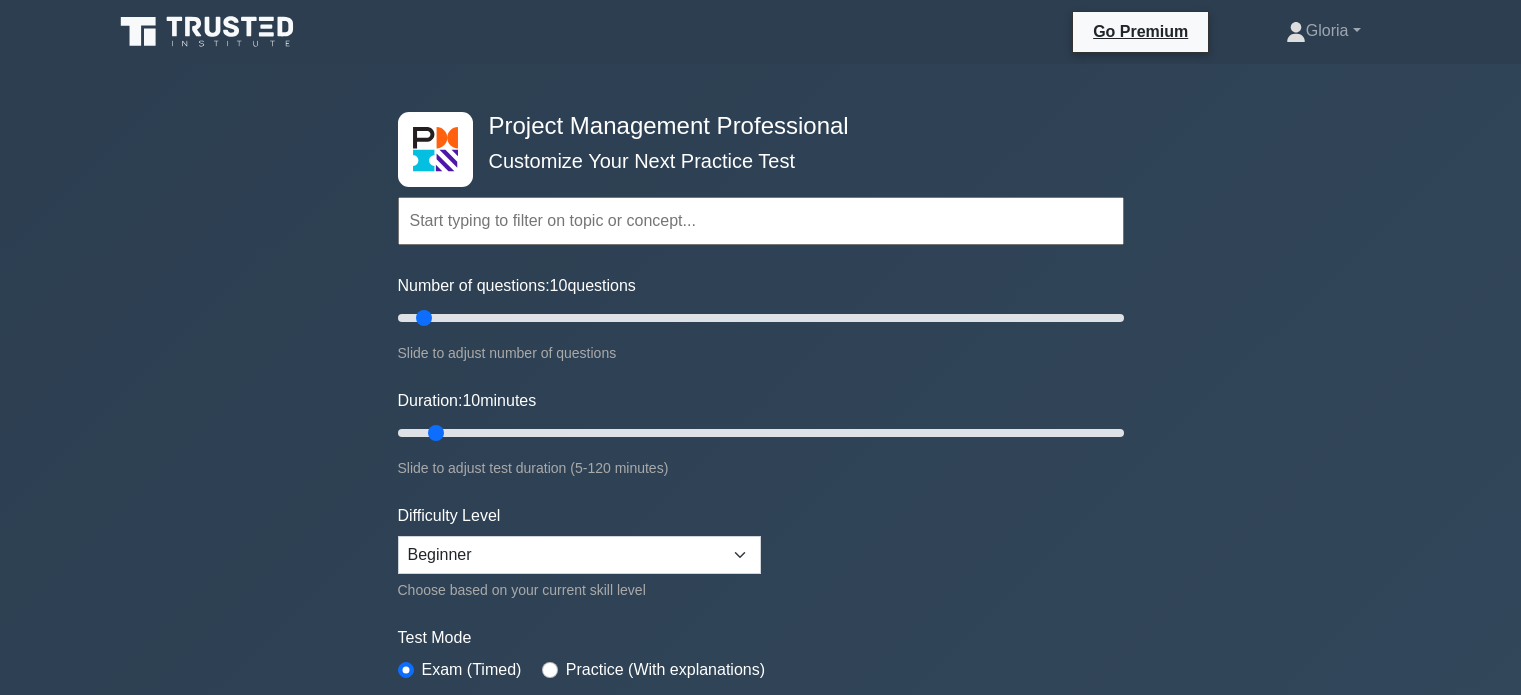 scroll, scrollTop: 0, scrollLeft: 0, axis: both 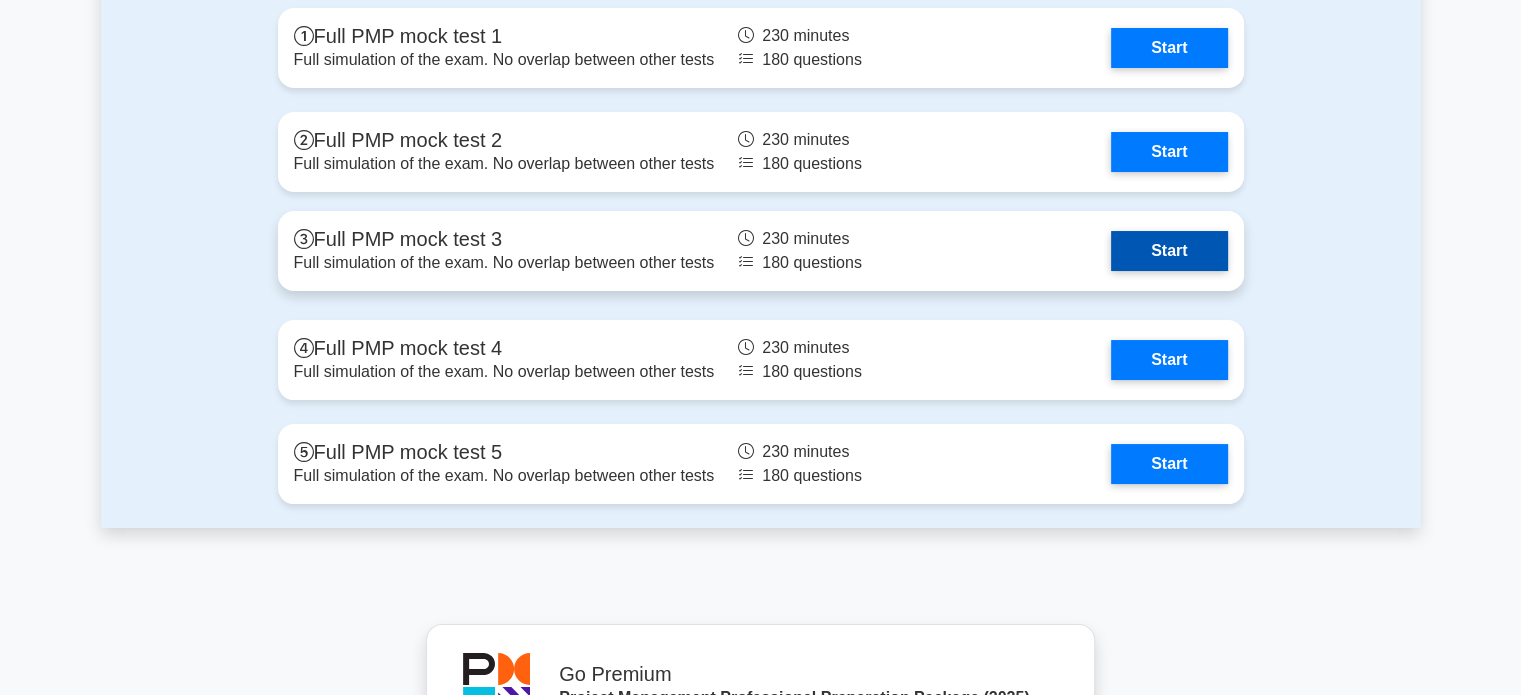 click on "Start" at bounding box center (1169, 251) 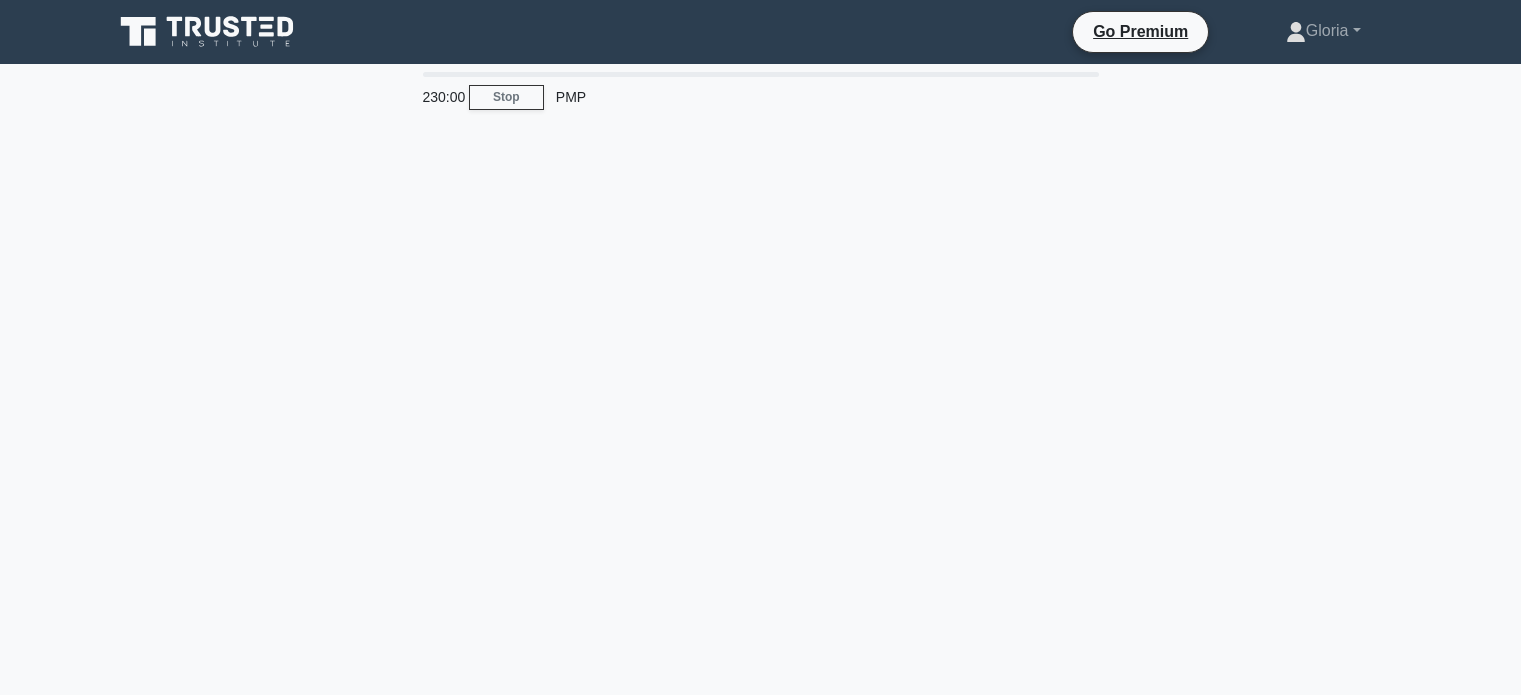 scroll, scrollTop: 0, scrollLeft: 0, axis: both 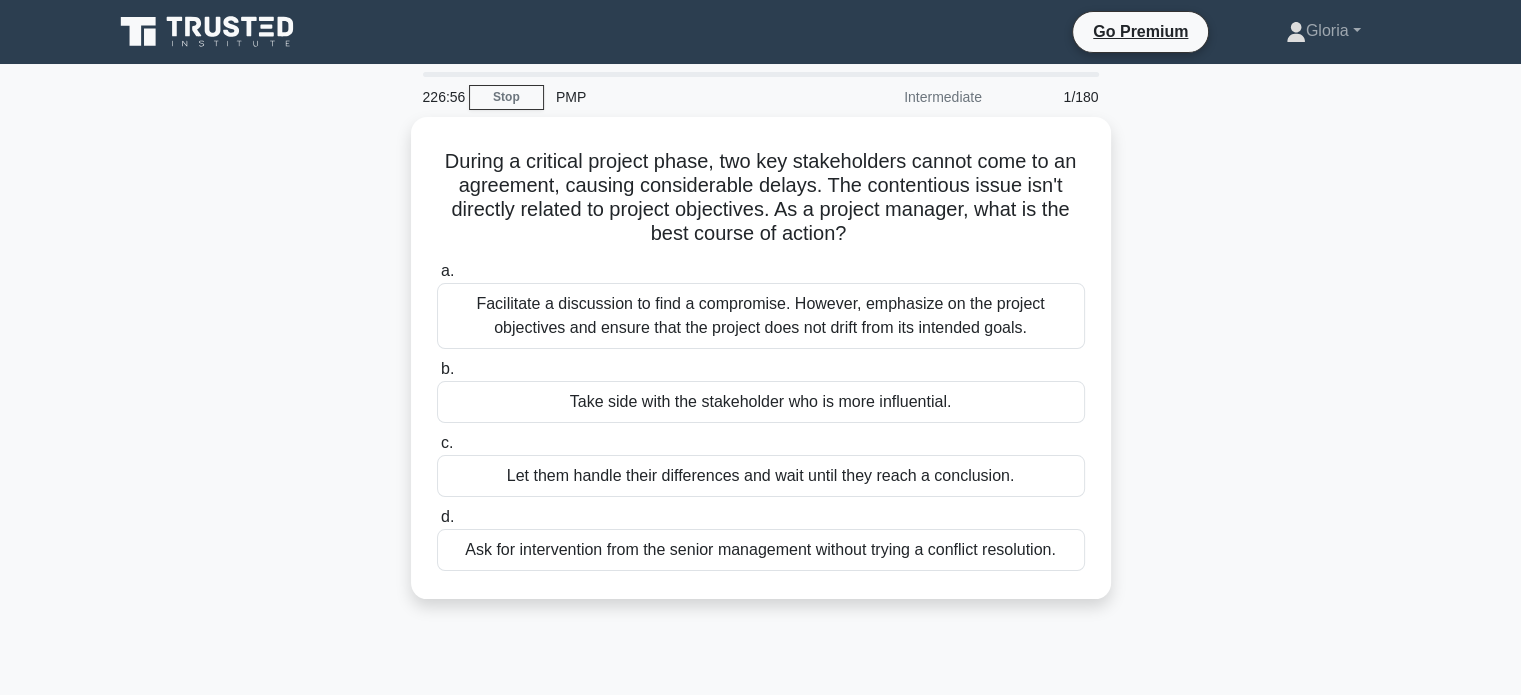 click on "During a critical project phase, two key stakeholders cannot come to an agreement, causing considerable delays. The contentious issue isn't directly related to project objectives. As a project manager, what is the best course of action?
.spinner_0XTQ{transform-origin:center;animation:spinner_y6GP .75s linear infinite}@keyframes spinner_y6GP{100%{transform:rotate(360deg)}}
a.
b." at bounding box center (761, 370) 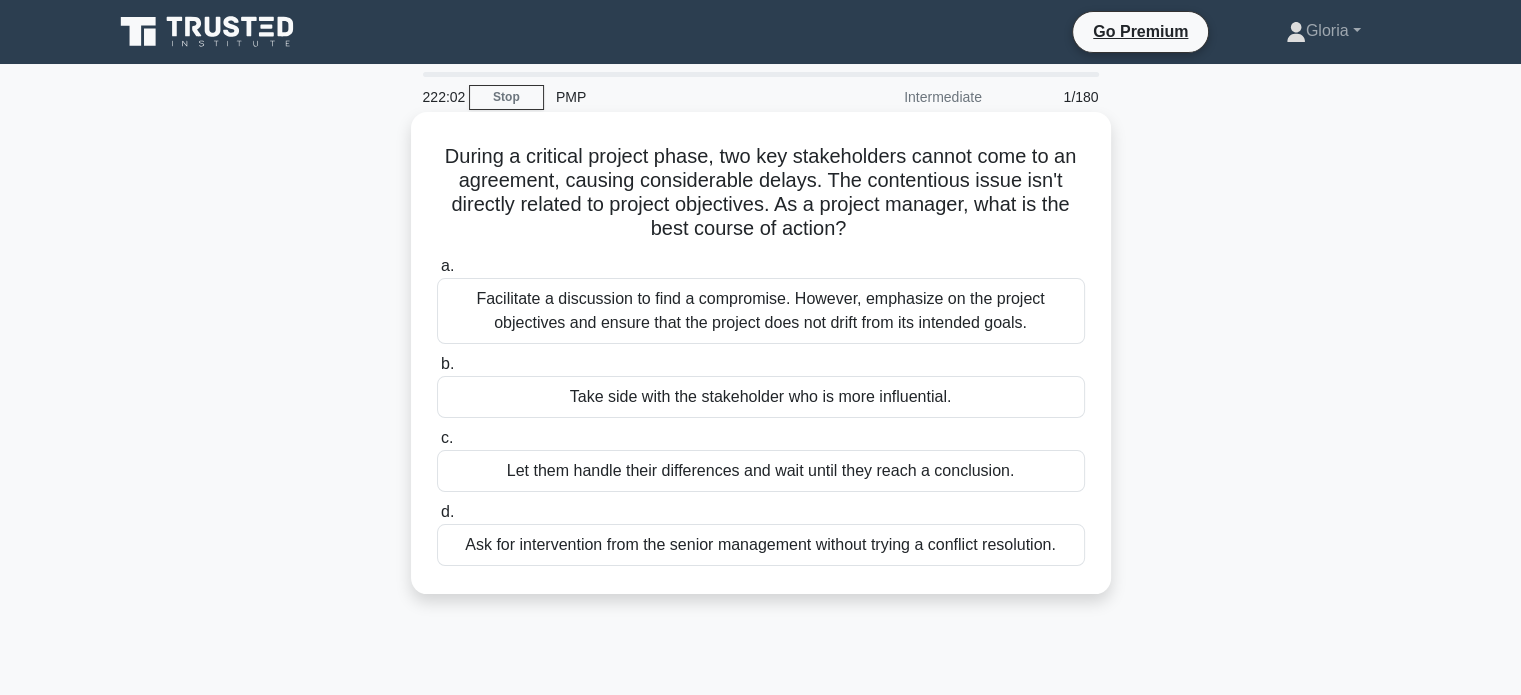 click on "Facilitate a discussion to find a compromise. However, emphasize on the project objectives and ensure that the project does not drift from its intended goals." at bounding box center [761, 311] 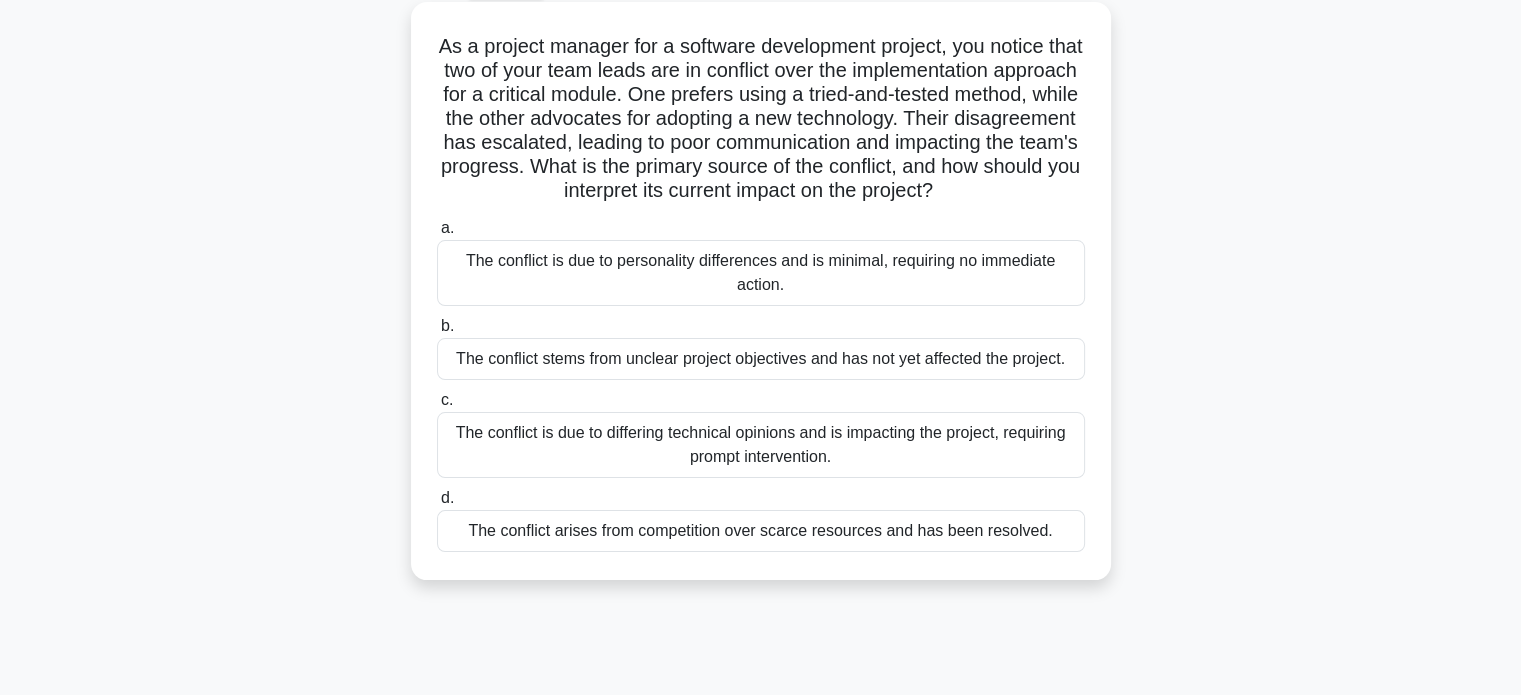 scroll, scrollTop: 122, scrollLeft: 0, axis: vertical 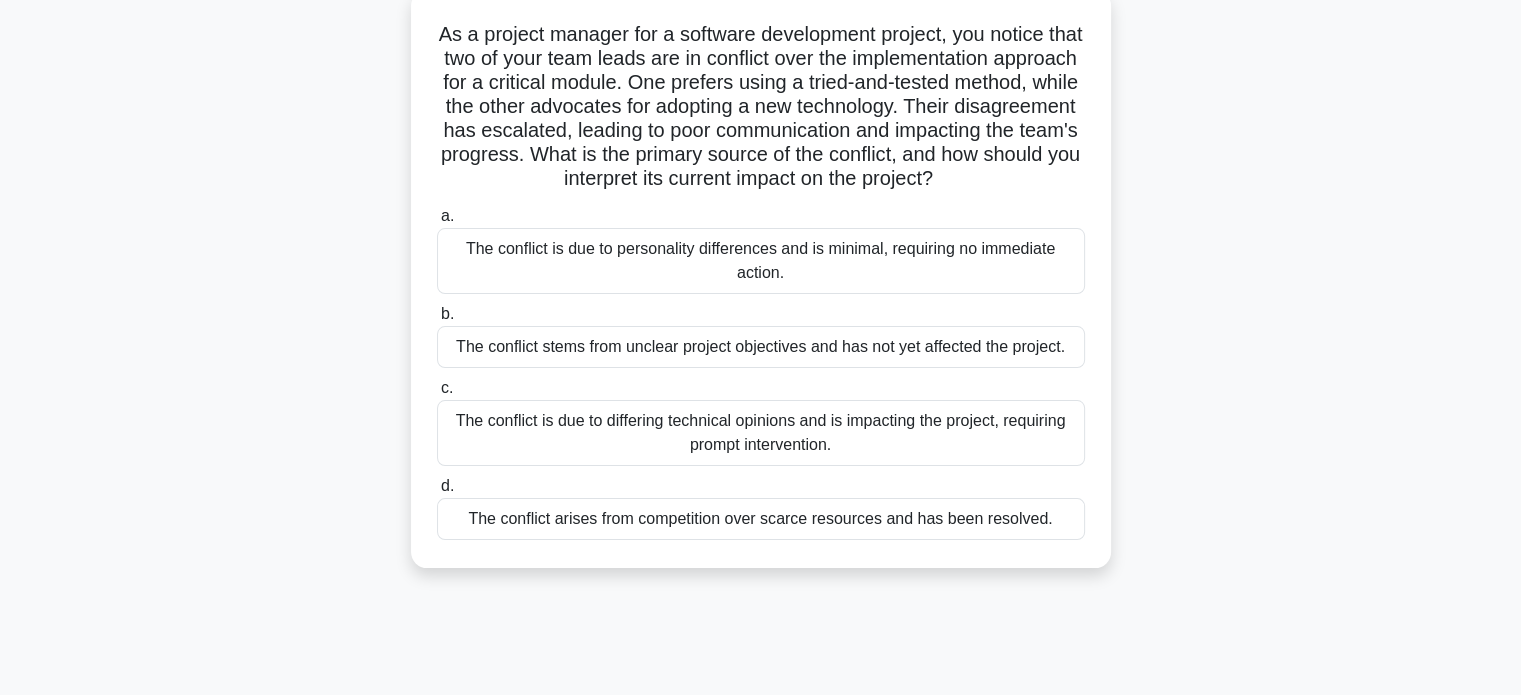 click on "The conflict is due to differing technical opinions and is impacting the project, requiring prompt intervention." at bounding box center [761, 433] 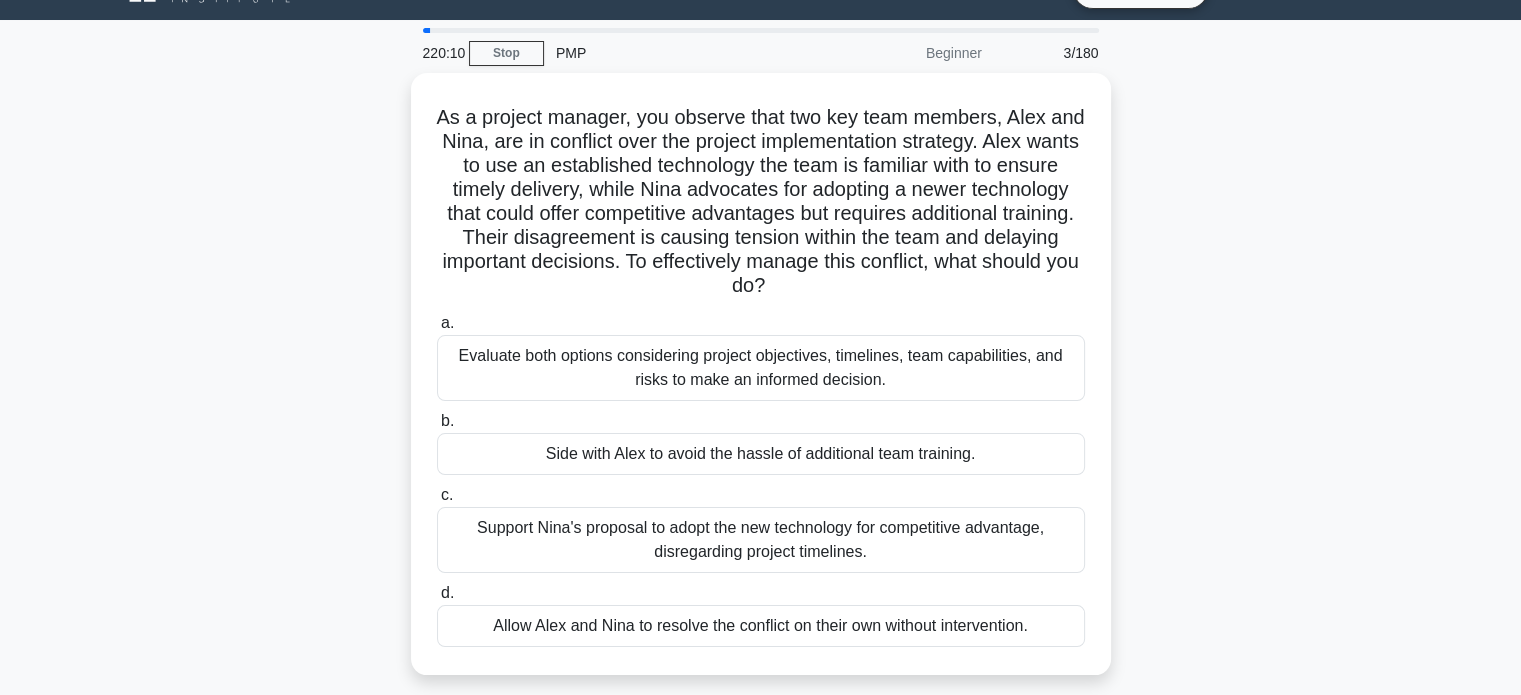 scroll, scrollTop: 43, scrollLeft: 0, axis: vertical 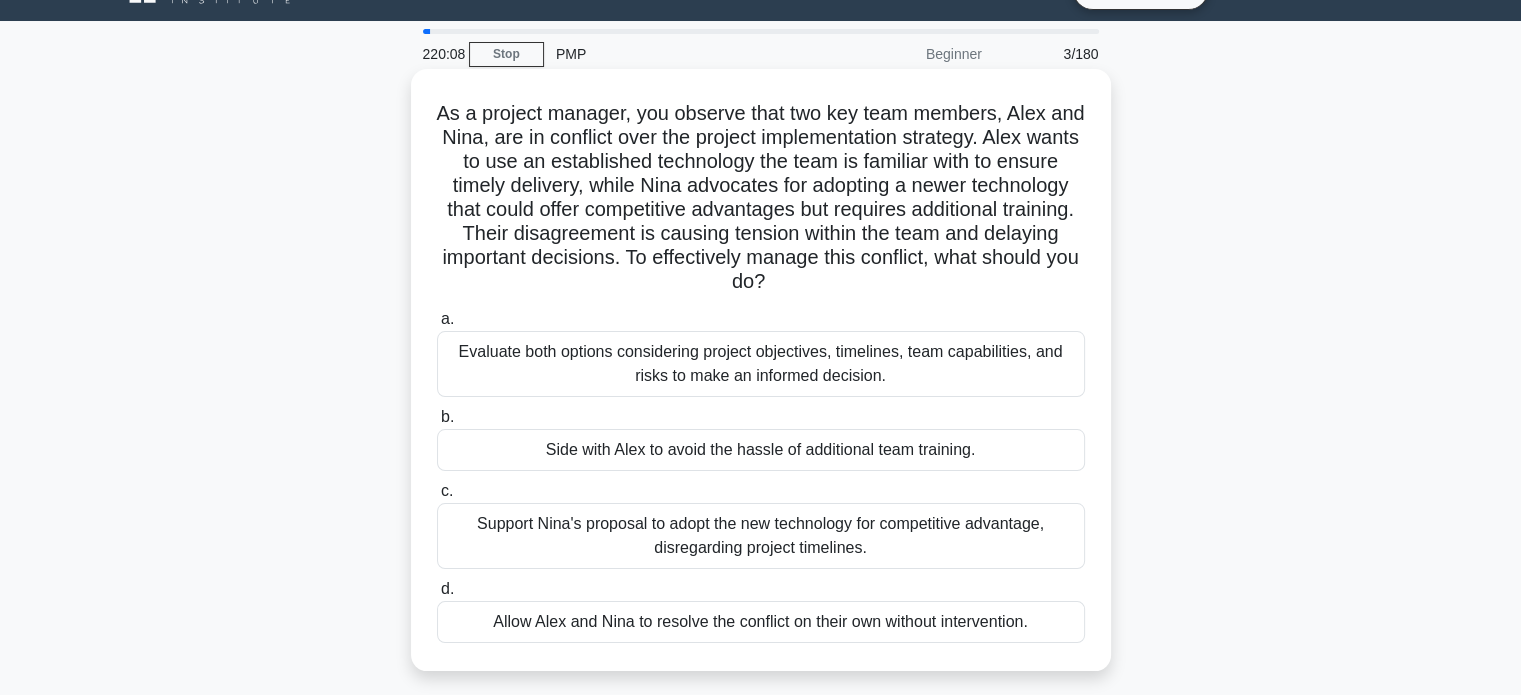 click on "Evaluate both options considering project objectives, timelines, team capabilities, and risks to make an informed decision." at bounding box center [761, 364] 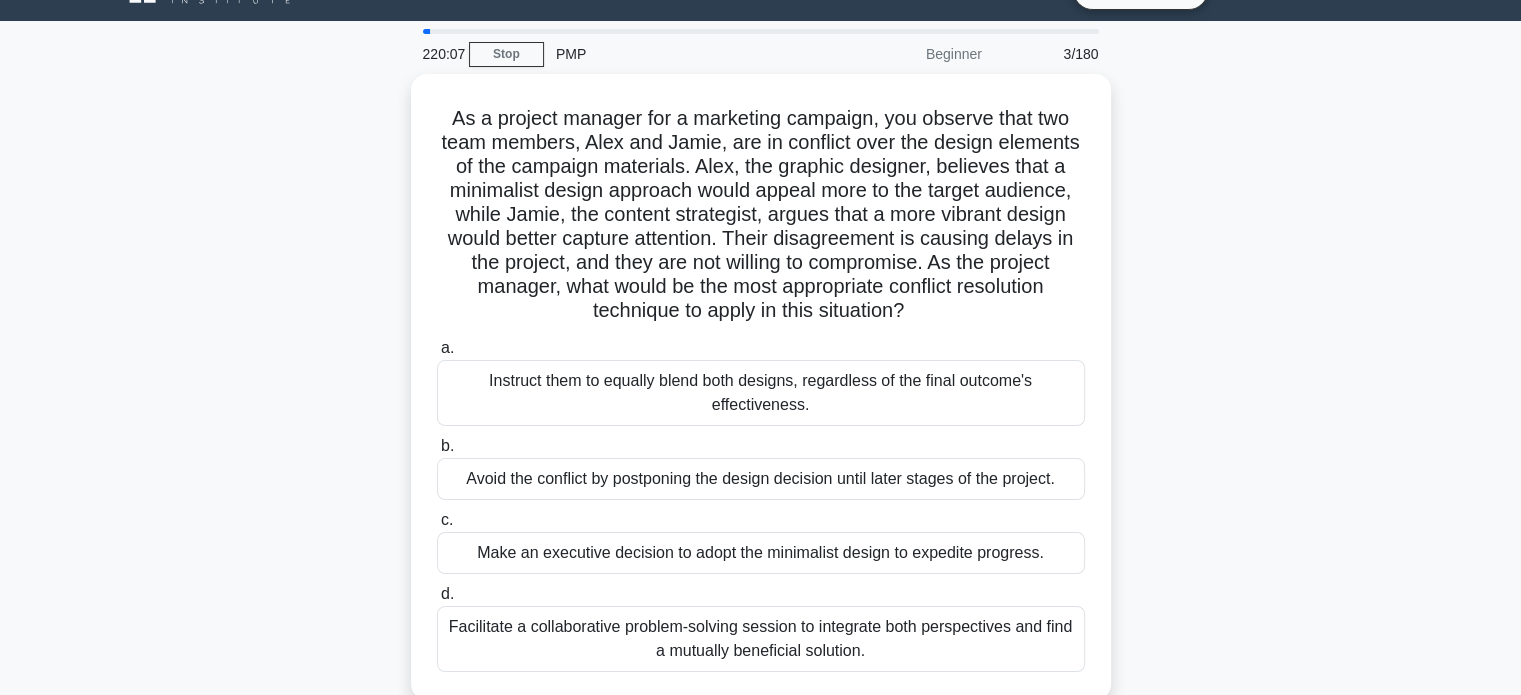 scroll, scrollTop: 0, scrollLeft: 0, axis: both 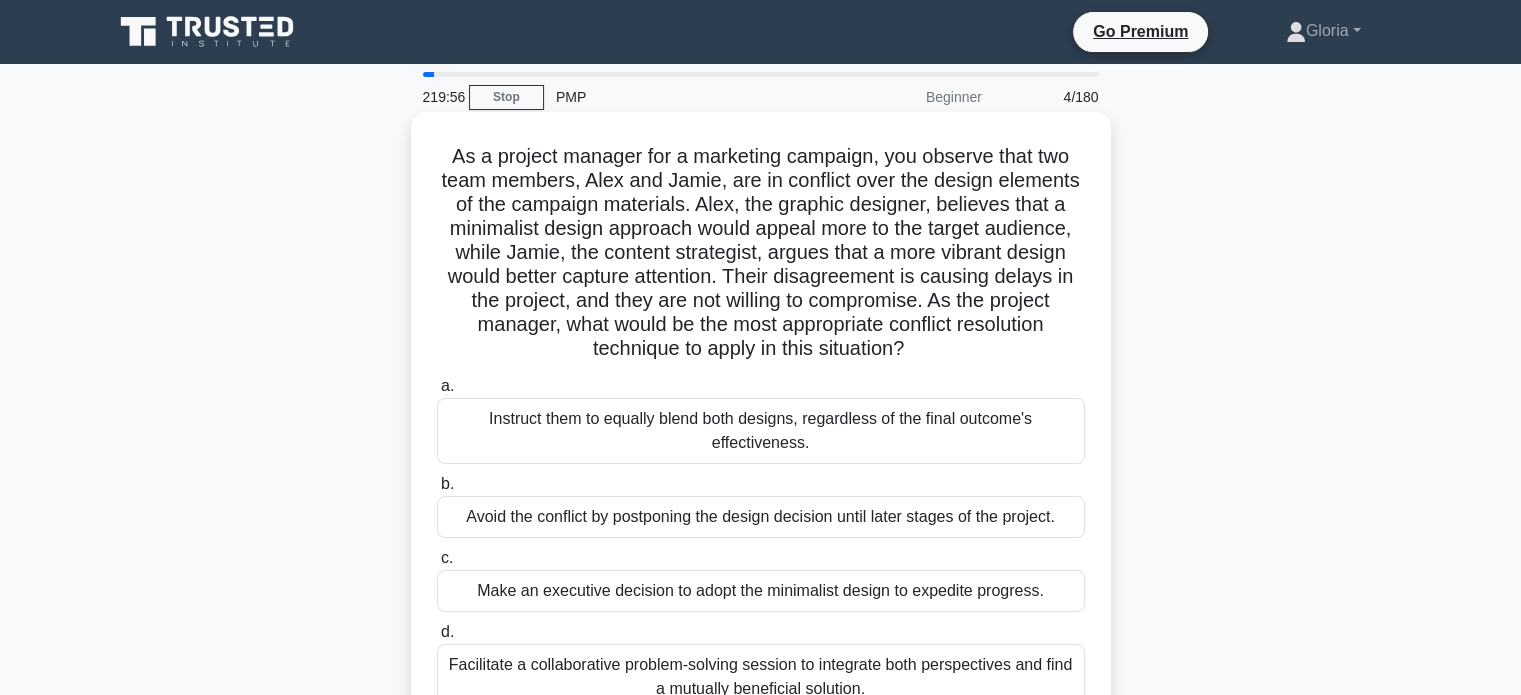 click on "As a project manager for a marketing campaign, you observe that two team members, [NAME] [LAST], and [NAME] [LAST], are in conflict over the design elements of the campaign materials. [NAME] [LAST], the graphic designer, believes that a minimalist design approach would appeal more to the target audience, while [NAME] [LAST], the content strategist, argues that a more vibrant design would better capture attention. Their disagreement is causing delays in the project, and they are not willing to compromise. As the project manager, what would be the most appropriate conflict resolution technique to apply in this situation?" at bounding box center [761, 253] 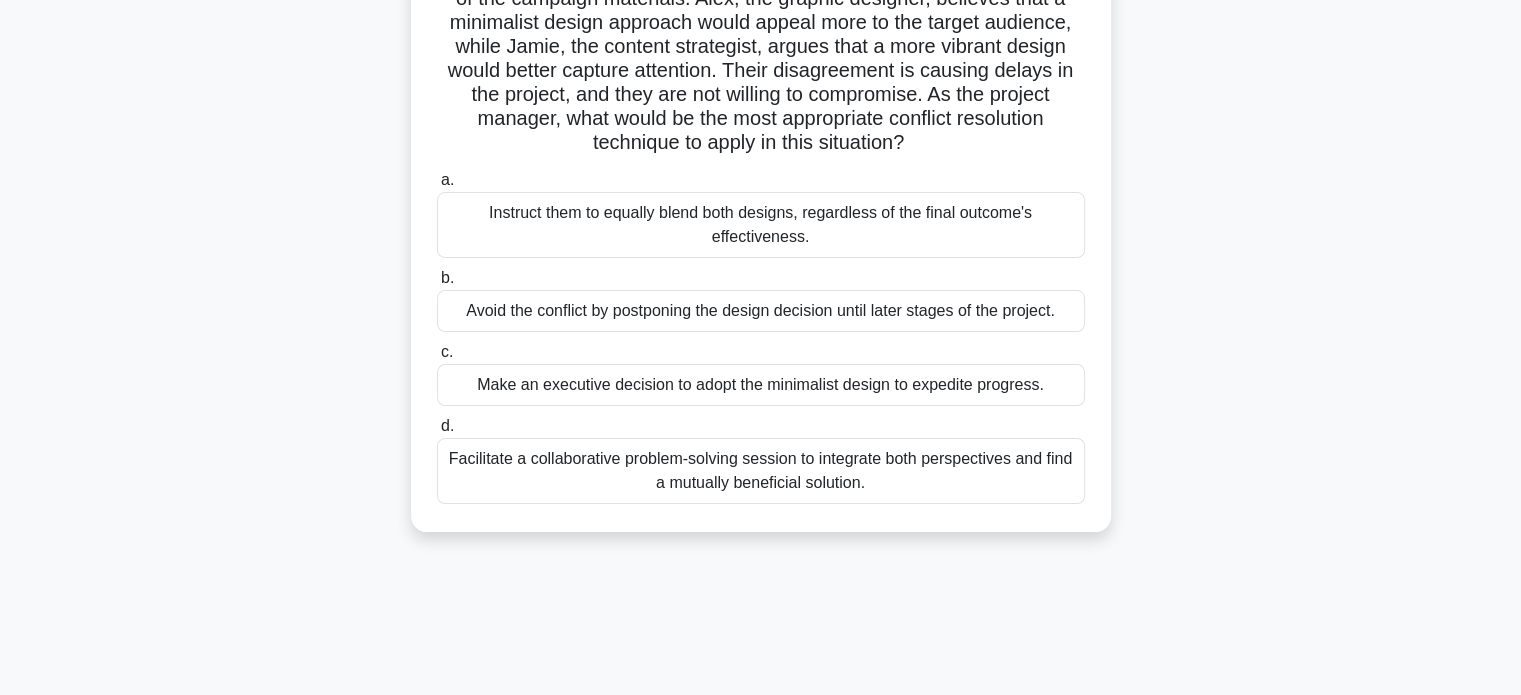 scroll, scrollTop: 212, scrollLeft: 0, axis: vertical 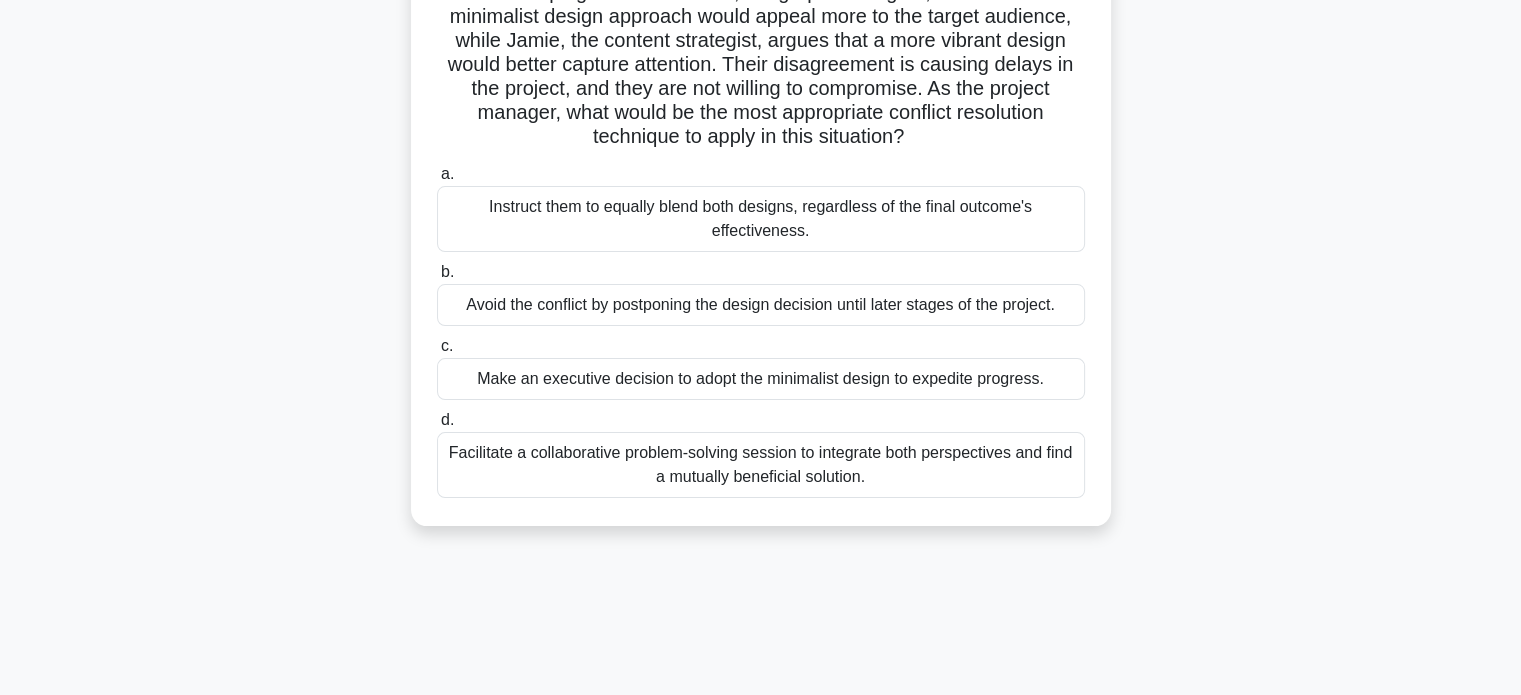 click on "Facilitate a collaborative problem-solving session to integrate both perspectives and find a mutually beneficial solution." at bounding box center [761, 465] 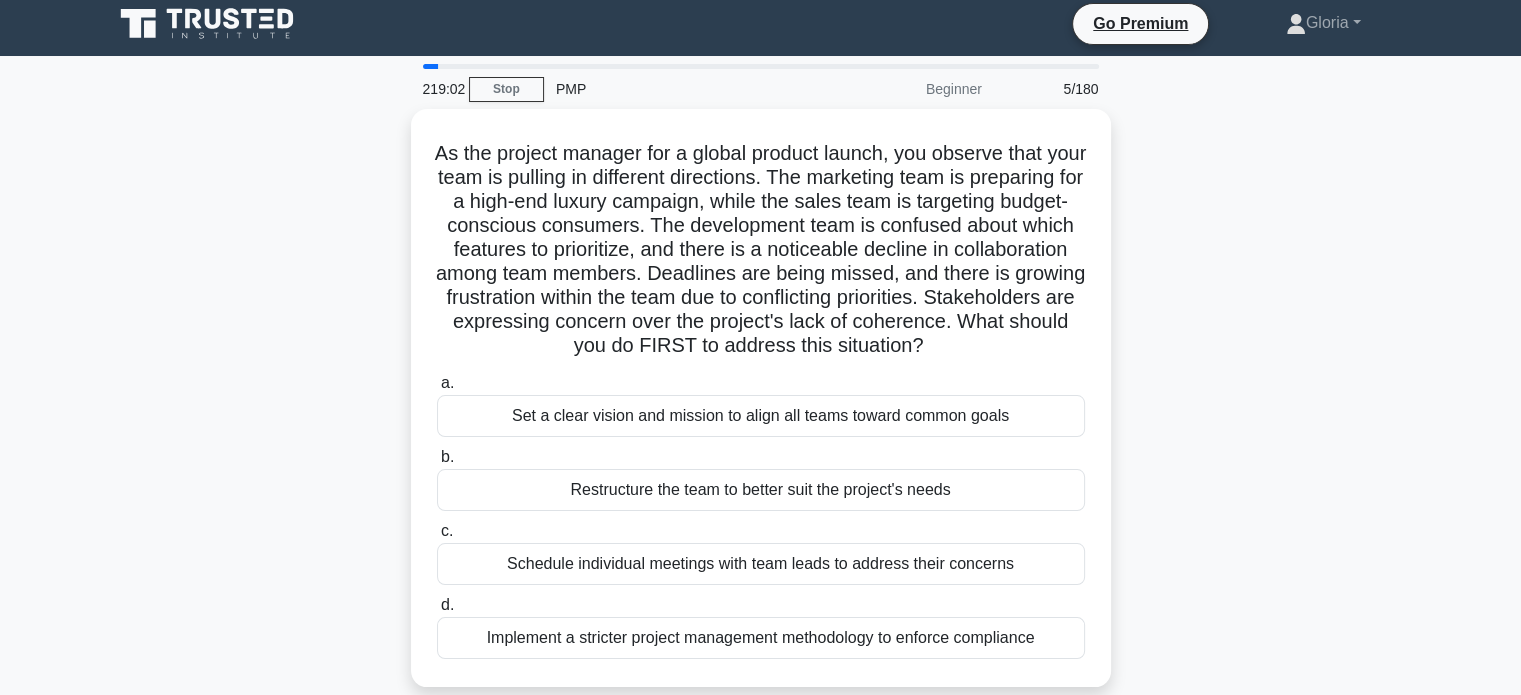 scroll, scrollTop: 0, scrollLeft: 0, axis: both 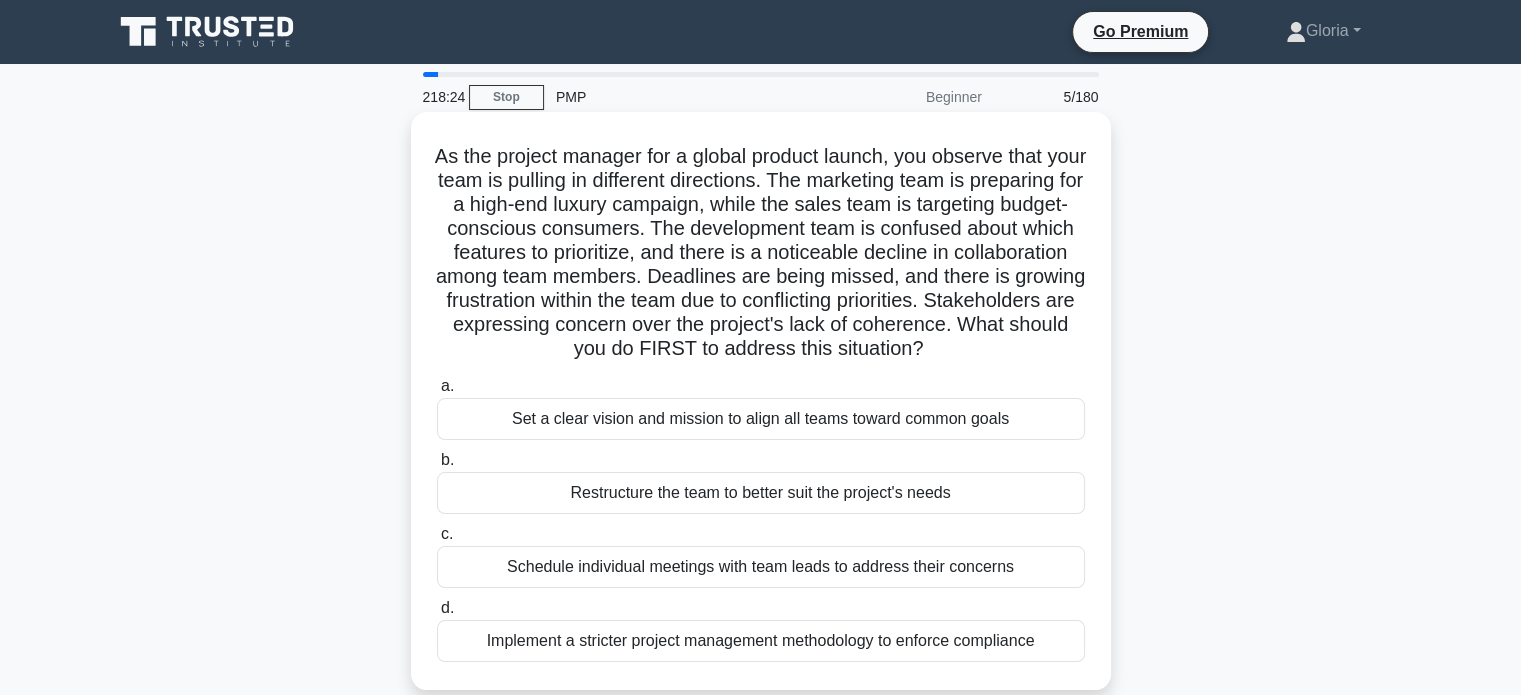 click on "Set a clear vision and mission to align all teams toward common goals" at bounding box center [761, 419] 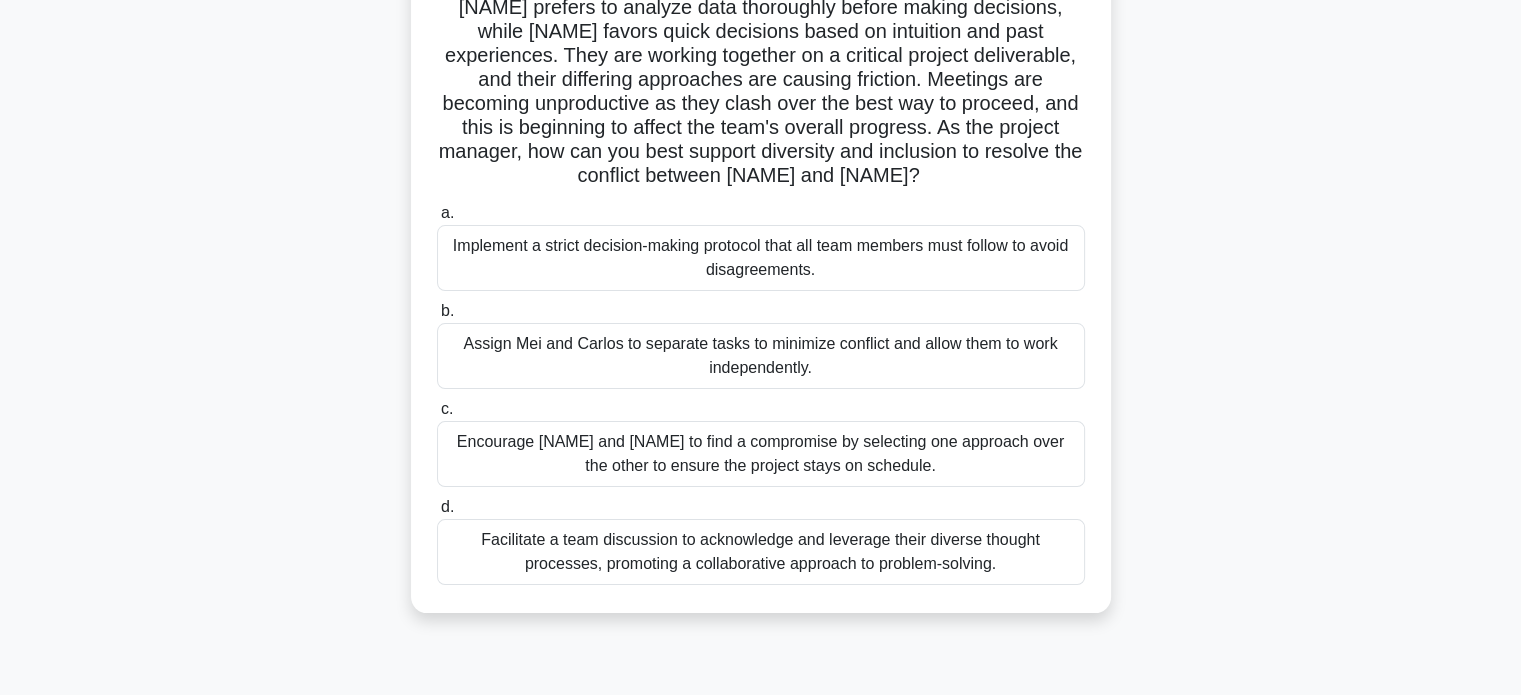 scroll, scrollTop: 385, scrollLeft: 0, axis: vertical 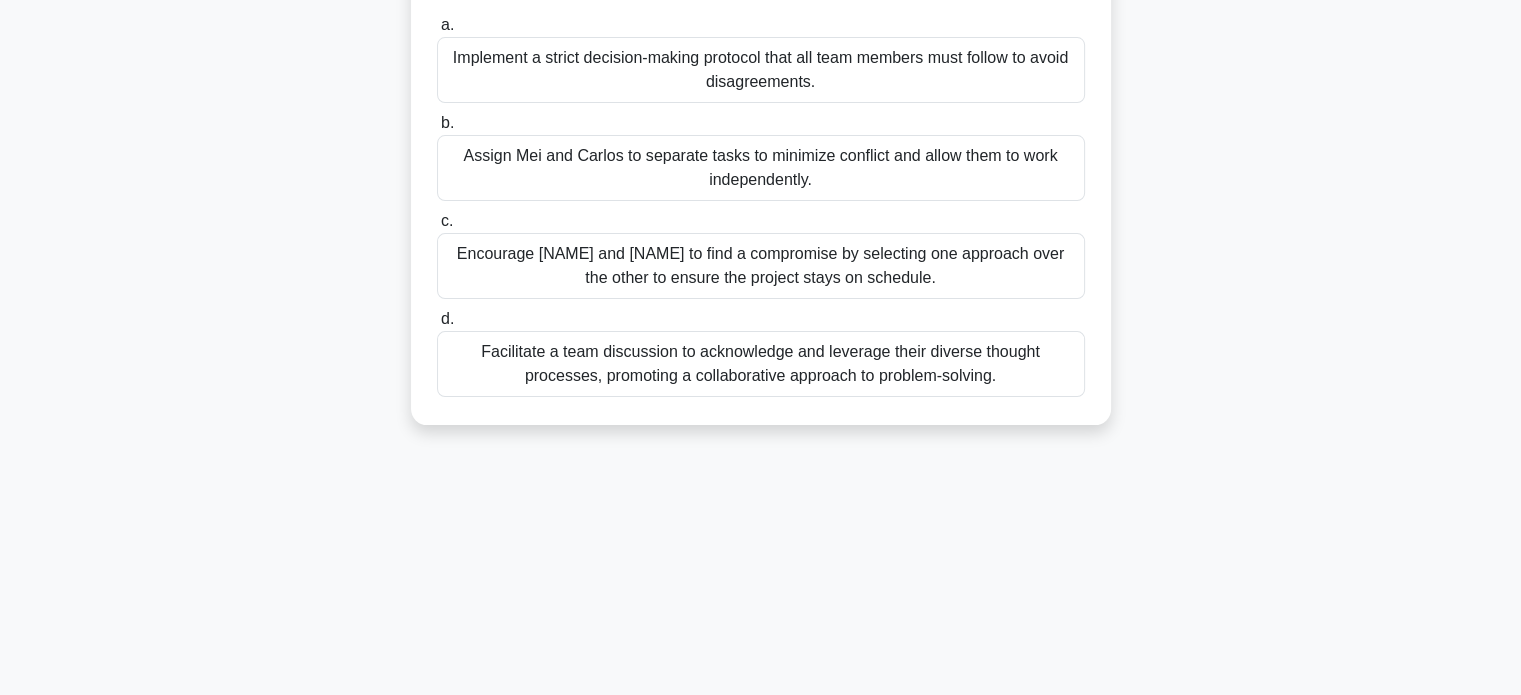 click on "Facilitate a team discussion to acknowledge and leverage their diverse thought processes, promoting a collaborative approach to problem-solving." at bounding box center [761, 364] 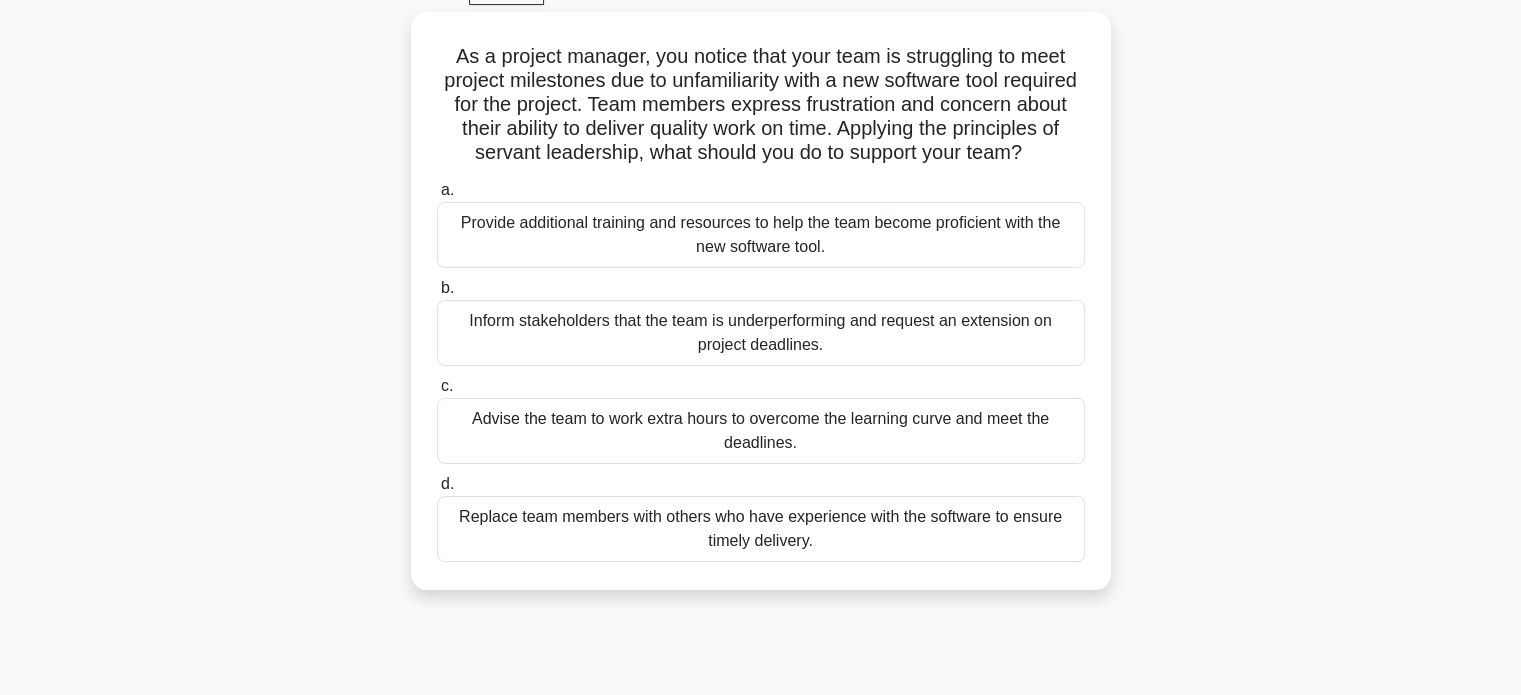 scroll, scrollTop: 0, scrollLeft: 0, axis: both 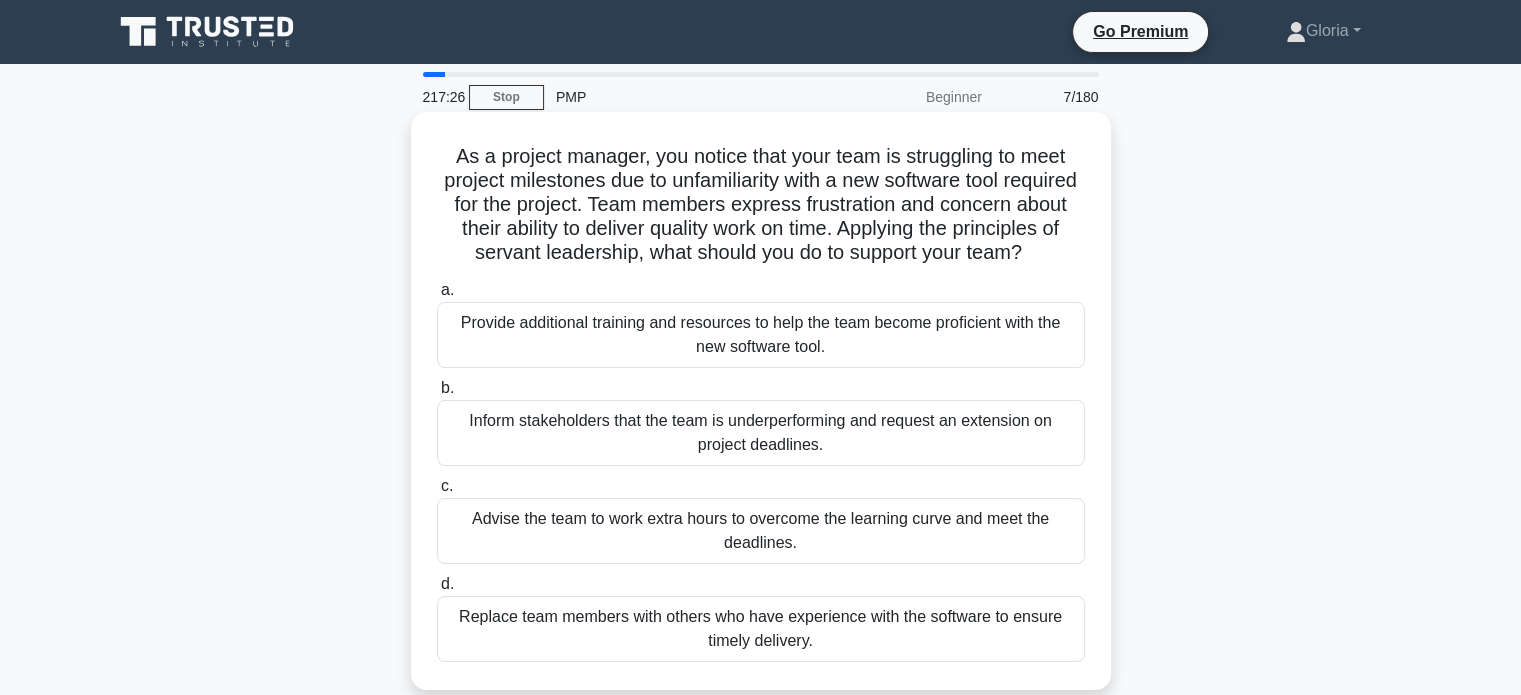click on "Provide additional training and resources to help the team become proficient with the new software tool." at bounding box center (761, 335) 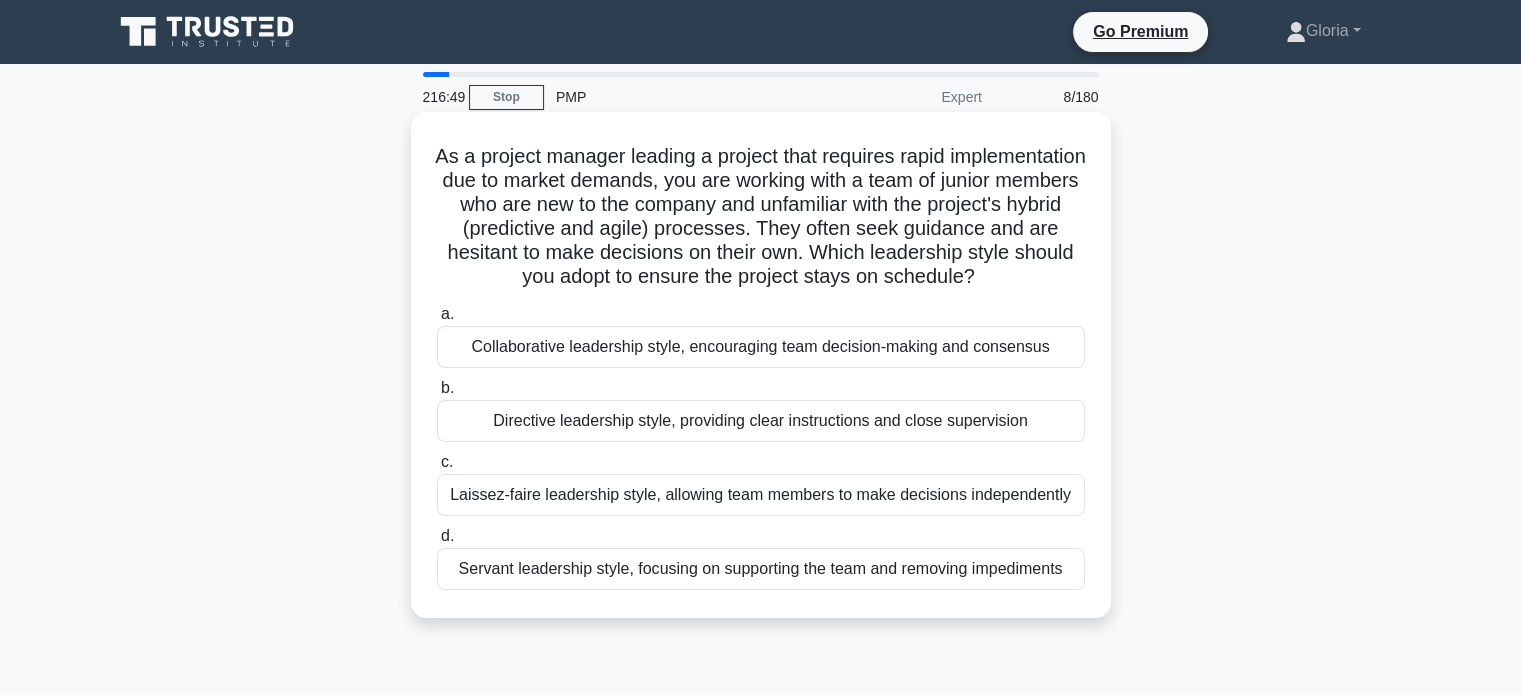 click on "Directive leadership style, providing clear instructions and close supervision" at bounding box center [761, 421] 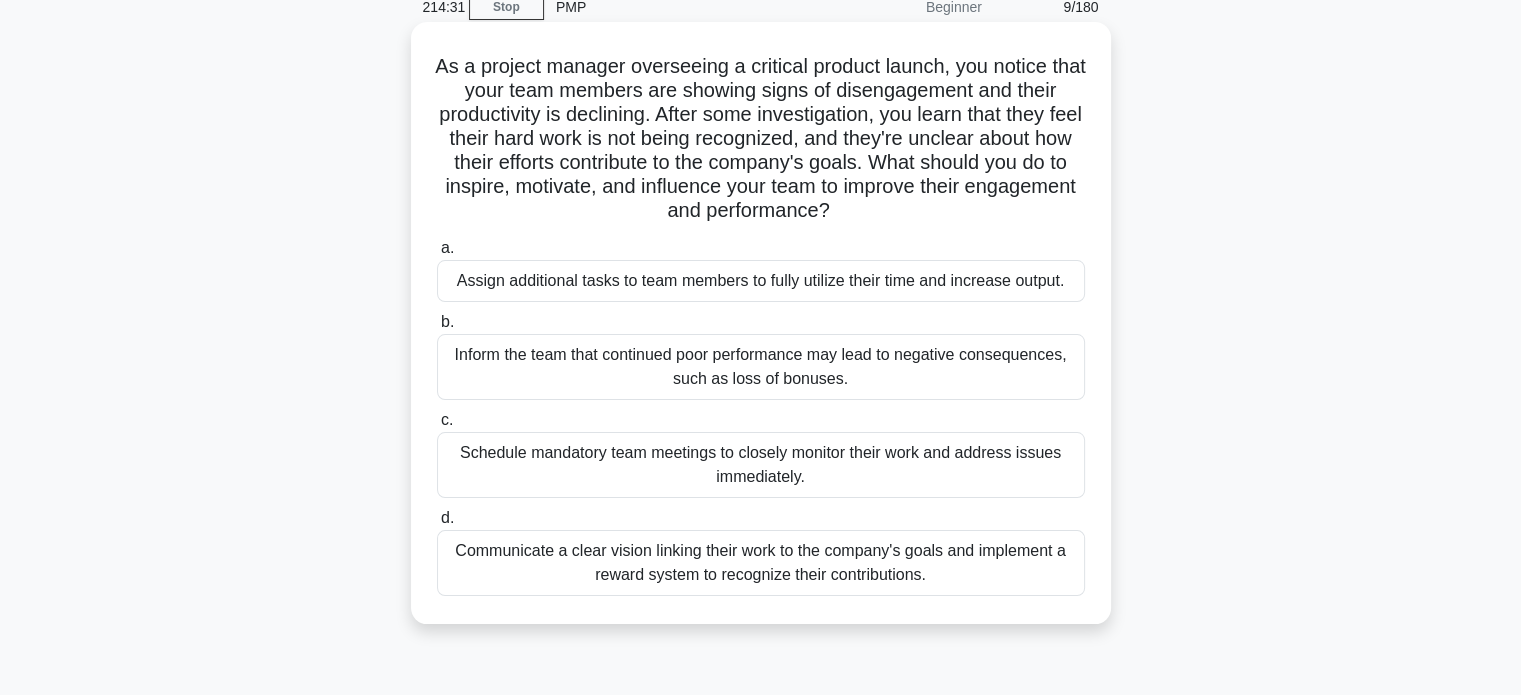 scroll, scrollTop: 99, scrollLeft: 0, axis: vertical 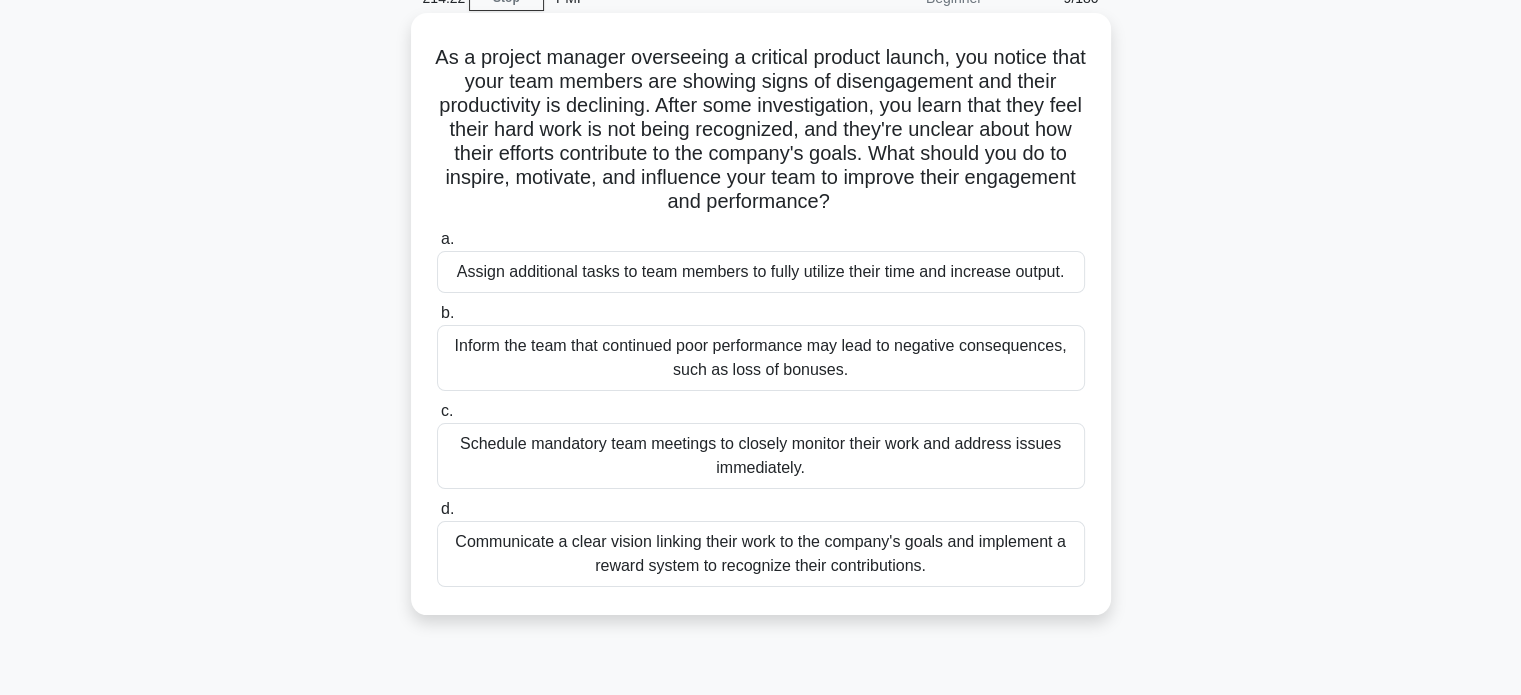 click on "Communicate a clear vision linking their work to the company's goals and implement a reward system to recognize their contributions." at bounding box center [761, 554] 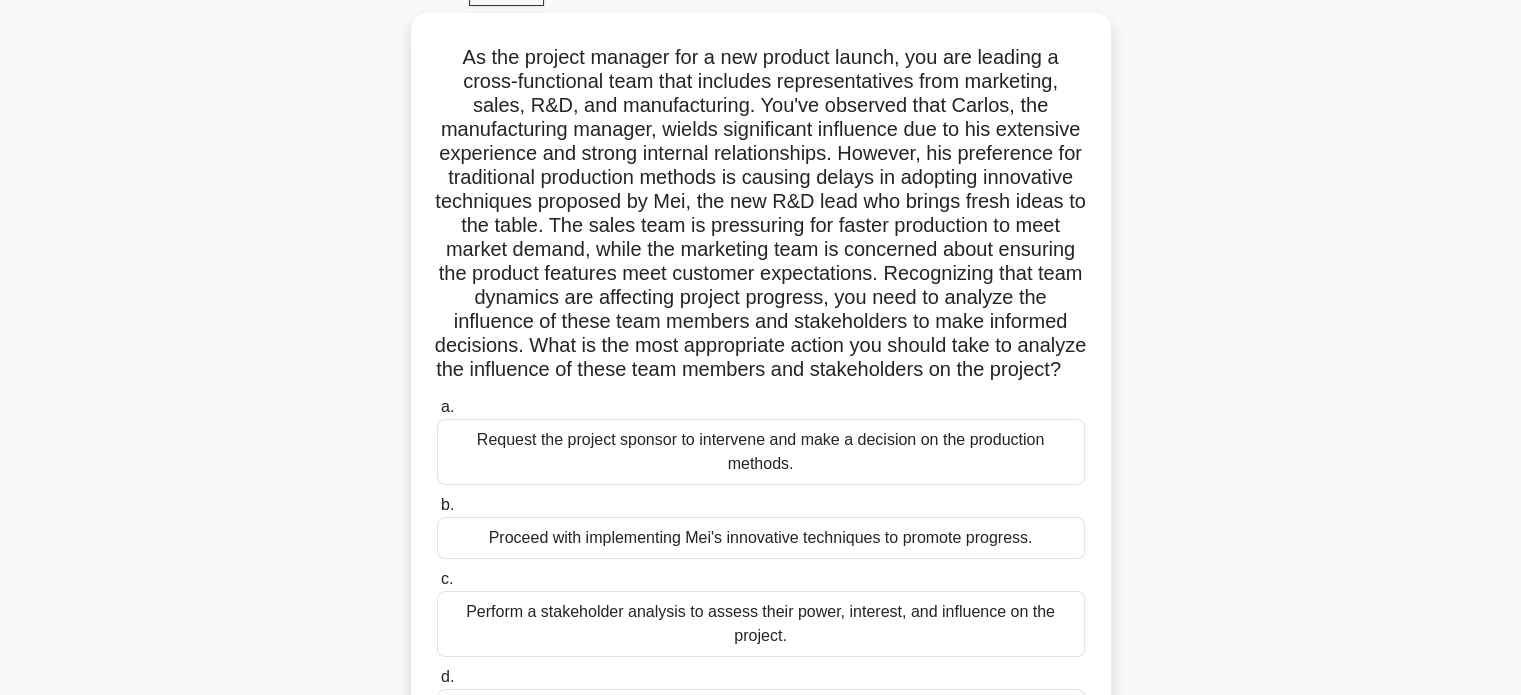 scroll, scrollTop: 385, scrollLeft: 0, axis: vertical 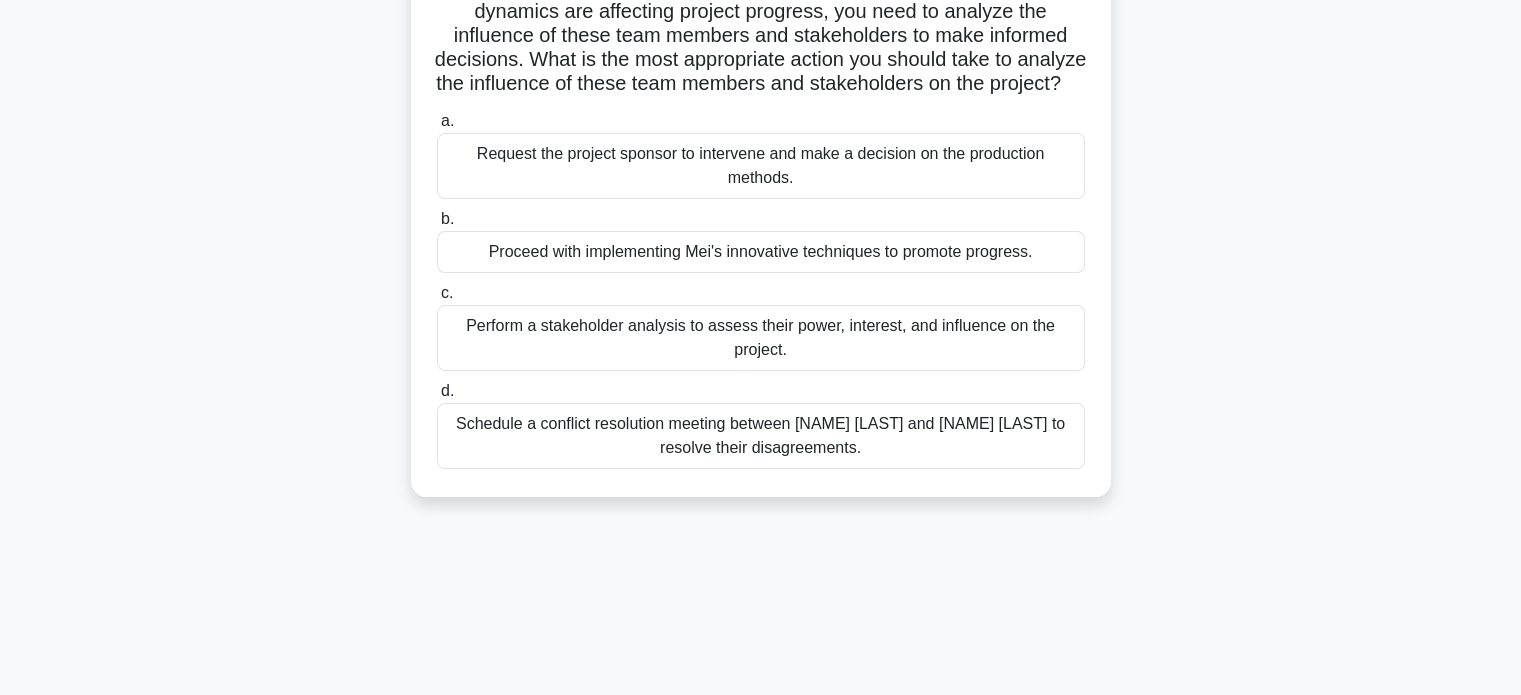 click on "Perform a stakeholder analysis to assess their power, interest, and influence on the project." at bounding box center (761, 338) 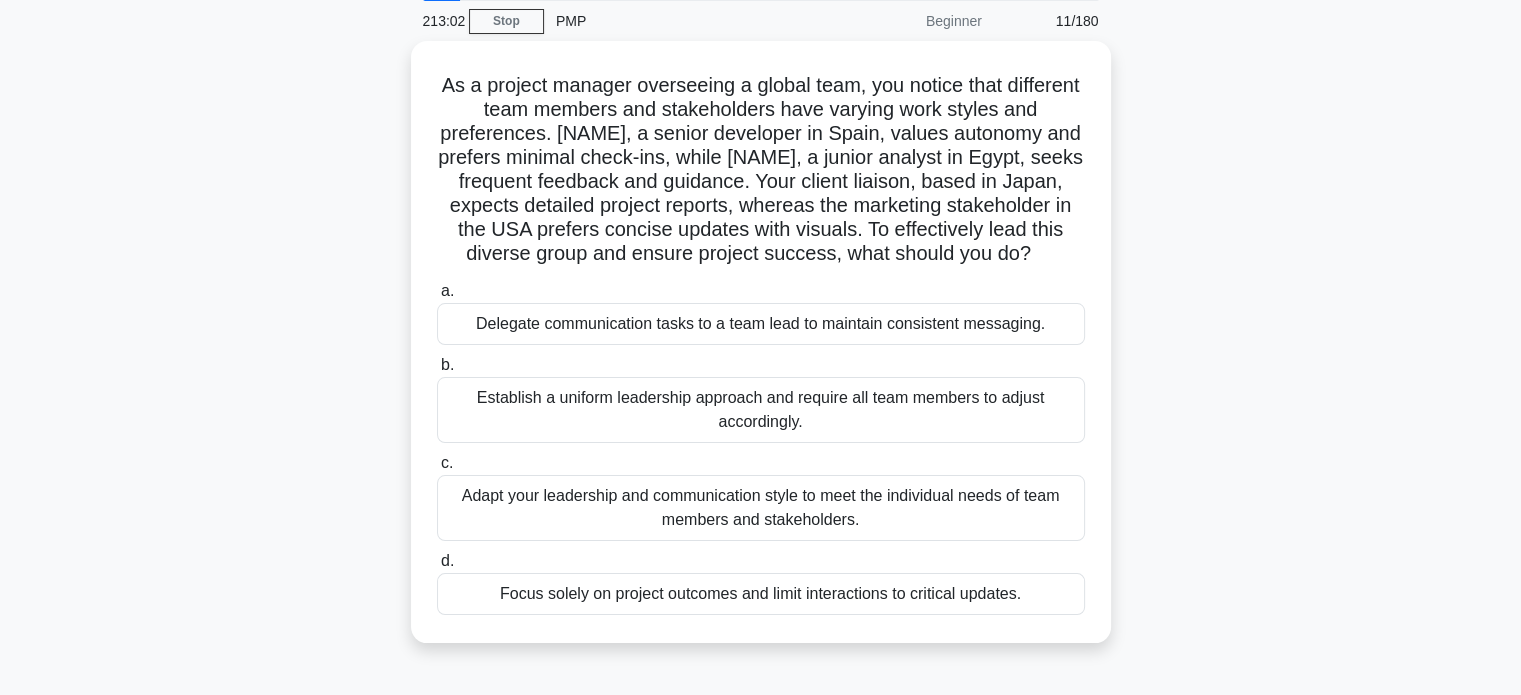 scroll, scrollTop: 112, scrollLeft: 0, axis: vertical 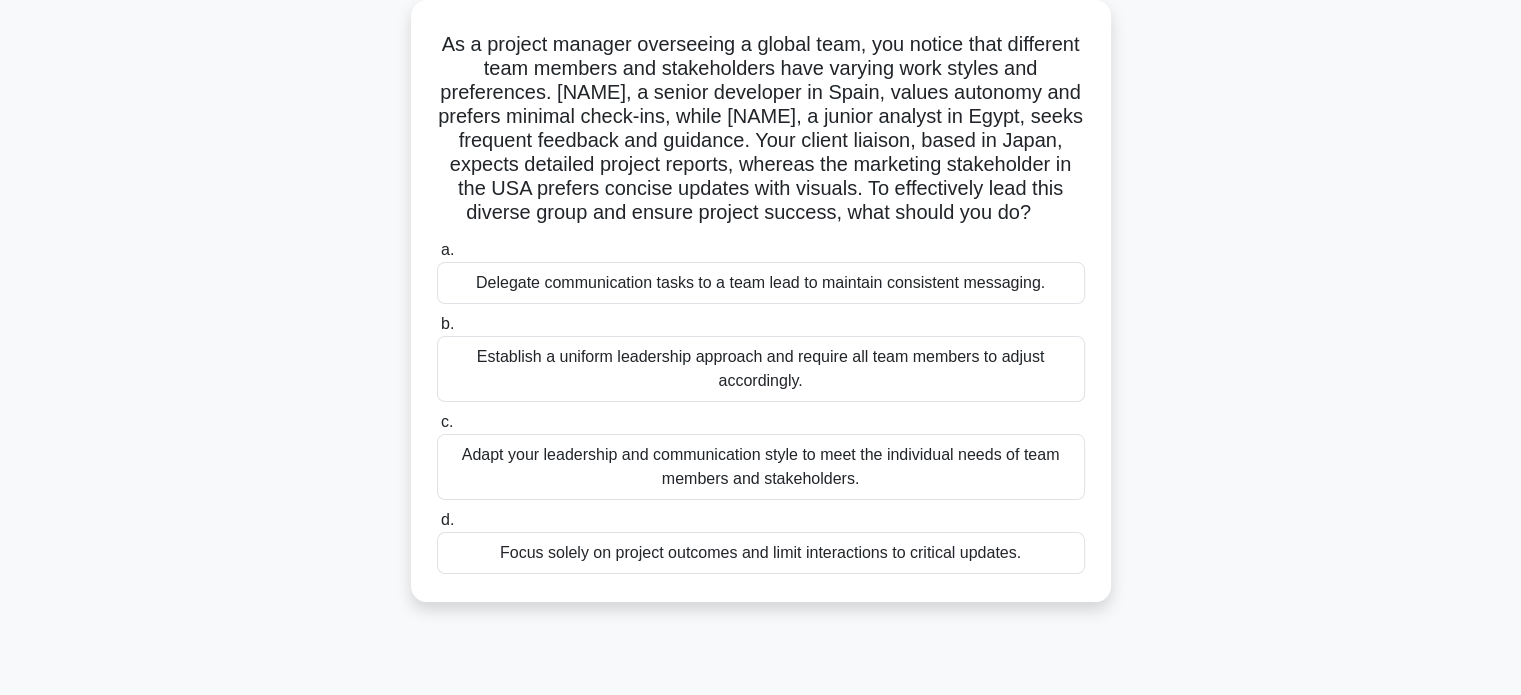 click on "Adapt your leadership and communication style to meet the individual needs of team members and stakeholders." at bounding box center [761, 467] 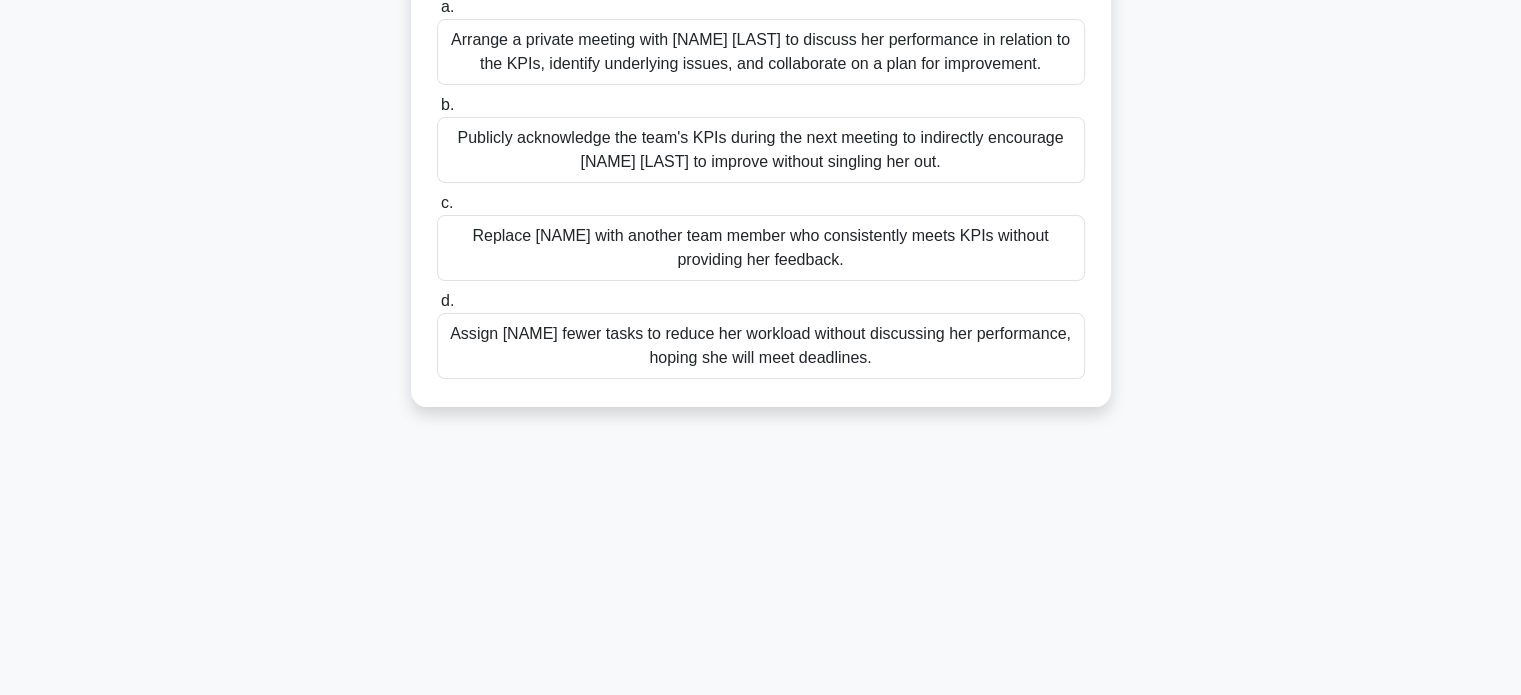 scroll, scrollTop: 383, scrollLeft: 0, axis: vertical 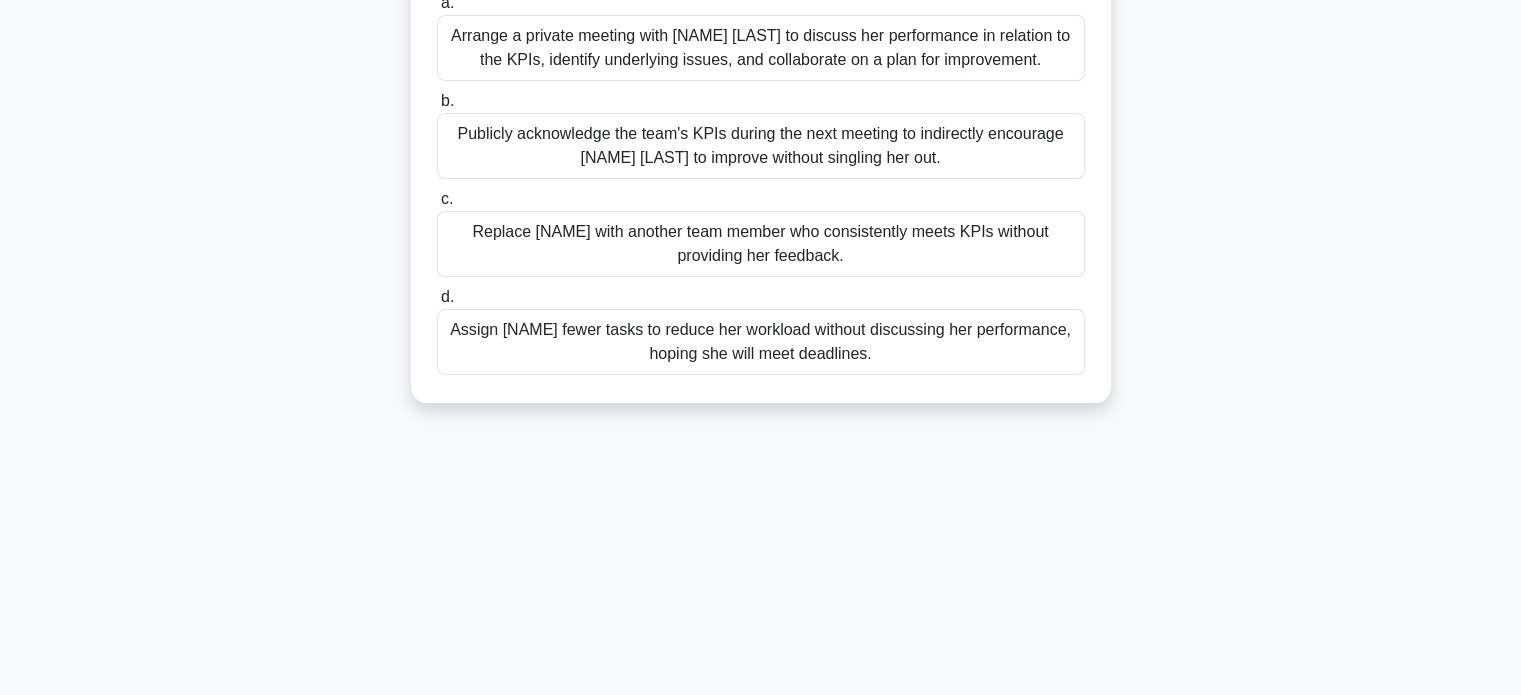 click on "Arrange a private meeting with [NAME] [LAST] to discuss her performance in relation to the KPIs, identify underlying issues, and collaborate on a plan for improvement." at bounding box center [761, 48] 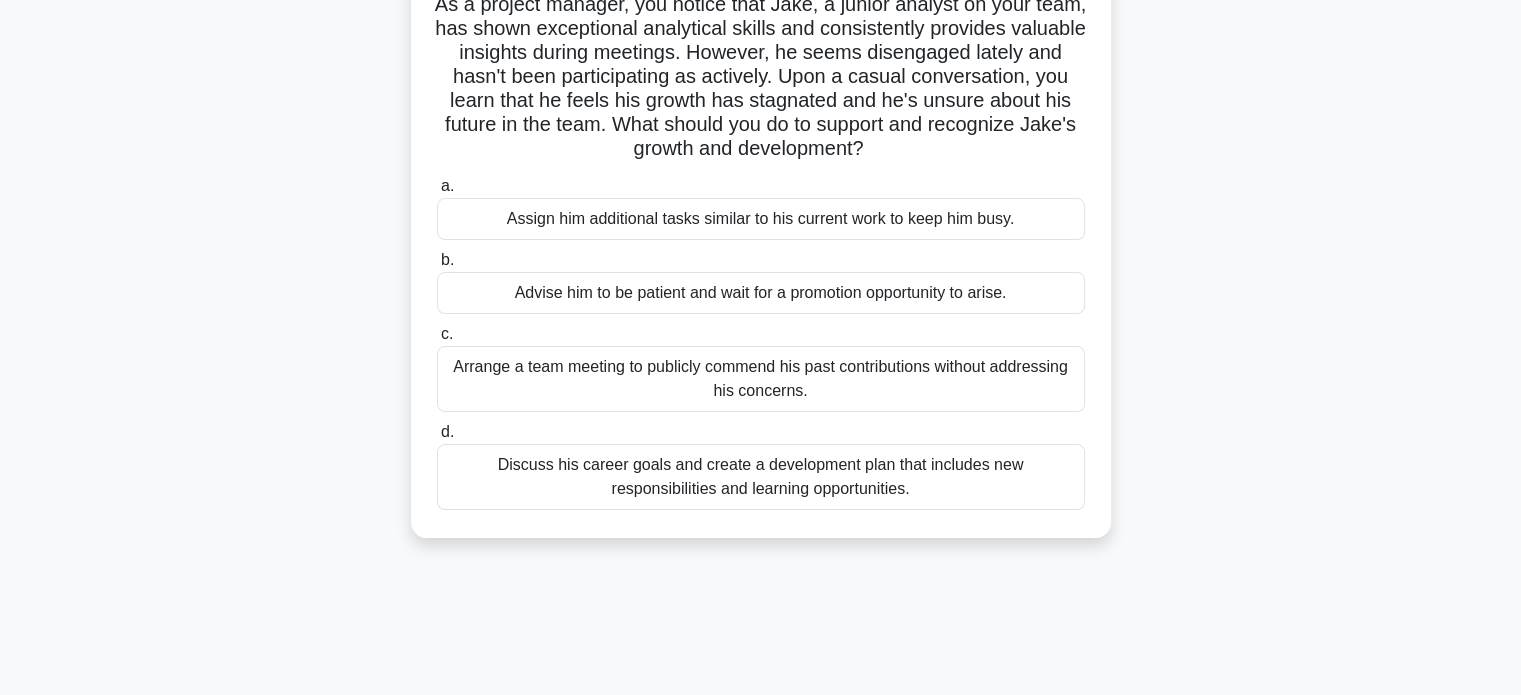 scroll, scrollTop: 152, scrollLeft: 0, axis: vertical 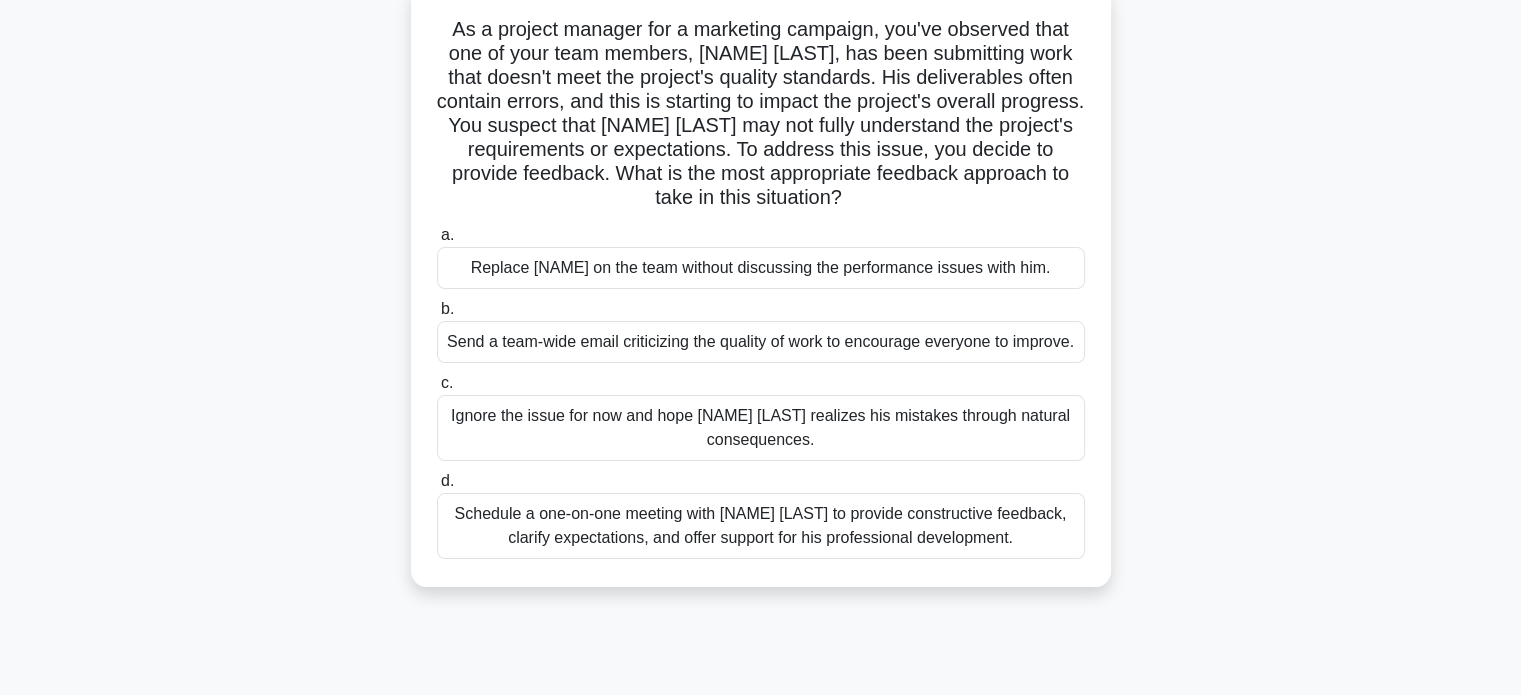 click on "Schedule a one-on-one meeting with [NAME] [LAST] to provide constructive feedback, clarify expectations, and offer support for his professional development." at bounding box center (761, 526) 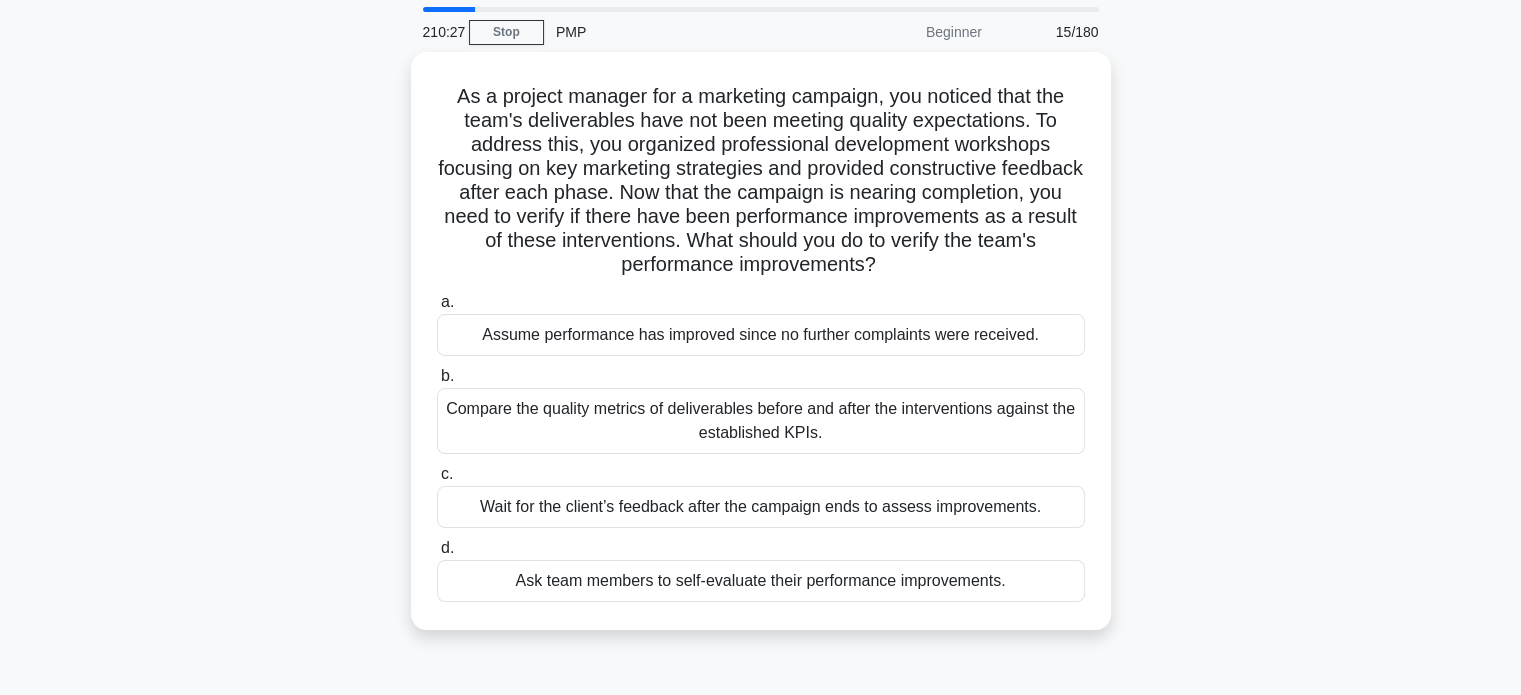 scroll, scrollTop: 66, scrollLeft: 0, axis: vertical 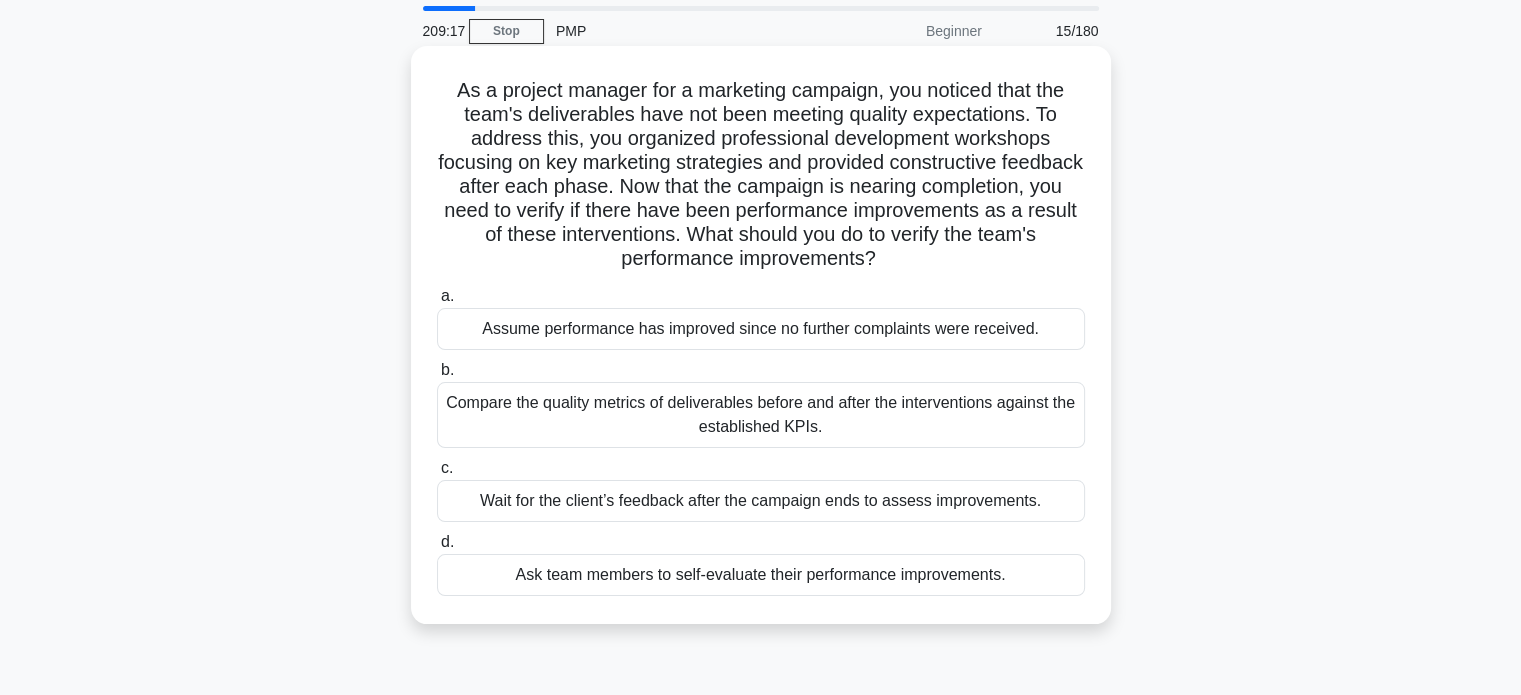 click on "Compare the quality metrics of deliverables before and after the interventions against the established KPIs." at bounding box center (761, 415) 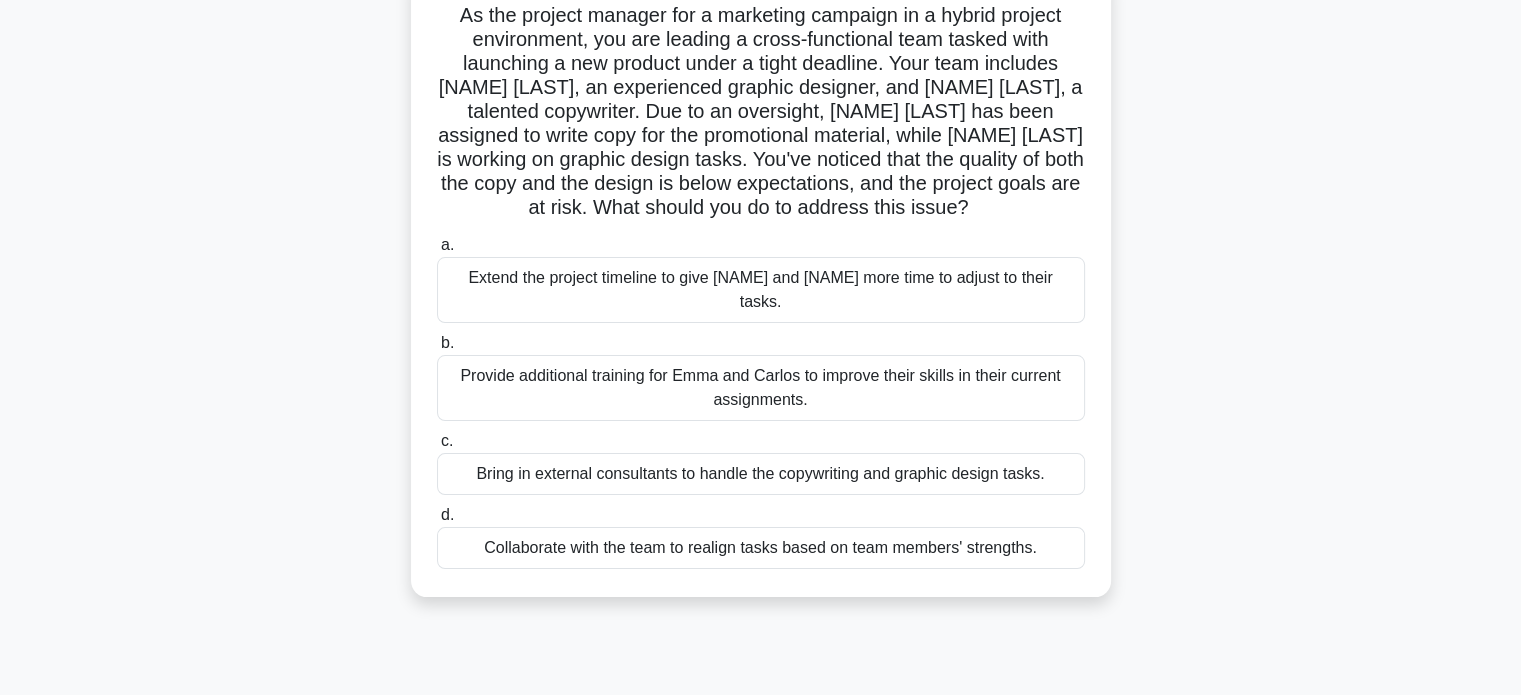 scroll, scrollTop: 144, scrollLeft: 0, axis: vertical 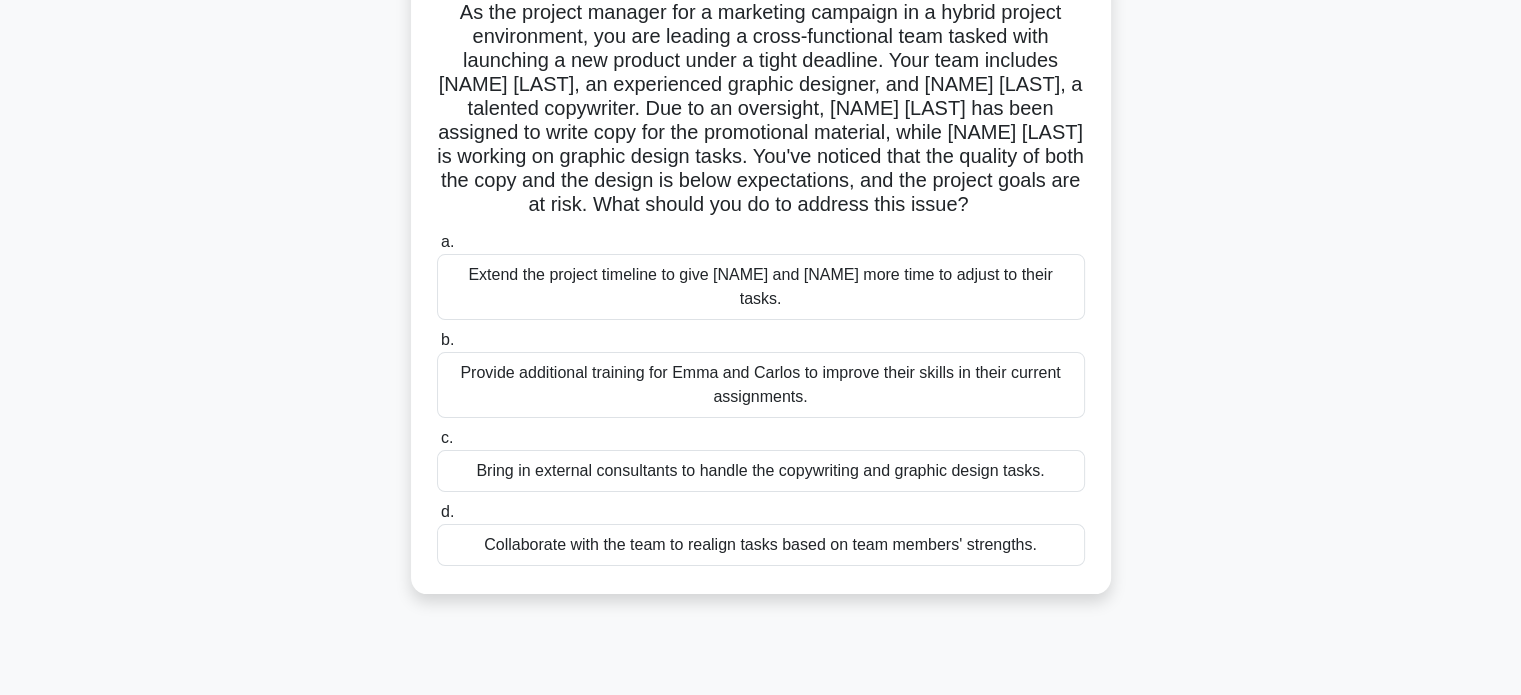click on "Collaborate with the team to realign tasks based on team members' strengths." at bounding box center (761, 545) 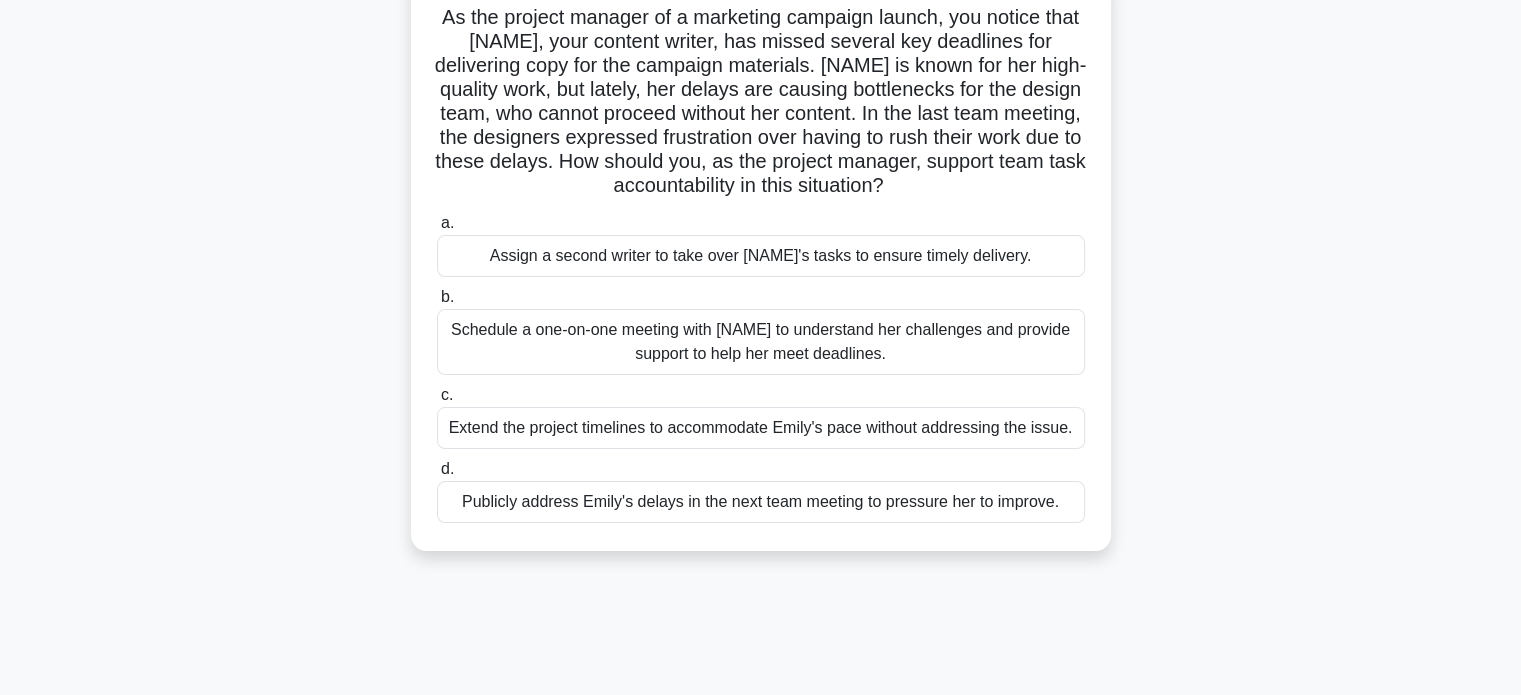 scroll, scrollTop: 0, scrollLeft: 0, axis: both 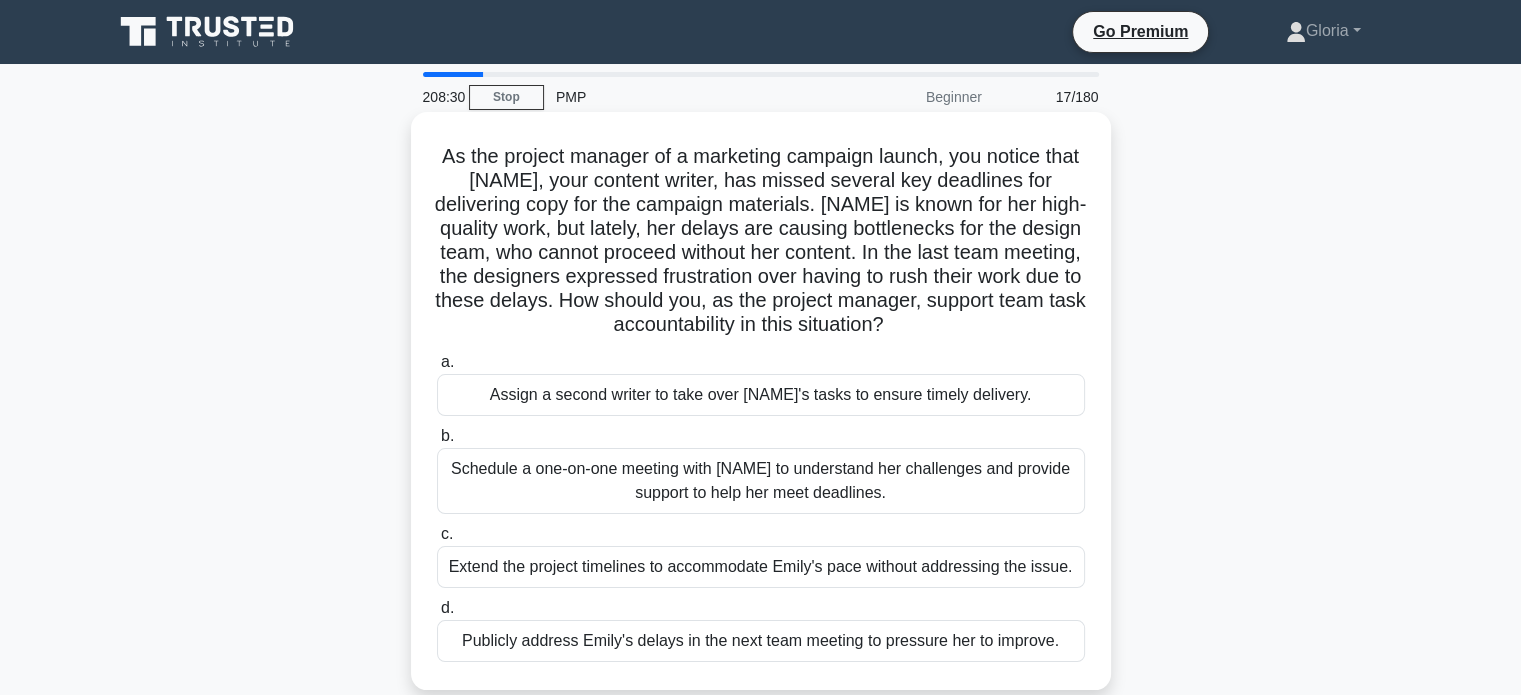 click on "Schedule a one-on-one meeting with [NAME] to understand her challenges and provide support to help her meet deadlines." at bounding box center (761, 481) 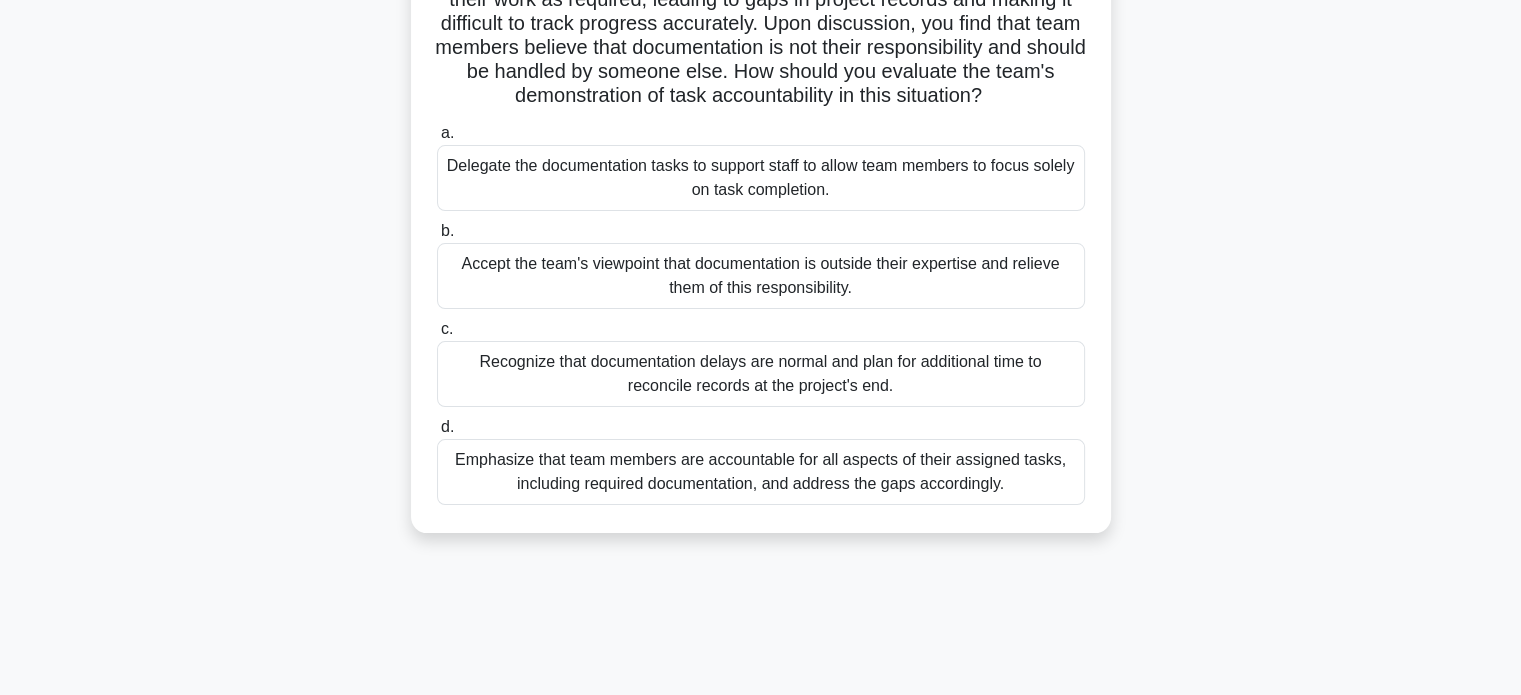 scroll, scrollTop: 318, scrollLeft: 0, axis: vertical 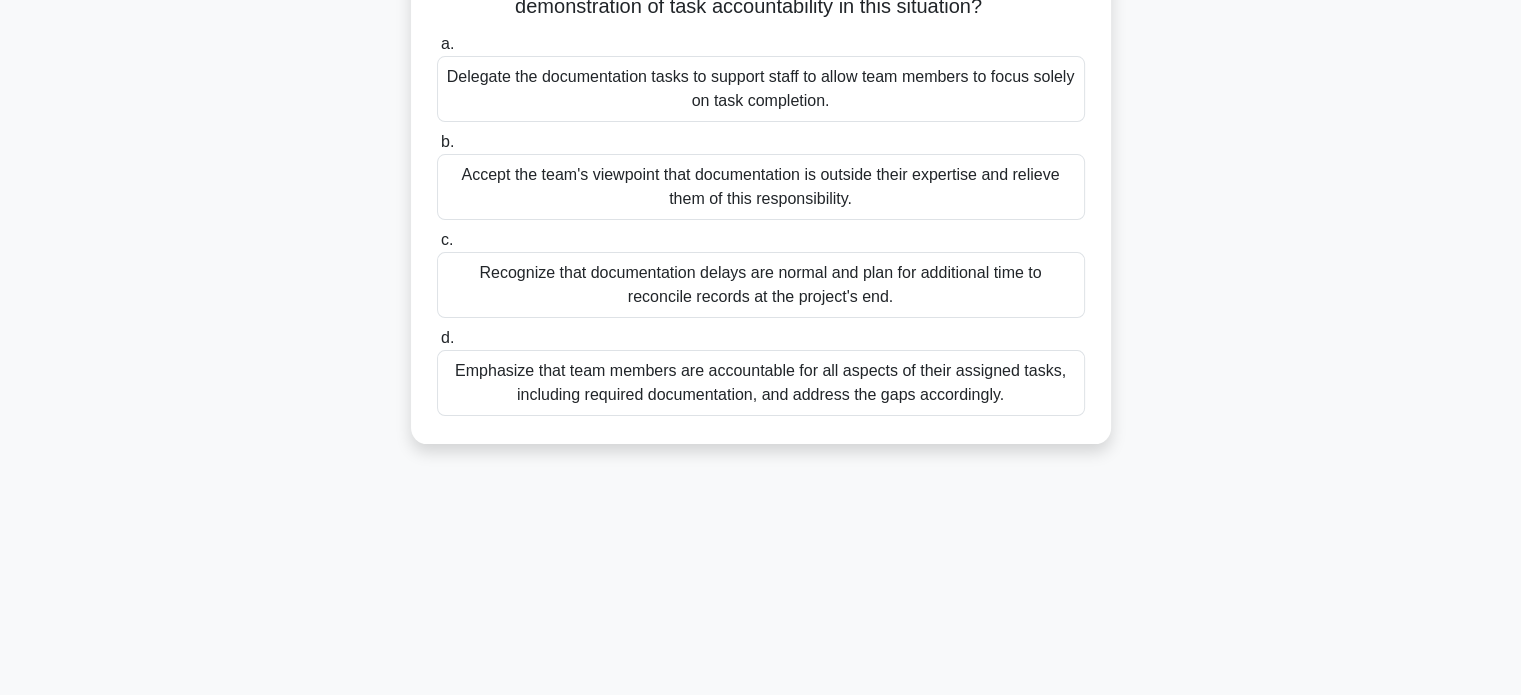 click on "Emphasize that team members are accountable for all aspects of their assigned tasks, including required documentation, and address the gaps accordingly." at bounding box center (761, 383) 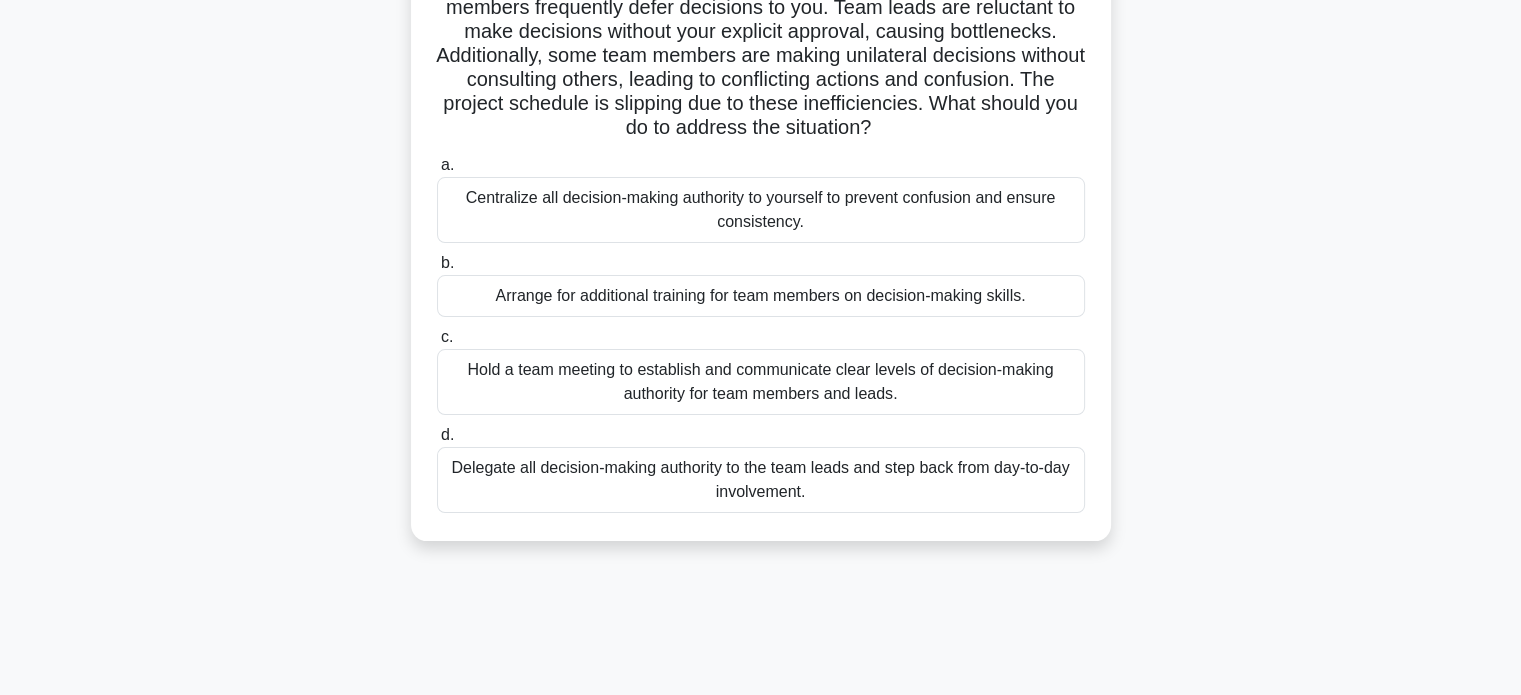 scroll, scrollTop: 212, scrollLeft: 0, axis: vertical 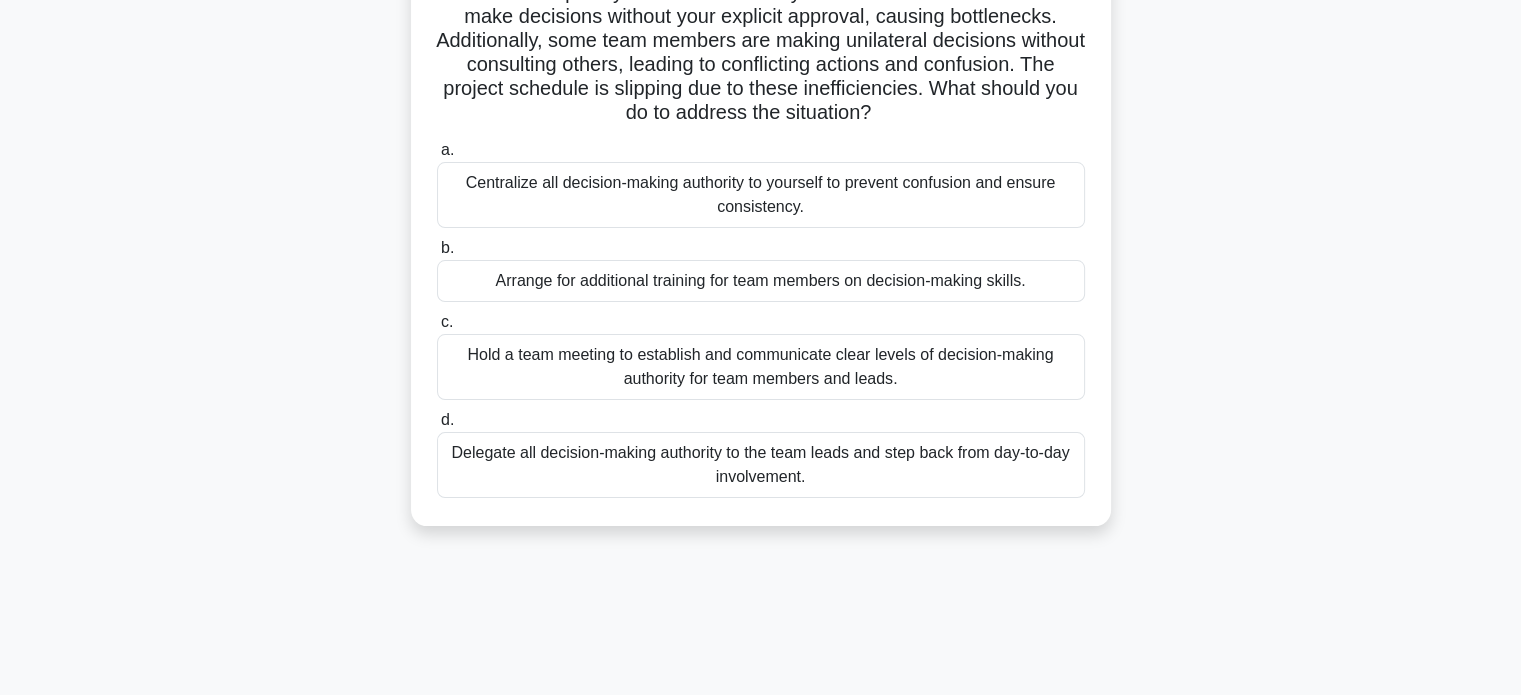 click on "Hold a team meeting to establish and communicate clear levels of decision-making authority for team members and leads." at bounding box center (761, 367) 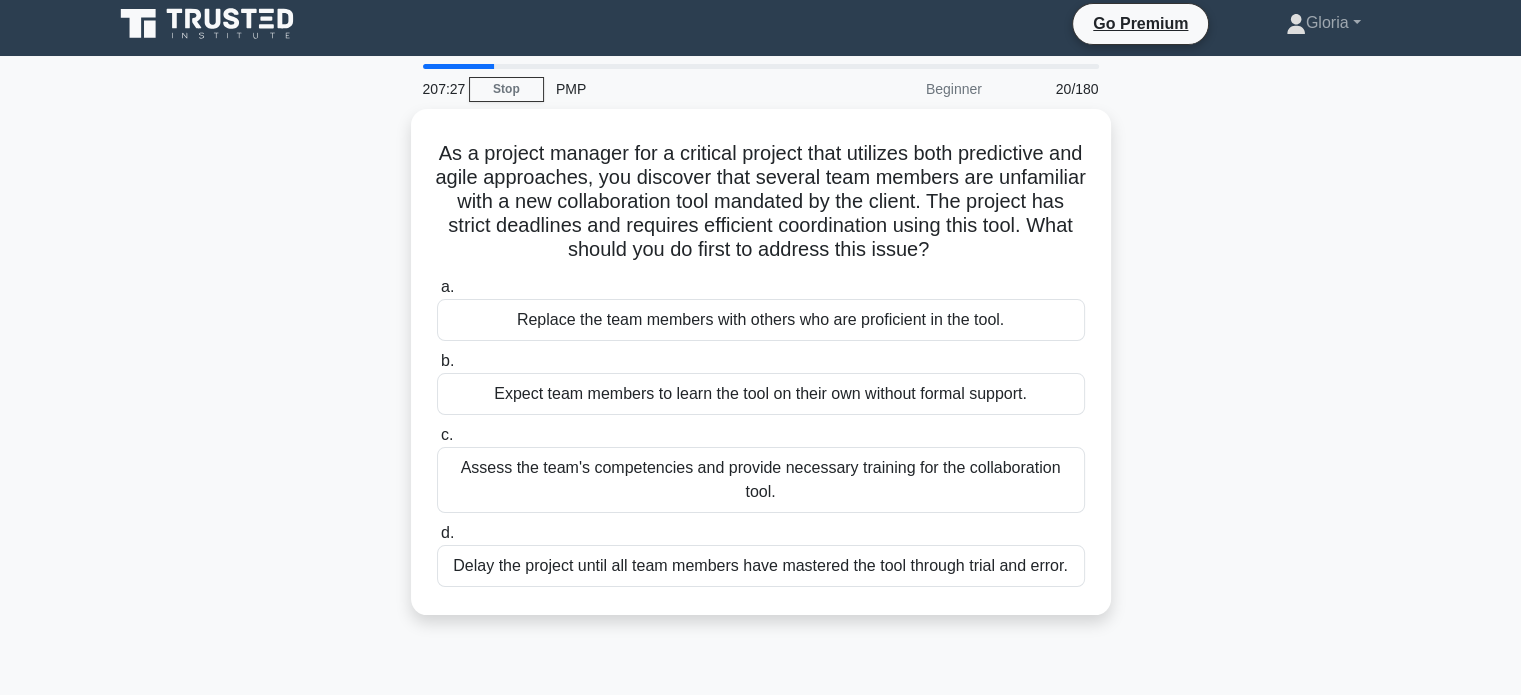 scroll, scrollTop: 0, scrollLeft: 0, axis: both 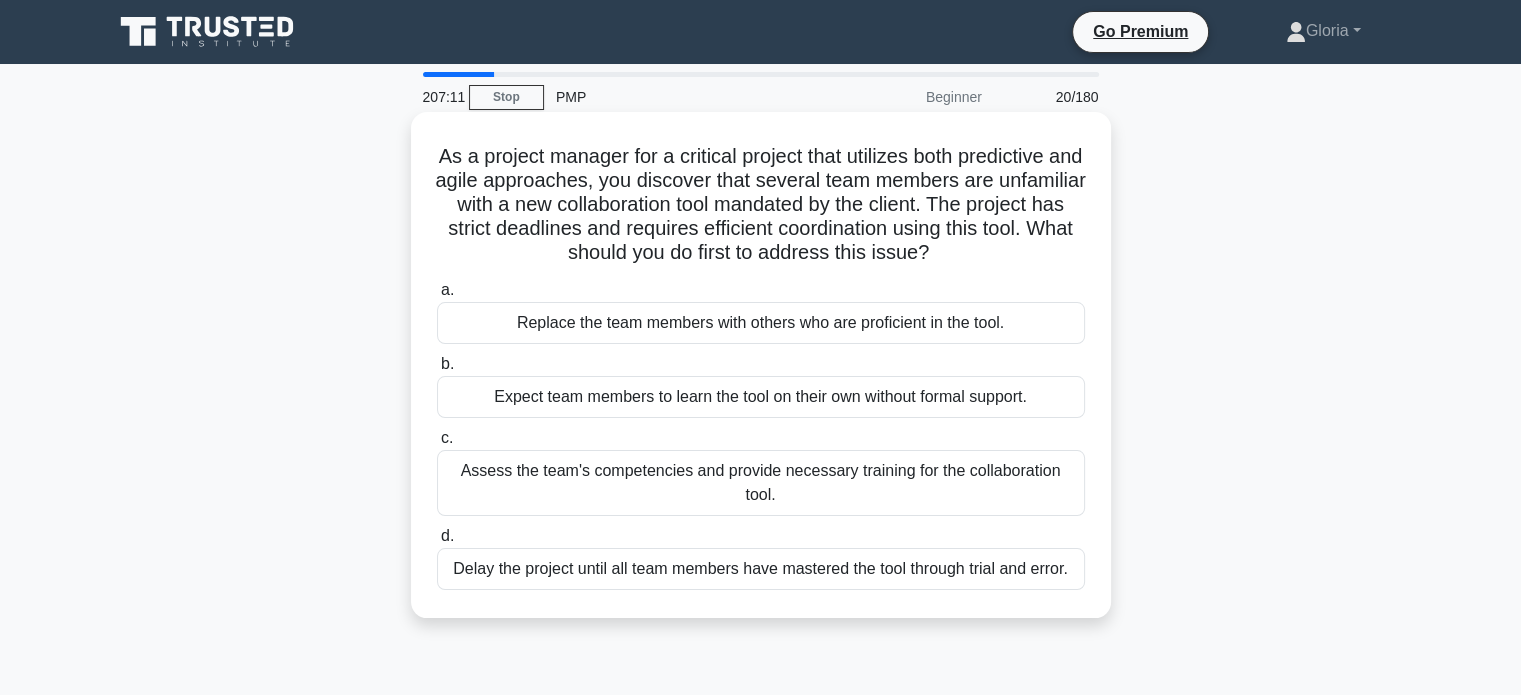 click on "Assess the team's competencies and provide necessary training for the collaboration tool." at bounding box center [761, 483] 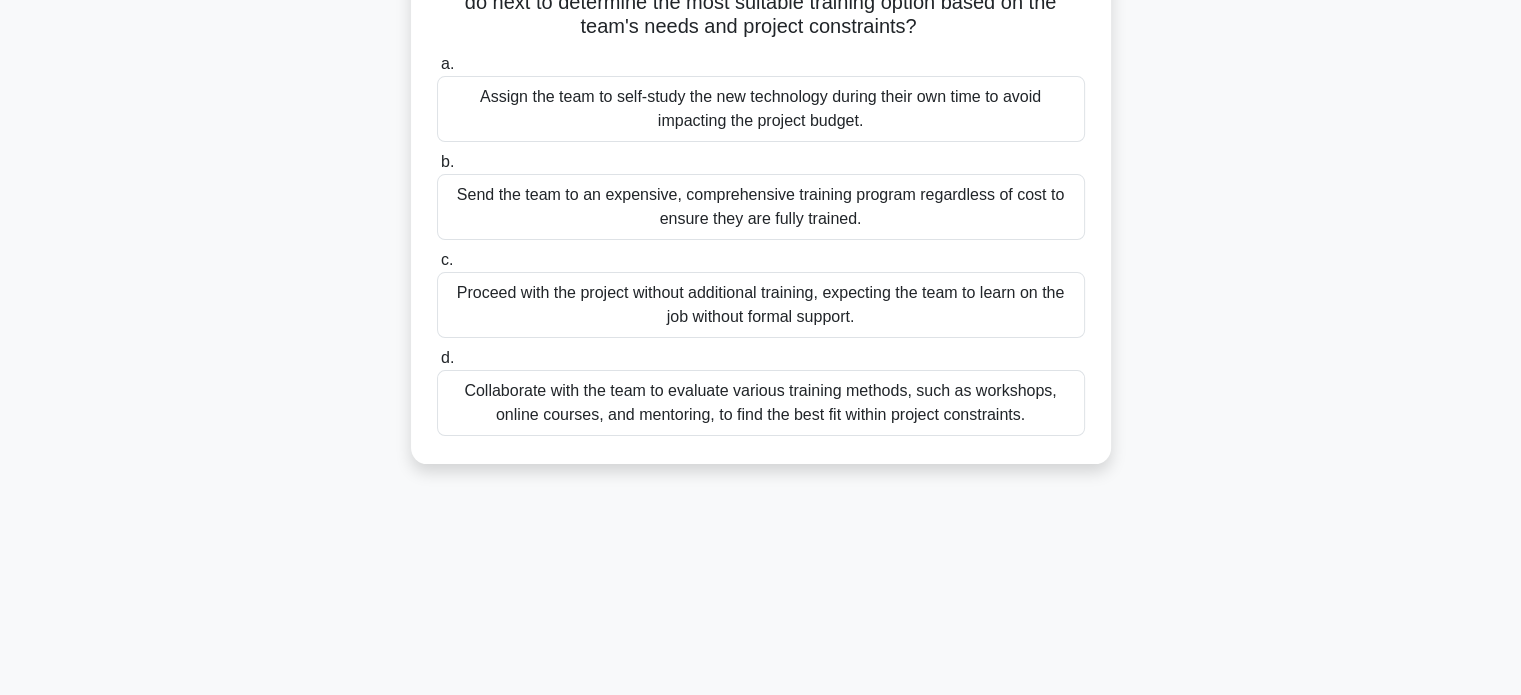 click on "Collaborate with the team to evaluate various training methods, such as workshops, online courses, and mentoring, to find the best fit within project constraints." at bounding box center (761, 403) 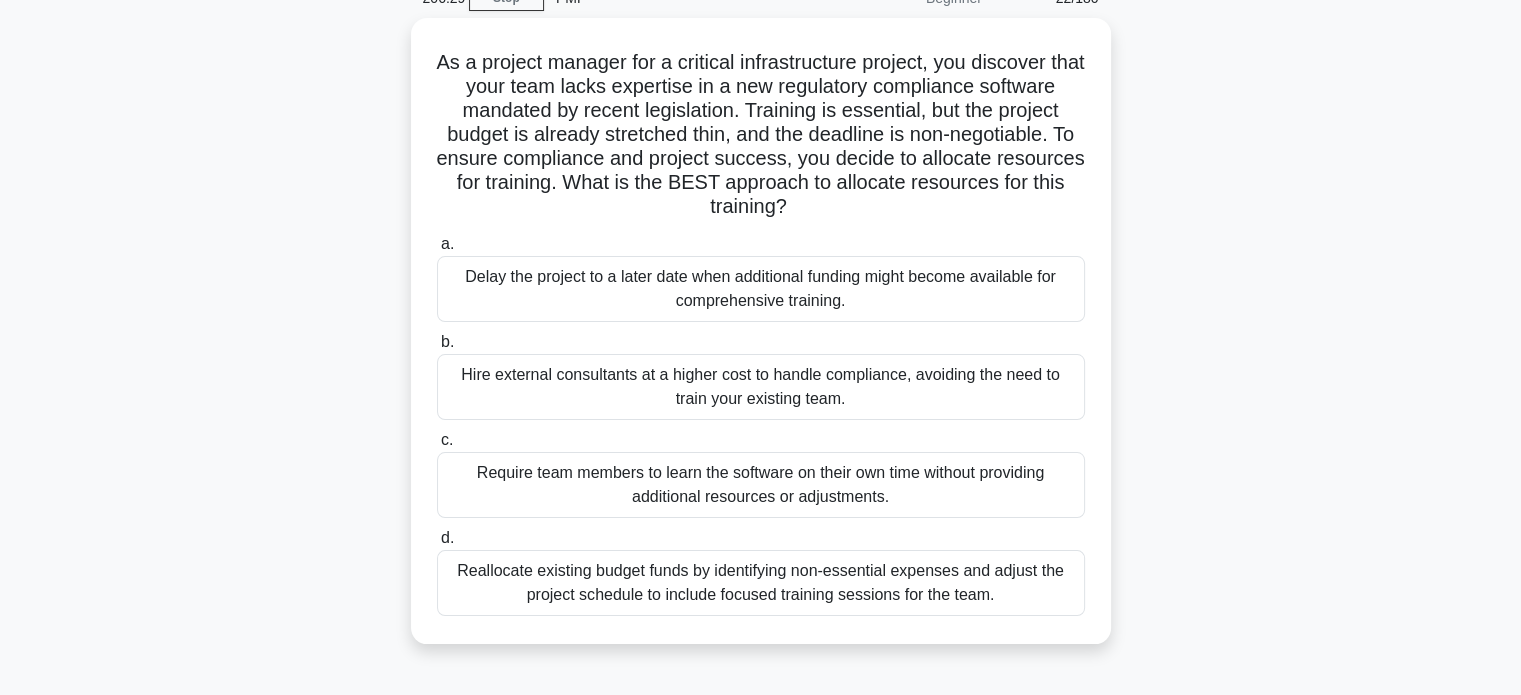 scroll, scrollTop: 110, scrollLeft: 0, axis: vertical 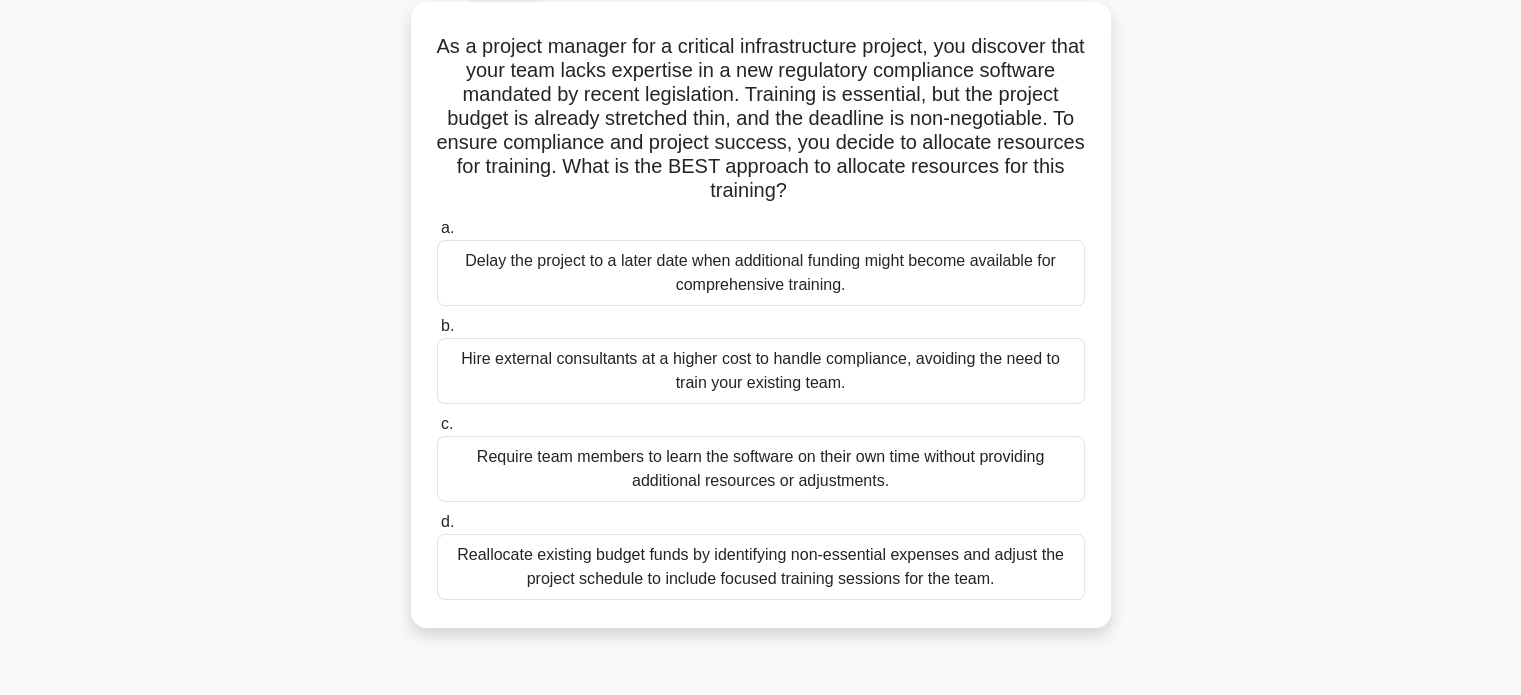 click on "Reallocate existing budget funds by identifying non-essential expenses and adjust the project schedule to include focused training sessions for the team." at bounding box center (761, 567) 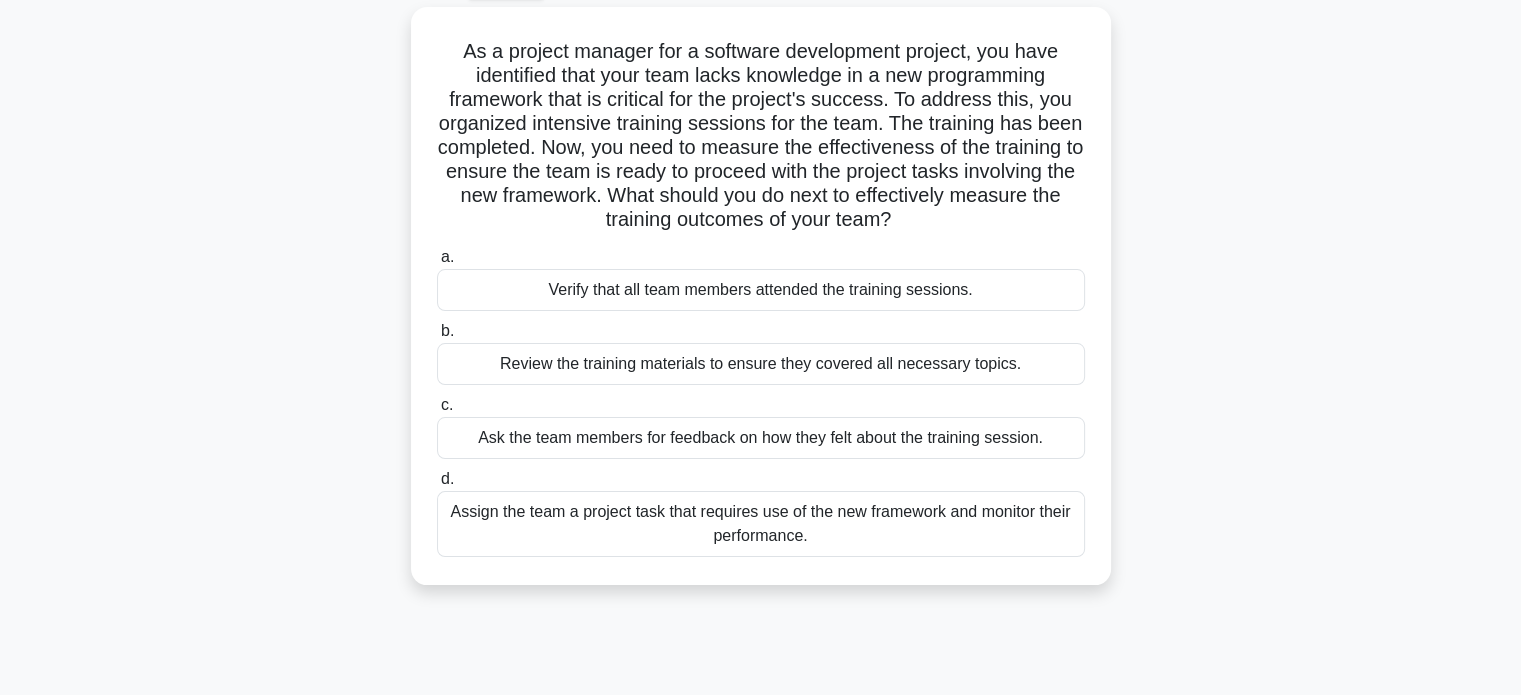 scroll, scrollTop: 0, scrollLeft: 0, axis: both 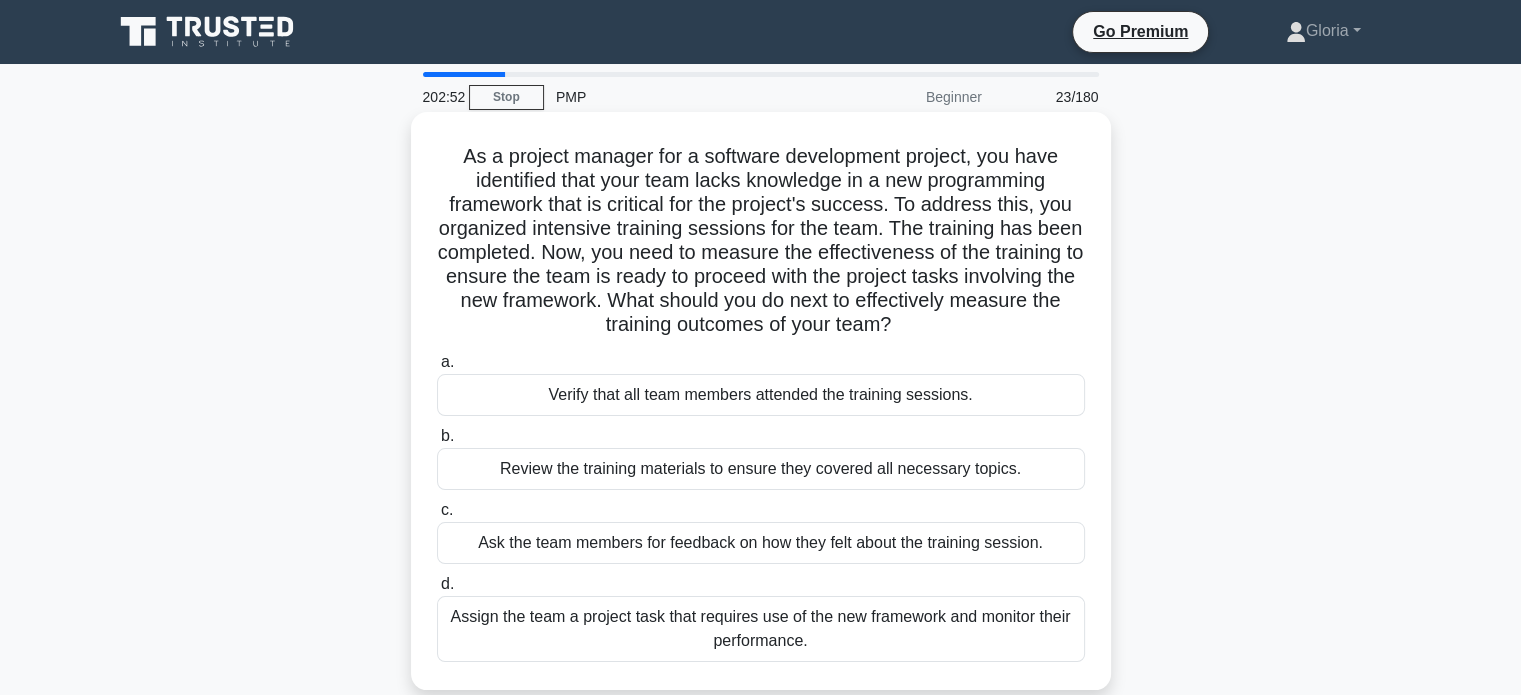 click on "Assign the team a project task that requires use of the new framework and monitor their performance." at bounding box center [761, 629] 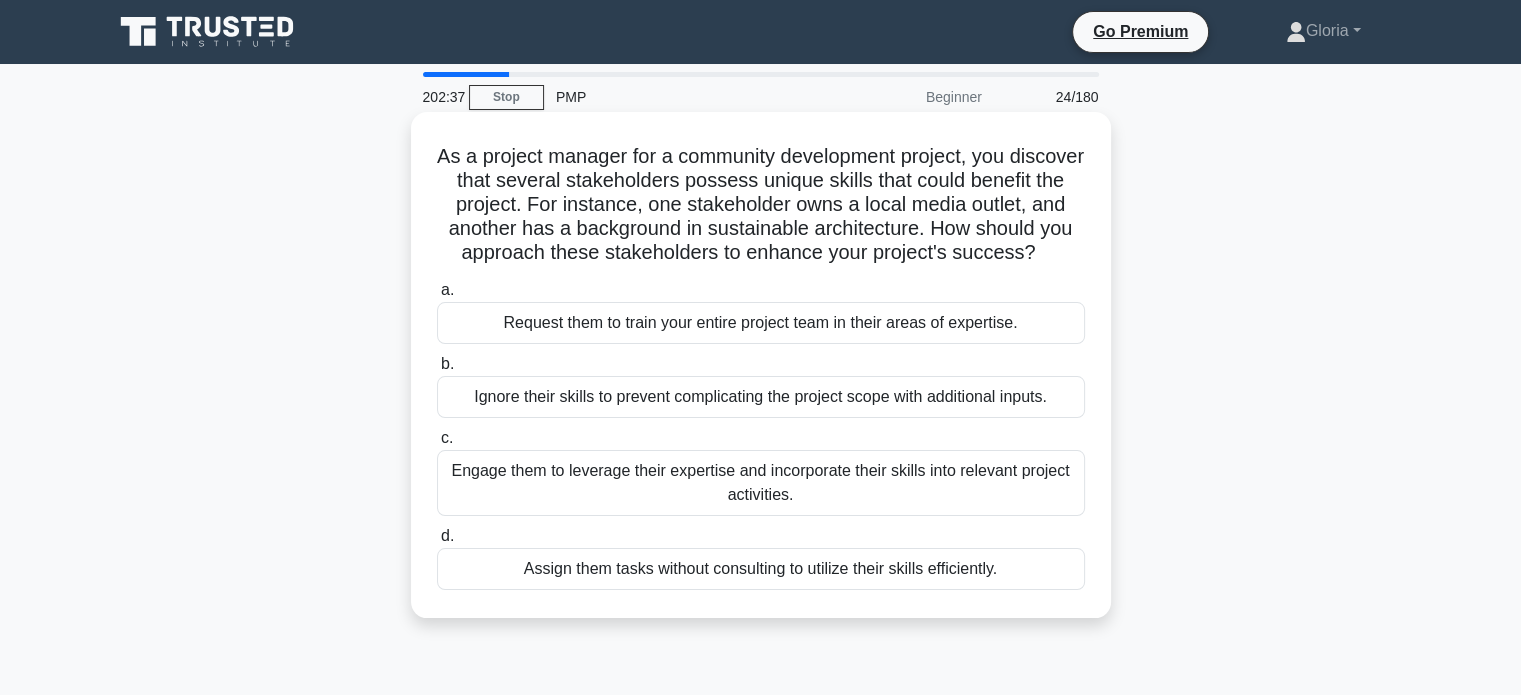 click on "Engage them to leverage their expertise and incorporate their skills into relevant project activities." at bounding box center (761, 483) 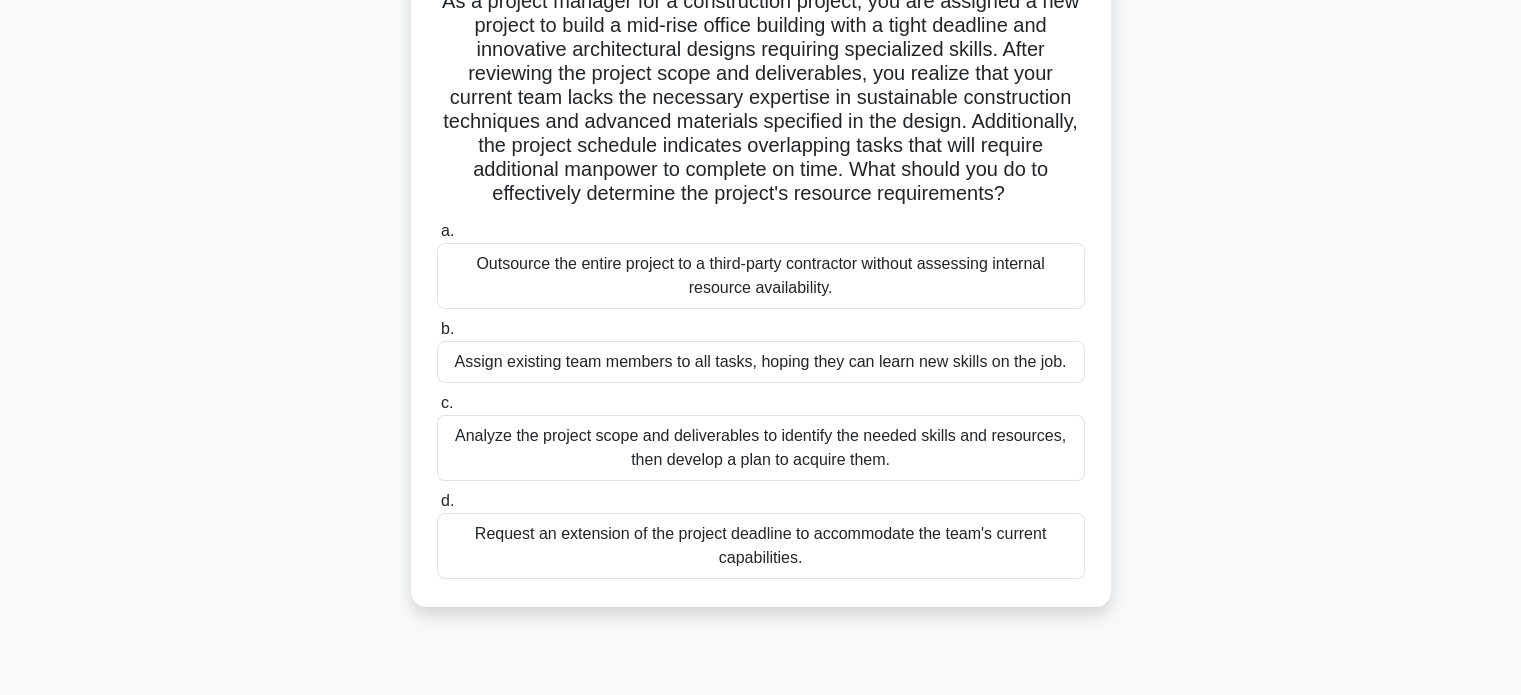 scroll, scrollTop: 160, scrollLeft: 0, axis: vertical 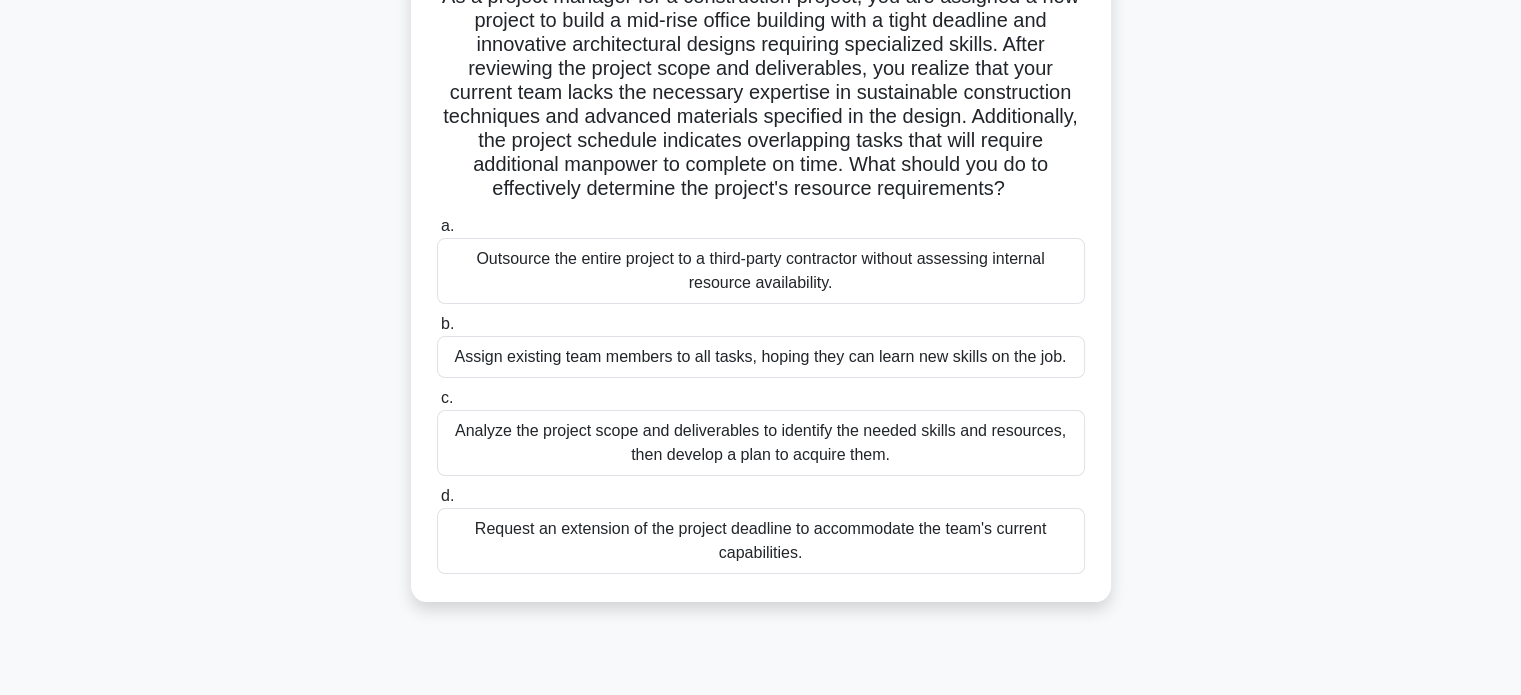 click on "Analyze the project scope and deliverables to identify the needed skills and resources, then develop a plan to acquire them." at bounding box center [761, 443] 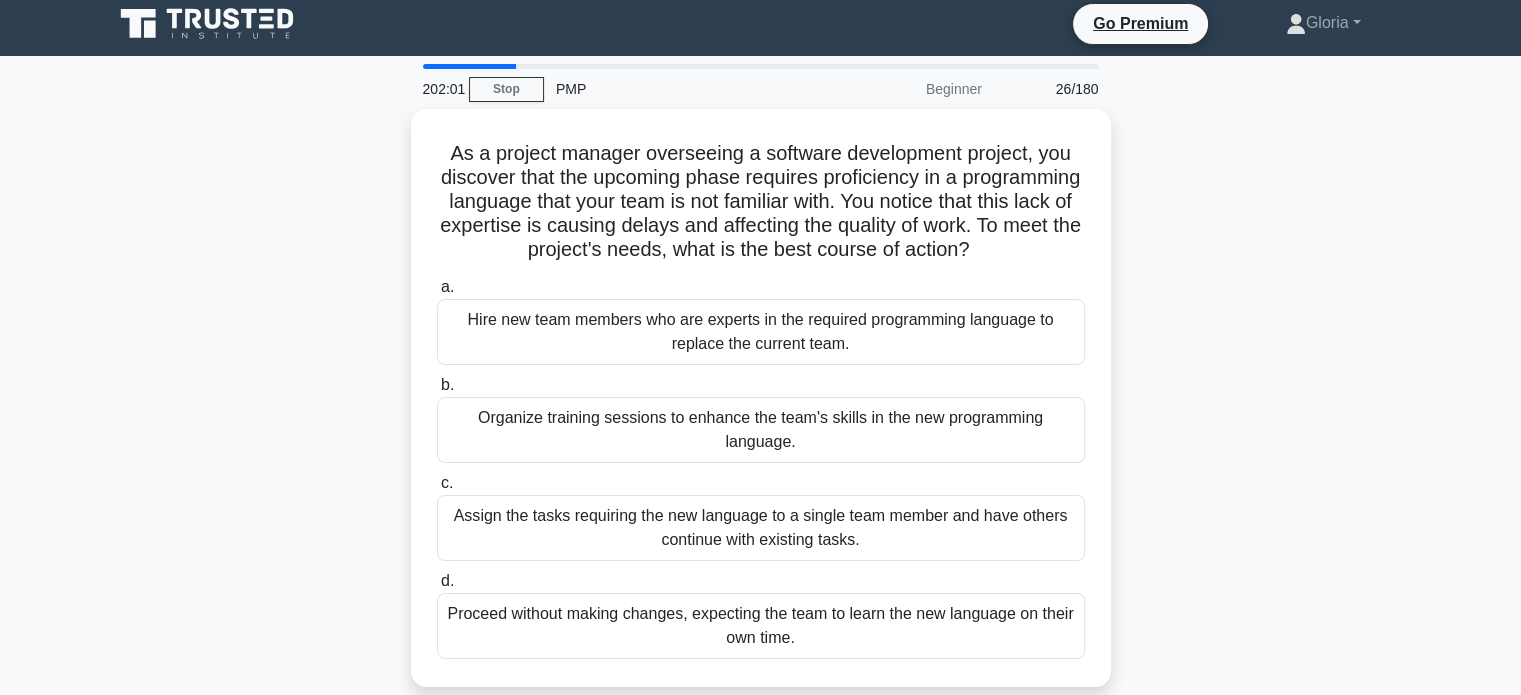 scroll, scrollTop: 0, scrollLeft: 0, axis: both 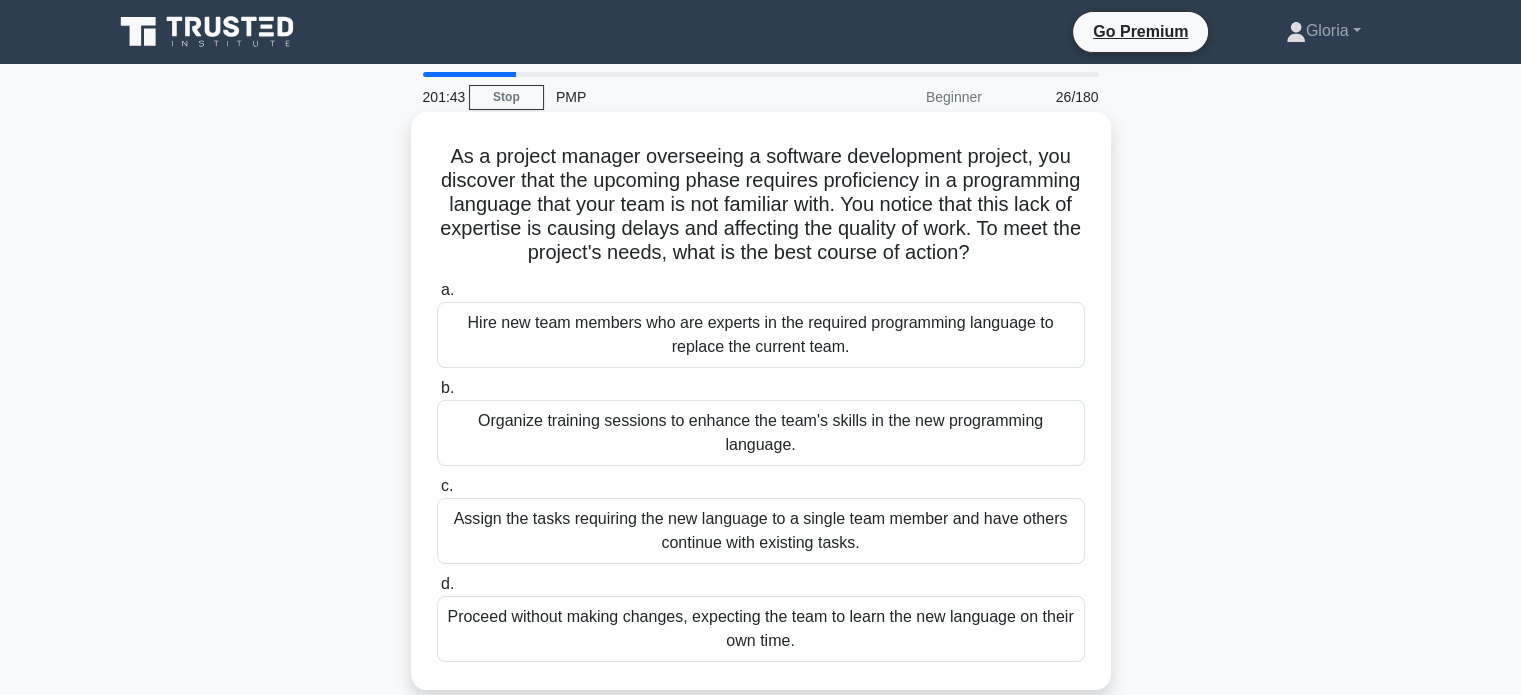 click on "Organize training sessions to enhance the team's skills in the new programming language." at bounding box center [761, 433] 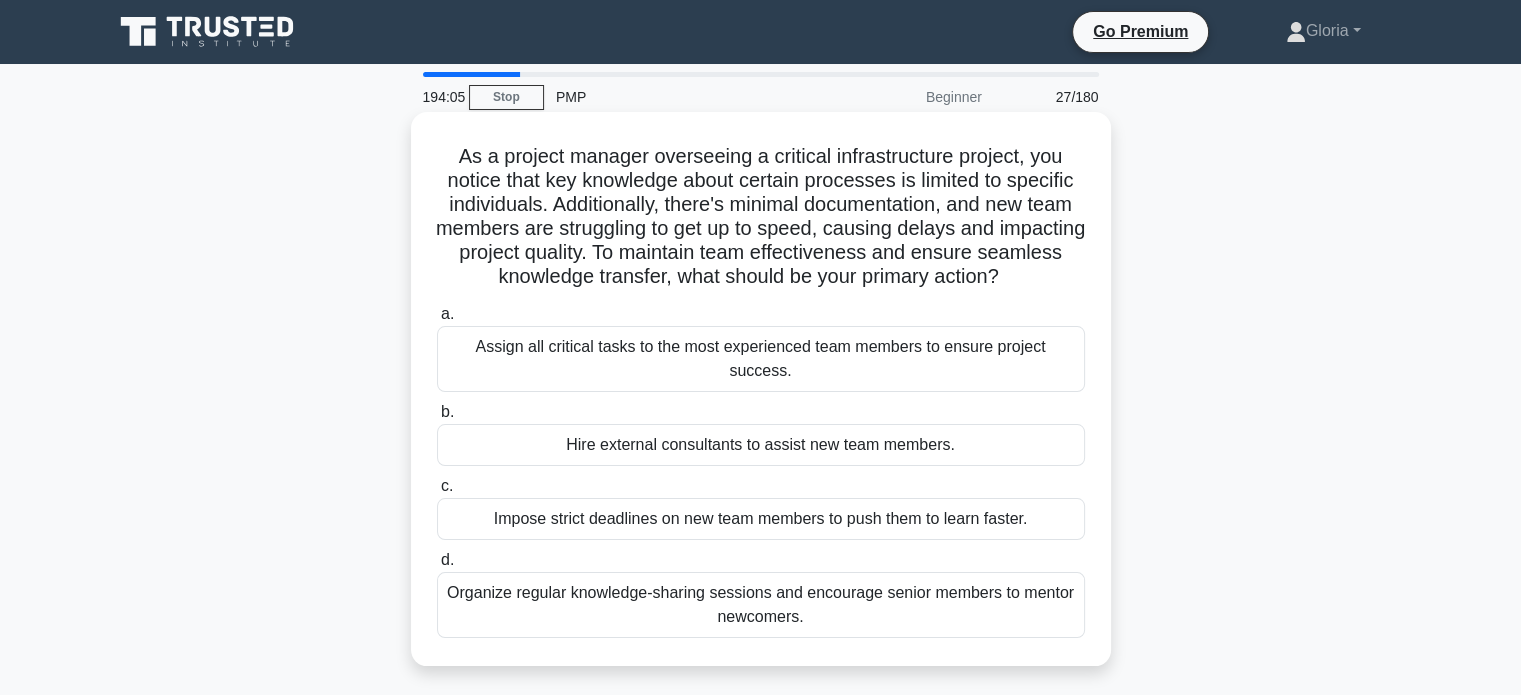 click on "Organize regular knowledge-sharing sessions and encourage senior members to mentor newcomers." at bounding box center [761, 605] 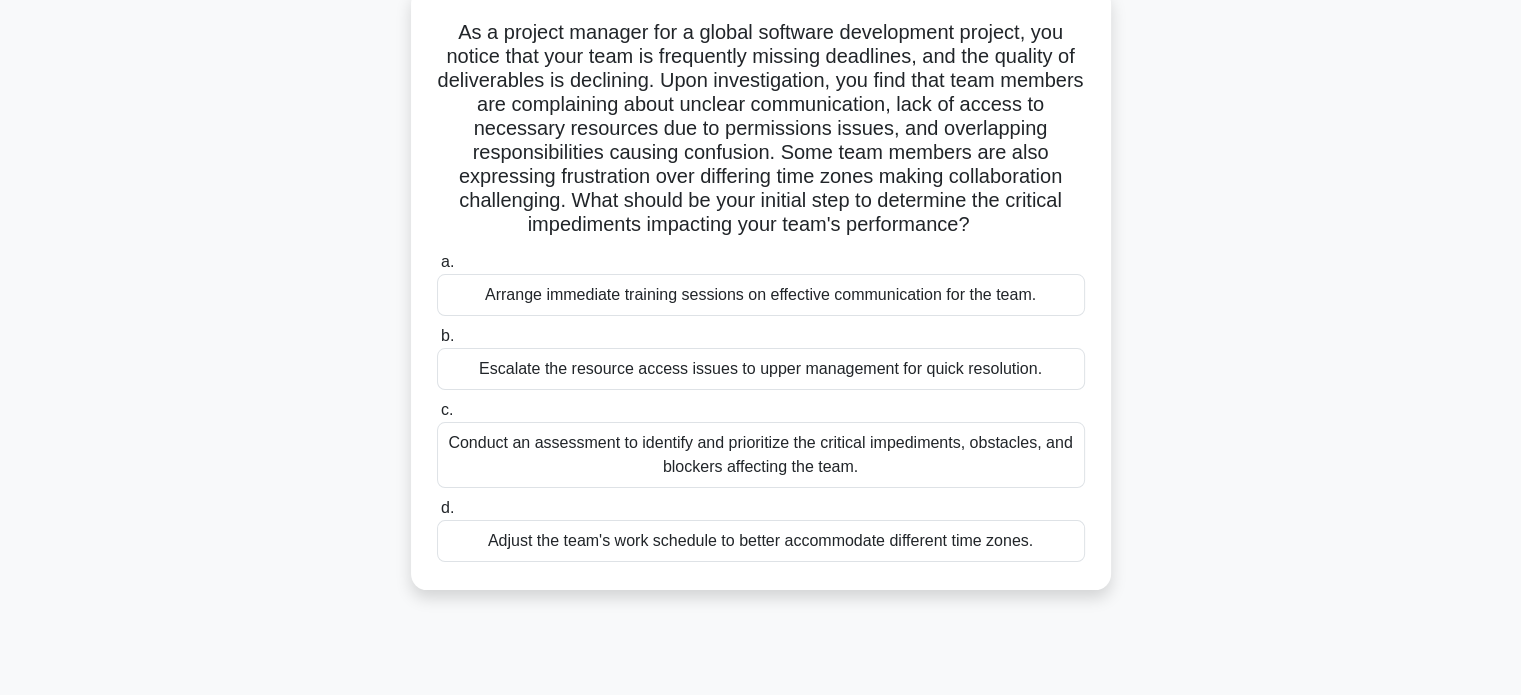 scroll, scrollTop: 126, scrollLeft: 0, axis: vertical 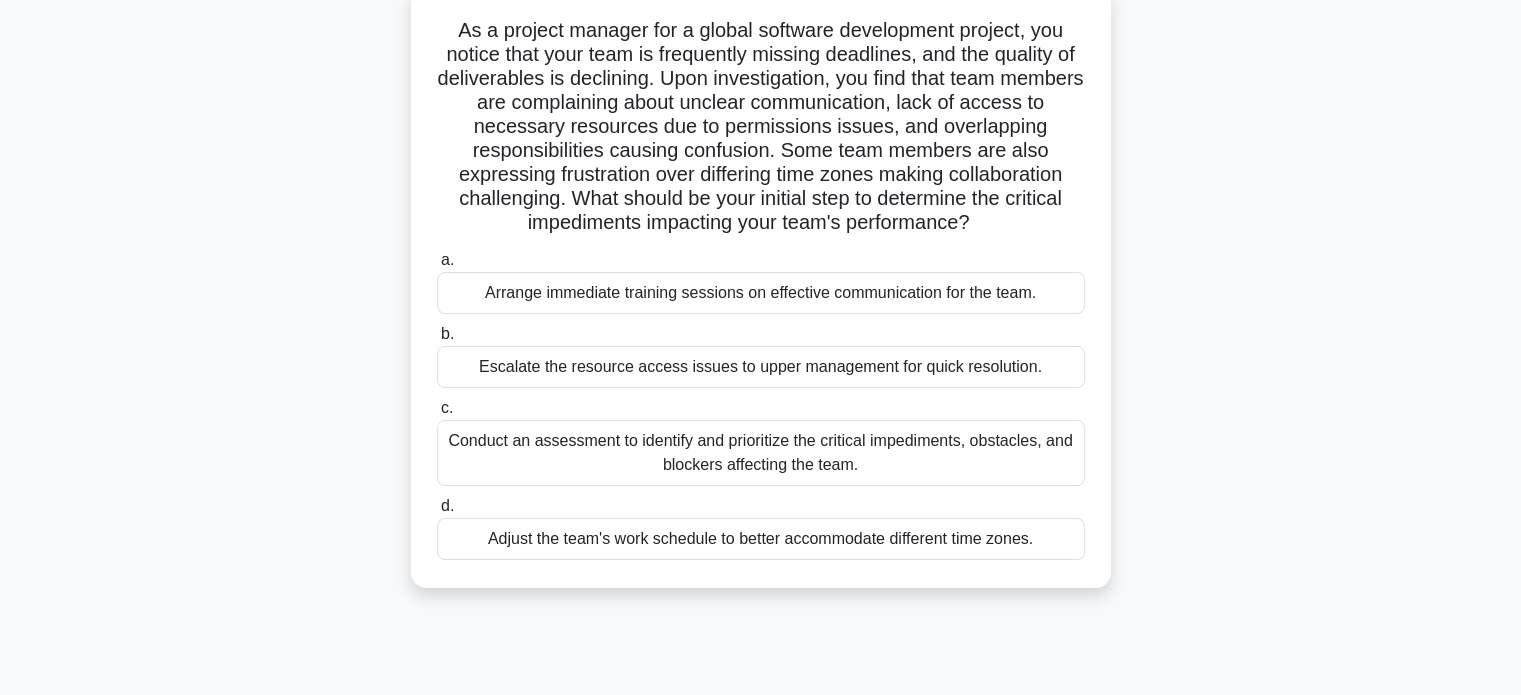 click on "Conduct an assessment to identify and prioritize the critical impediments, obstacles, and blockers affecting the team." at bounding box center [761, 453] 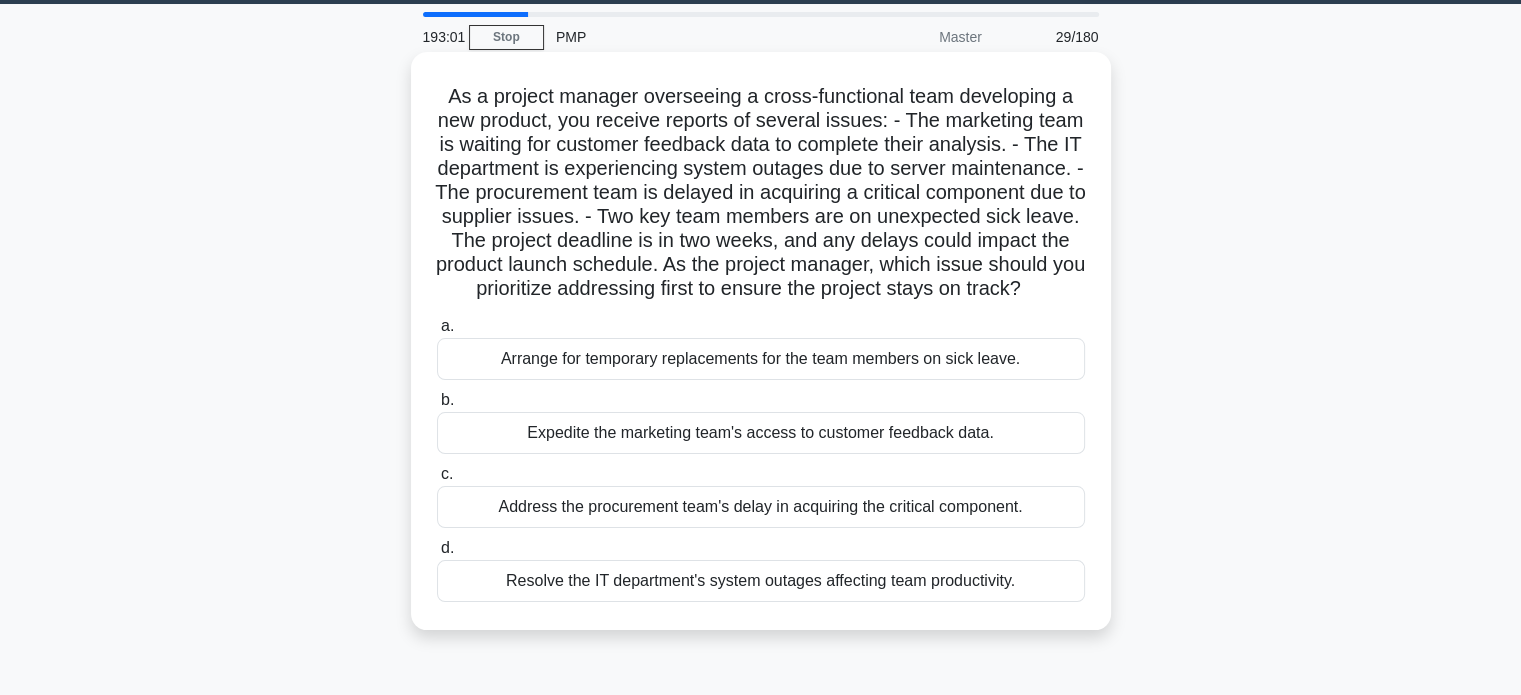 scroll, scrollTop: 60, scrollLeft: 0, axis: vertical 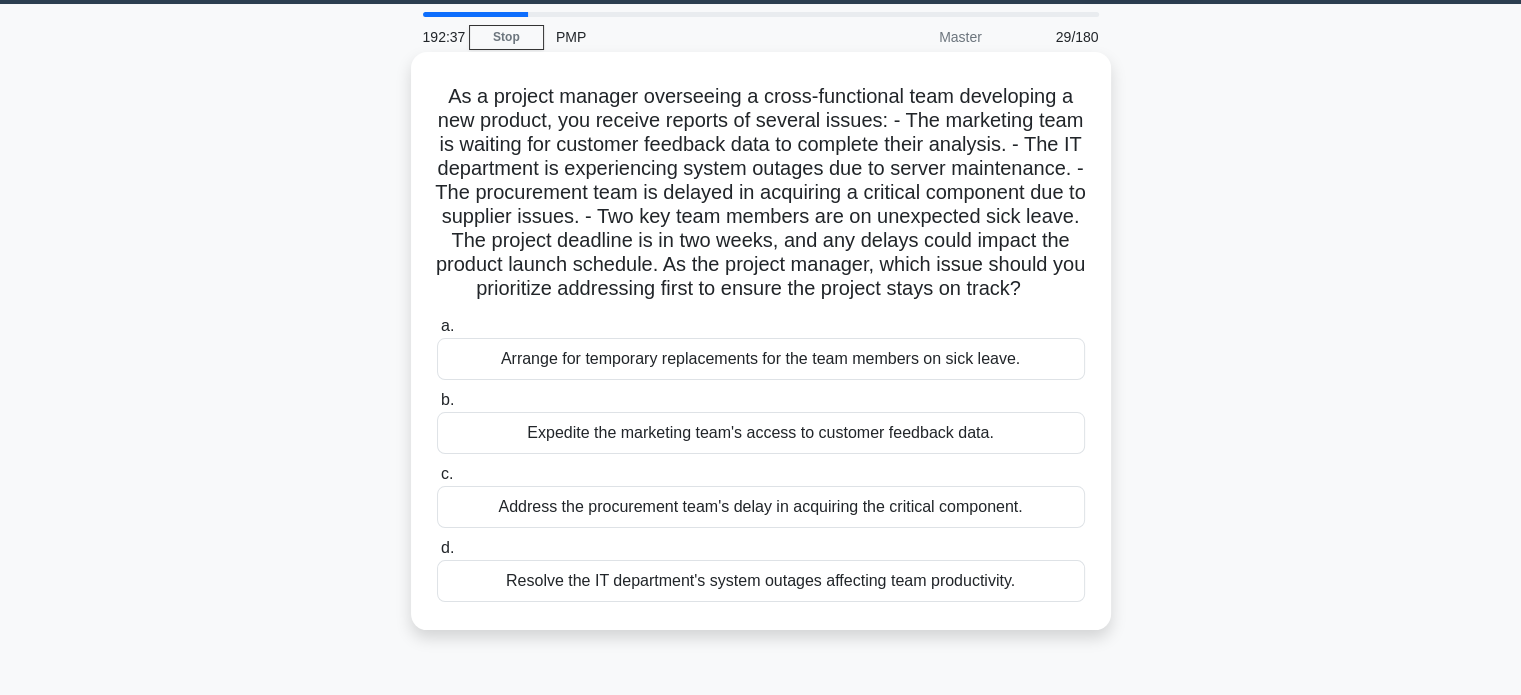 click on "Address the procurement team's delay in acquiring the critical component." at bounding box center [761, 507] 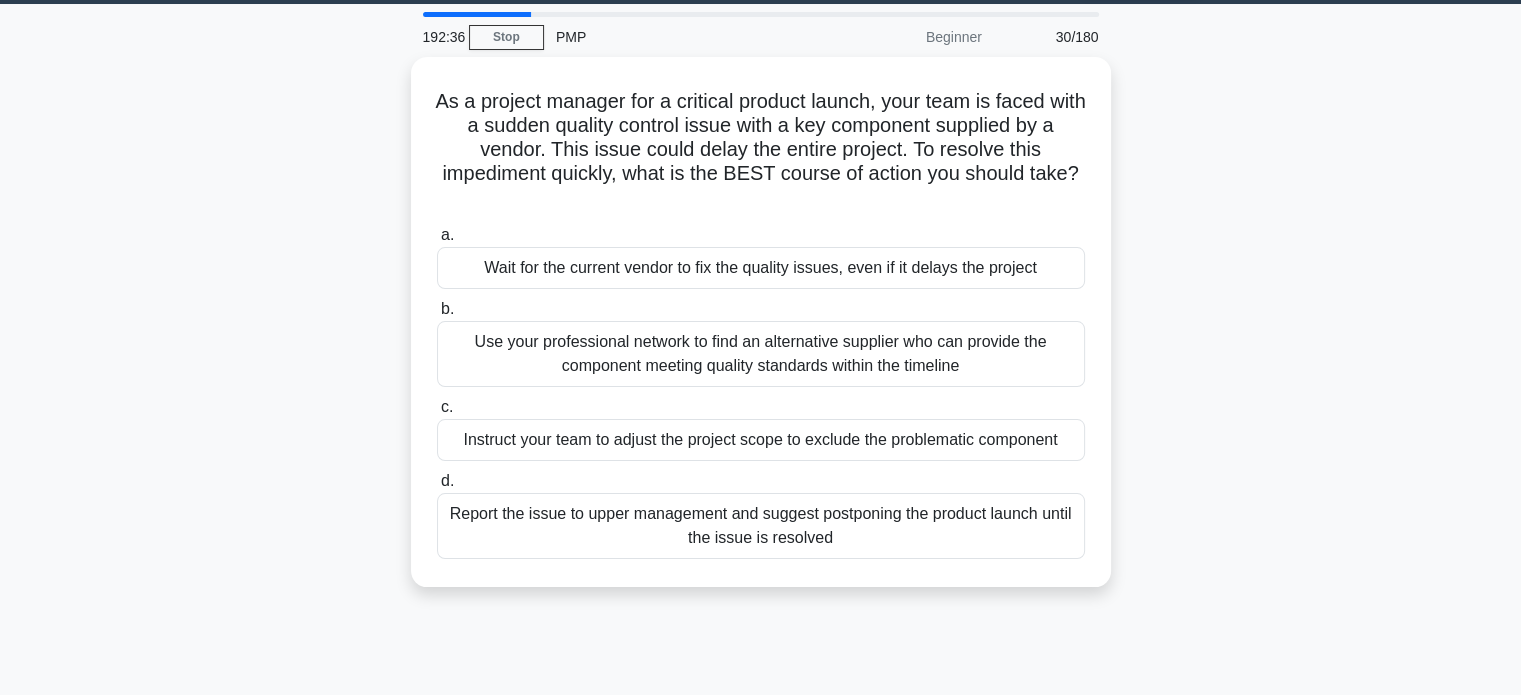 scroll, scrollTop: 0, scrollLeft: 0, axis: both 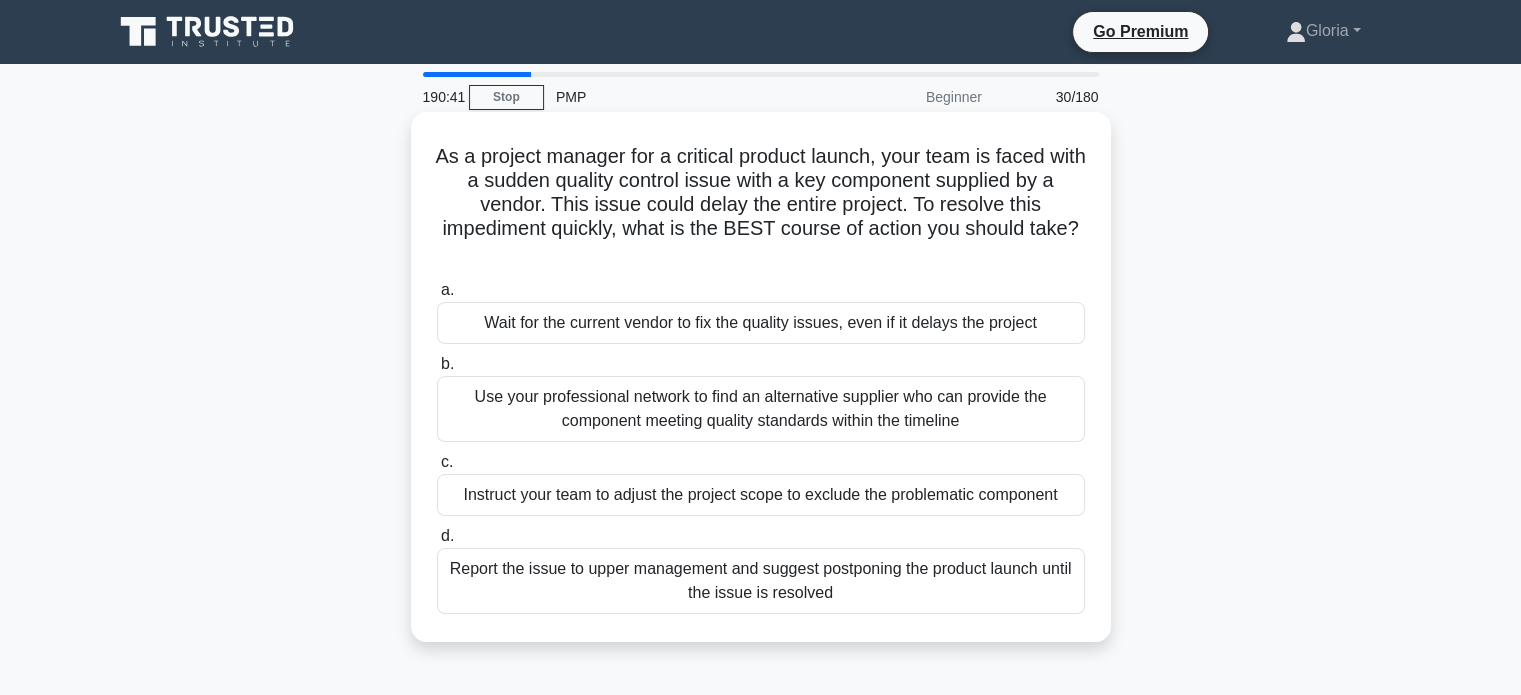 click on "Use your professional network to find an alternative supplier who can provide the component meeting quality standards within the timeline" at bounding box center (761, 409) 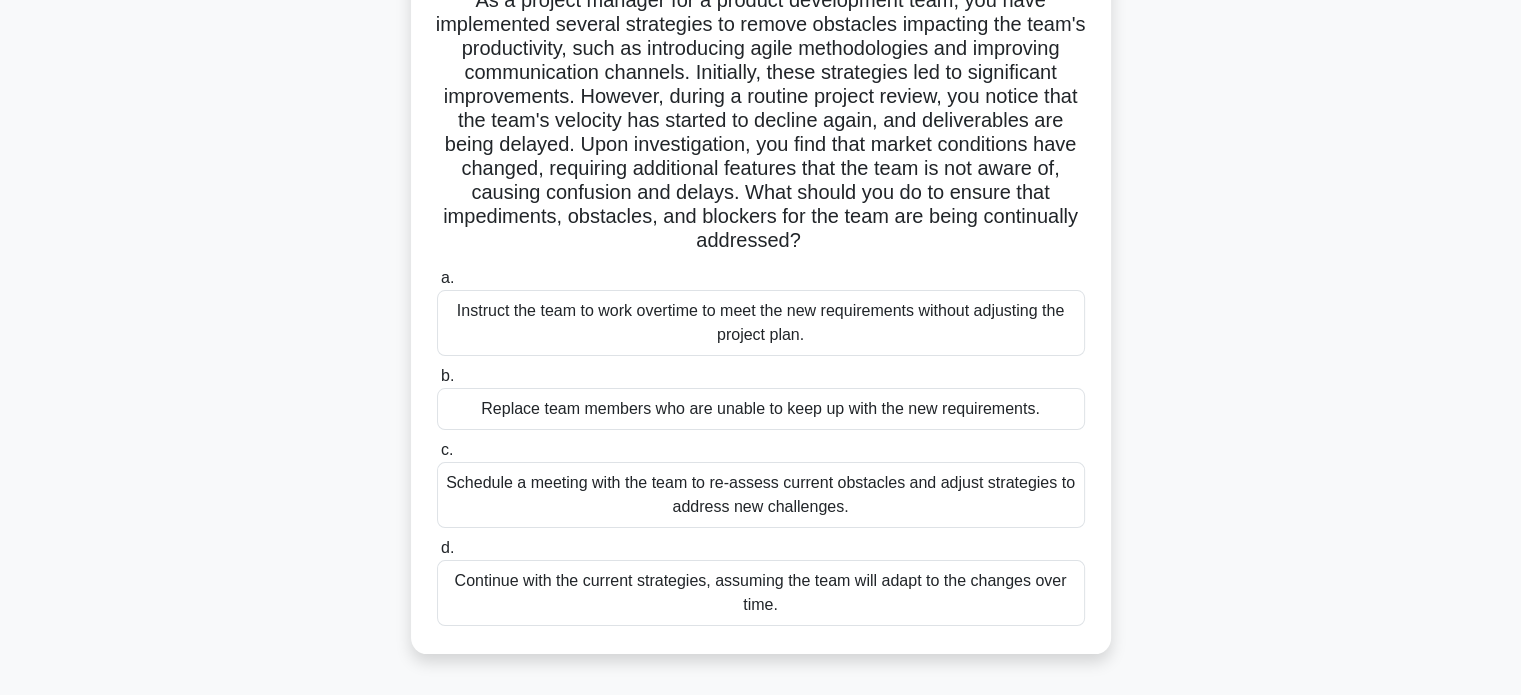 scroll, scrollTop: 155, scrollLeft: 0, axis: vertical 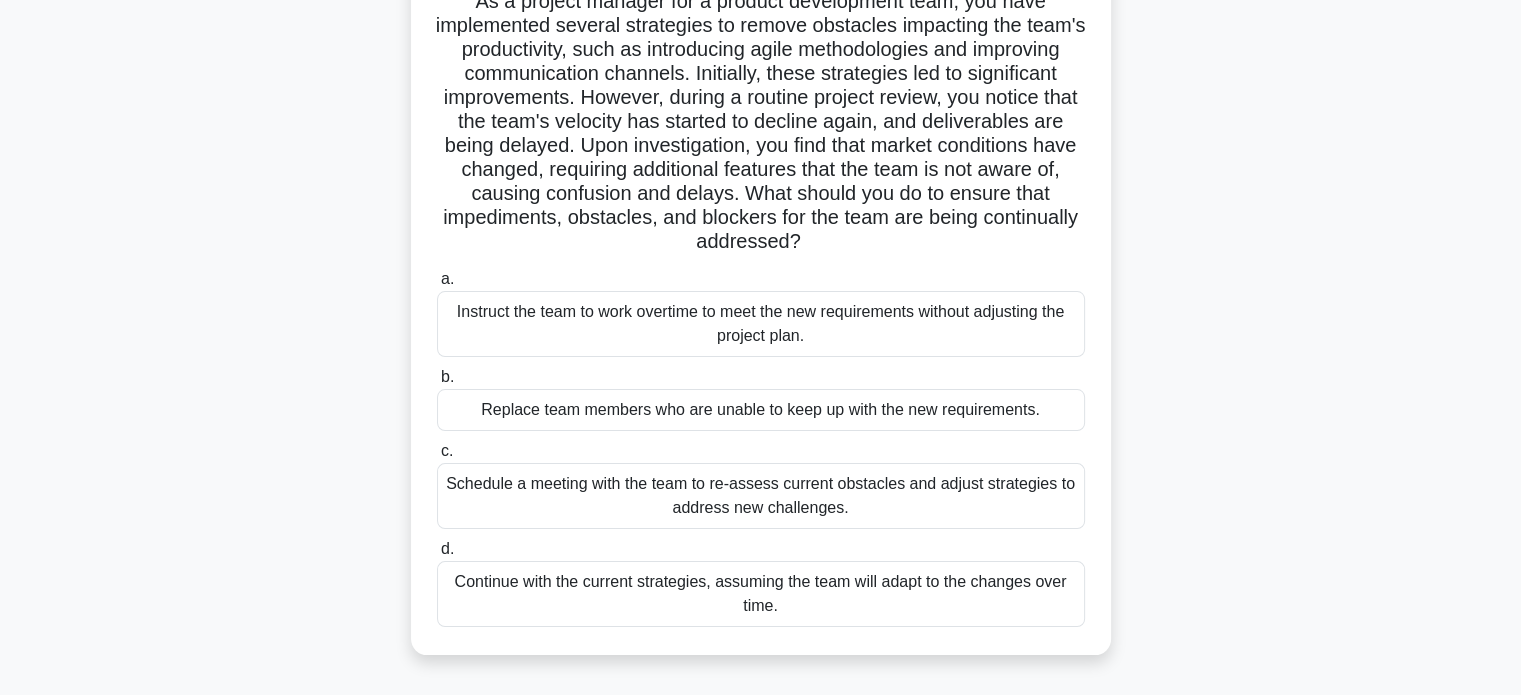click on "Schedule a meeting with the team to re-assess current obstacles and adjust strategies to address new challenges." at bounding box center (761, 496) 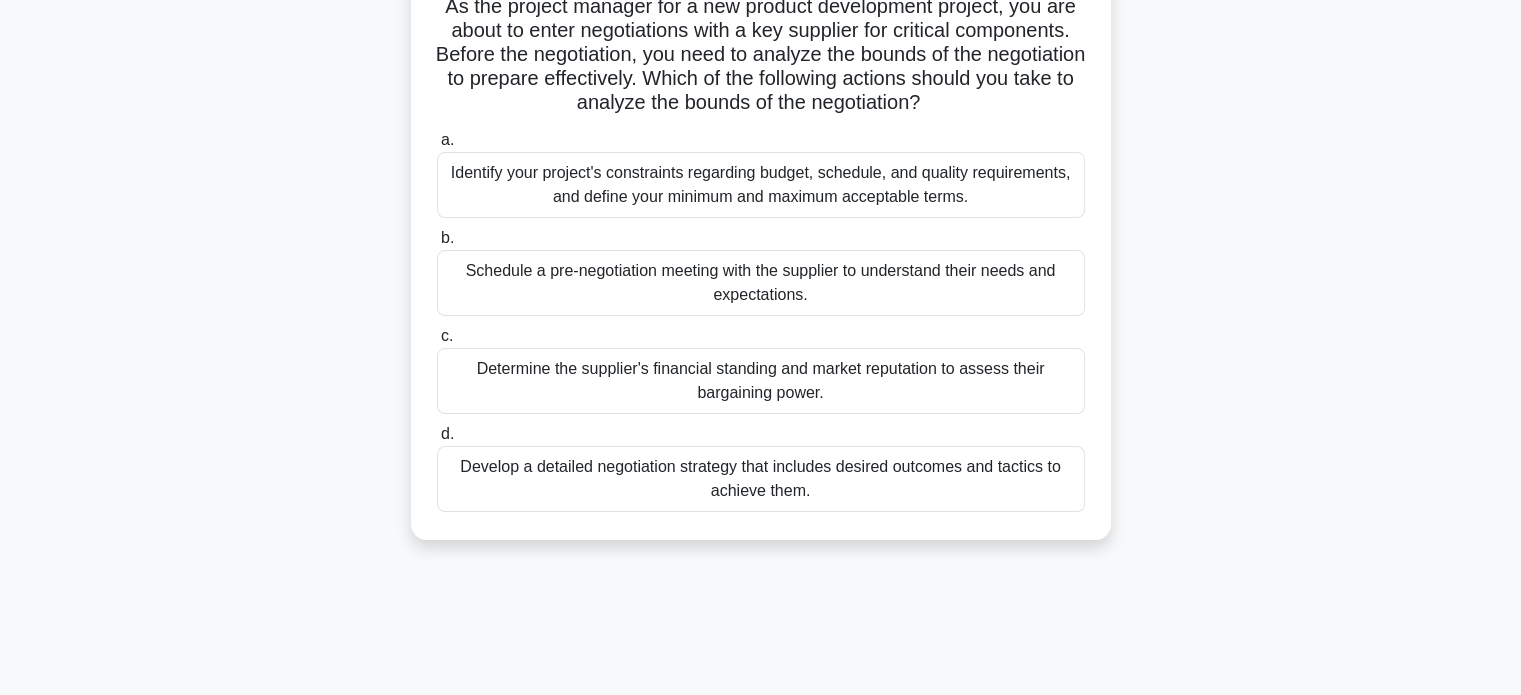 scroll, scrollTop: 0, scrollLeft: 0, axis: both 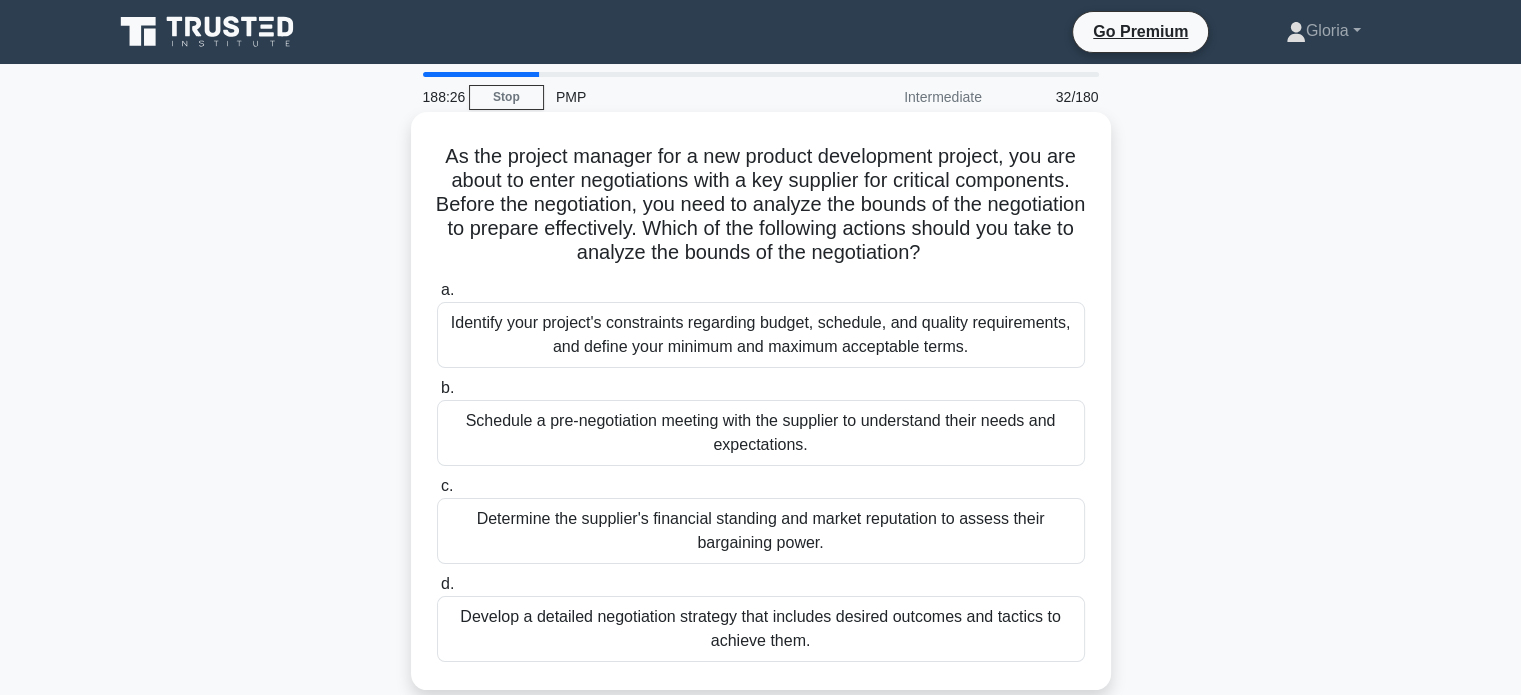 click on "Identify your project's constraints regarding budget, schedule, and quality requirements, and define your minimum and maximum acceptable terms." at bounding box center [761, 335] 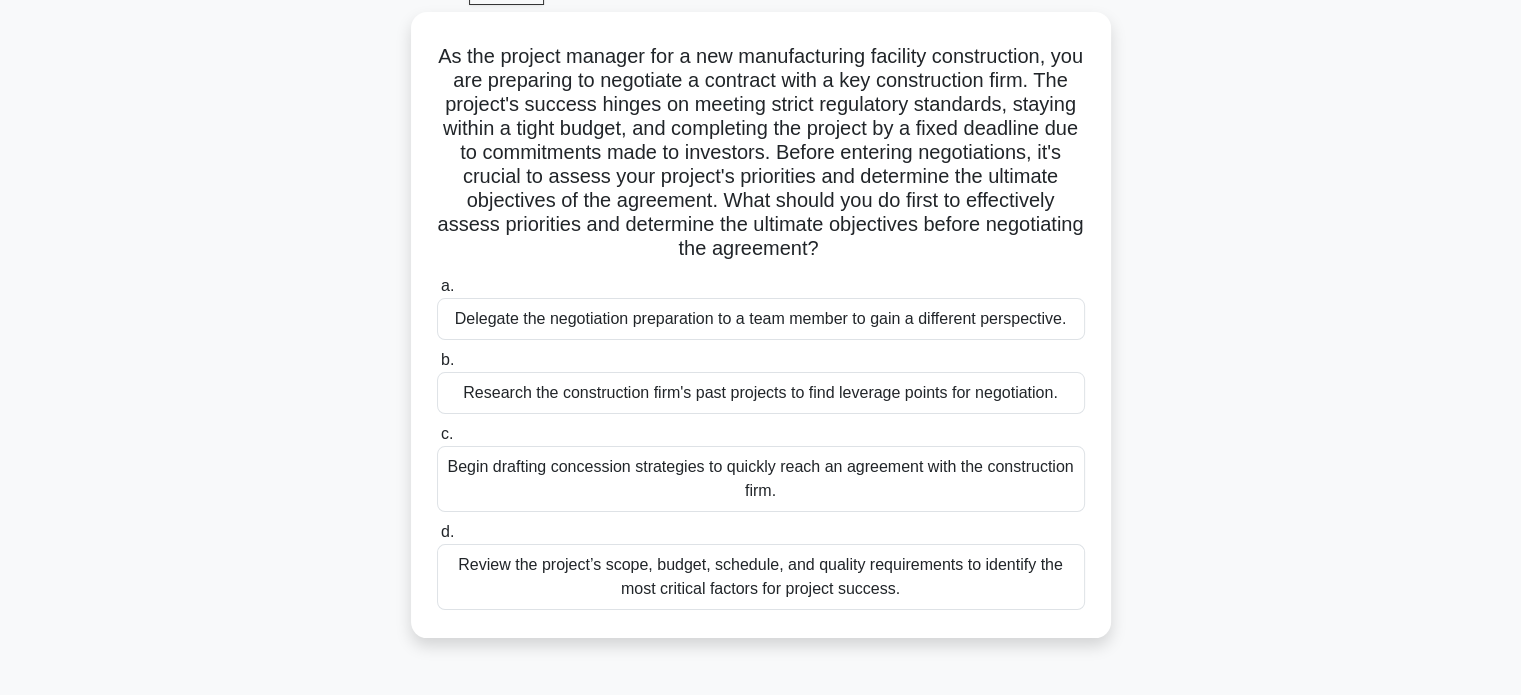 scroll, scrollTop: 119, scrollLeft: 0, axis: vertical 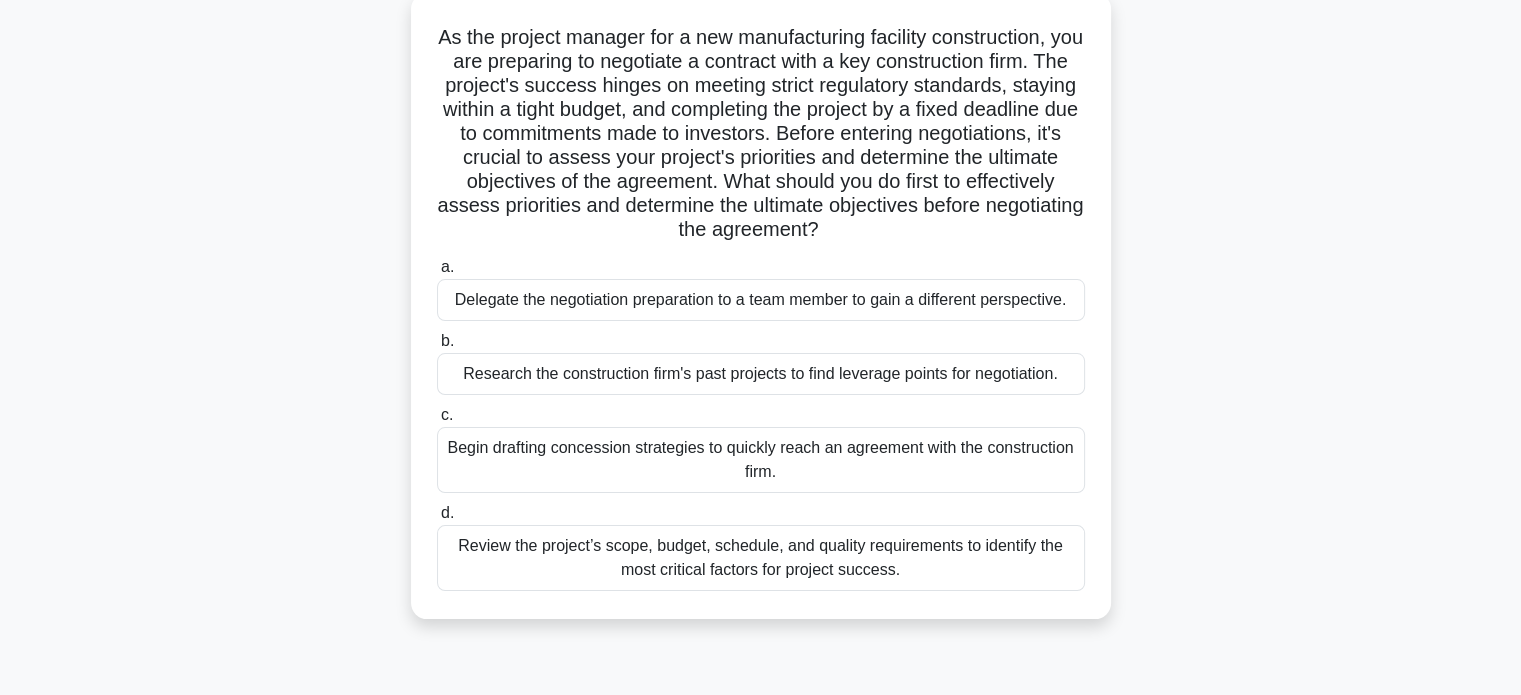 click on "Review the project’s scope, budget, schedule, and quality requirements to identify the most critical factors for project success." at bounding box center (761, 558) 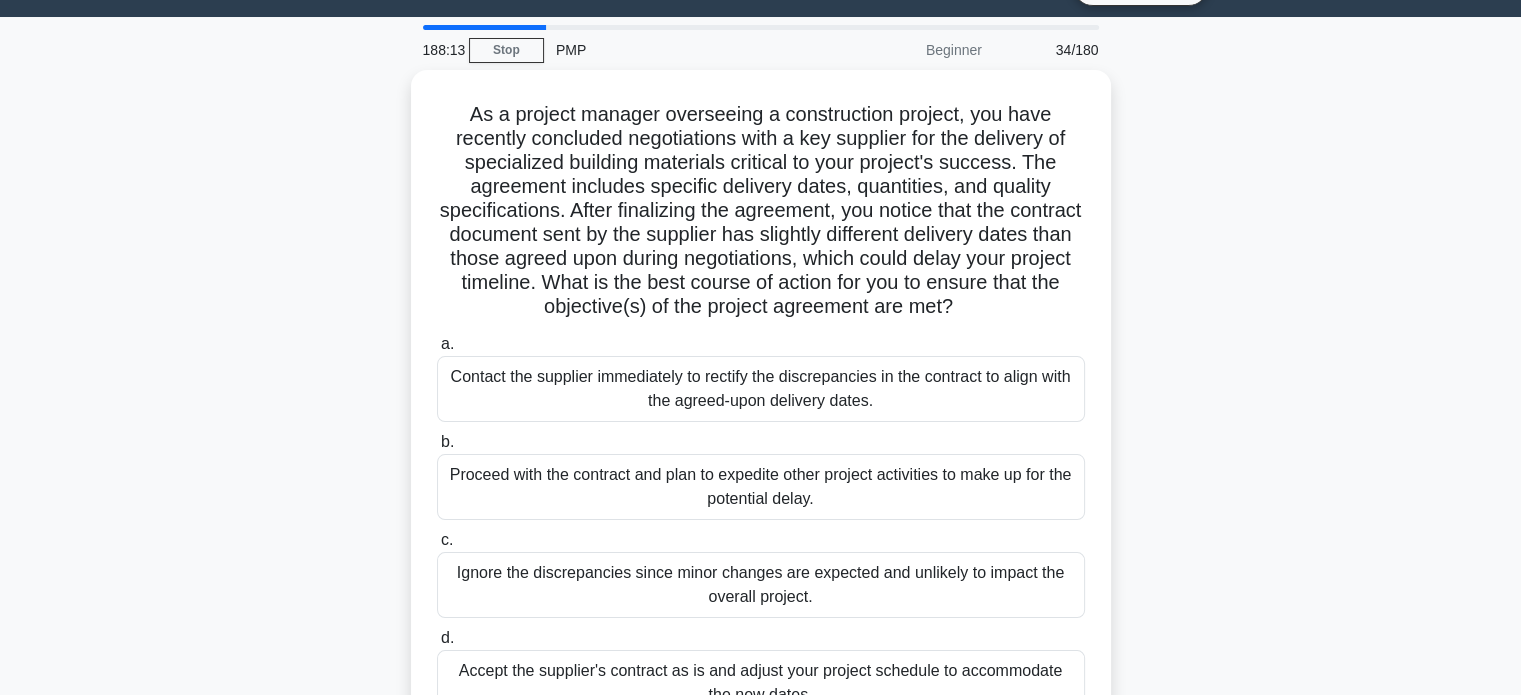 scroll, scrollTop: 18, scrollLeft: 0, axis: vertical 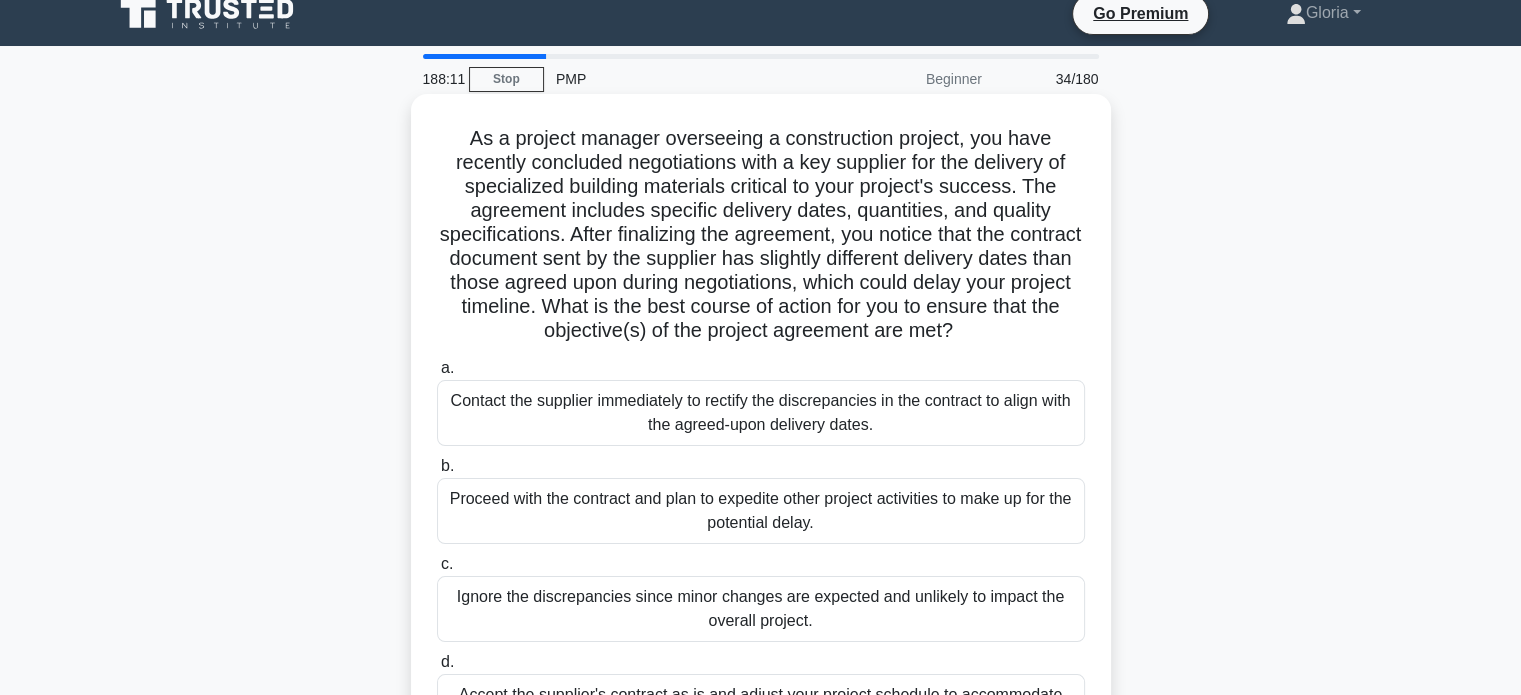 click on "Contact the supplier immediately to rectify the discrepancies in the contract to align with the agreed-upon delivery dates." at bounding box center [761, 413] 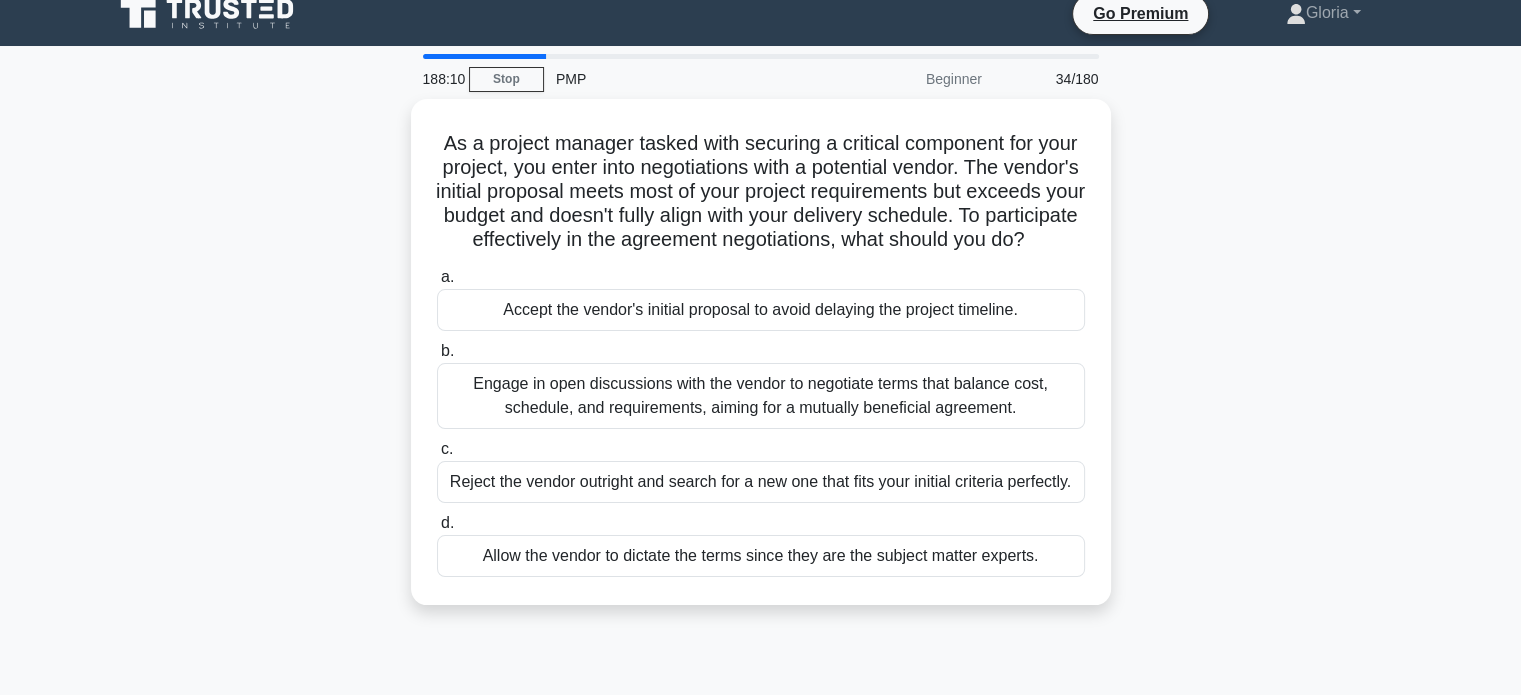 scroll, scrollTop: 0, scrollLeft: 0, axis: both 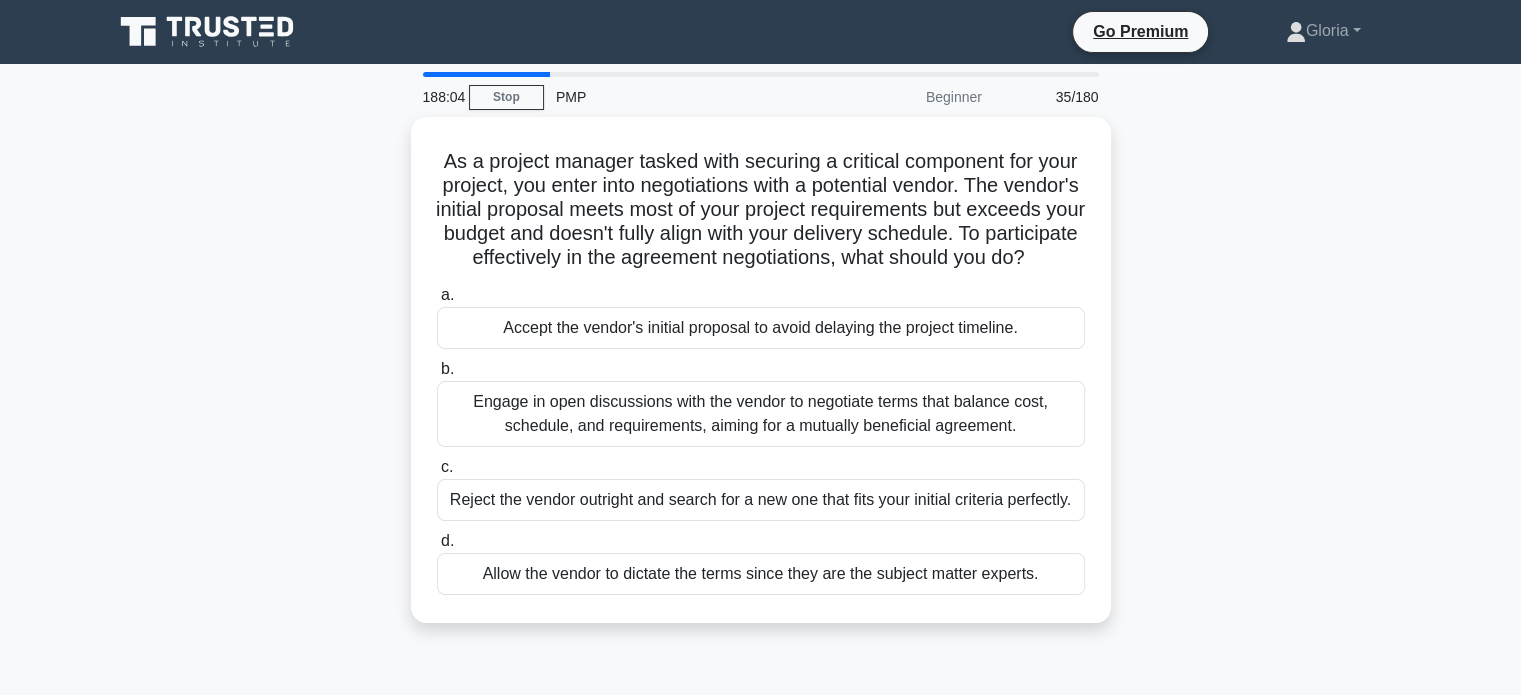 click on "Engage in open discussions with the vendor to negotiate terms that balance cost, schedule, and requirements, aiming for a mutually beneficial agreement." at bounding box center [761, 414] 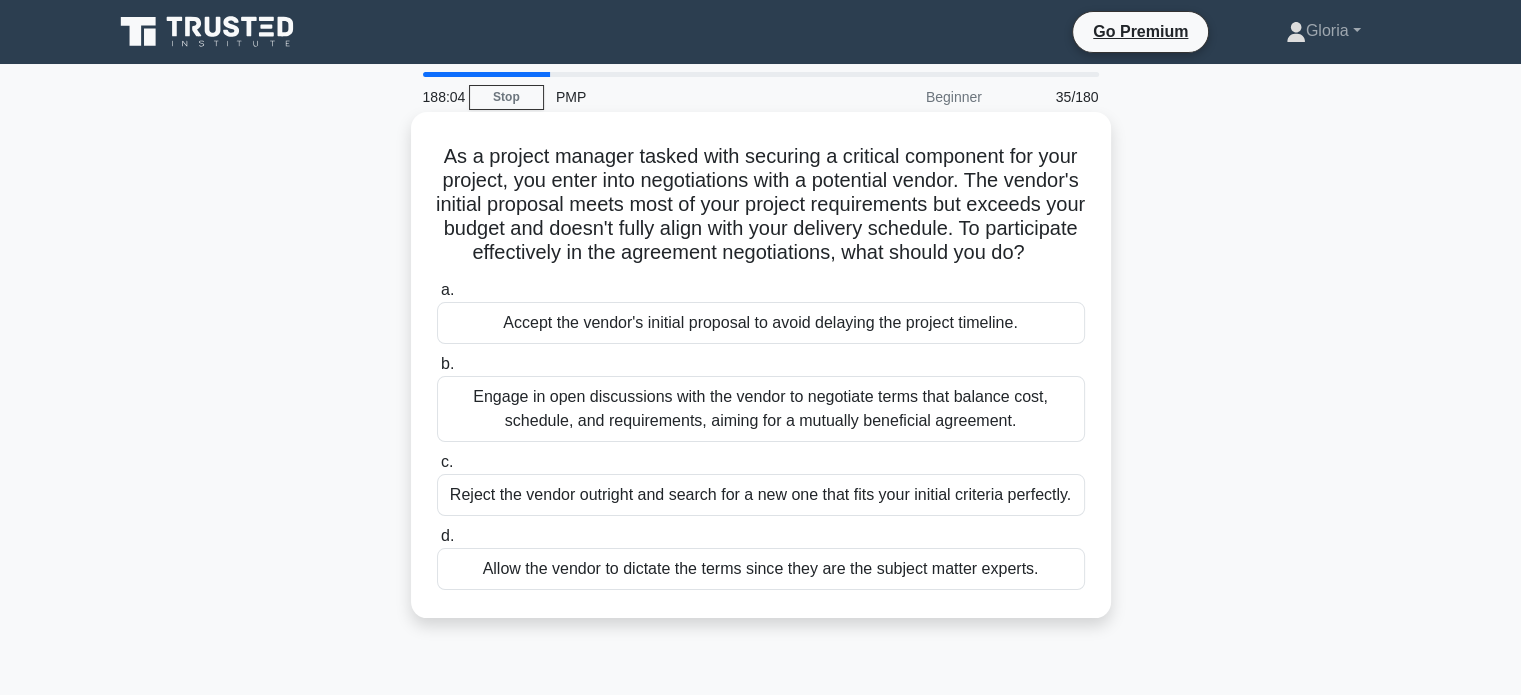click on "b.
Engage in open discussions with the vendor to negotiate terms that balance cost, schedule, and requirements, aiming for a mutually beneficial agreement." at bounding box center [437, 364] 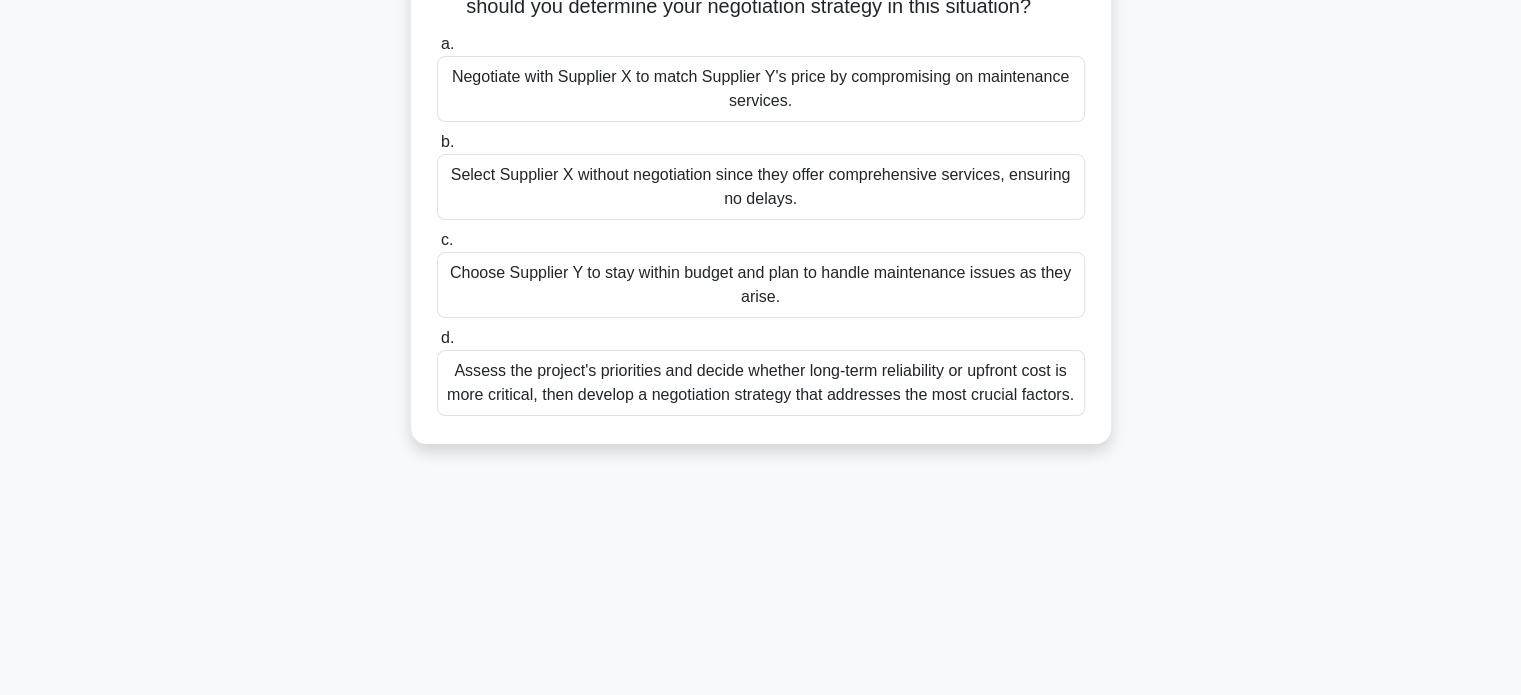 scroll, scrollTop: 328, scrollLeft: 0, axis: vertical 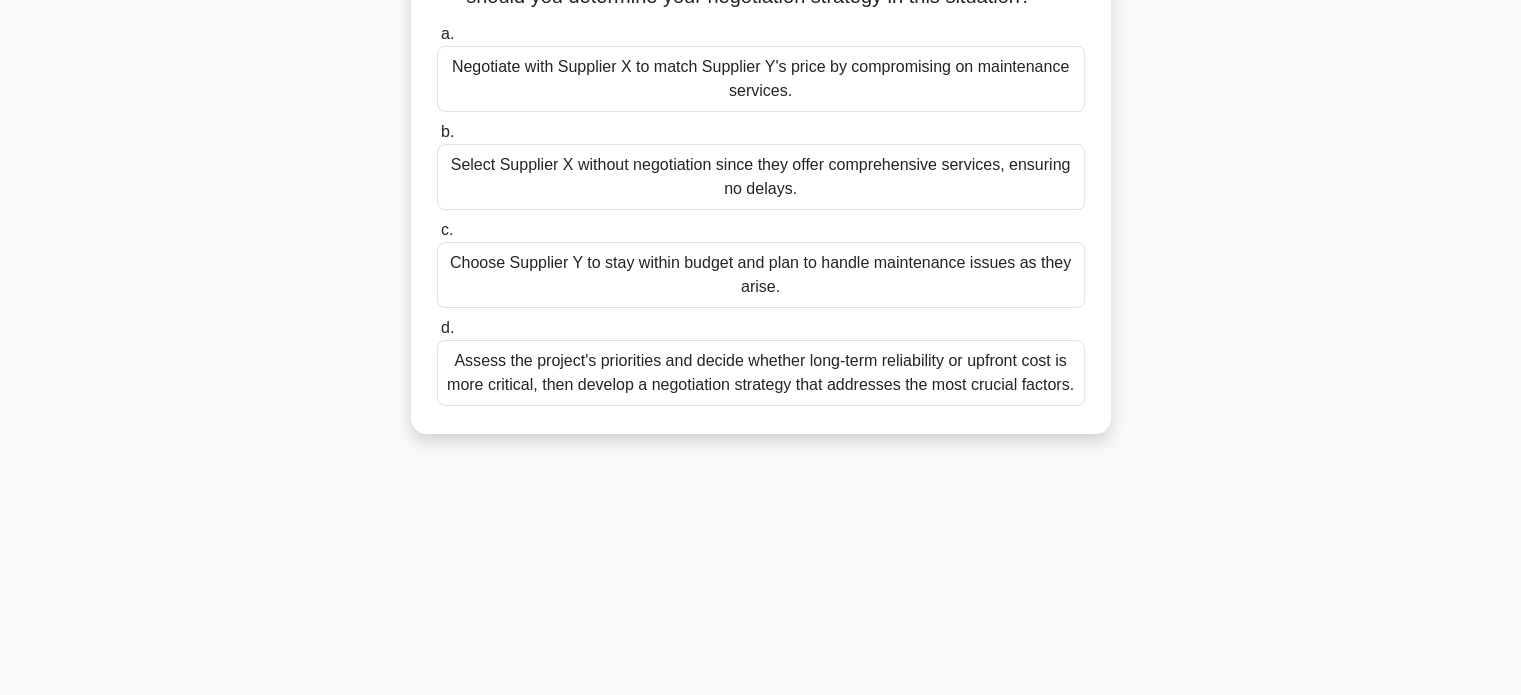 click on "Assess the project's priorities and decide whether long-term reliability or upfront cost is more critical, then develop a negotiation strategy that addresses the most crucial factors." at bounding box center (761, 373) 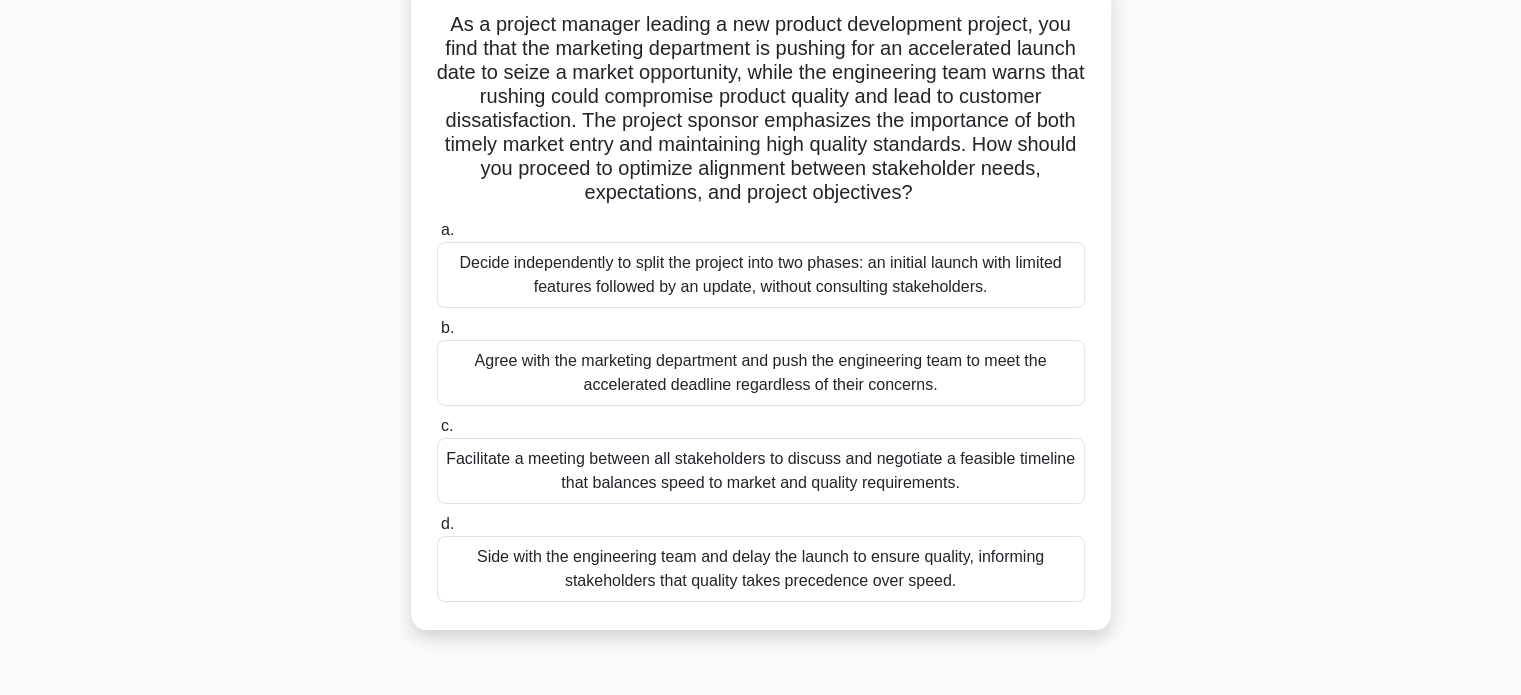 scroll, scrollTop: 160, scrollLeft: 0, axis: vertical 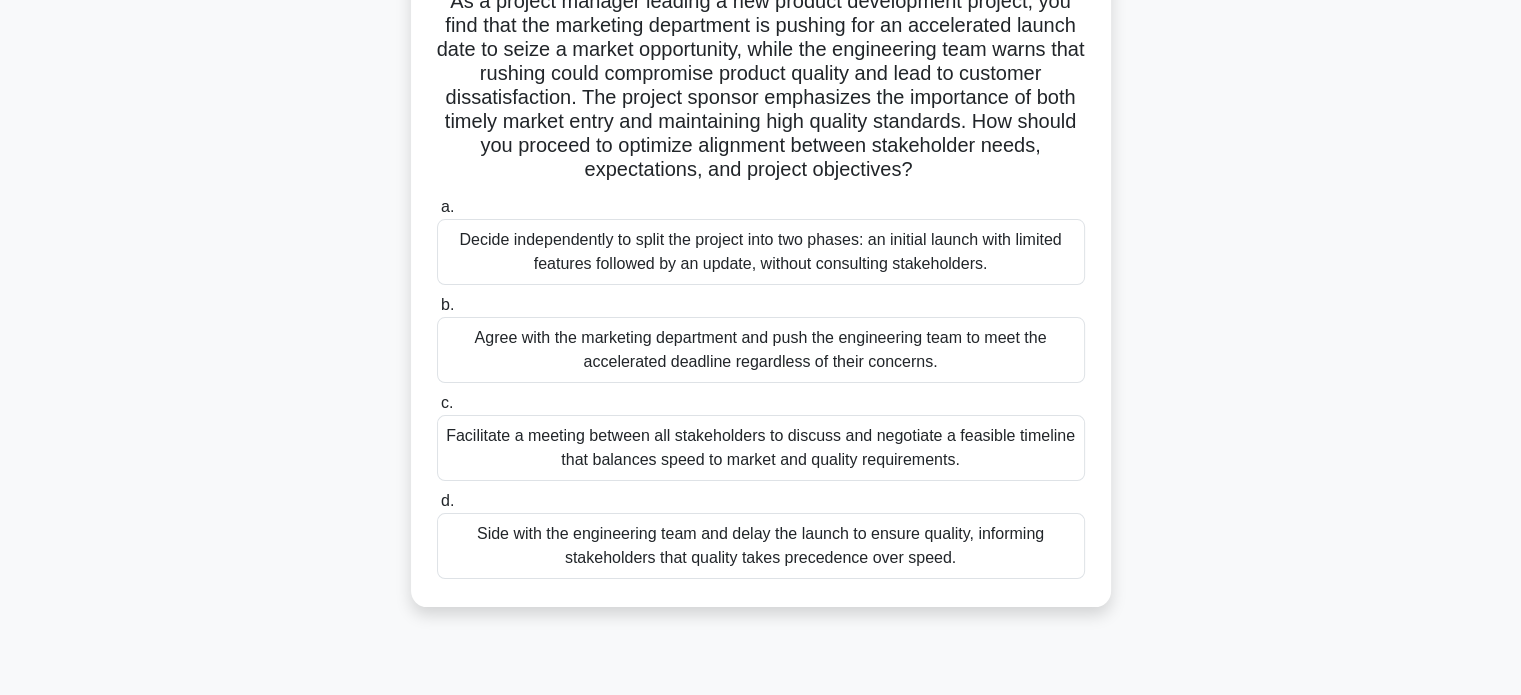 click on "Facilitate a meeting between all stakeholders to discuss and negotiate a feasible timeline that balances speed to market and quality requirements." at bounding box center (761, 448) 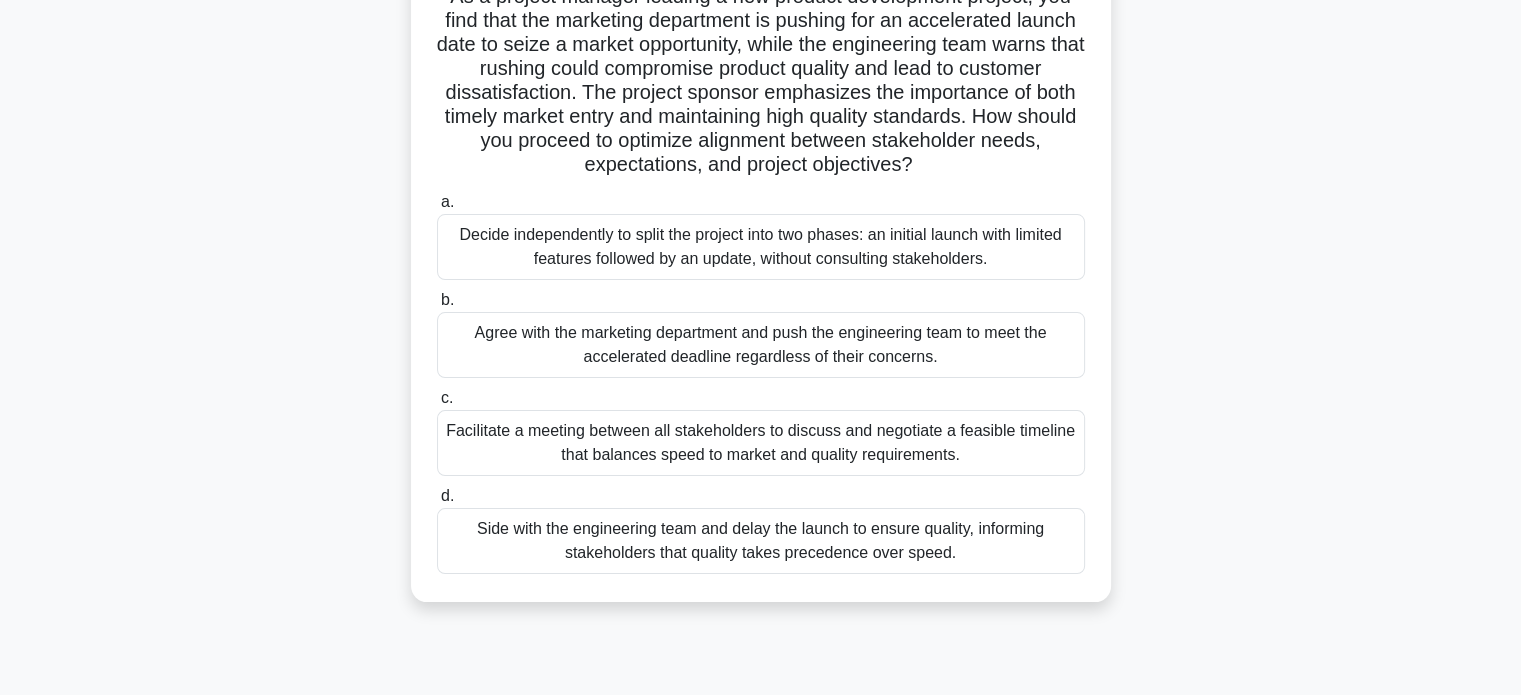click on "c.
Facilitate a meeting between all stakeholders to discuss and negotiate a feasible timeline that balances speed to market and quality requirements." at bounding box center (437, 398) 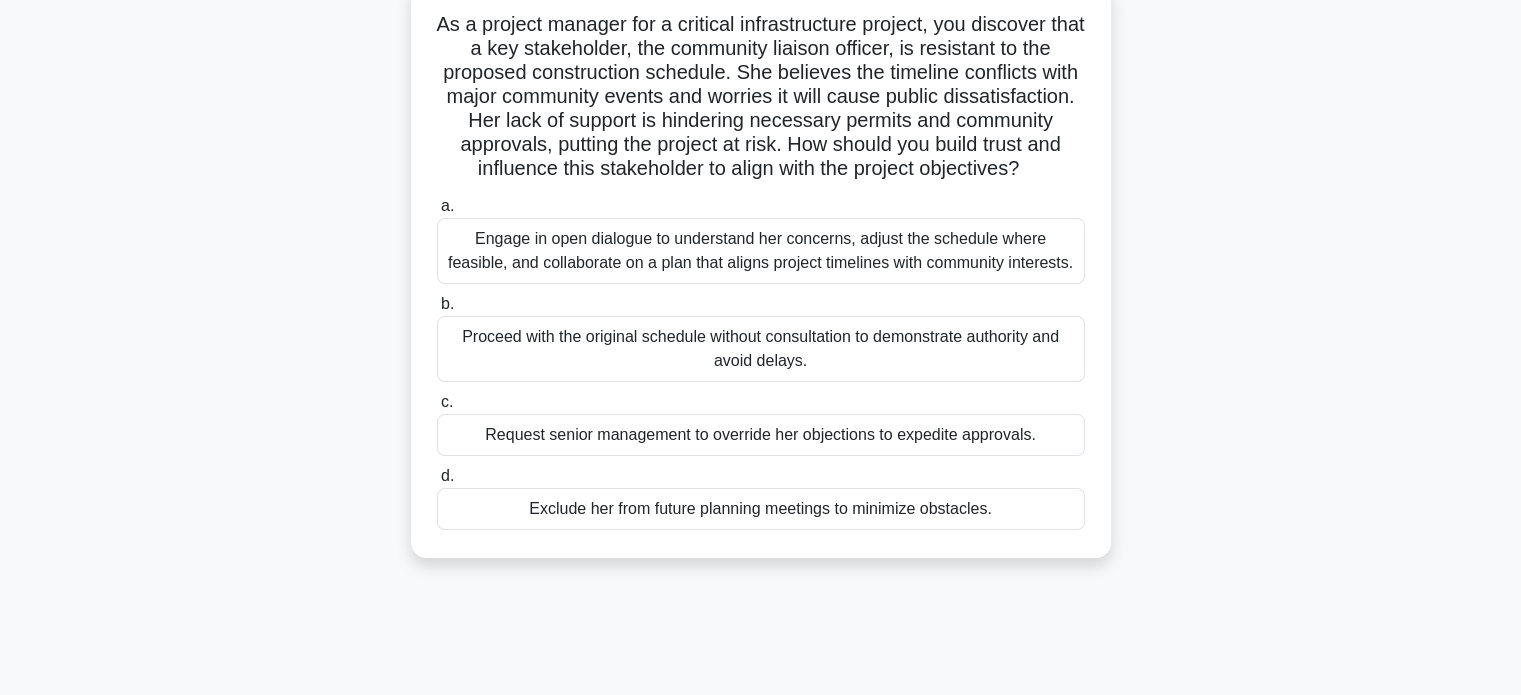 scroll, scrollTop: 138, scrollLeft: 0, axis: vertical 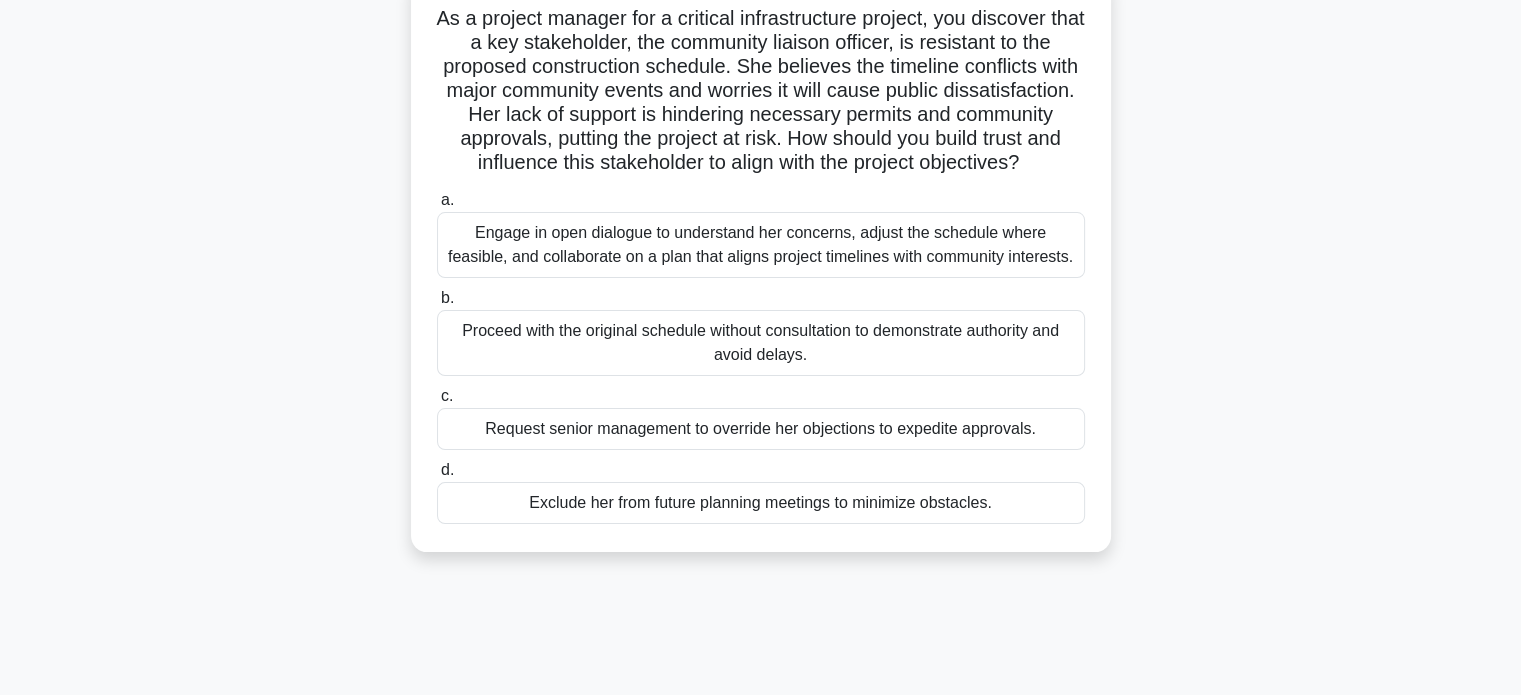 click on "Engage in open dialogue to understand her concerns, adjust the schedule where feasible, and collaborate on a plan that aligns project timelines with community interests." at bounding box center [761, 245] 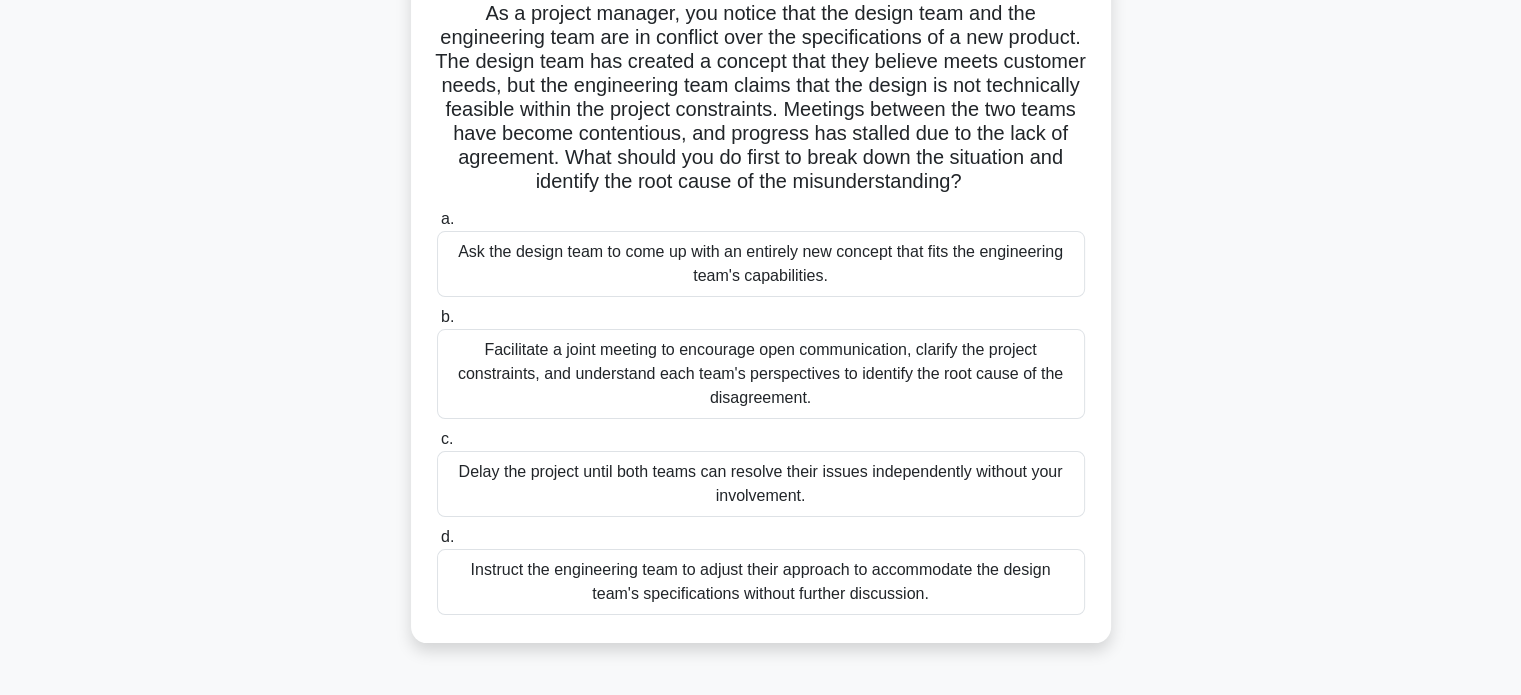 scroll, scrollTop: 150, scrollLeft: 0, axis: vertical 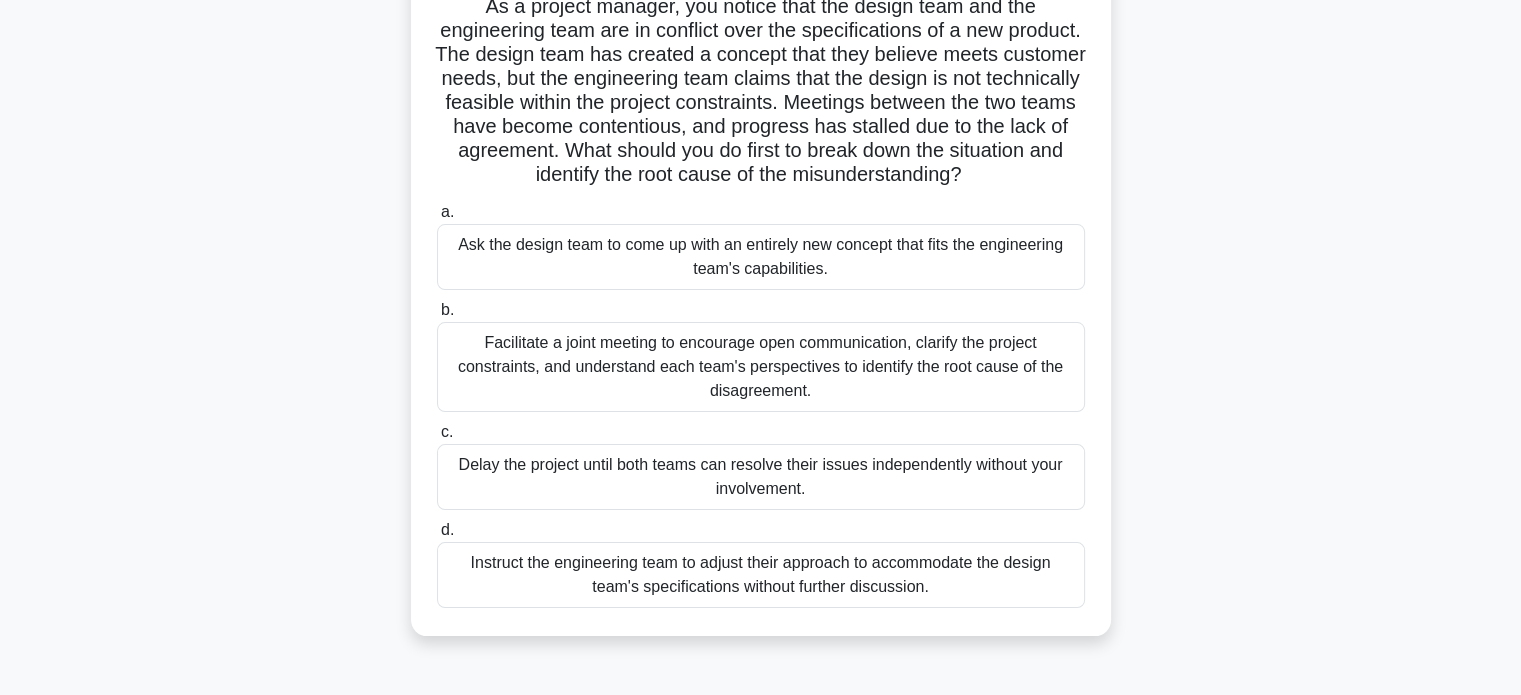 click on "Facilitate a joint meeting to encourage open communication, clarify the project constraints, and understand each team's perspectives to identify the root cause of the disagreement." at bounding box center (761, 367) 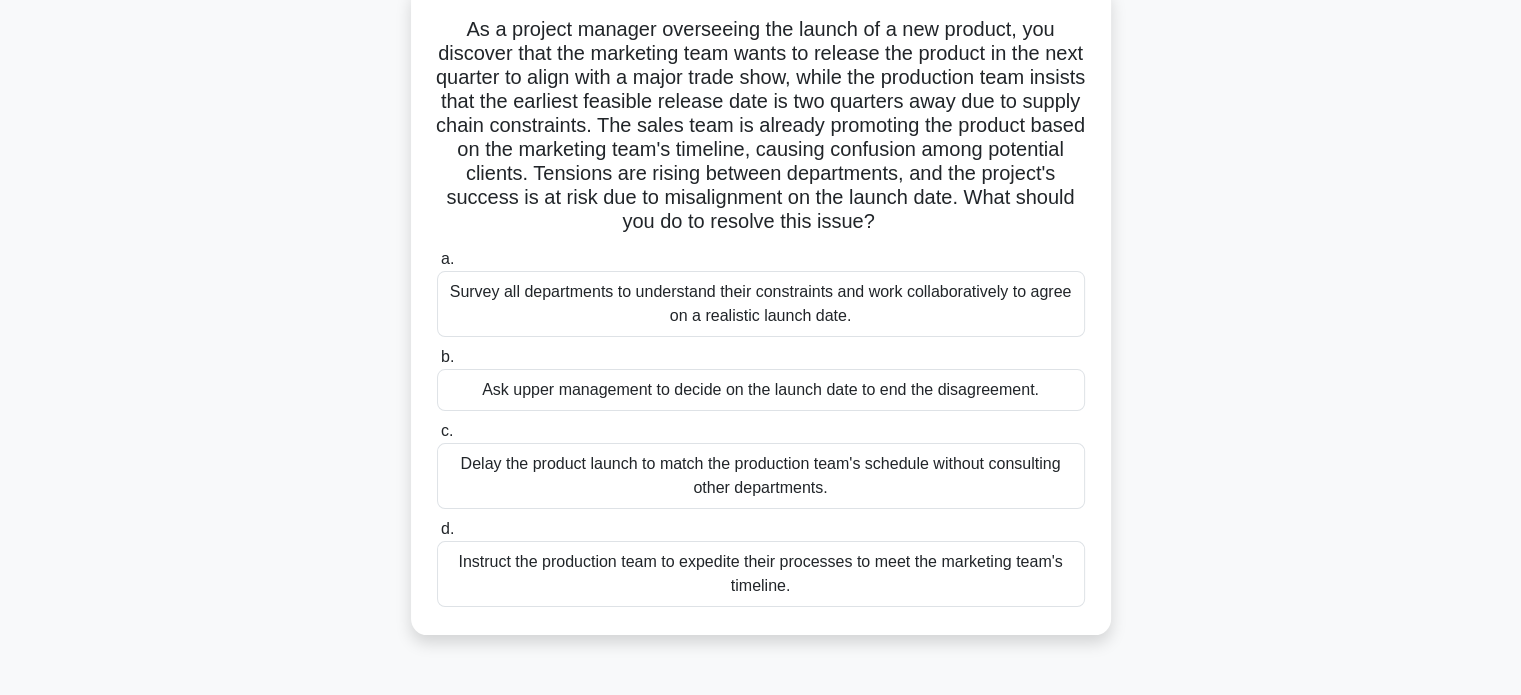 scroll, scrollTop: 132, scrollLeft: 0, axis: vertical 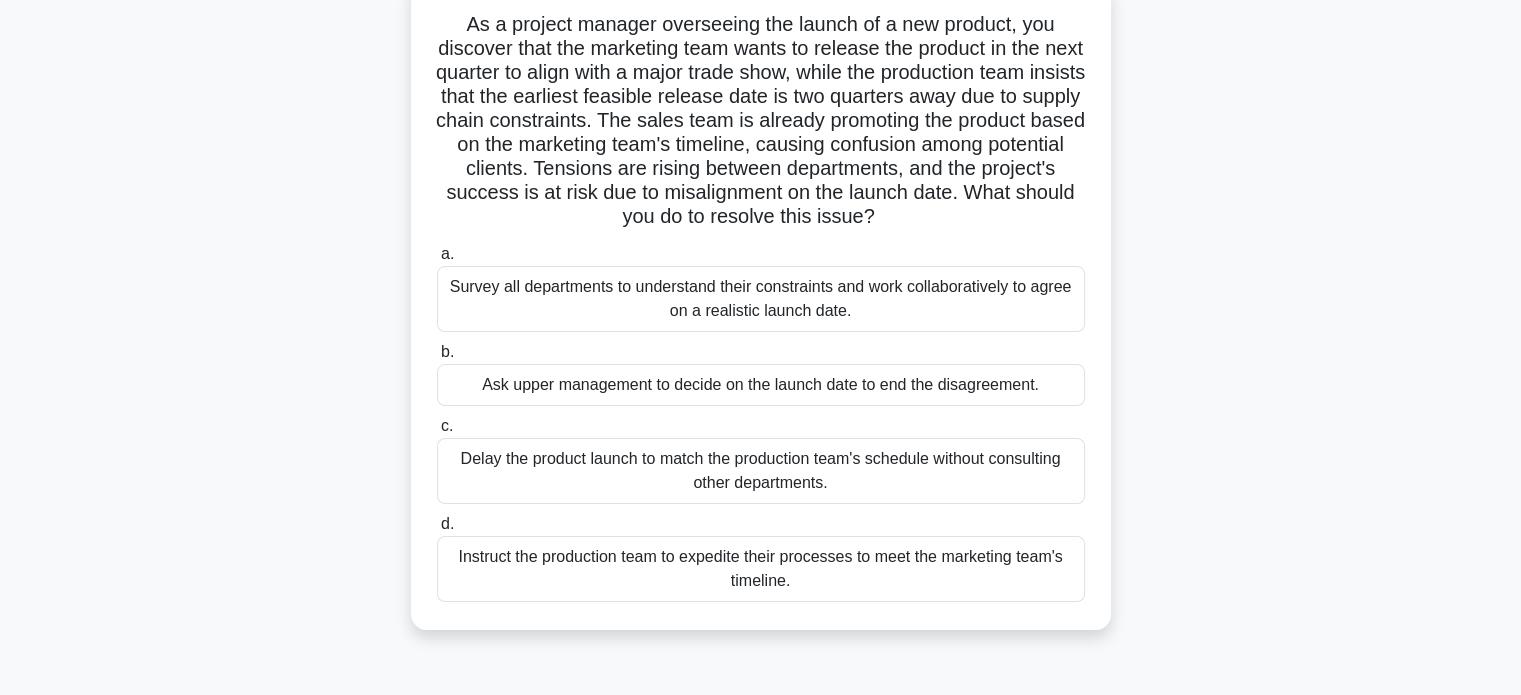 click on "Survey all departments to understand their constraints and work collaboratively to agree on a realistic launch date." at bounding box center (761, 299) 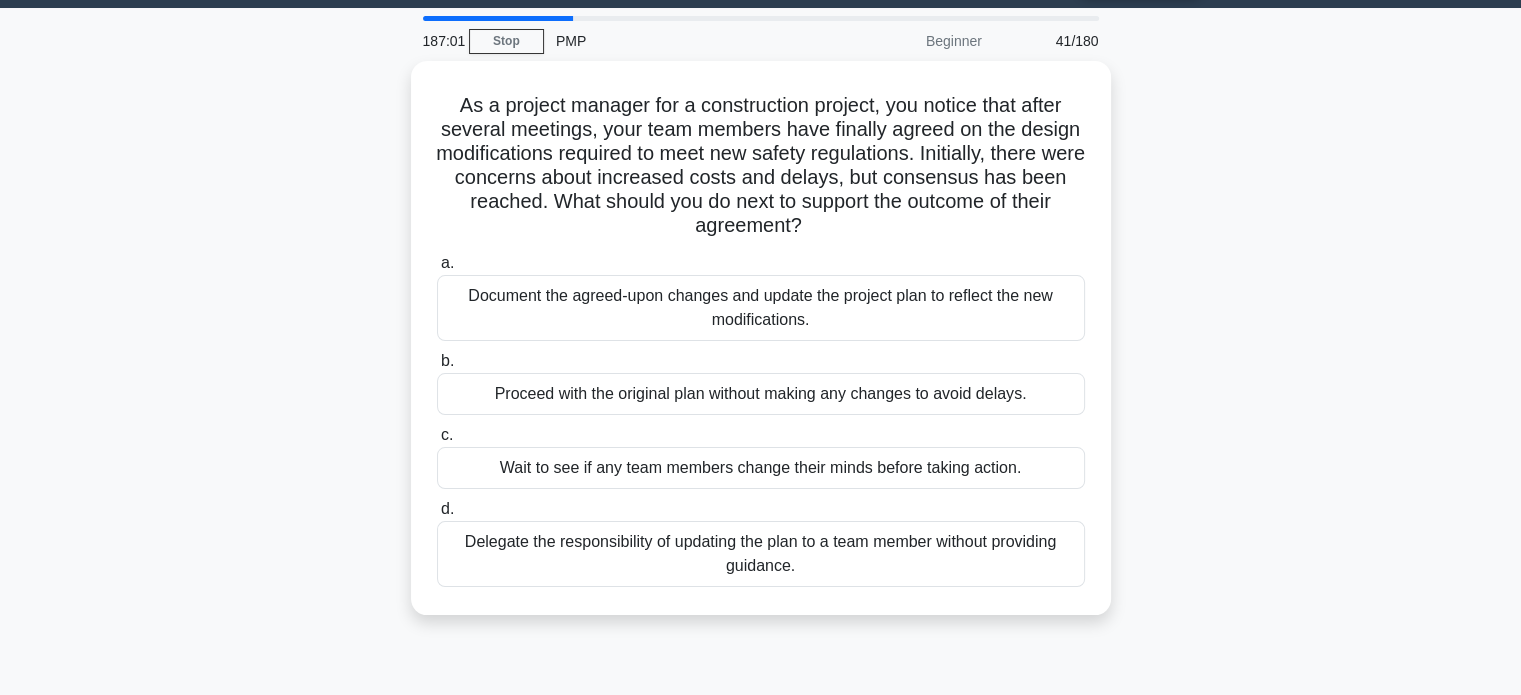 scroll, scrollTop: 0, scrollLeft: 0, axis: both 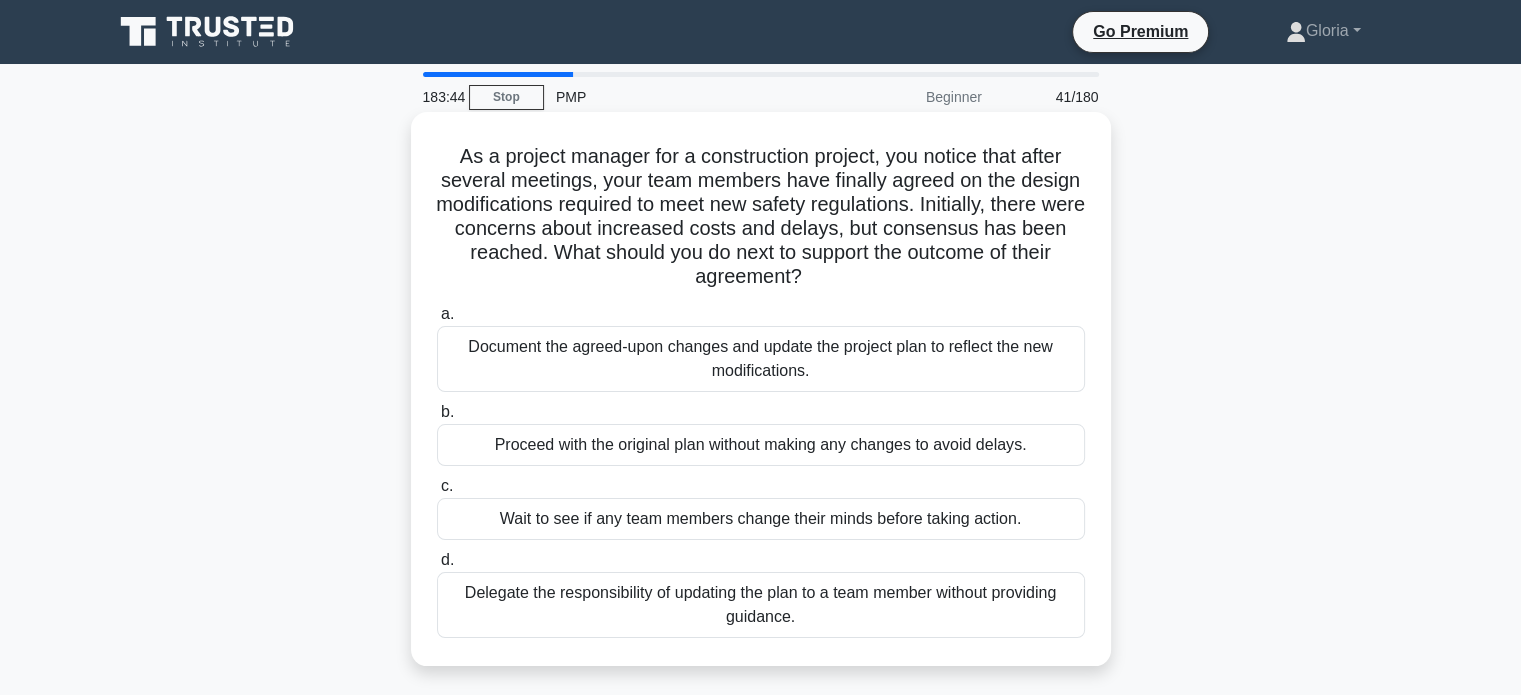 click on "Document the agreed-upon changes and update the project plan to reflect the new modifications." at bounding box center [761, 359] 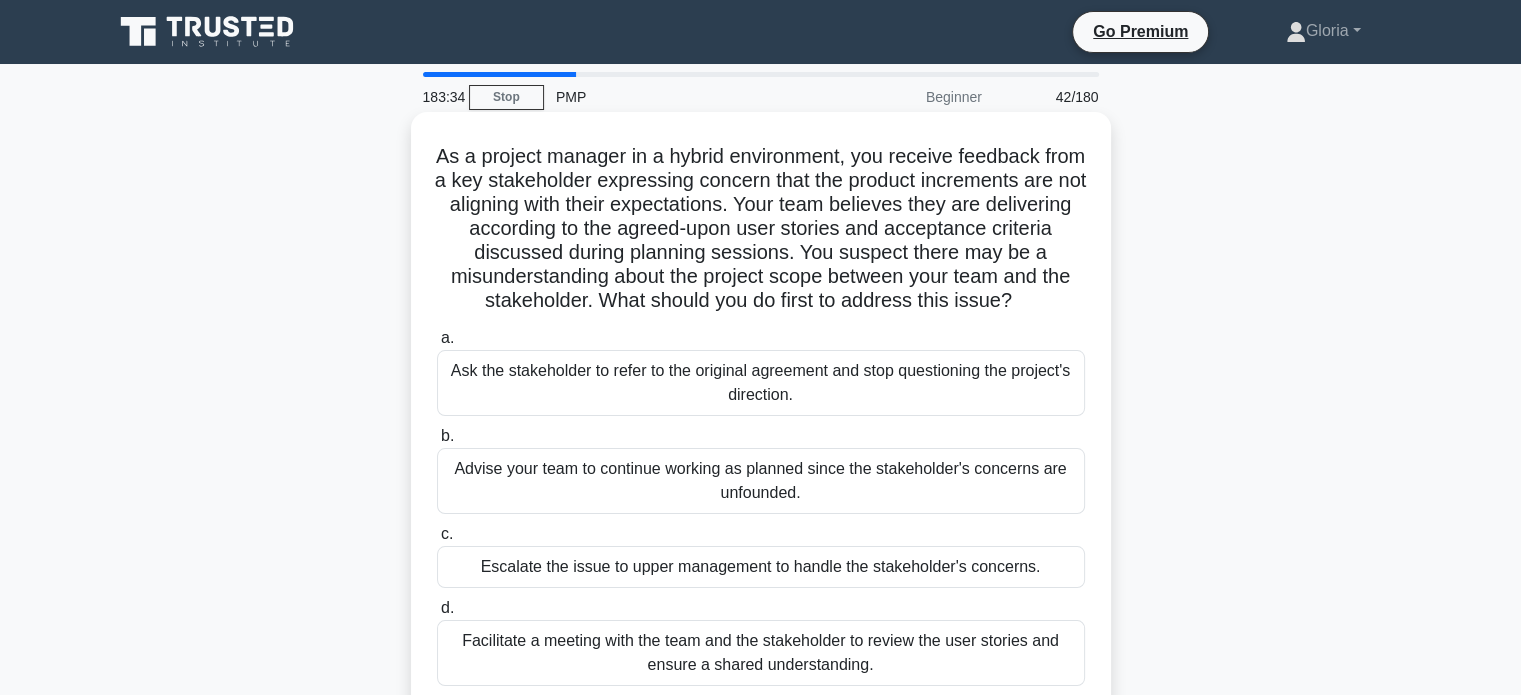 scroll, scrollTop: 104, scrollLeft: 0, axis: vertical 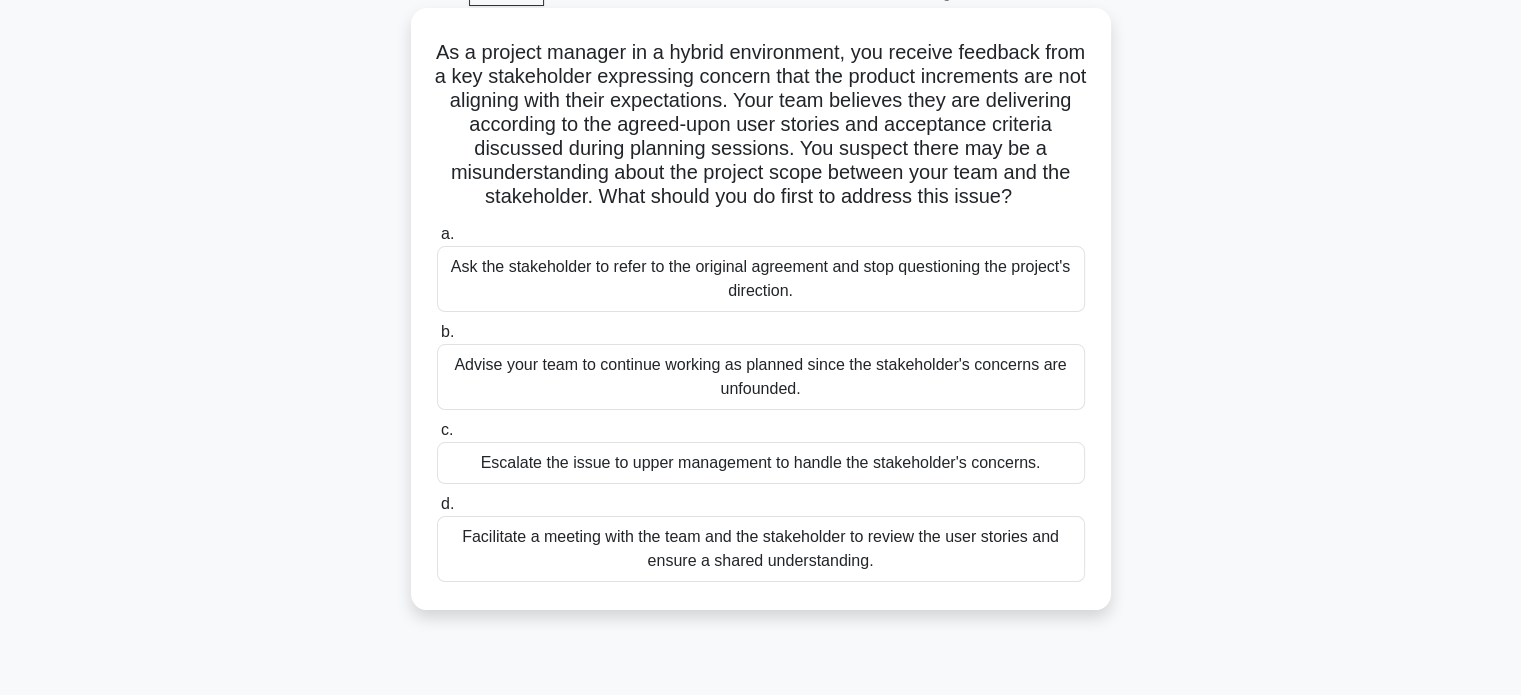 click on "Facilitate a meeting with the team and the stakeholder to review the user stories and ensure a shared understanding." at bounding box center [761, 549] 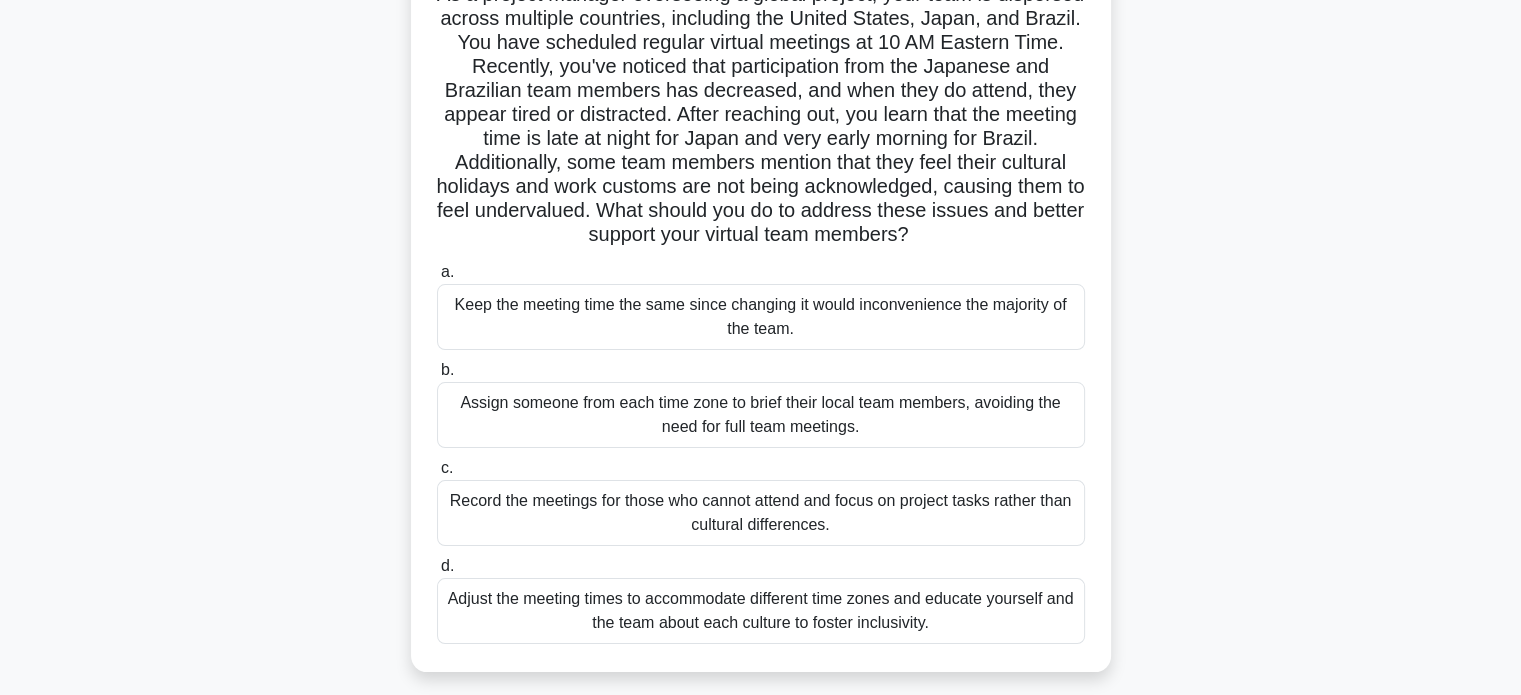 scroll, scrollTop: 202, scrollLeft: 0, axis: vertical 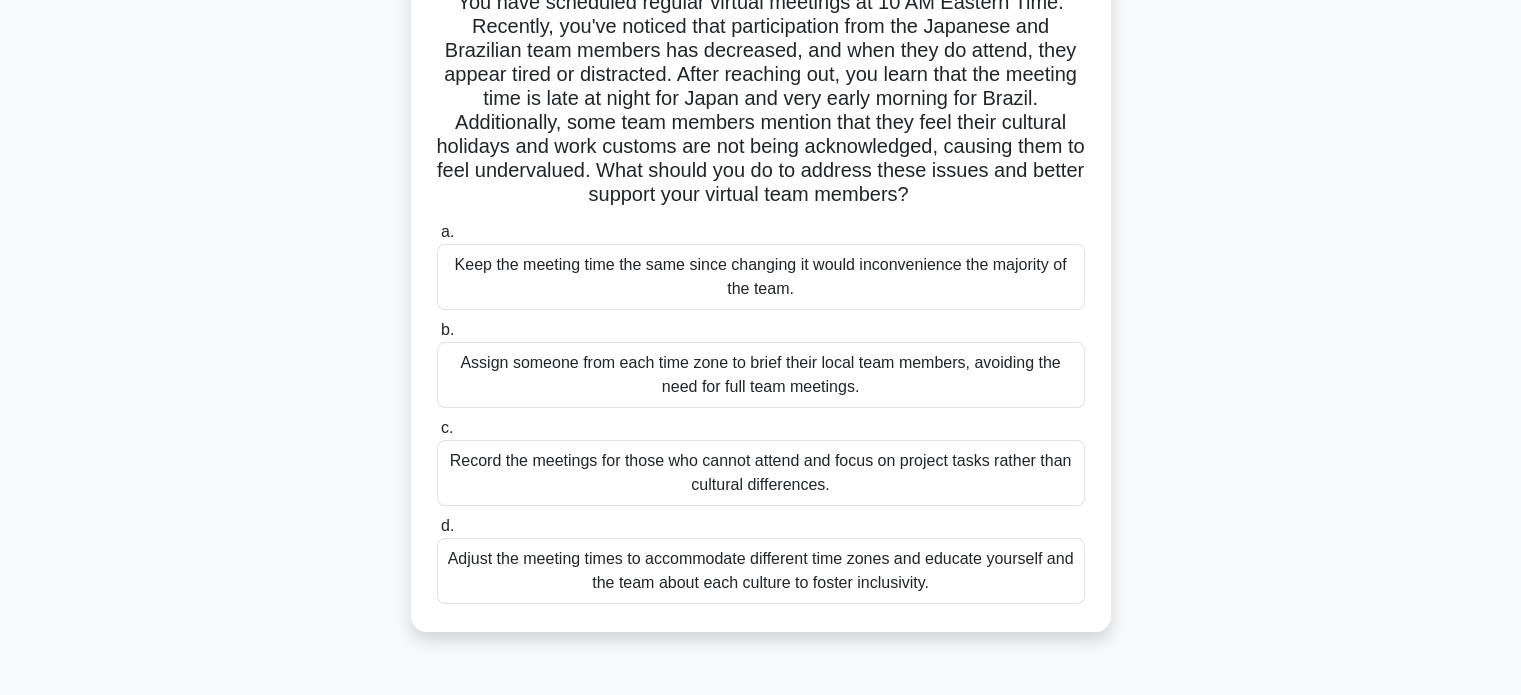 click on "Adjust the meeting times to accommodate different time zones and educate yourself and the team about each culture to foster inclusivity." at bounding box center (761, 571) 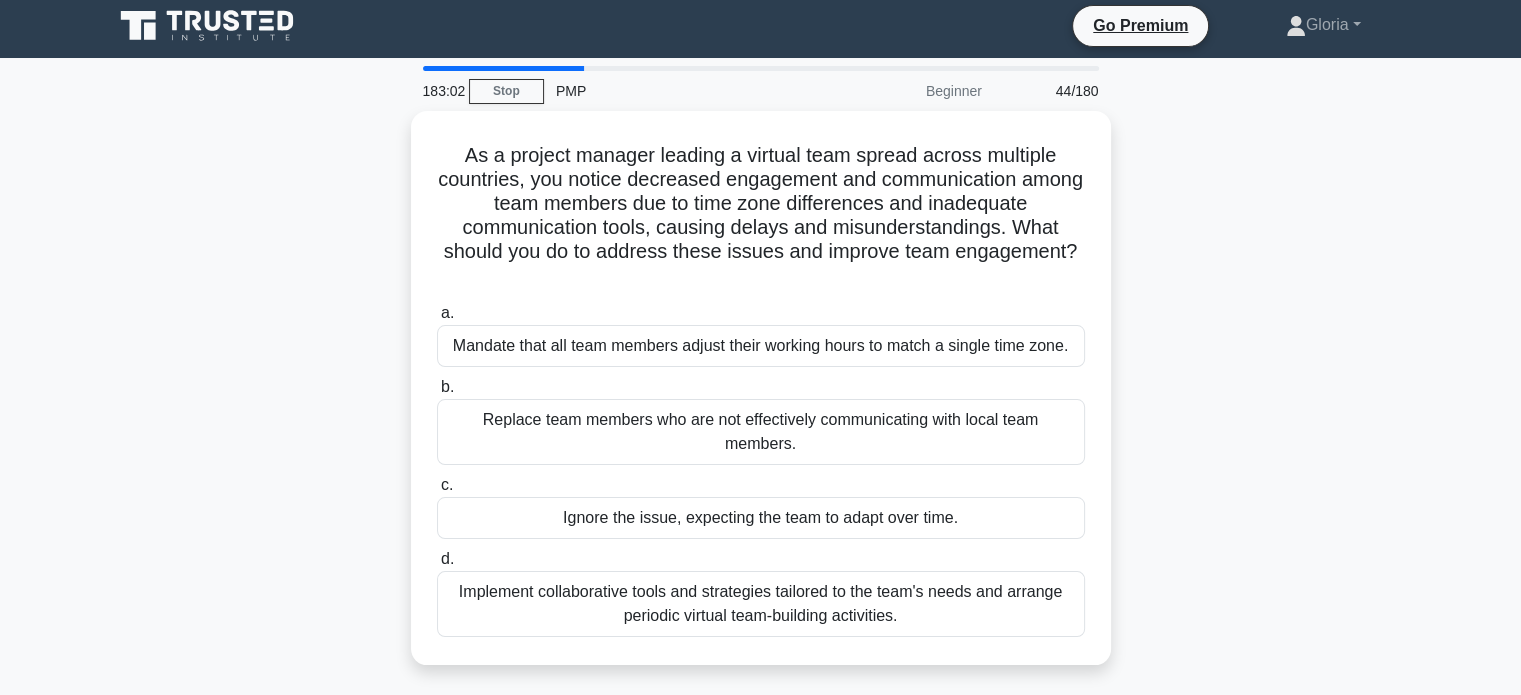 scroll, scrollTop: 0, scrollLeft: 0, axis: both 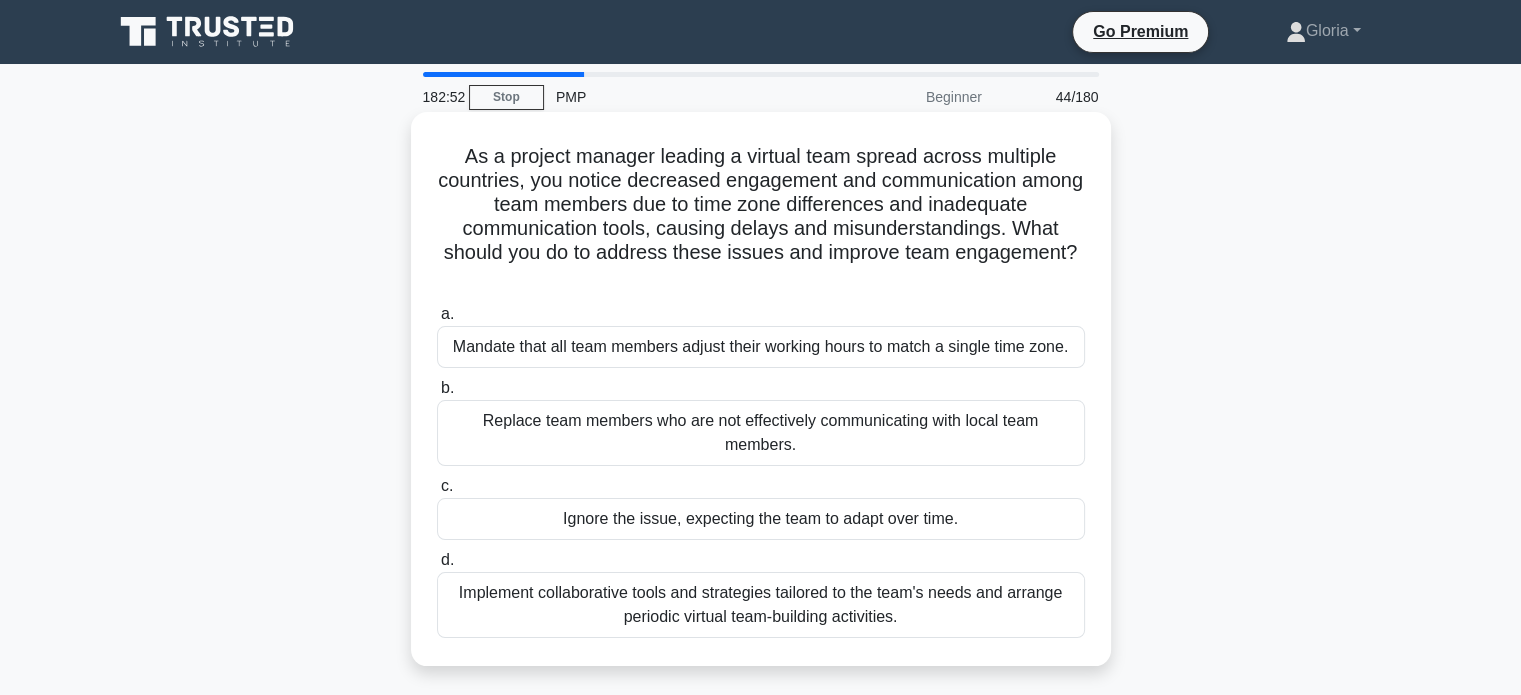 click on "Implement collaborative tools and strategies tailored to the team's needs and arrange periodic virtual team-building activities." at bounding box center (761, 605) 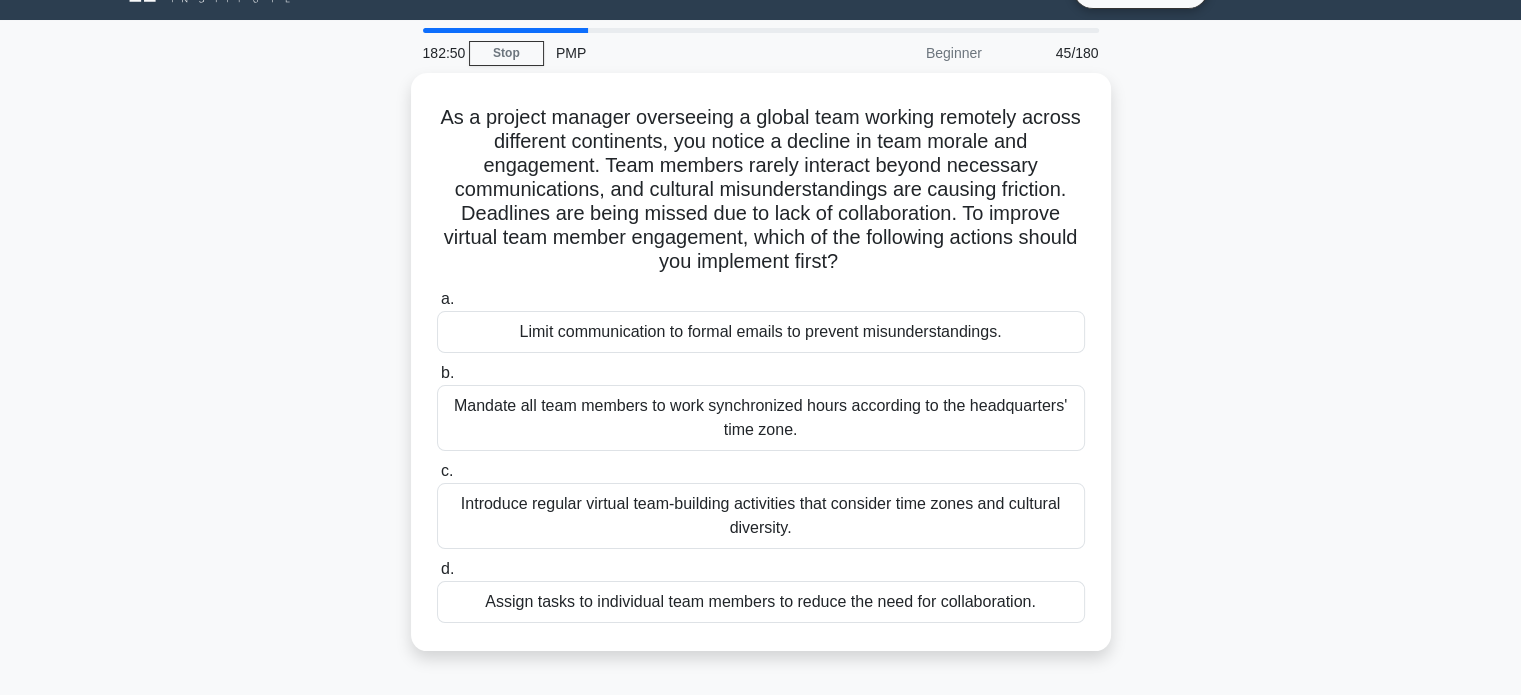 scroll, scrollTop: 44, scrollLeft: 0, axis: vertical 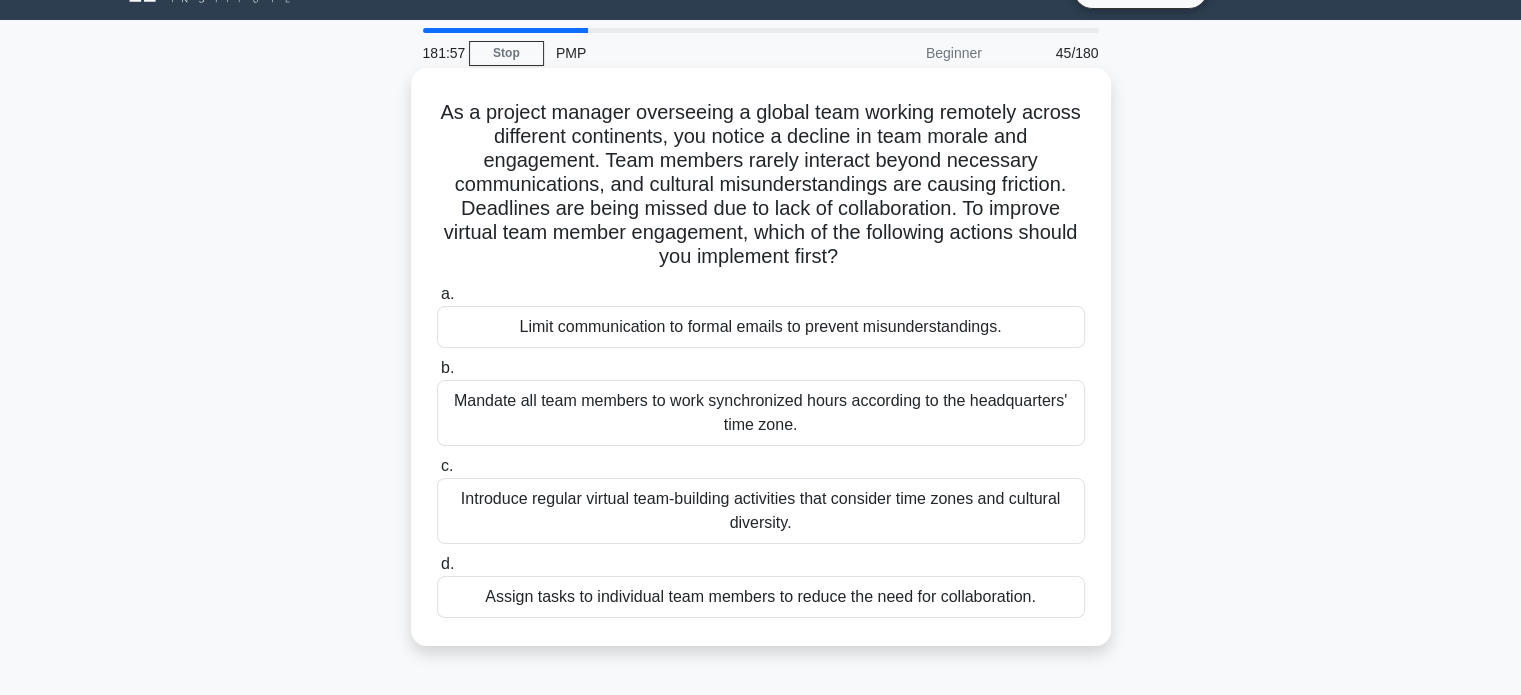 click on "Introduce regular virtual team-building activities that consider time zones and cultural diversity." at bounding box center [761, 511] 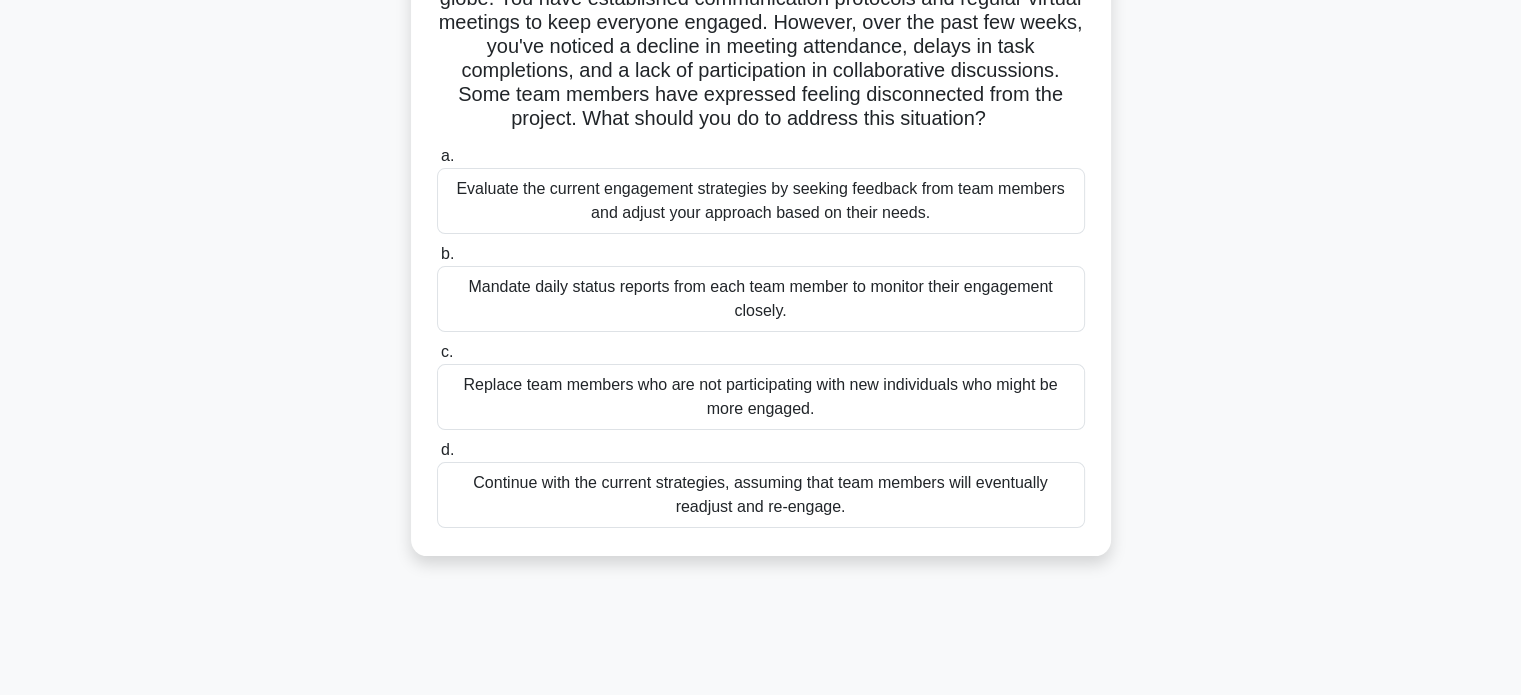 scroll, scrollTop: 210, scrollLeft: 0, axis: vertical 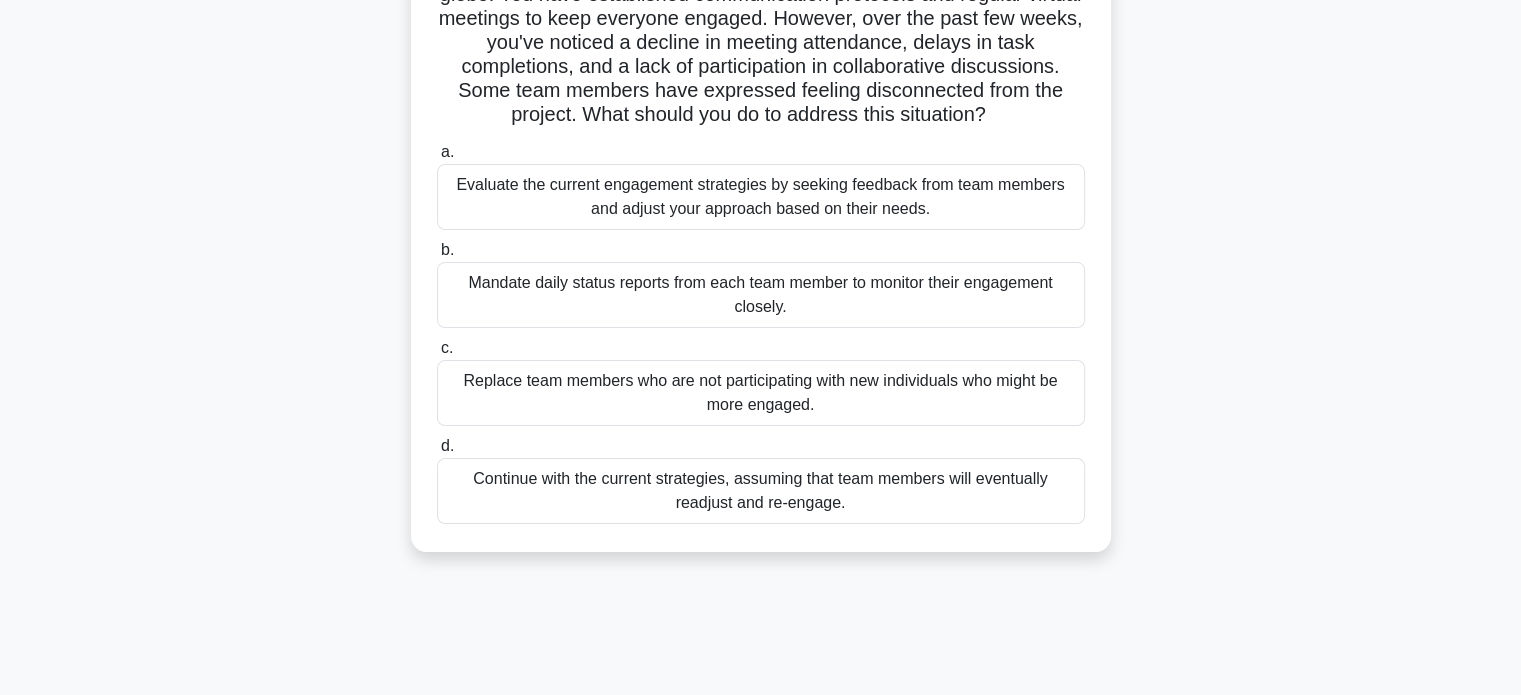 click on "Evaluate the current engagement strategies by seeking feedback from team members and adjust your approach based on their needs." at bounding box center [761, 197] 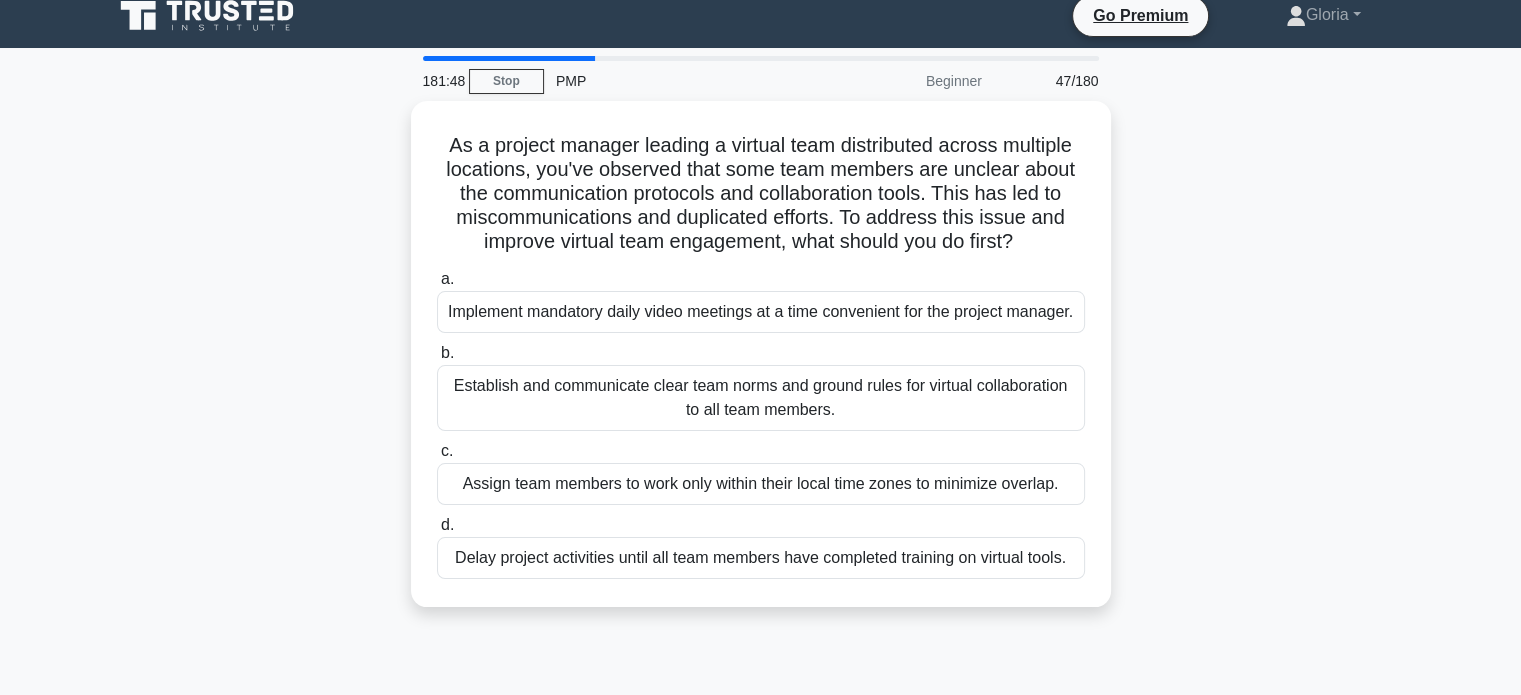 scroll, scrollTop: 0, scrollLeft: 0, axis: both 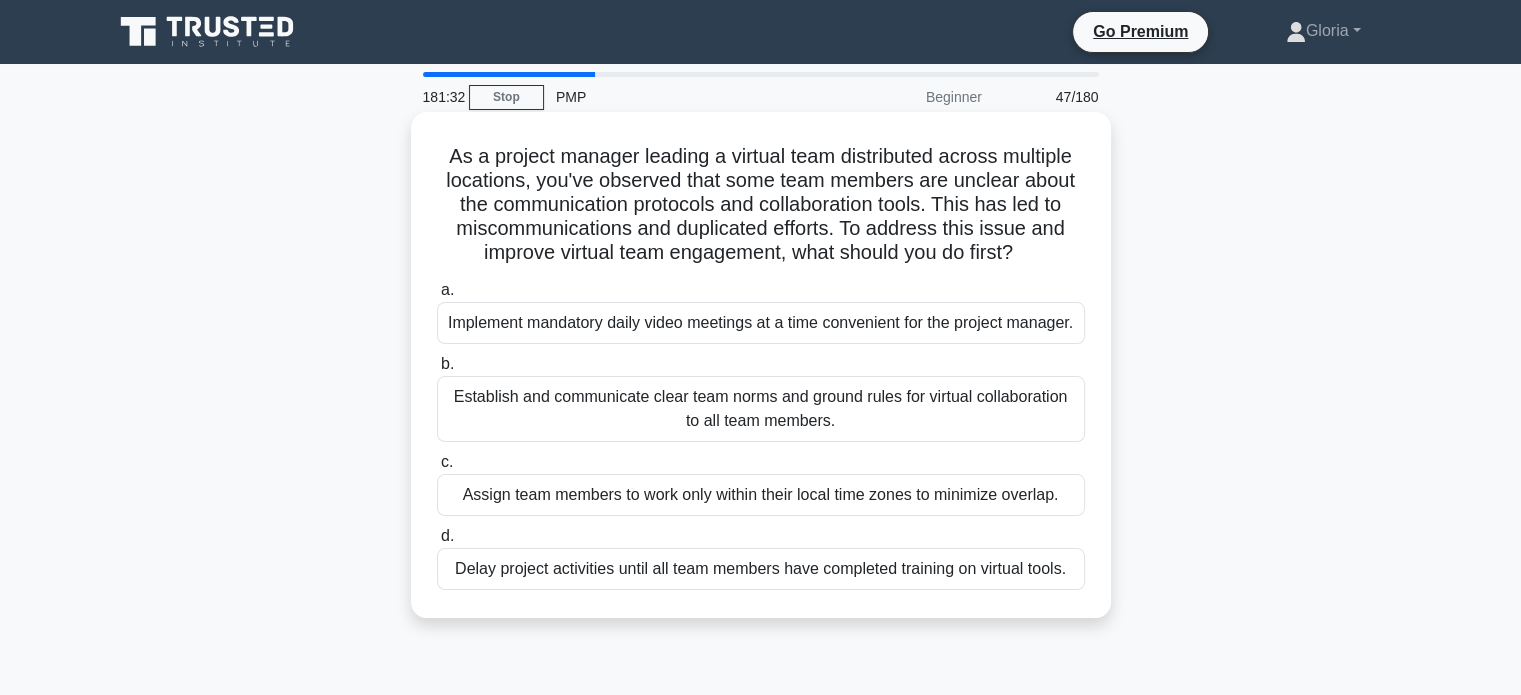 click on "Establish and communicate clear team norms and ground rules for virtual collaboration to all team members." at bounding box center (761, 409) 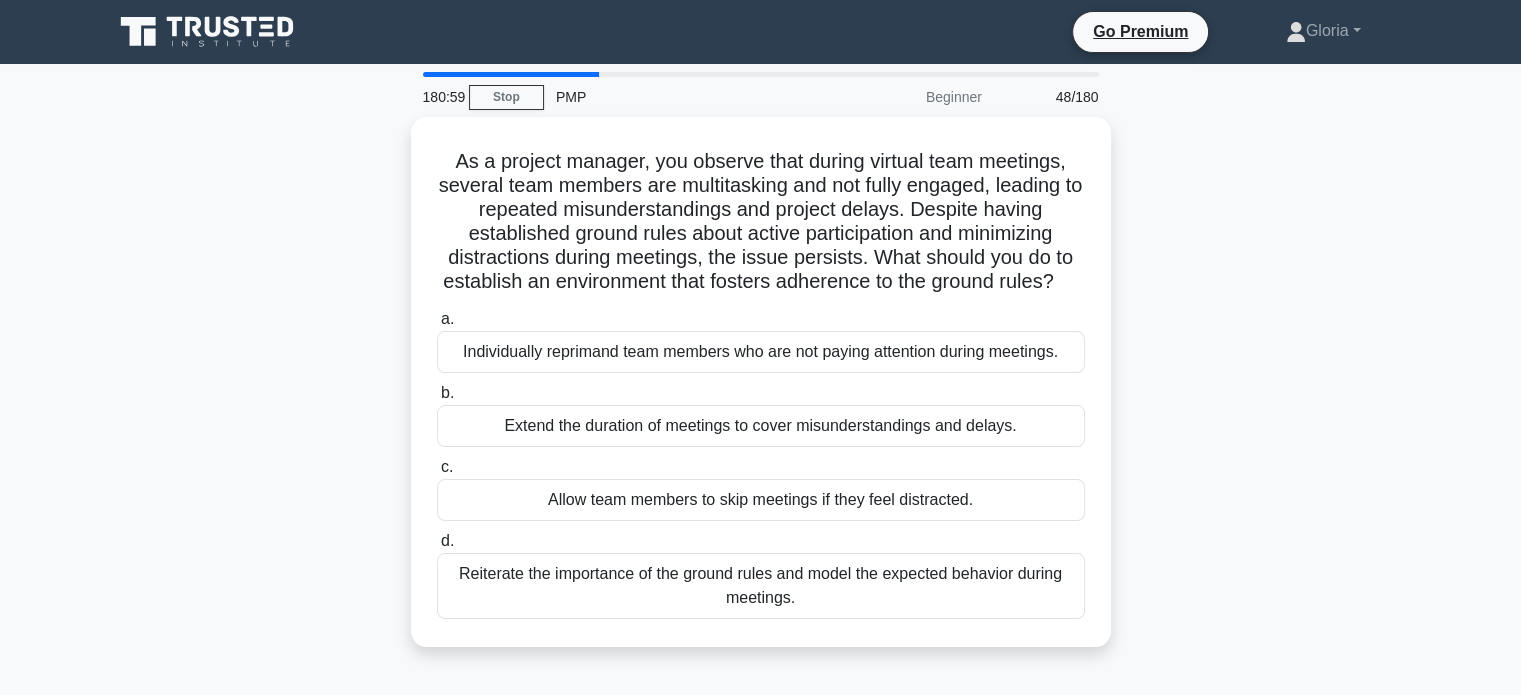 click on "Reiterate the importance of the ground rules and model the expected behavior during meetings." at bounding box center [761, 586] 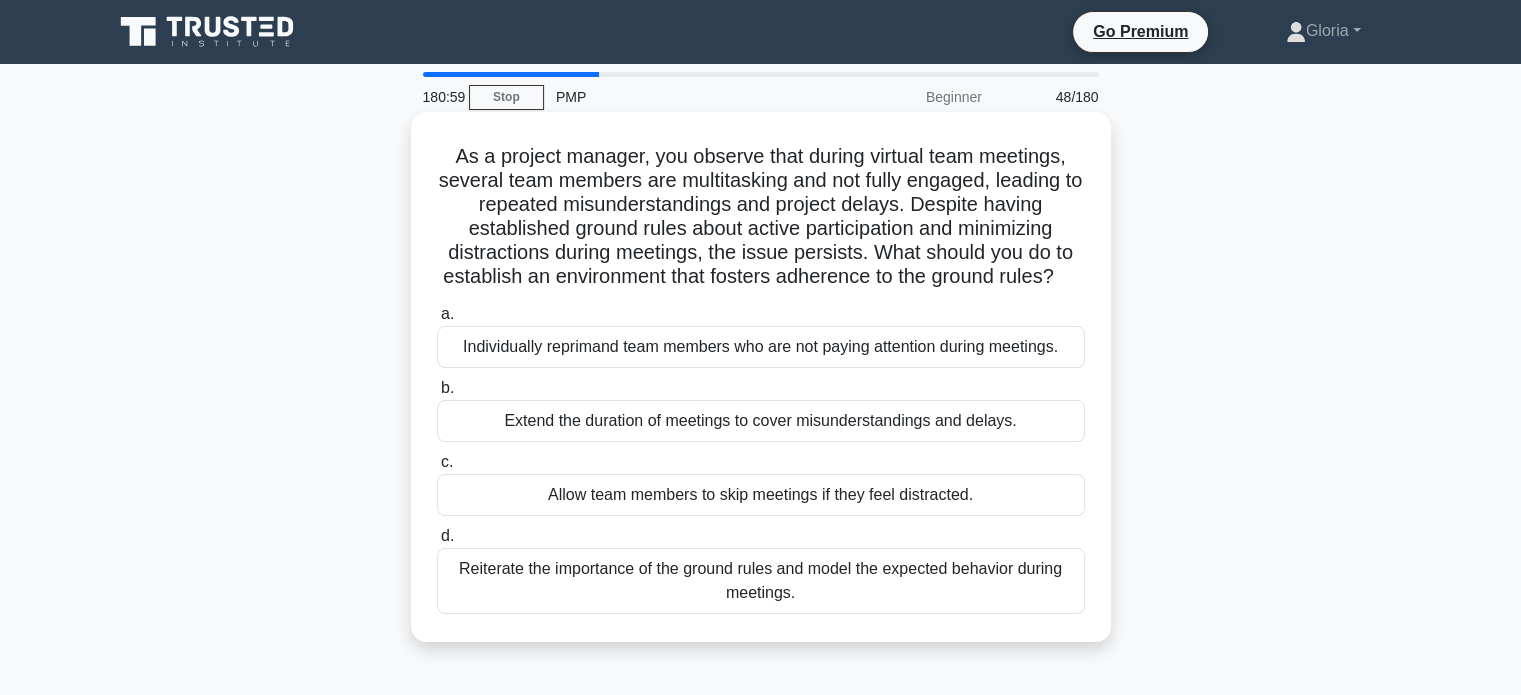 click on "d.
Reiterate the importance of the ground rules and model the expected behavior during meetings." at bounding box center (437, 536) 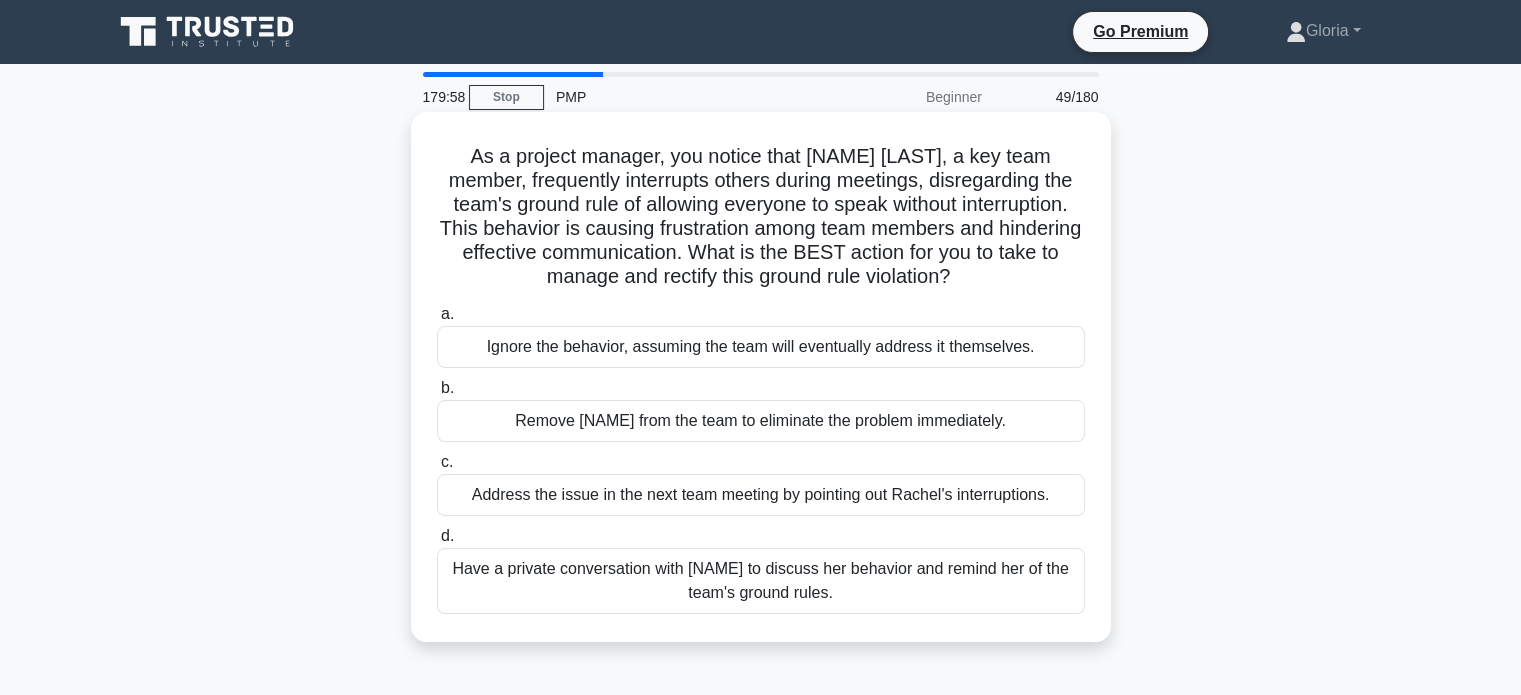 click on "Have a private conversation with [NAME] to discuss her behavior and remind her of the team's ground rules." at bounding box center [761, 581] 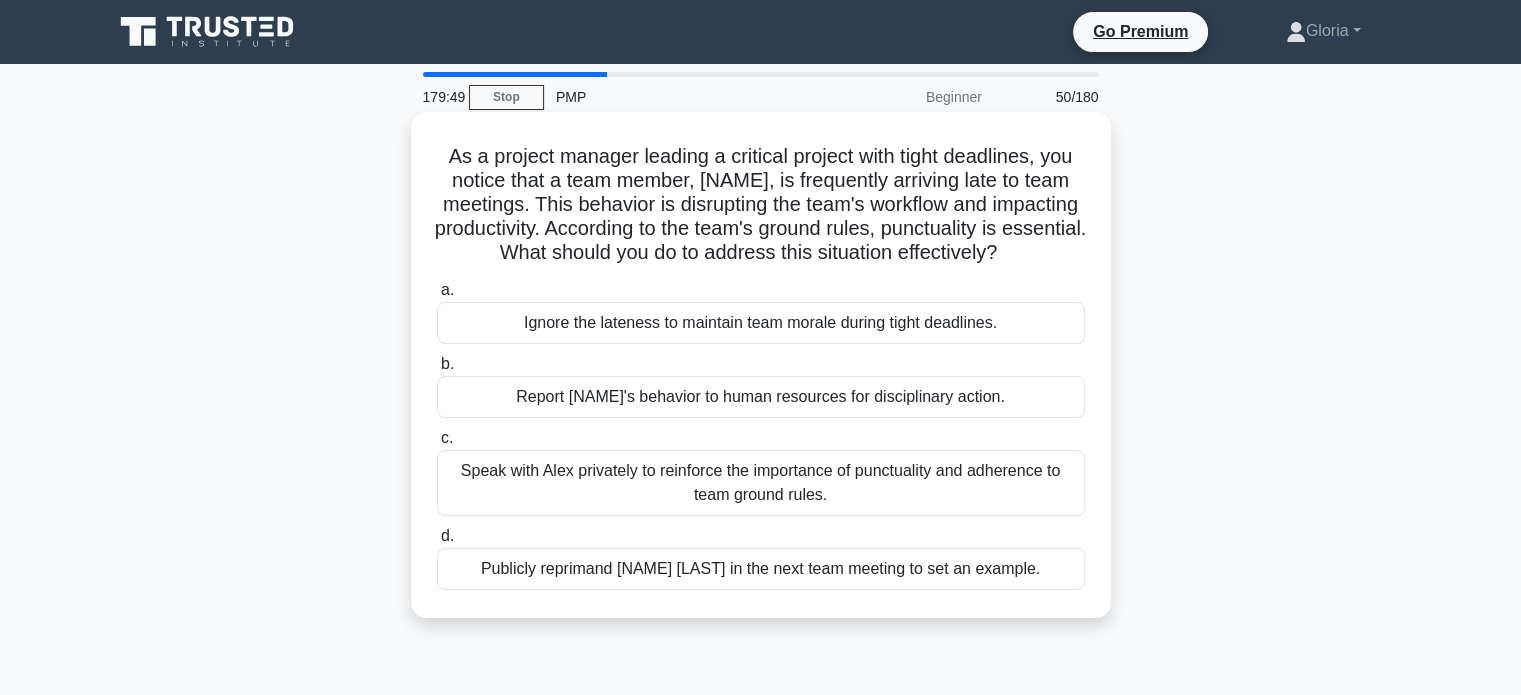 click on "Speak with Alex privately to reinforce the importance of punctuality and adherence to team ground rules." at bounding box center [761, 483] 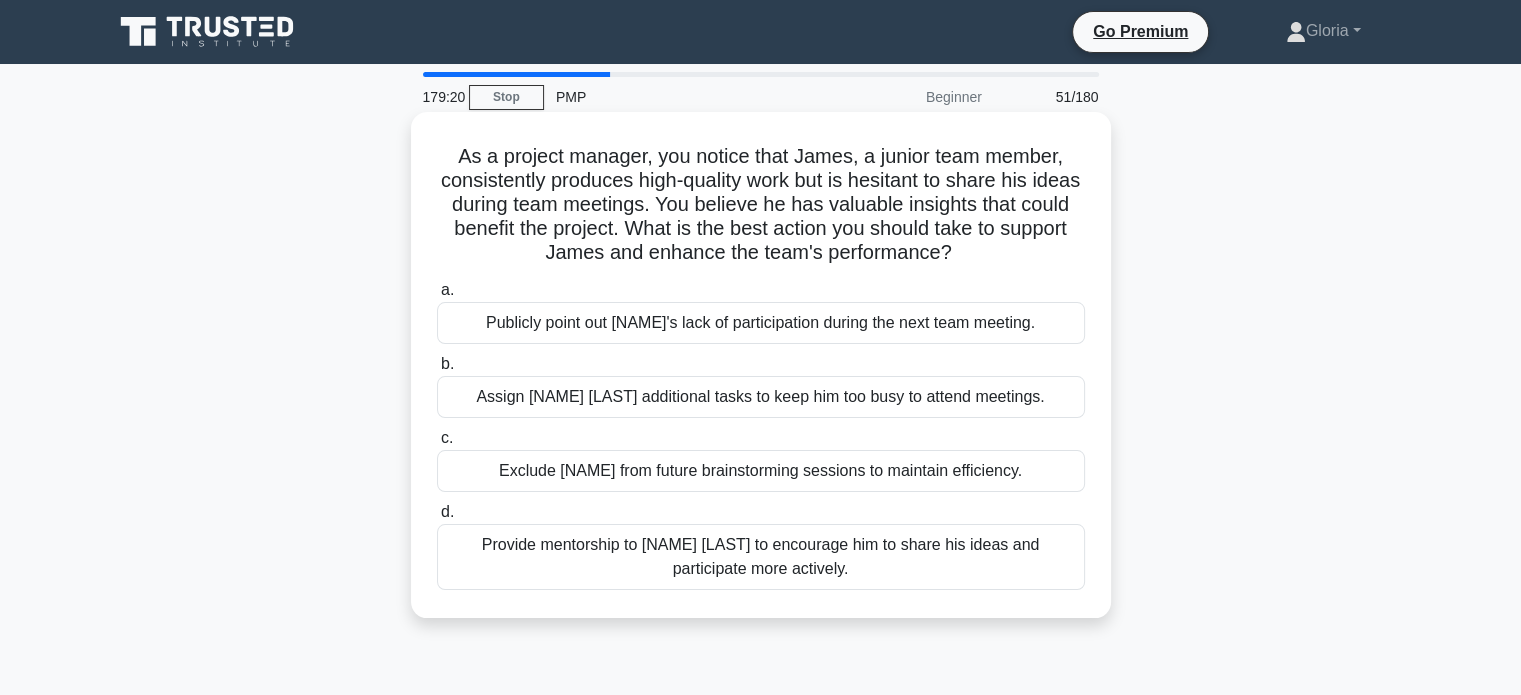 click on "Provide mentorship to [NAME] [LAST] to encourage him to share his ideas and participate more actively." at bounding box center (761, 557) 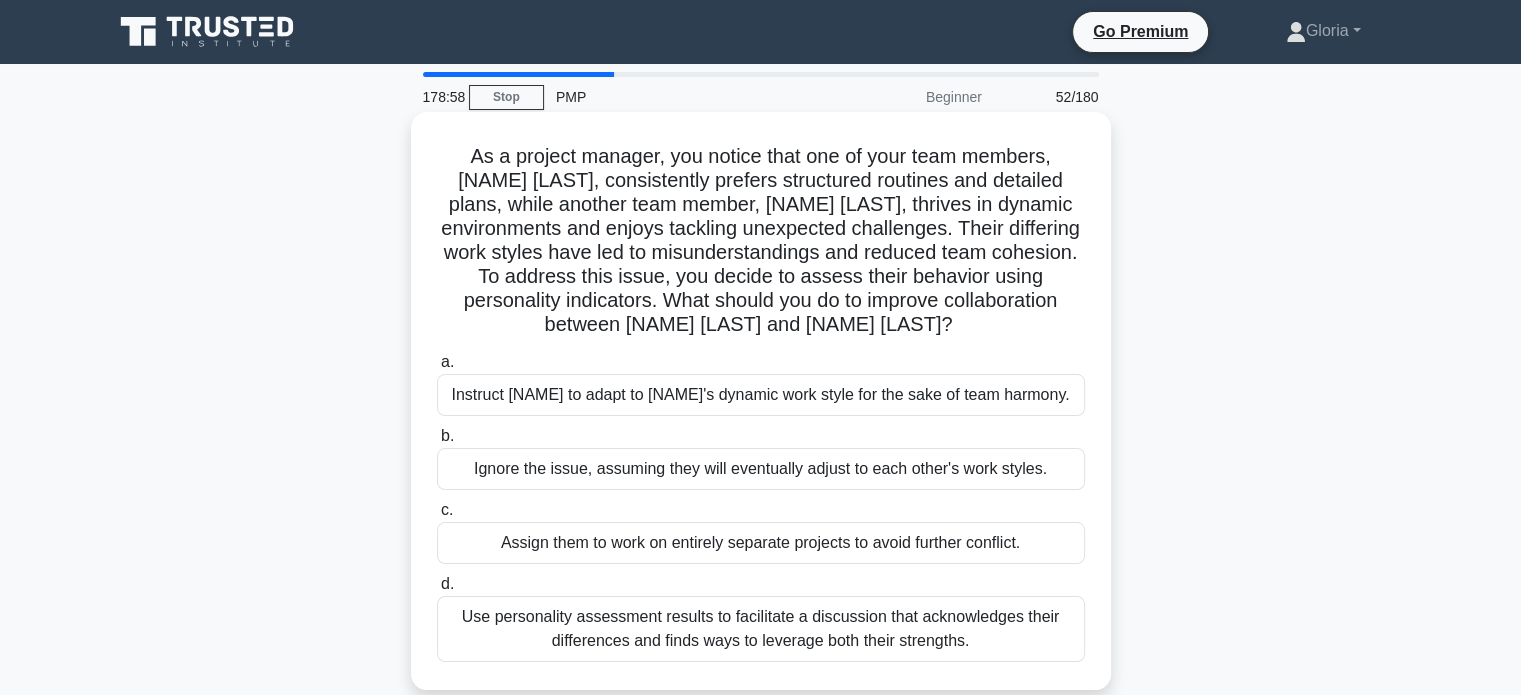 click on "Use personality assessment results to facilitate a discussion that acknowledges their differences and finds ways to leverage both their strengths." at bounding box center [761, 629] 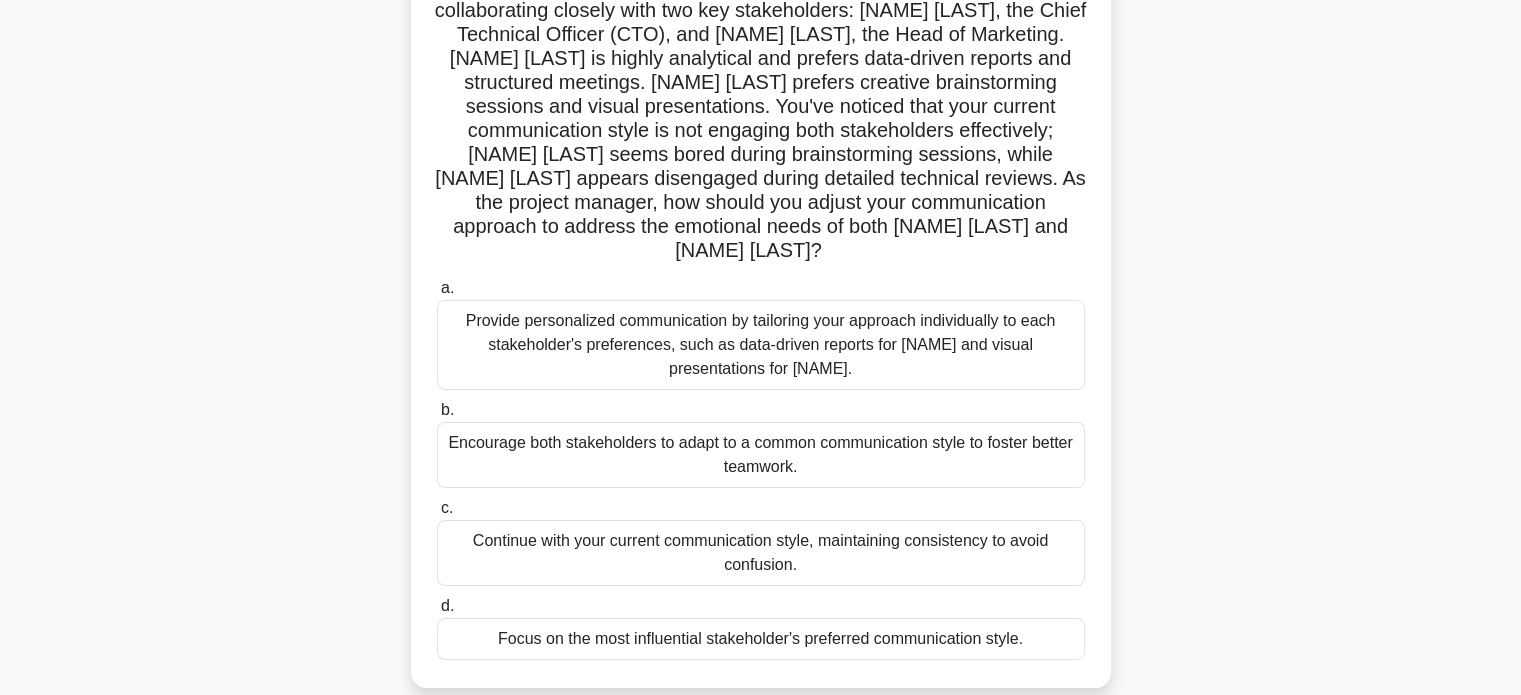 scroll, scrollTop: 176, scrollLeft: 0, axis: vertical 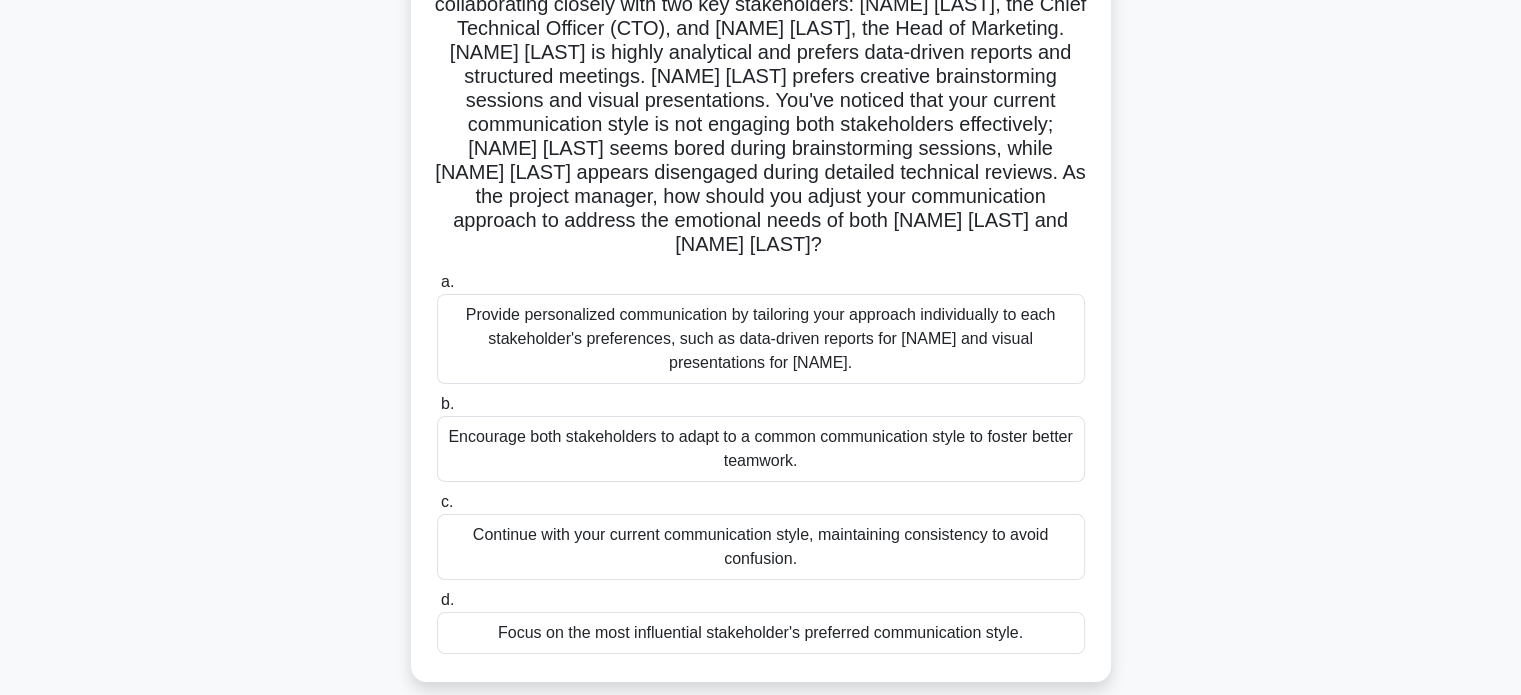 click on "Provide personalized communication by tailoring your approach individually to each stakeholder's preferences, such as data-driven reports for [NAME] and visual presentations for [NAME]." at bounding box center [761, 339] 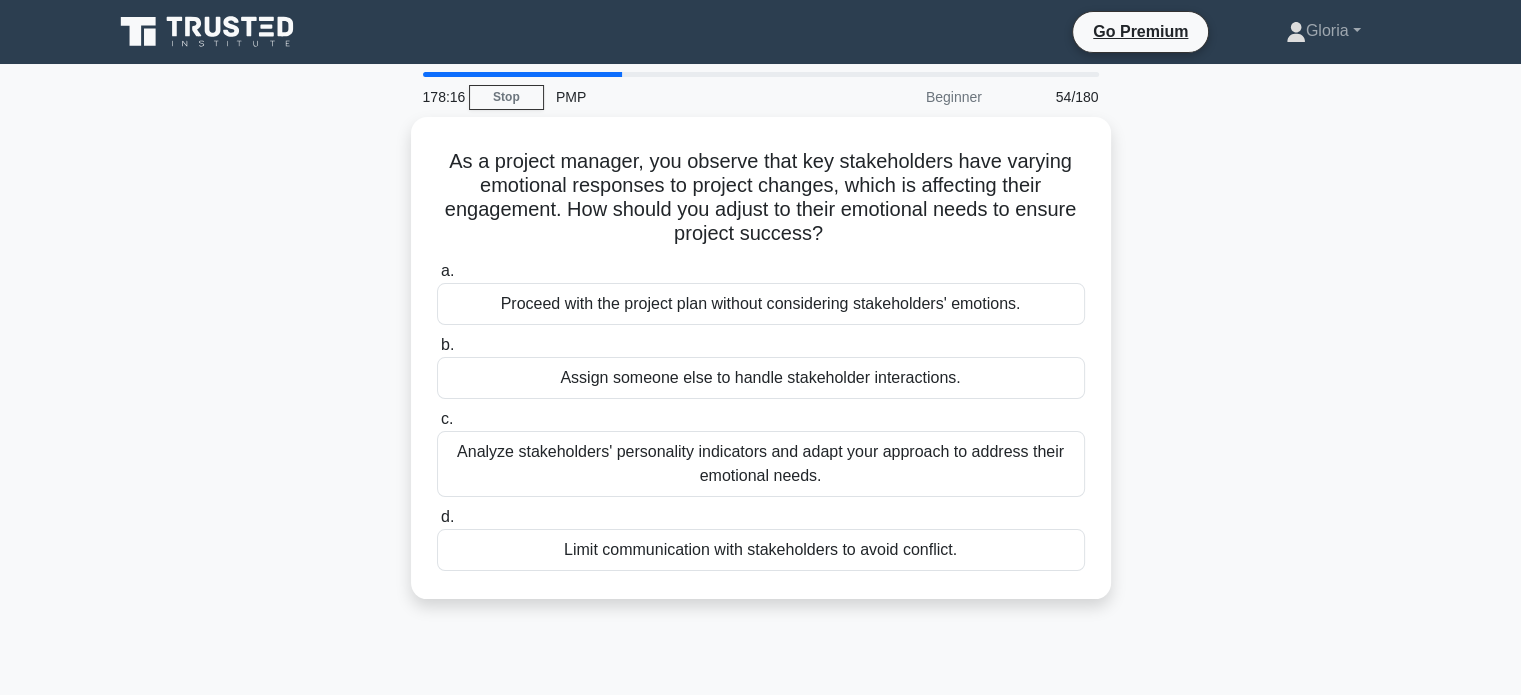 scroll, scrollTop: 0, scrollLeft: 0, axis: both 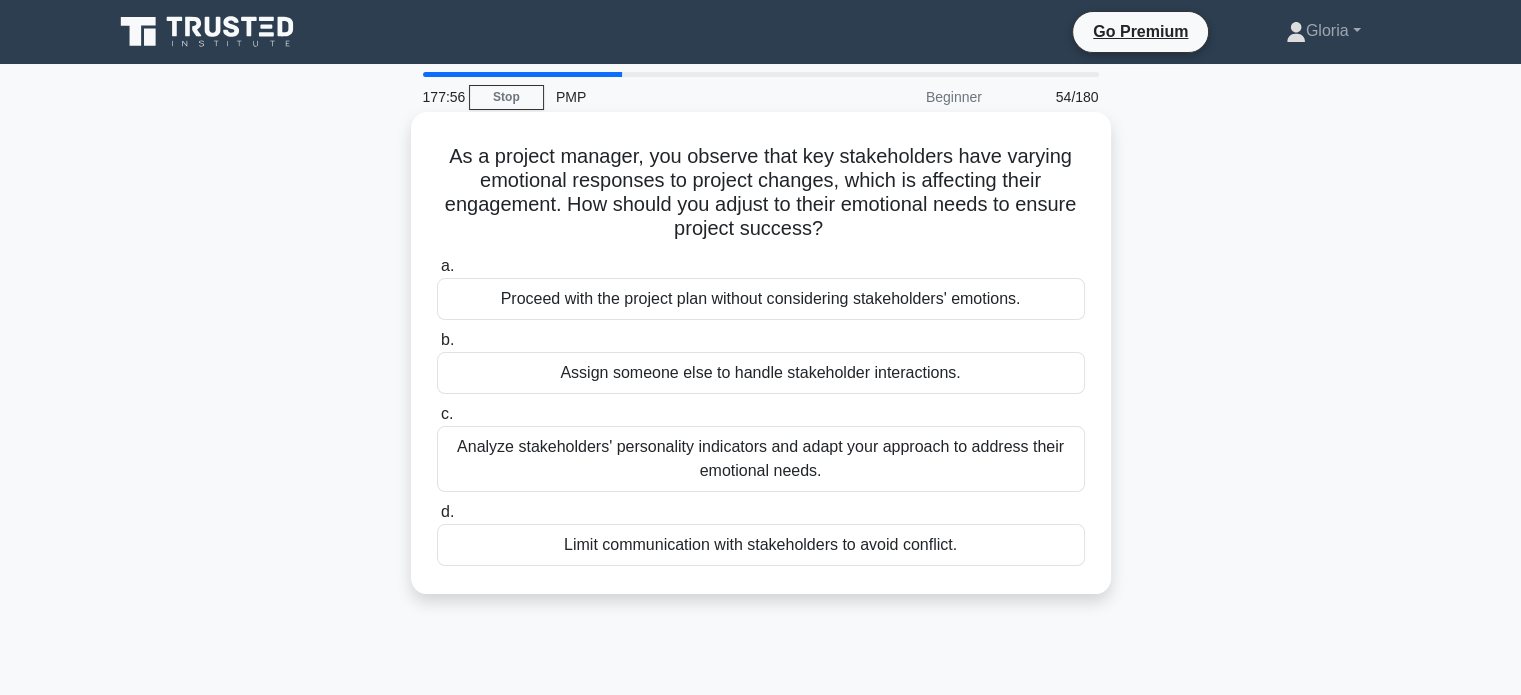 click on "Analyze stakeholders' personality indicators and adapt your approach to address their emotional needs." at bounding box center [761, 459] 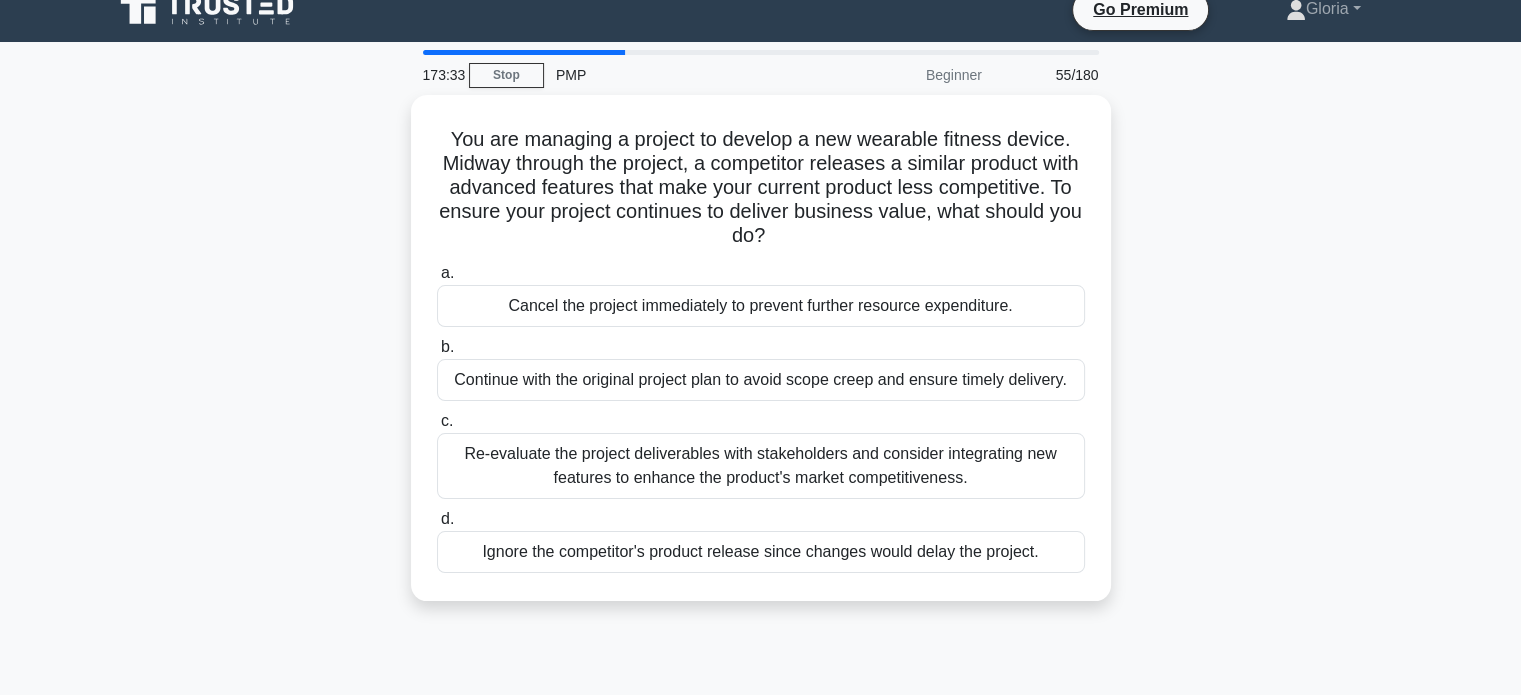 scroll, scrollTop: 24, scrollLeft: 0, axis: vertical 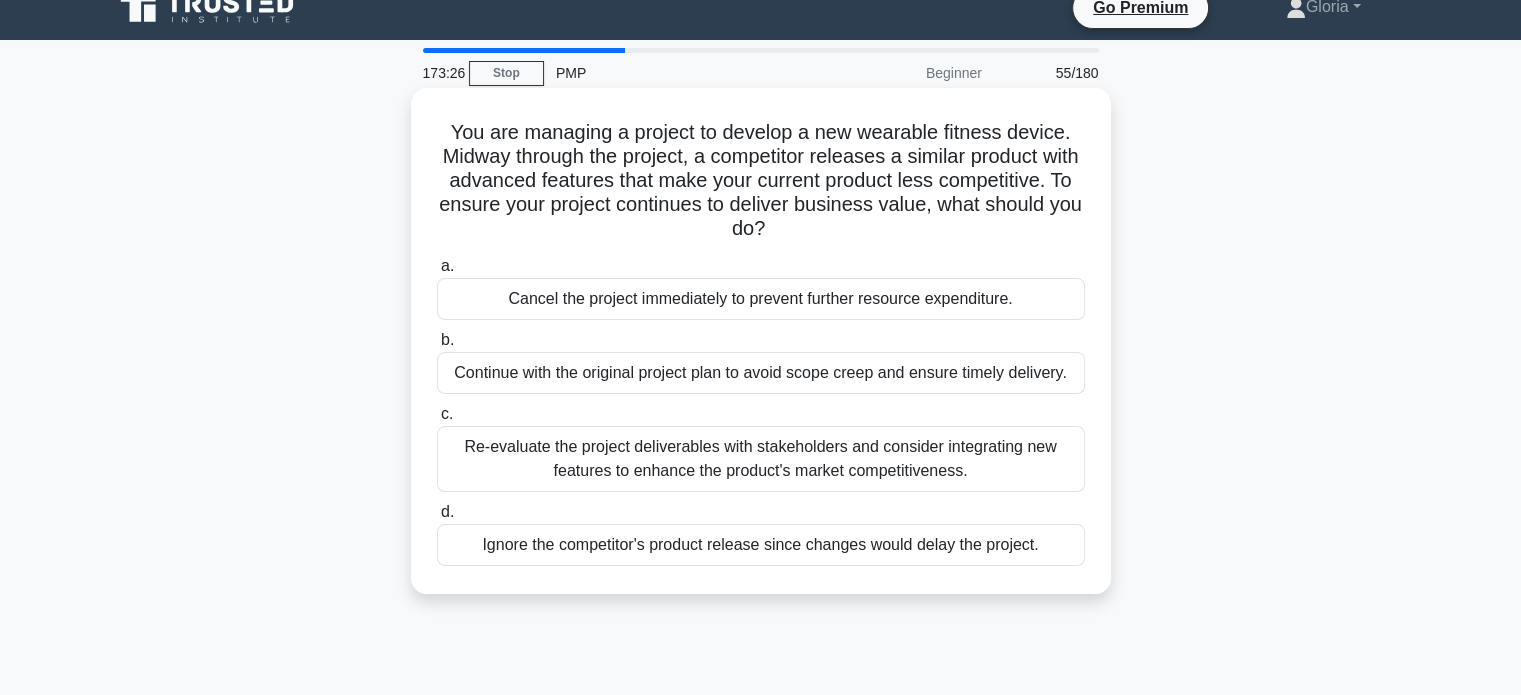 click on "Re-evaluate the project deliverables with stakeholders and consider integrating new features to enhance the product's market competitiveness." at bounding box center (761, 459) 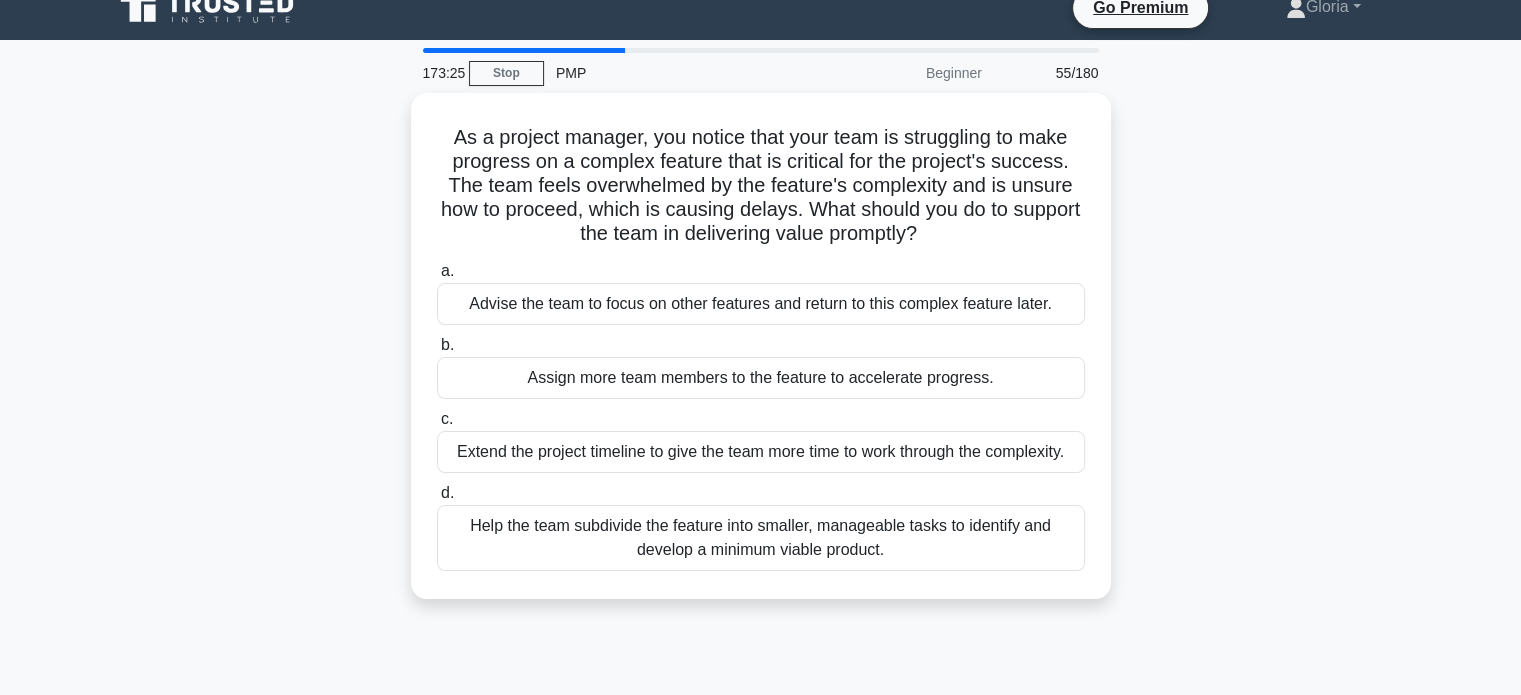scroll, scrollTop: 0, scrollLeft: 0, axis: both 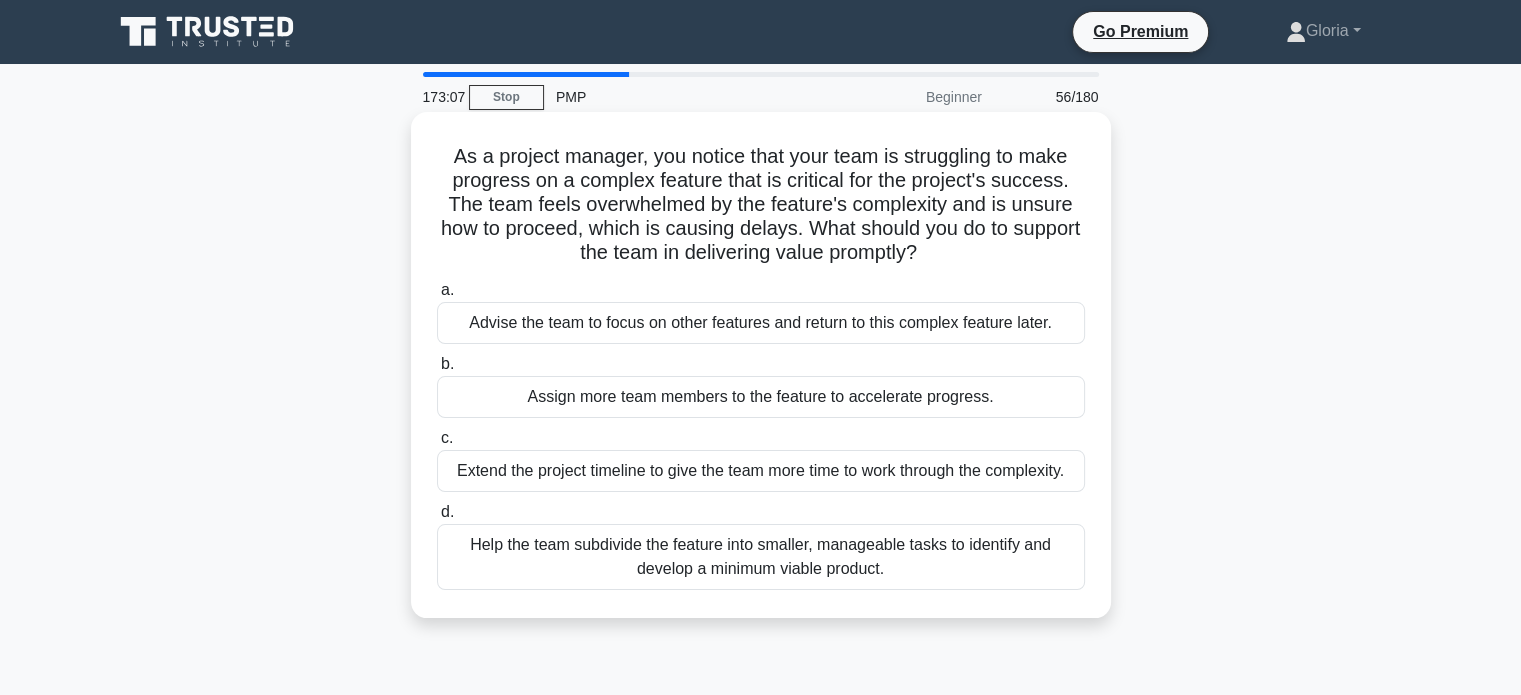 click on "Help the team subdivide the feature into smaller, manageable tasks to identify and develop a minimum viable product." at bounding box center [761, 557] 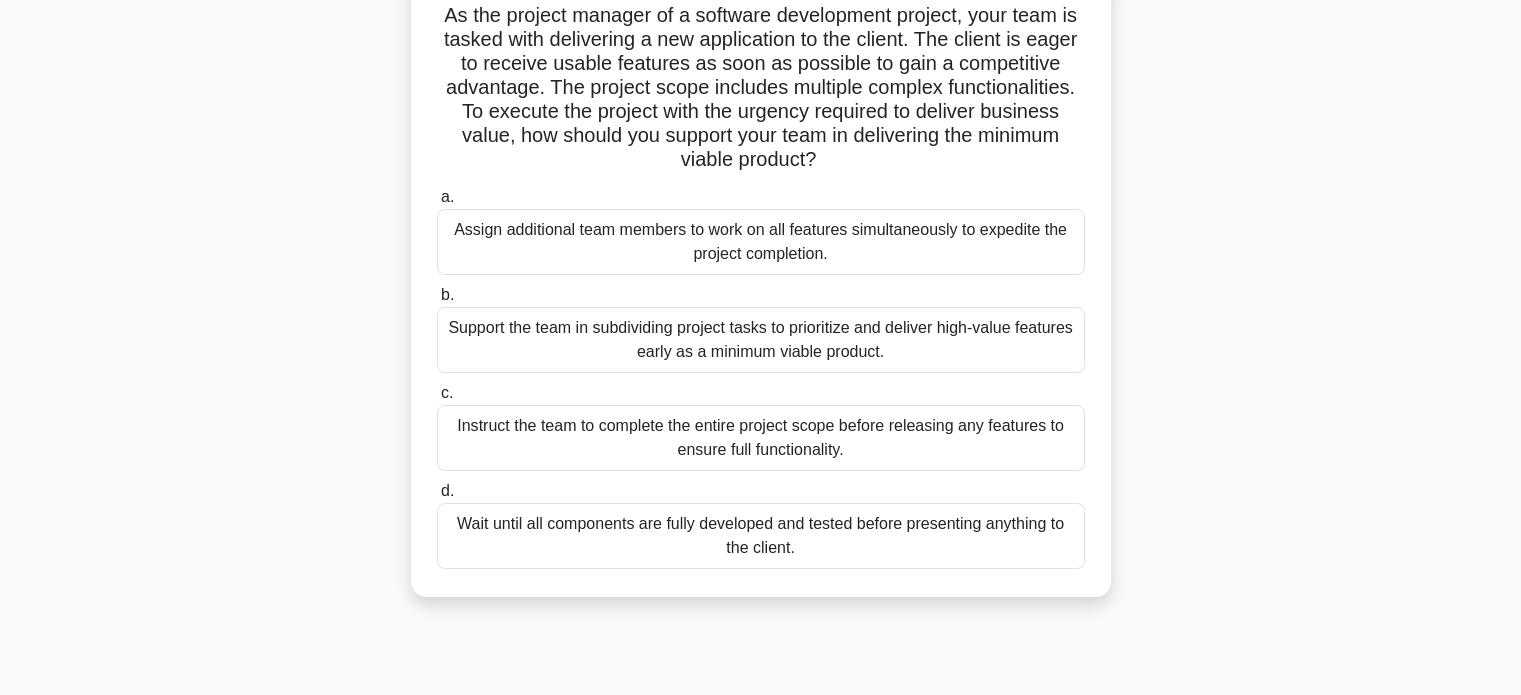 scroll, scrollTop: 160, scrollLeft: 0, axis: vertical 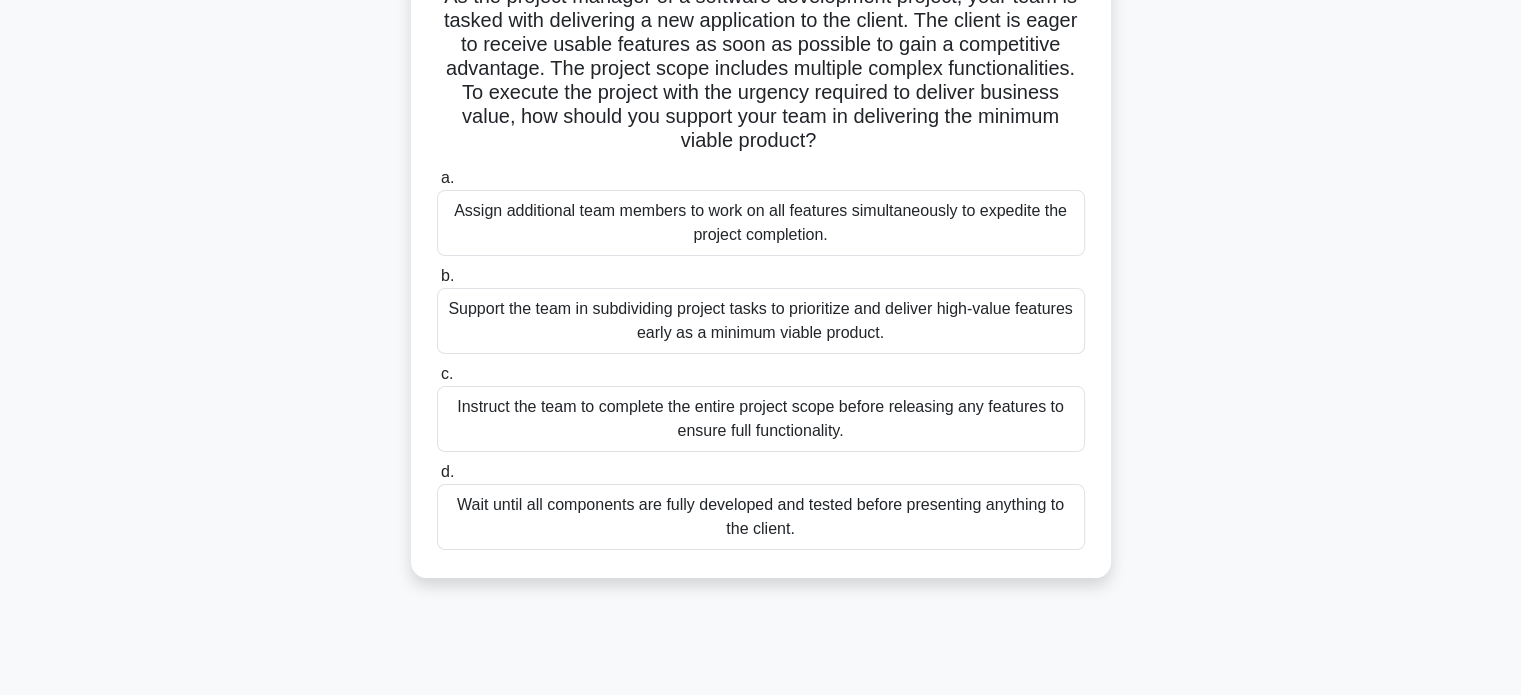 click on "Support the team in subdividing project tasks to prioritize and deliver high-value features early as a minimum viable product." at bounding box center (761, 321) 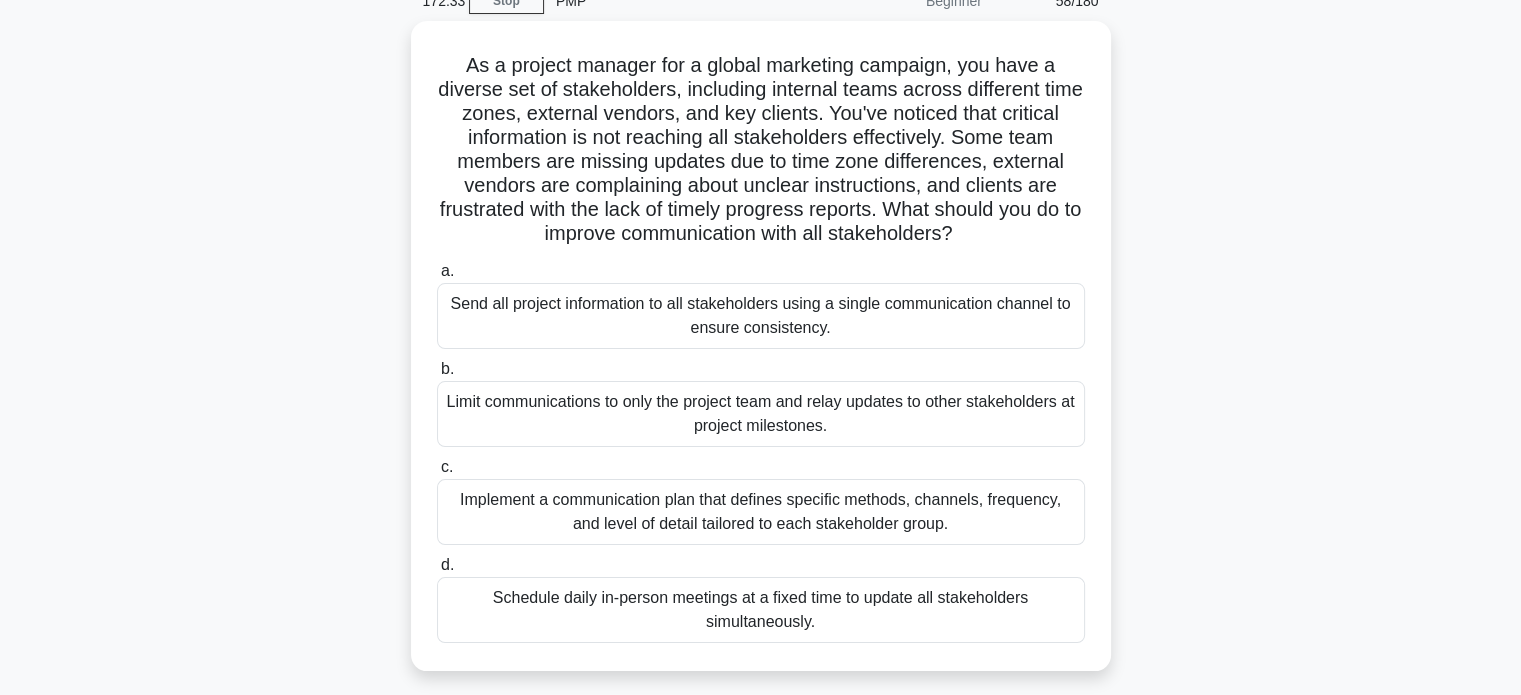 scroll, scrollTop: 119, scrollLeft: 0, axis: vertical 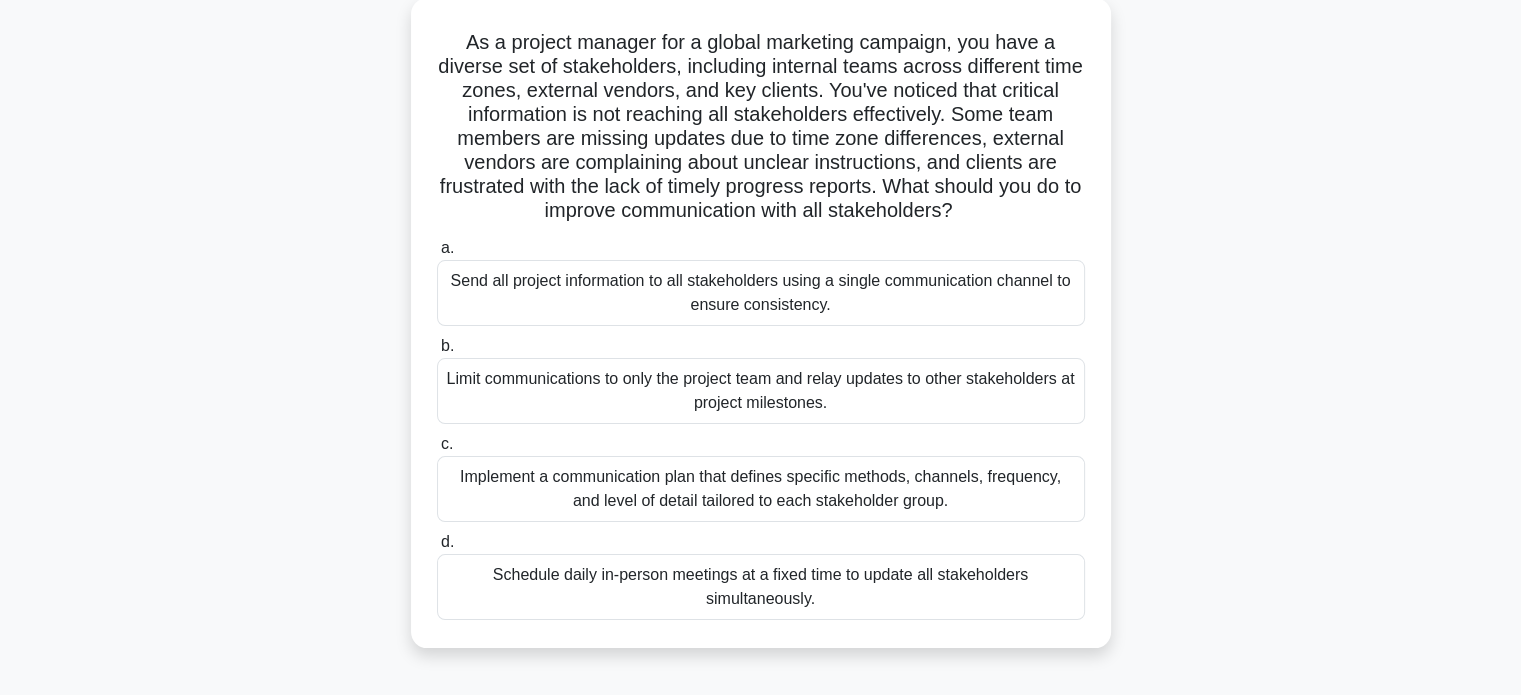click on "Implement a communication plan that defines specific methods, channels, frequency, and level of detail tailored to each stakeholder group." at bounding box center [761, 489] 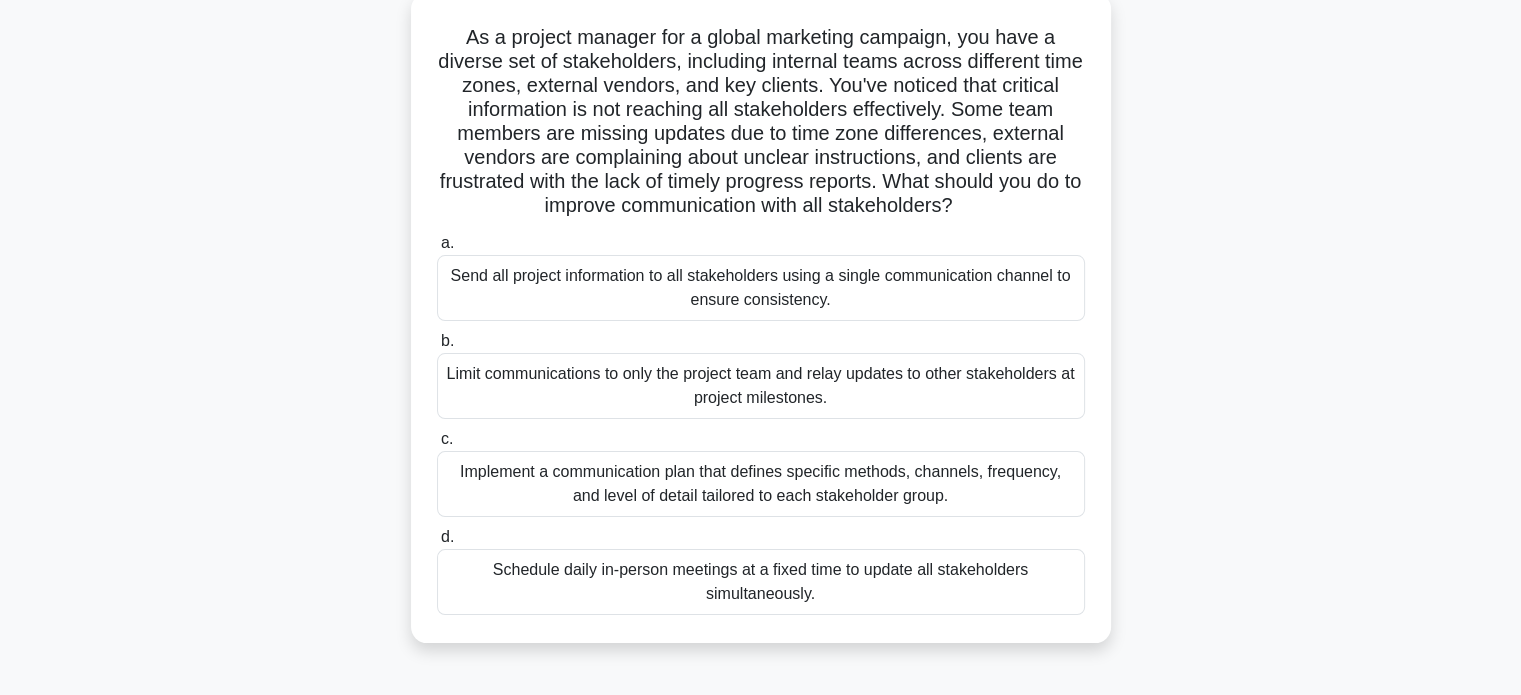 click on "c.
Implement a communication plan that defines specific methods, channels, frequency, and level of detail tailored to each stakeholder group." at bounding box center (437, 439) 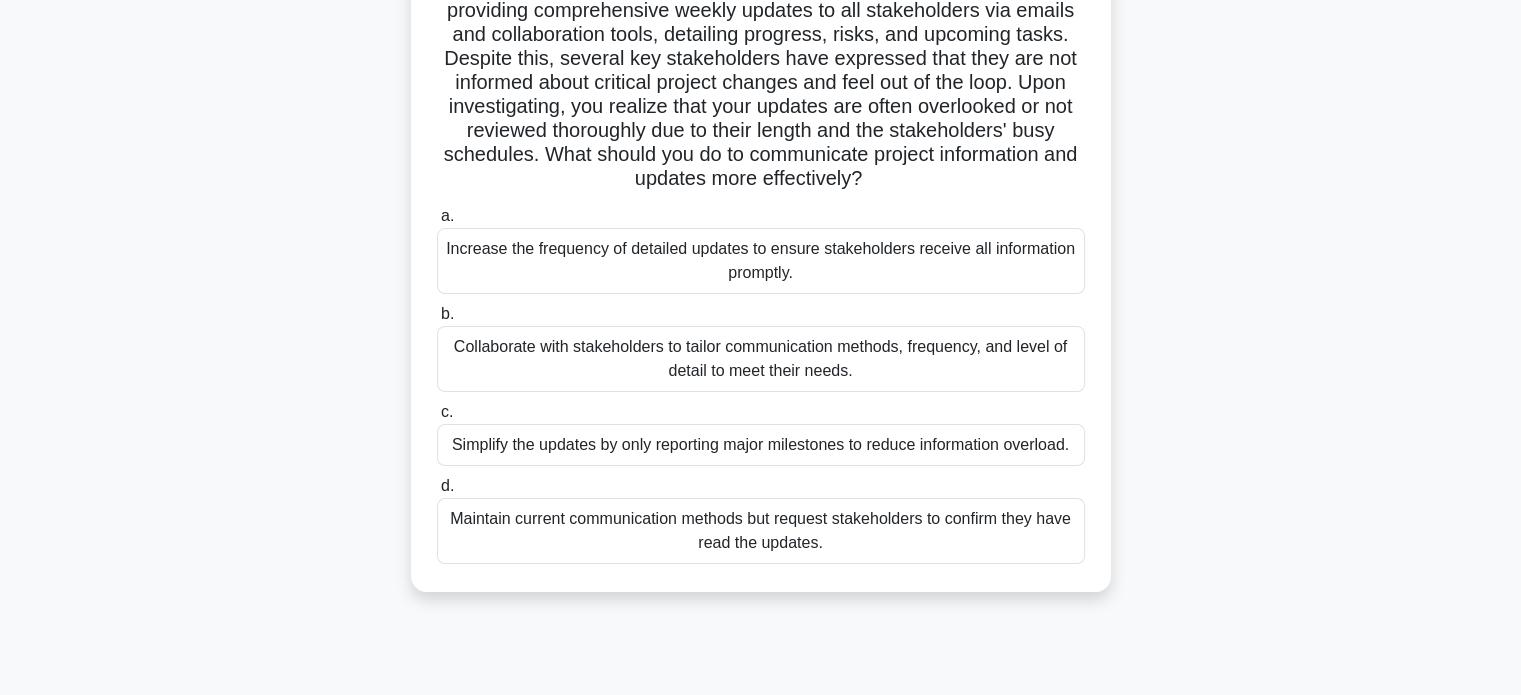scroll, scrollTop: 188, scrollLeft: 0, axis: vertical 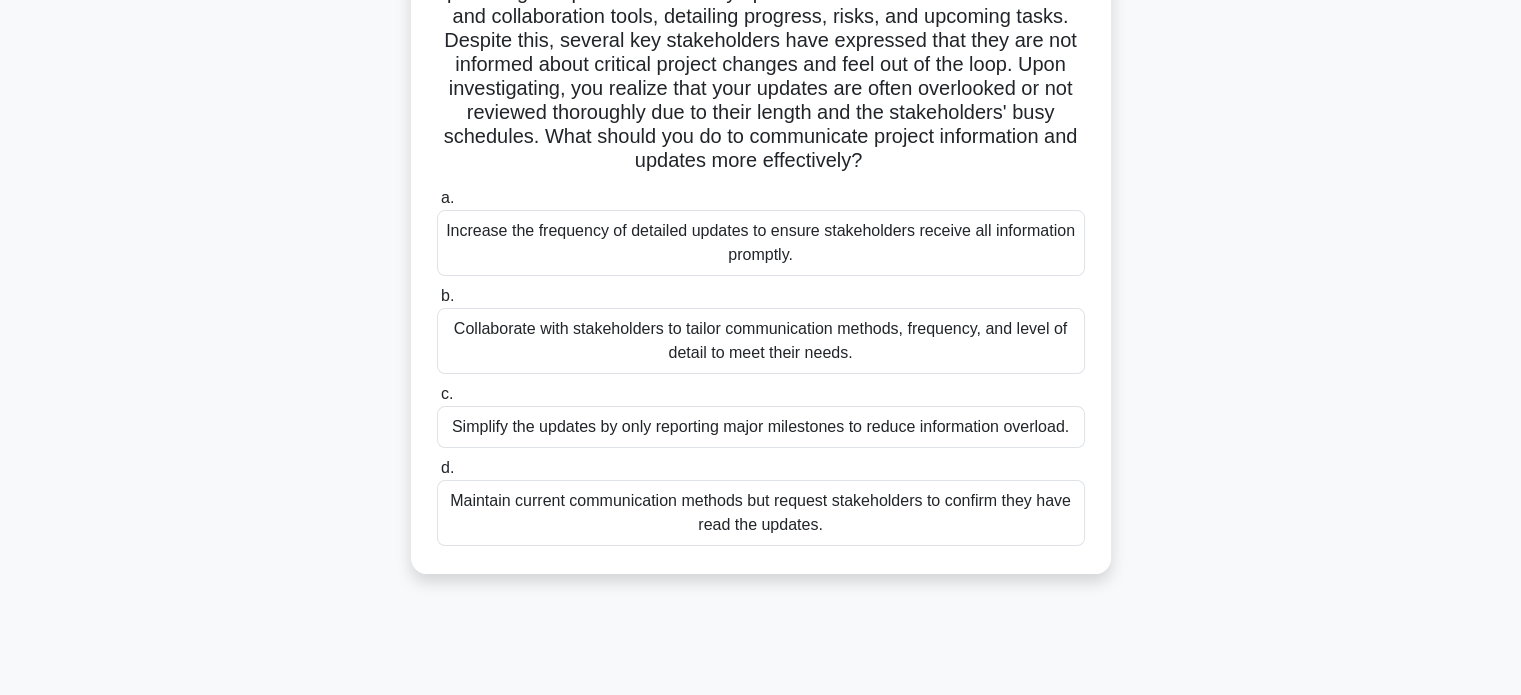click on "Collaborate with stakeholders to tailor communication methods, frequency, and level of detail to meet their needs." at bounding box center (761, 341) 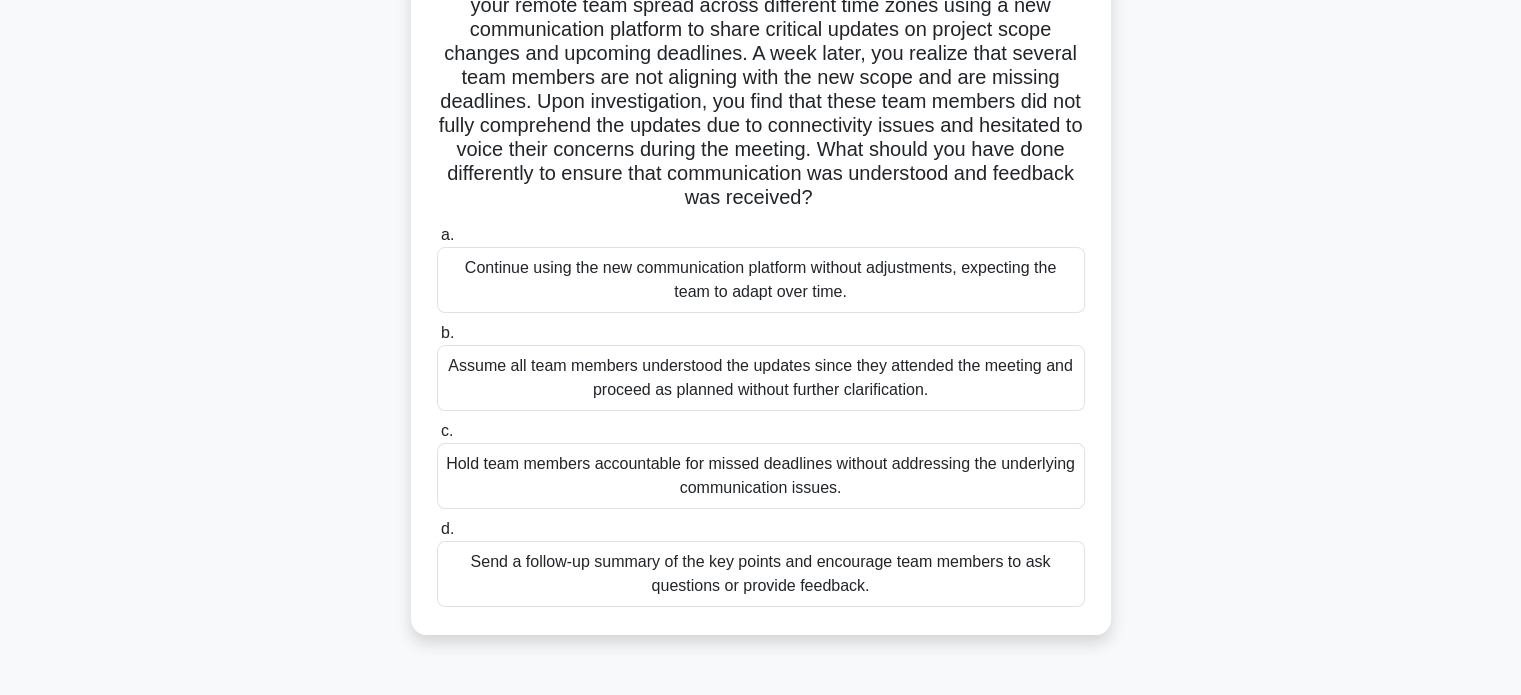 scroll, scrollTop: 204, scrollLeft: 0, axis: vertical 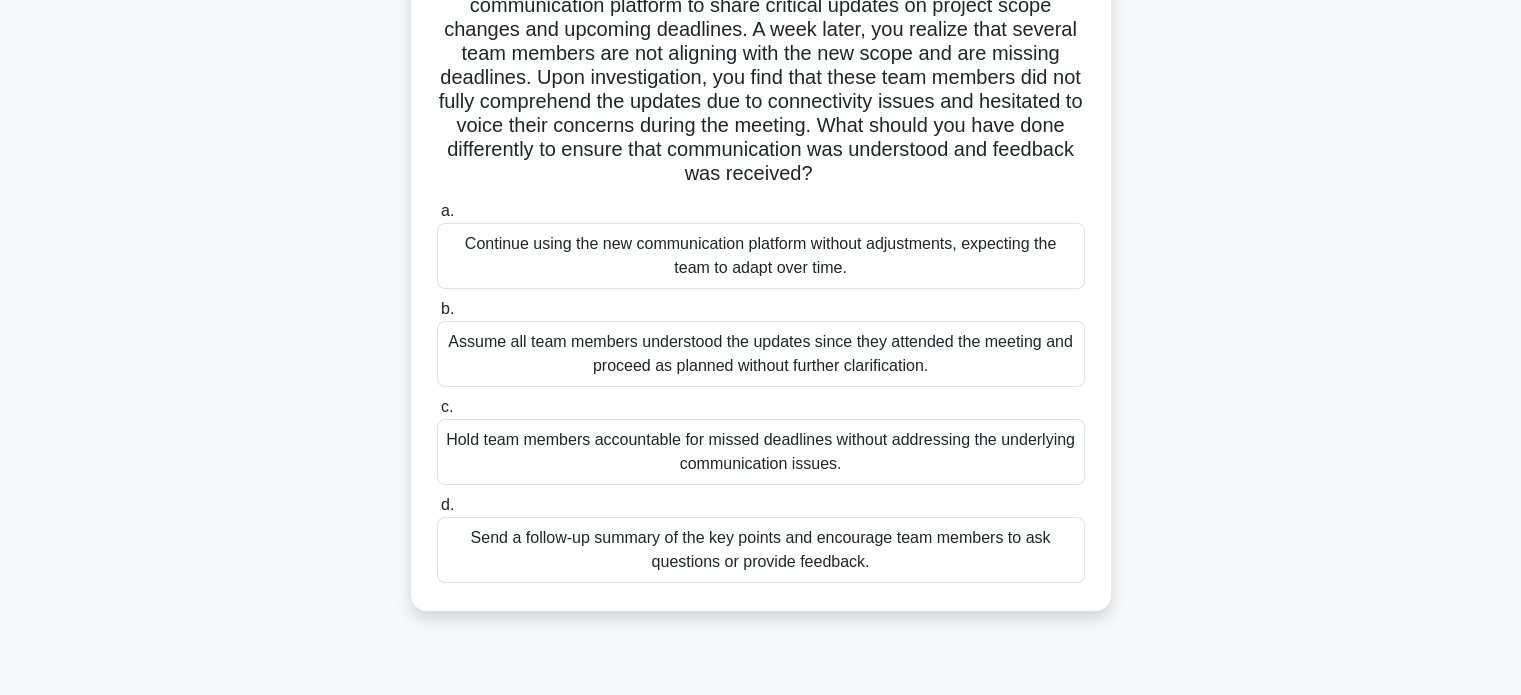 click on "Send a follow-up summary of the key points and encourage team members to ask questions or provide feedback." at bounding box center (761, 550) 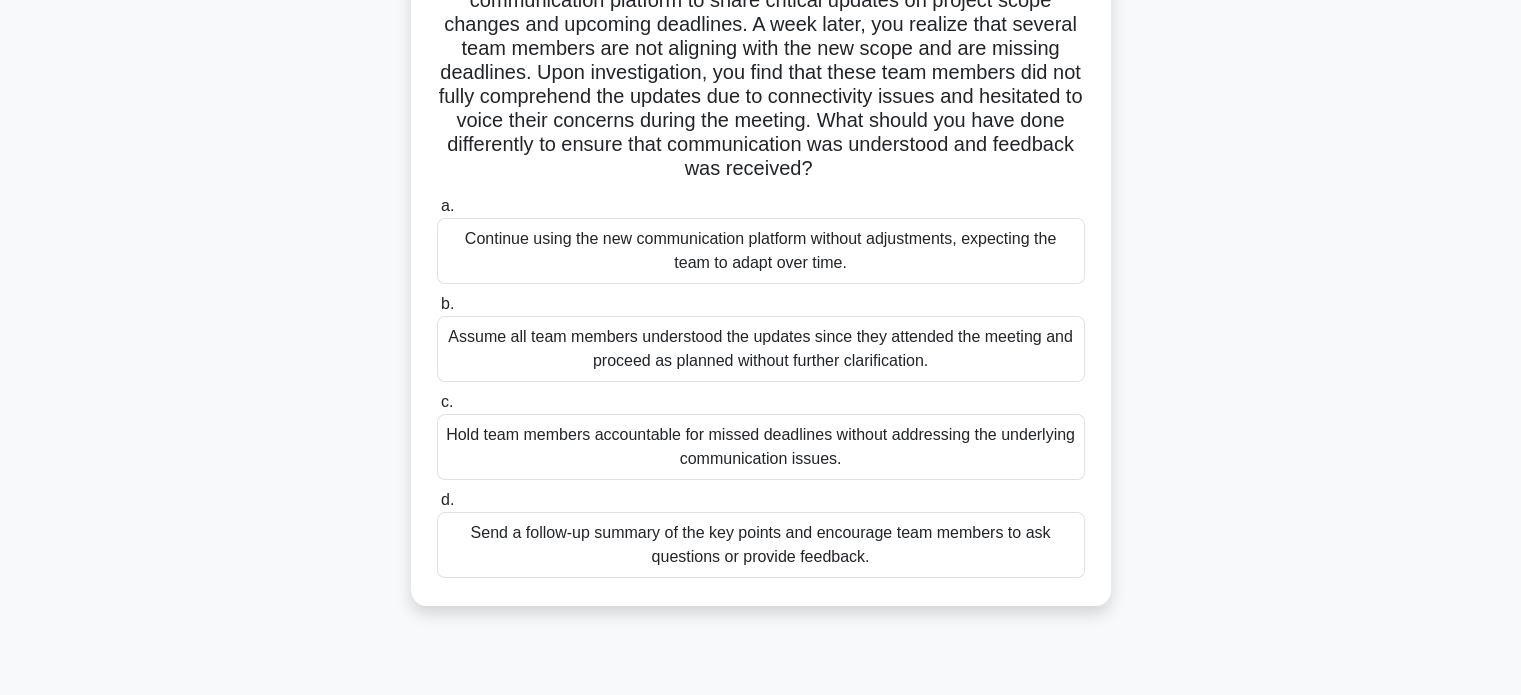 click on "d.
Send a follow-up summary of the key points and encourage team members to ask questions or provide feedback." at bounding box center [437, 500] 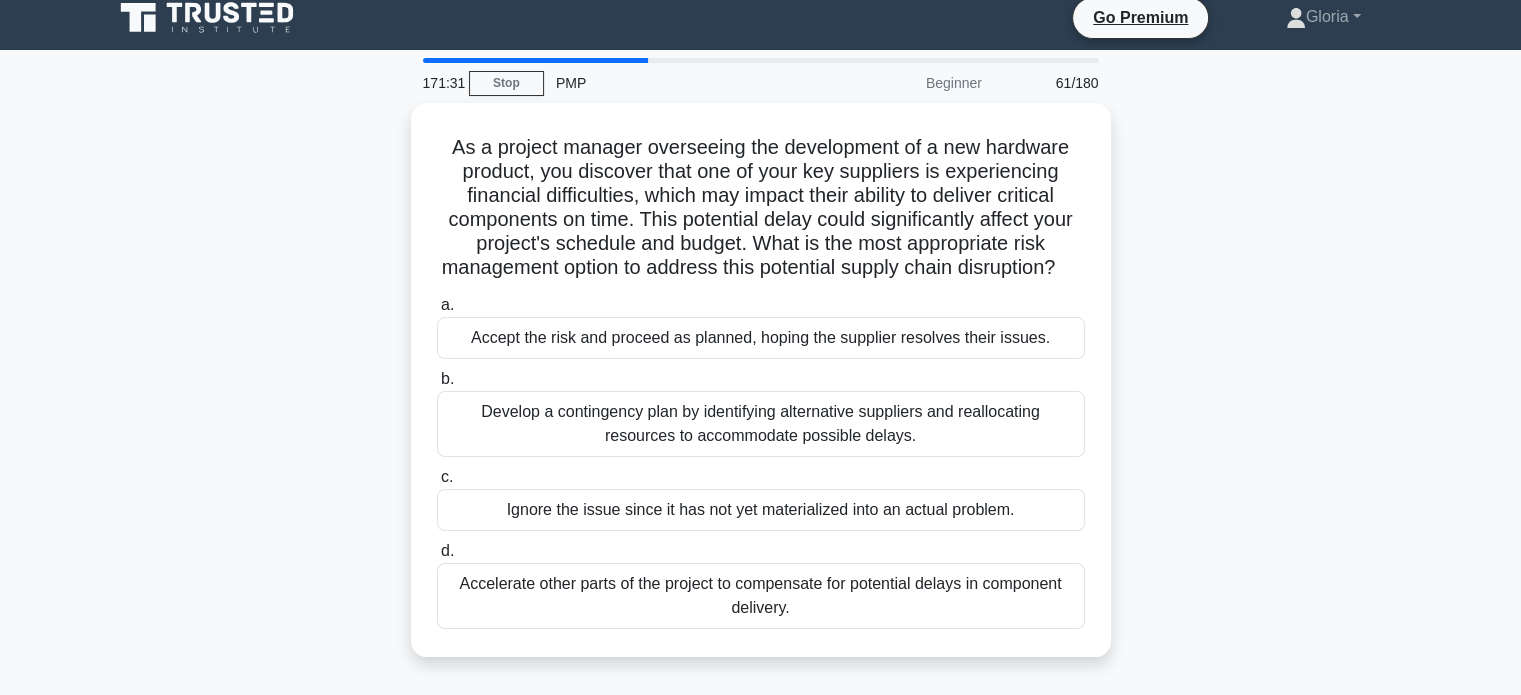 scroll, scrollTop: 0, scrollLeft: 0, axis: both 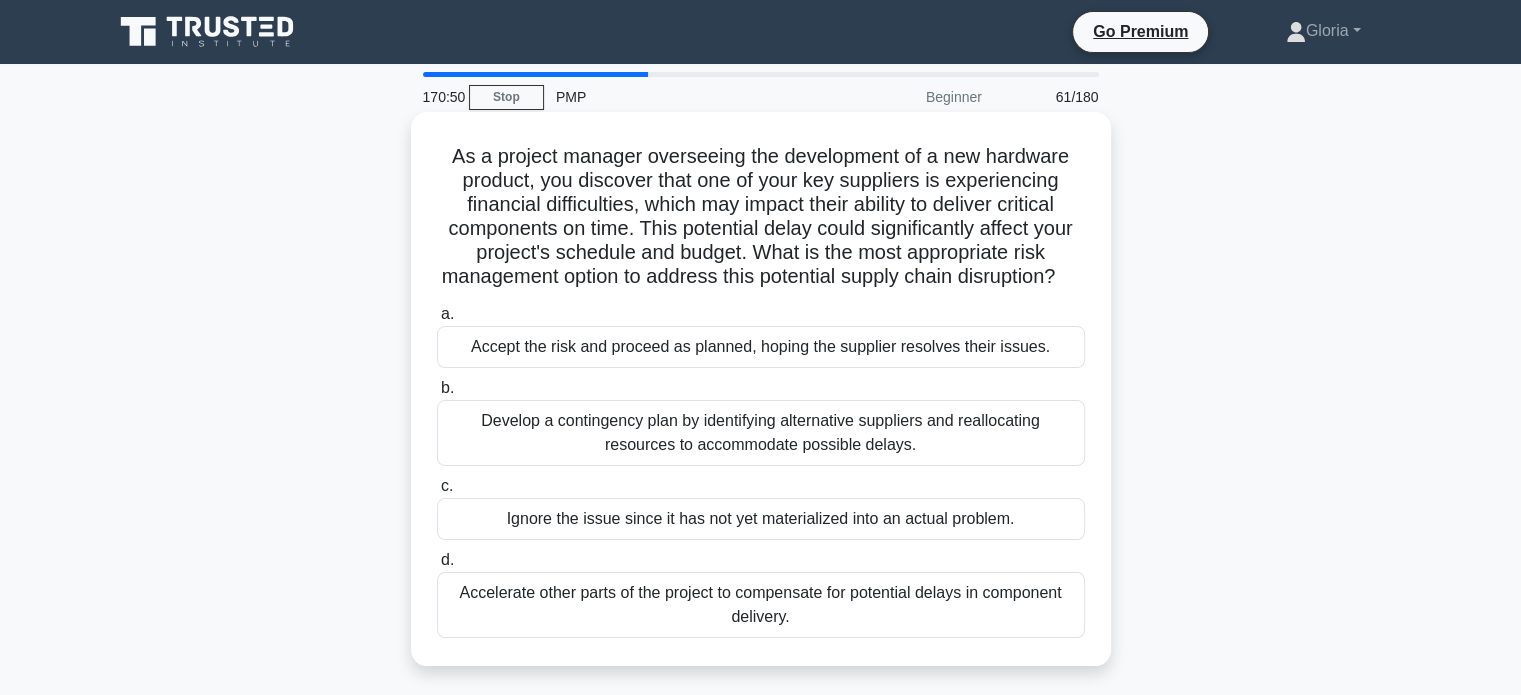 click on "Develop a contingency plan by identifying alternative suppliers and reallocating resources to accommodate possible delays." at bounding box center (761, 433) 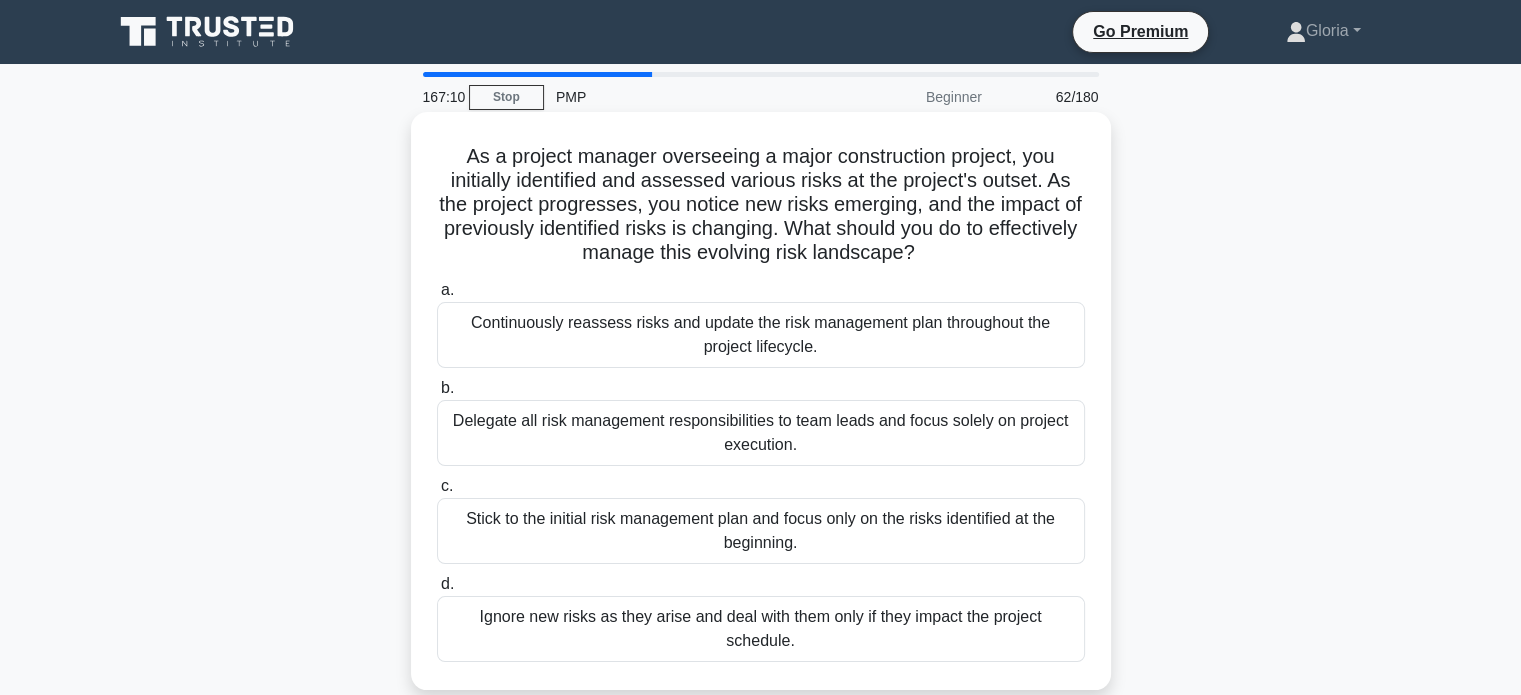 click on "Continuously reassess risks and update the risk management plan throughout the project lifecycle." at bounding box center [761, 335] 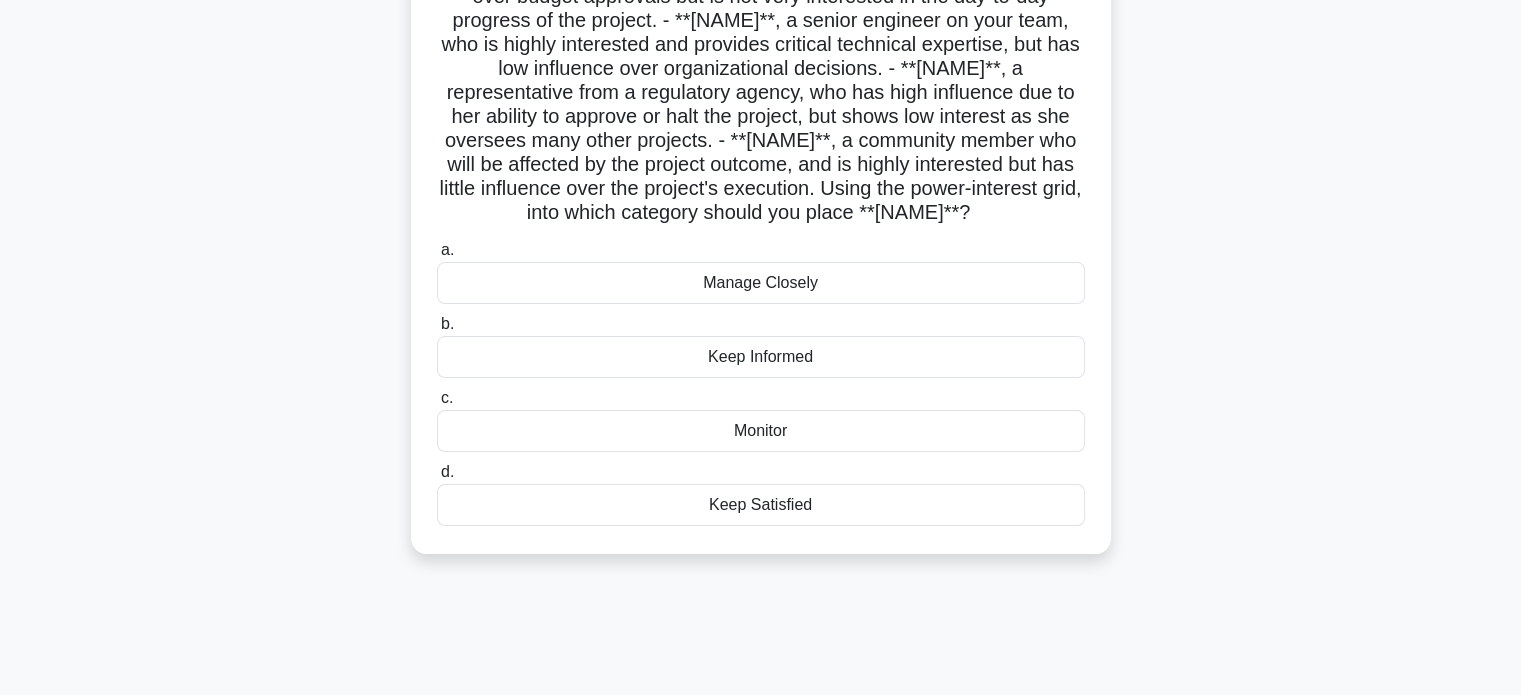 scroll, scrollTop: 209, scrollLeft: 0, axis: vertical 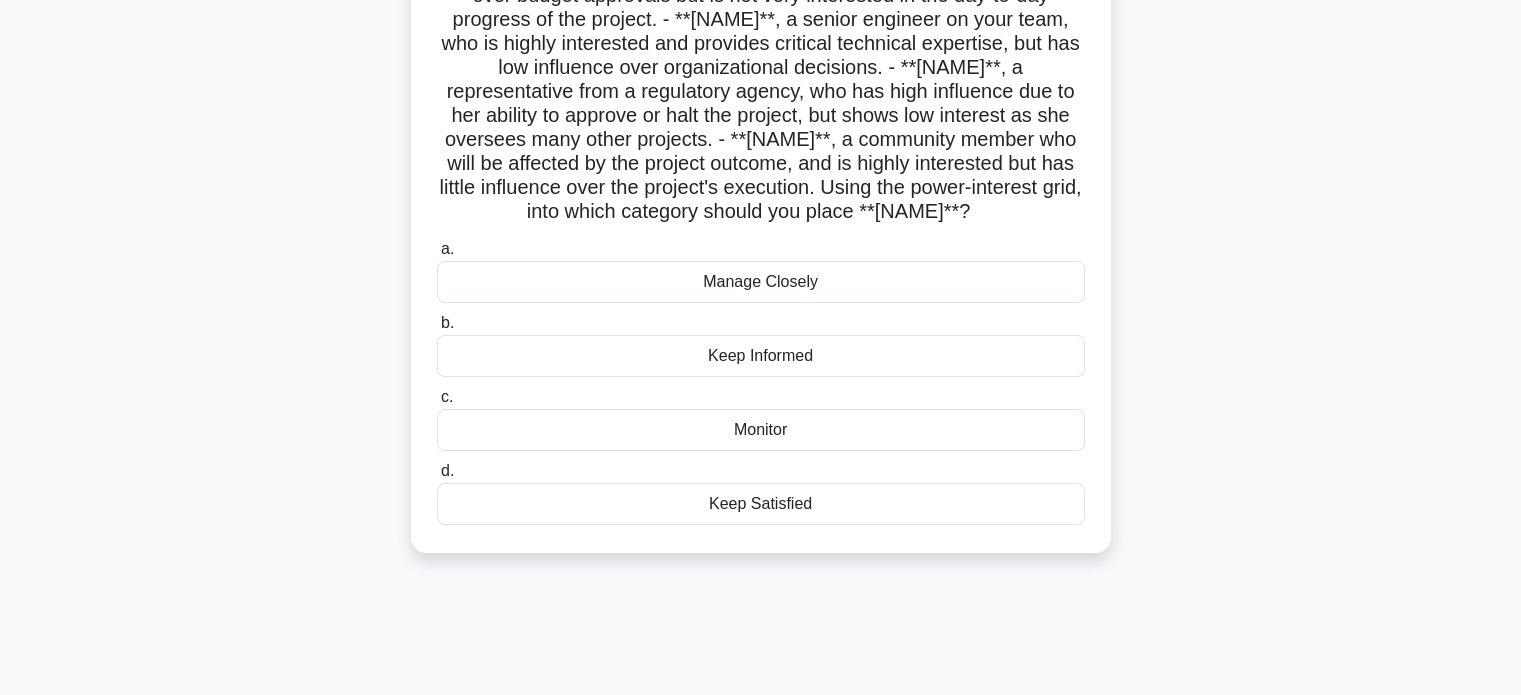 click on "Keep Satisfied" at bounding box center [761, 504] 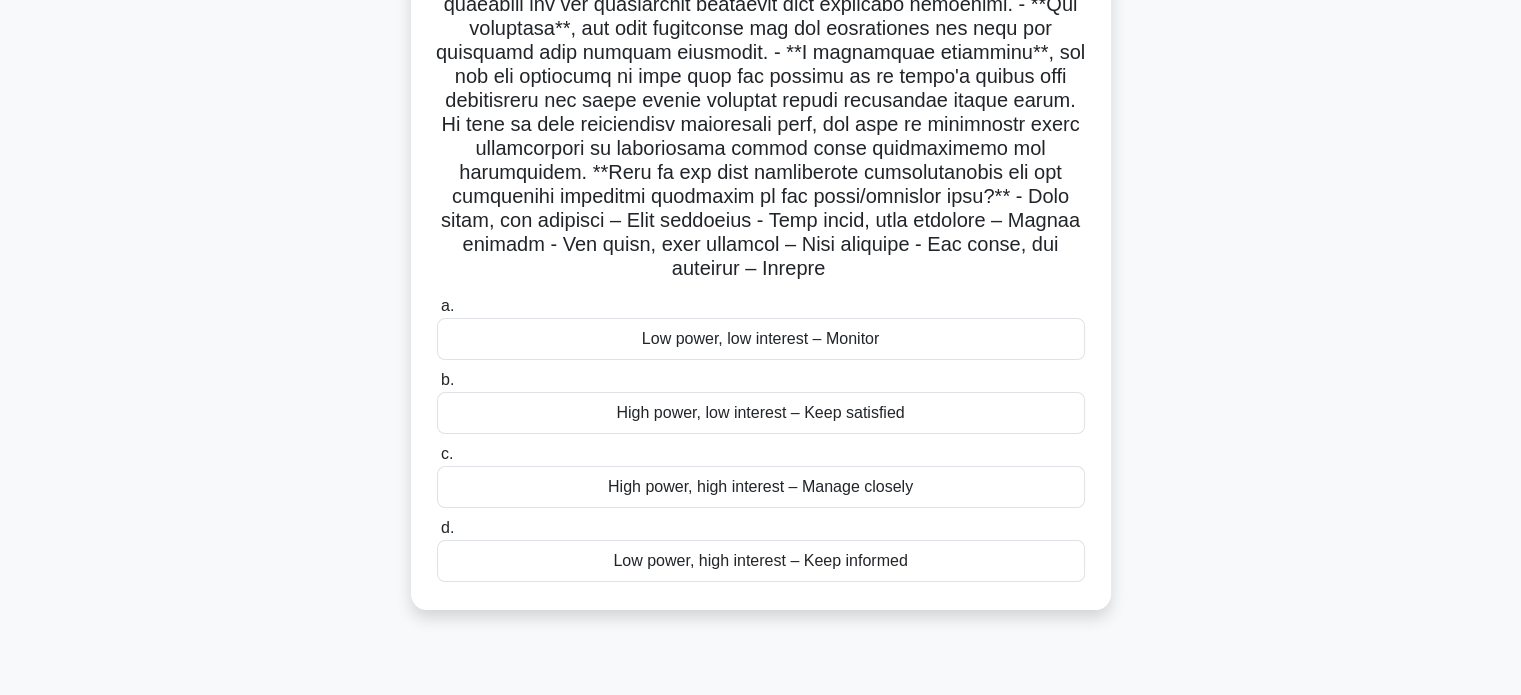 scroll, scrollTop: 302, scrollLeft: 0, axis: vertical 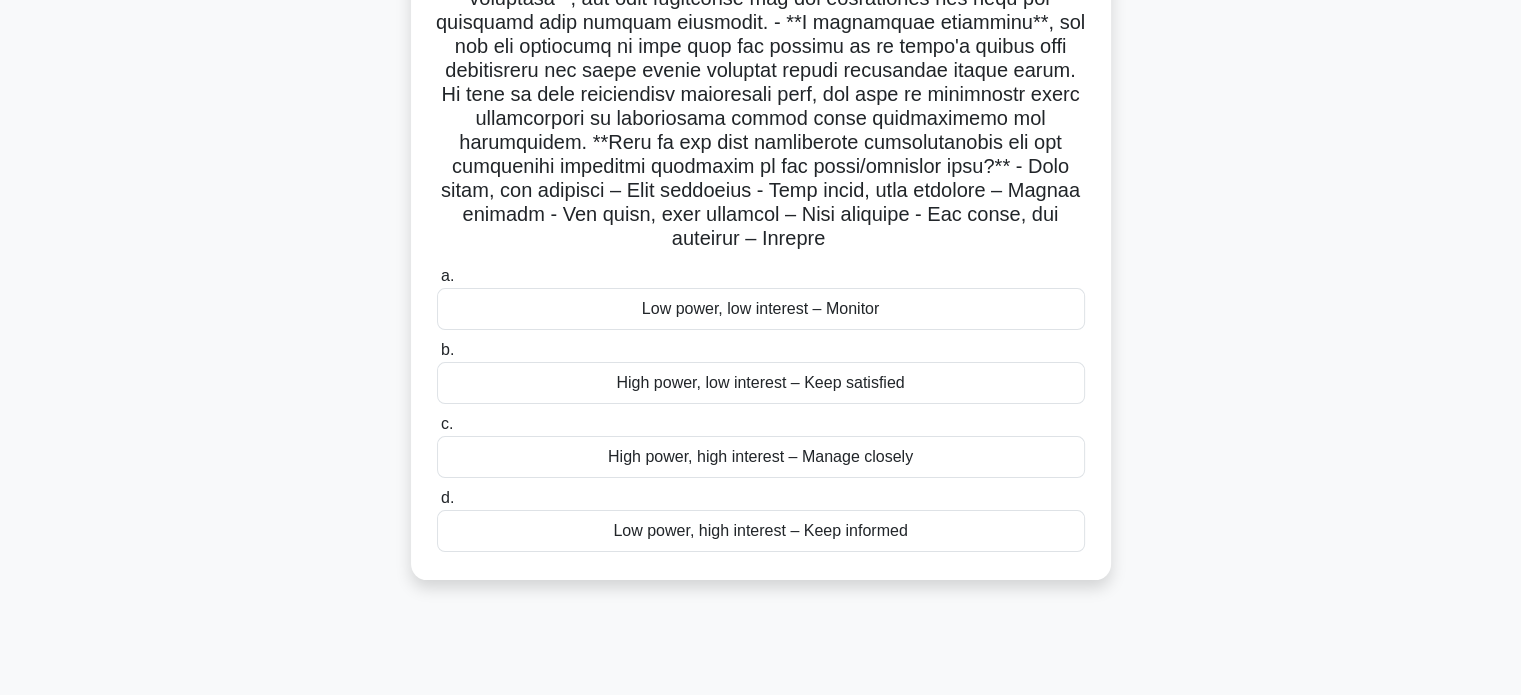 click on "High power, low interest – Keep satisfied" at bounding box center [761, 383] 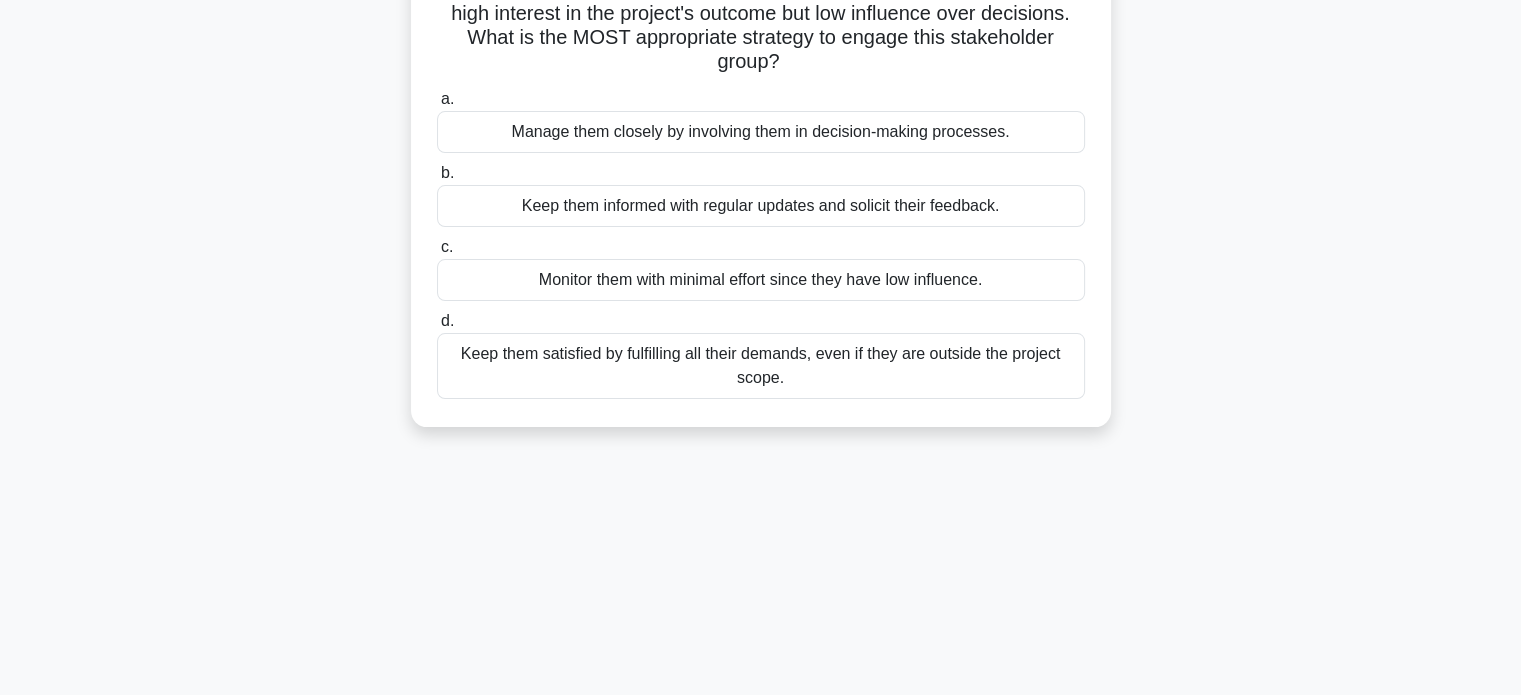 scroll, scrollTop: 0, scrollLeft: 0, axis: both 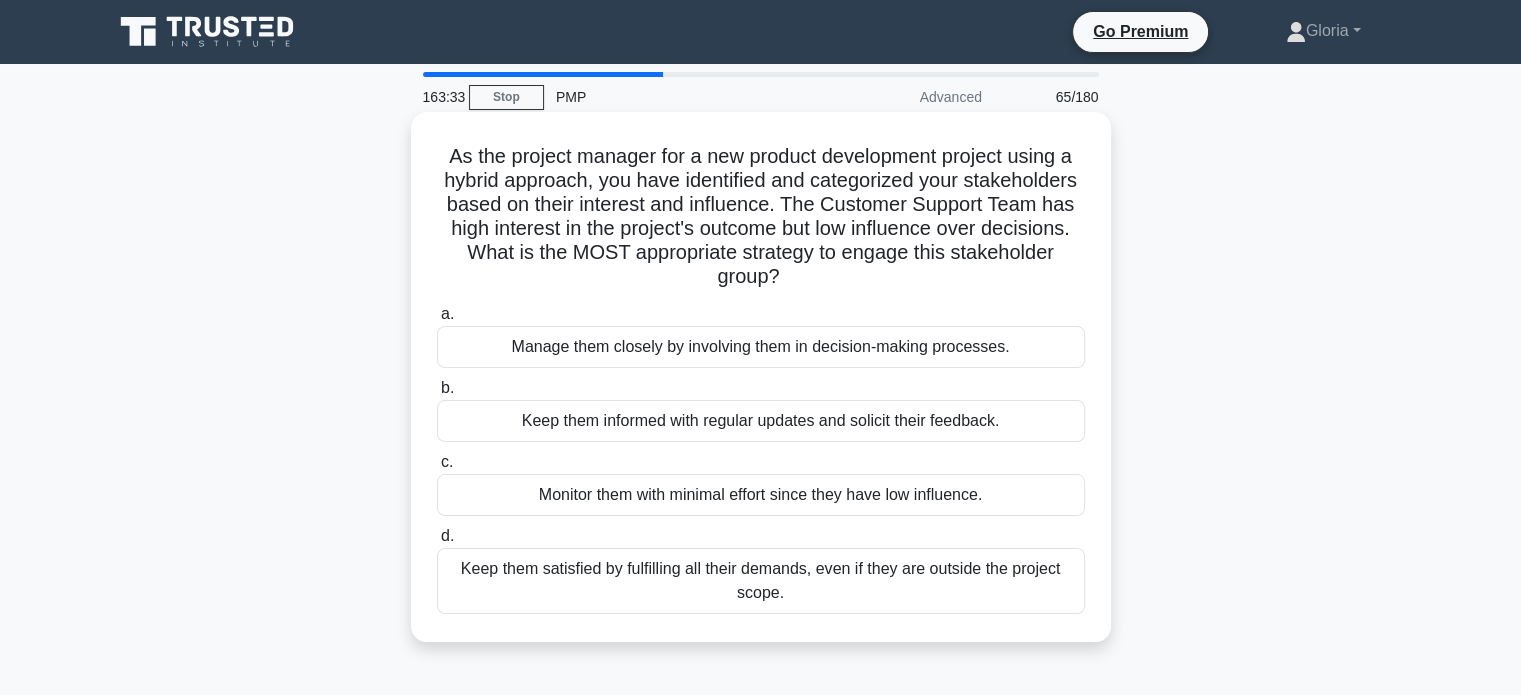 click on "Monitor them with minimal effort since they have low influence." at bounding box center [761, 495] 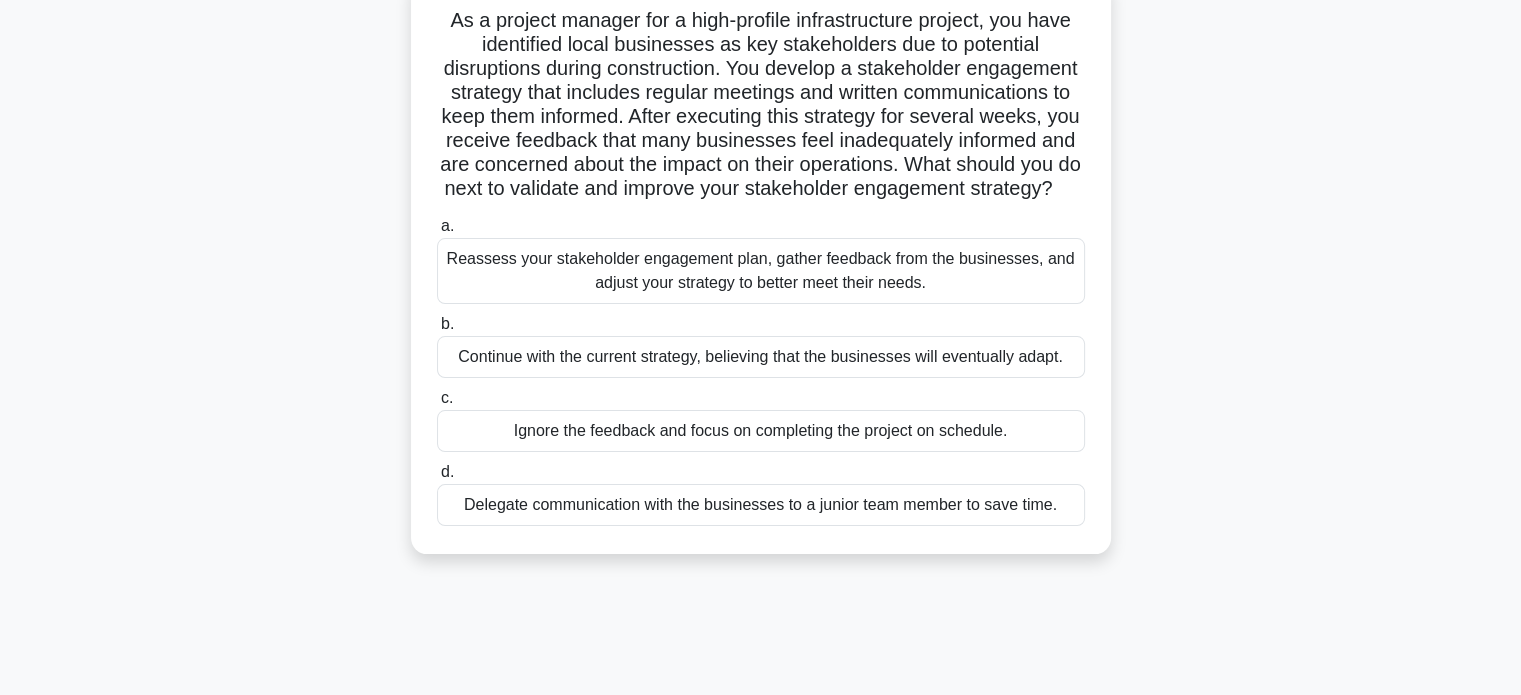 scroll, scrollTop: 137, scrollLeft: 0, axis: vertical 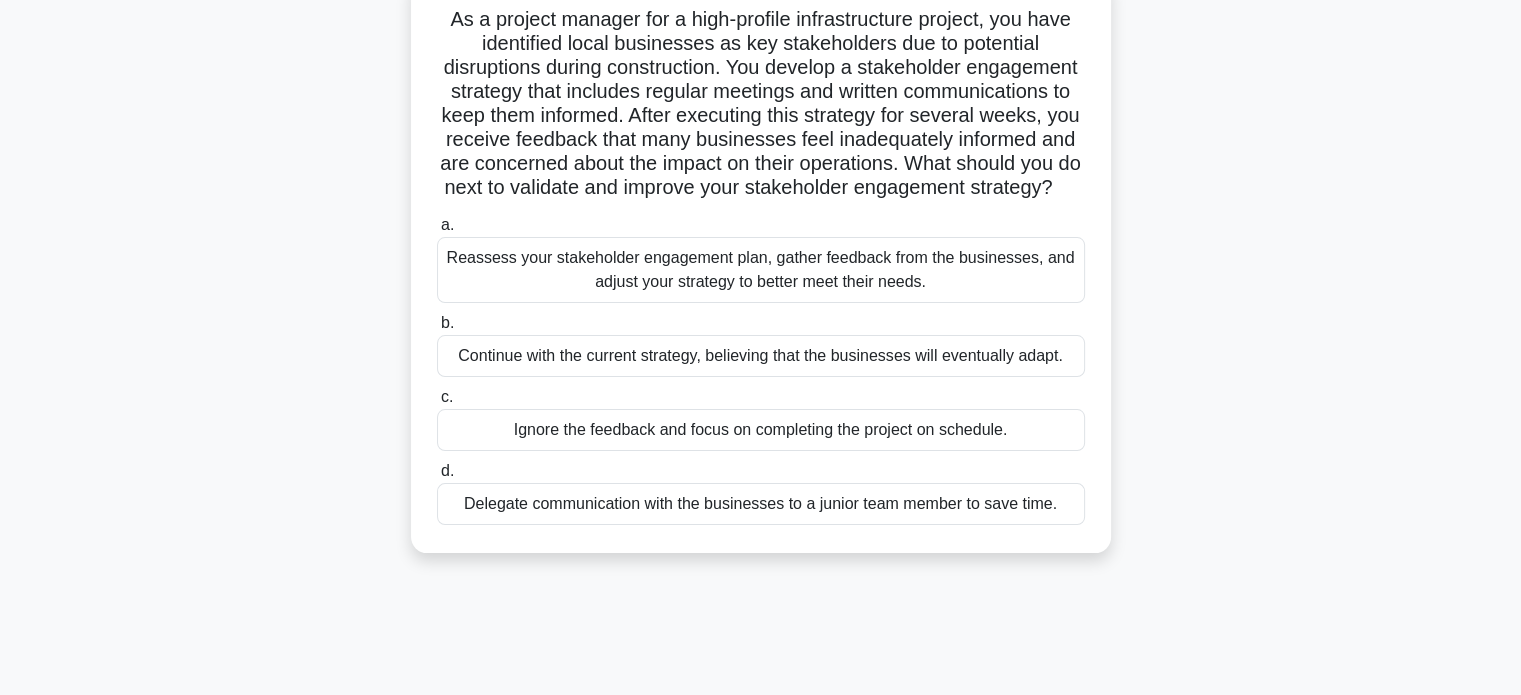 click on "Reassess your stakeholder engagement plan, gather feedback from the businesses, and adjust your strategy to better meet their needs." at bounding box center (761, 270) 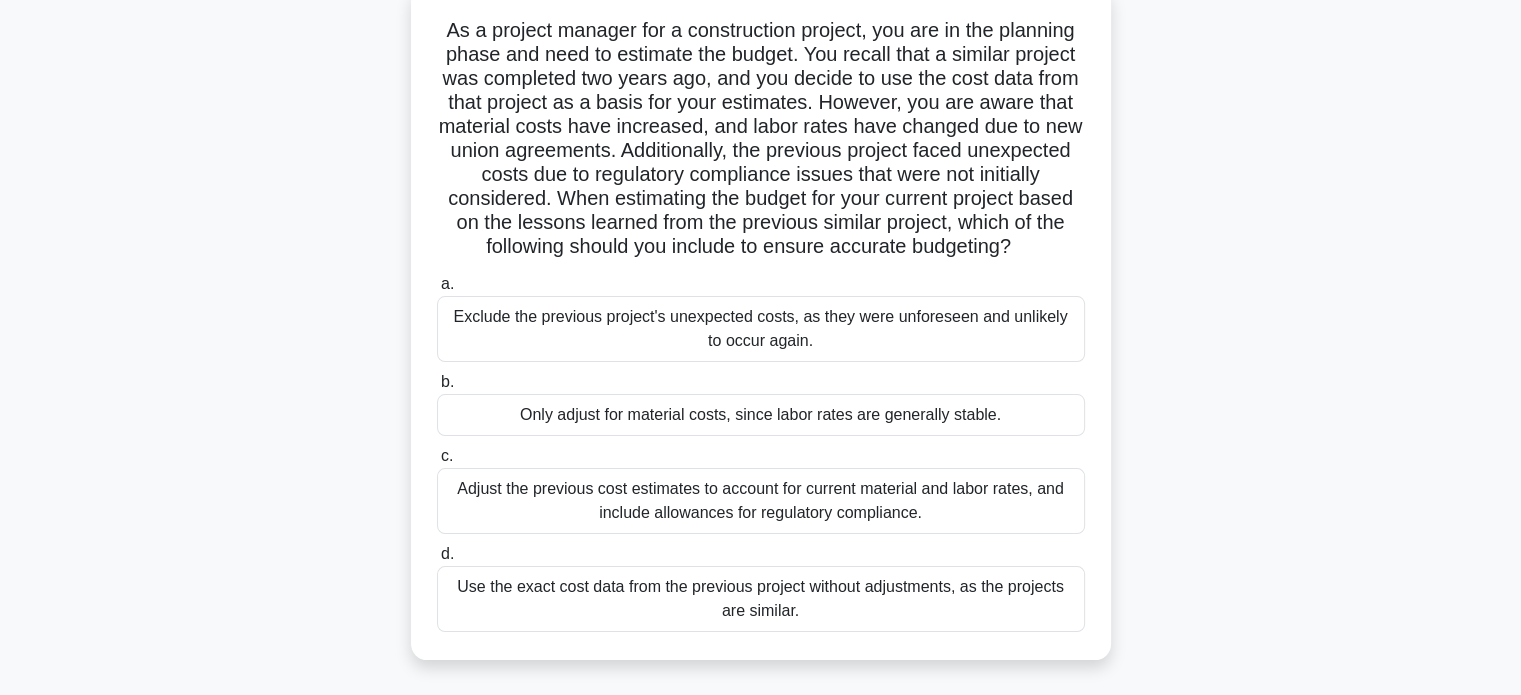 scroll, scrollTop: 159, scrollLeft: 0, axis: vertical 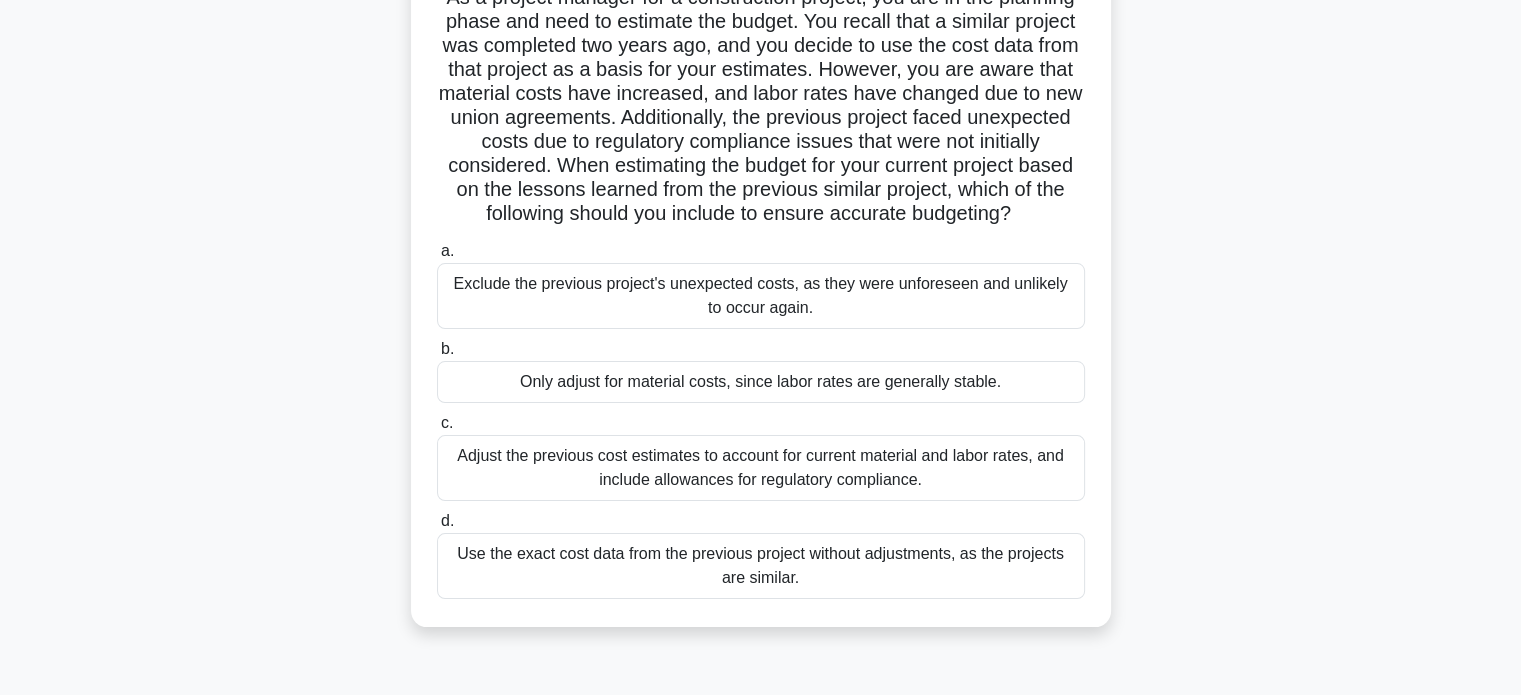 click on "Adjust the previous cost estimates to account for current material and labor rates, and include allowances for regulatory compliance." at bounding box center [761, 468] 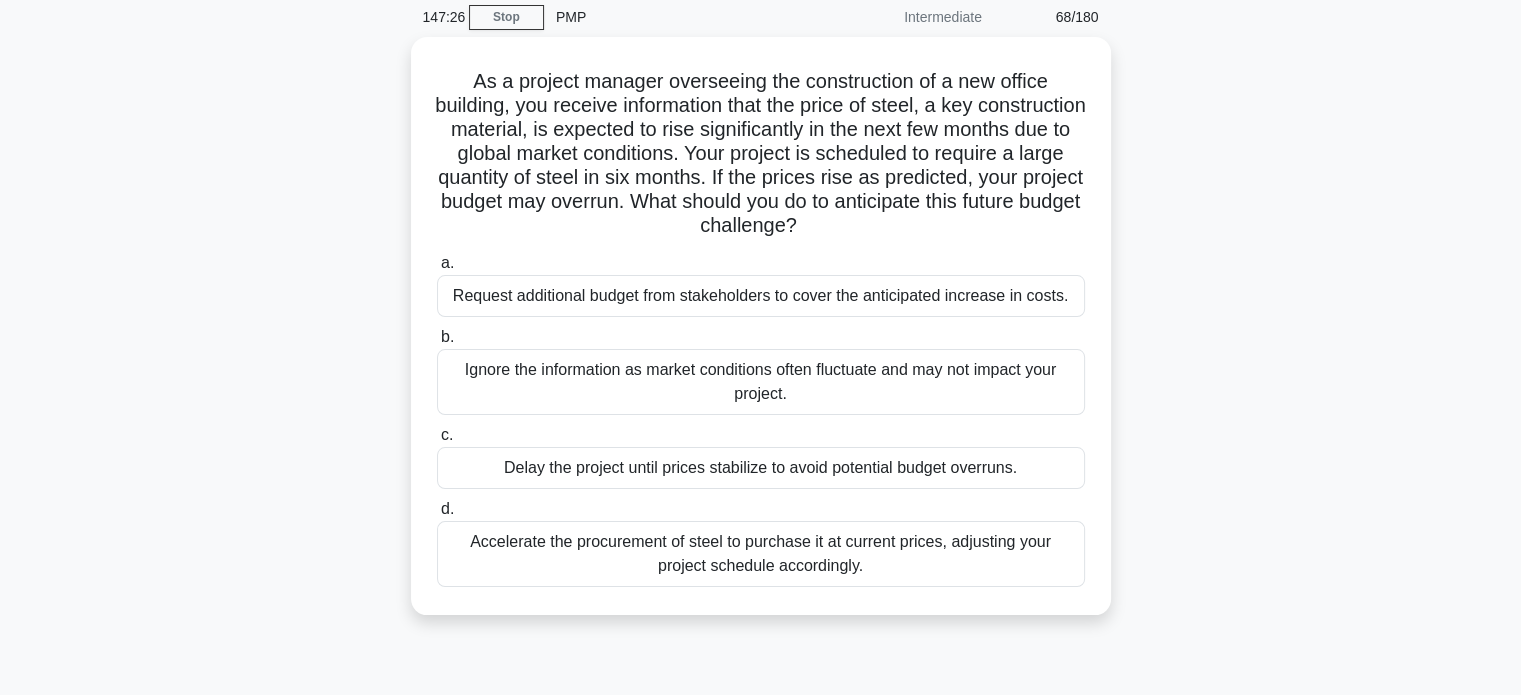 scroll, scrollTop: 0, scrollLeft: 0, axis: both 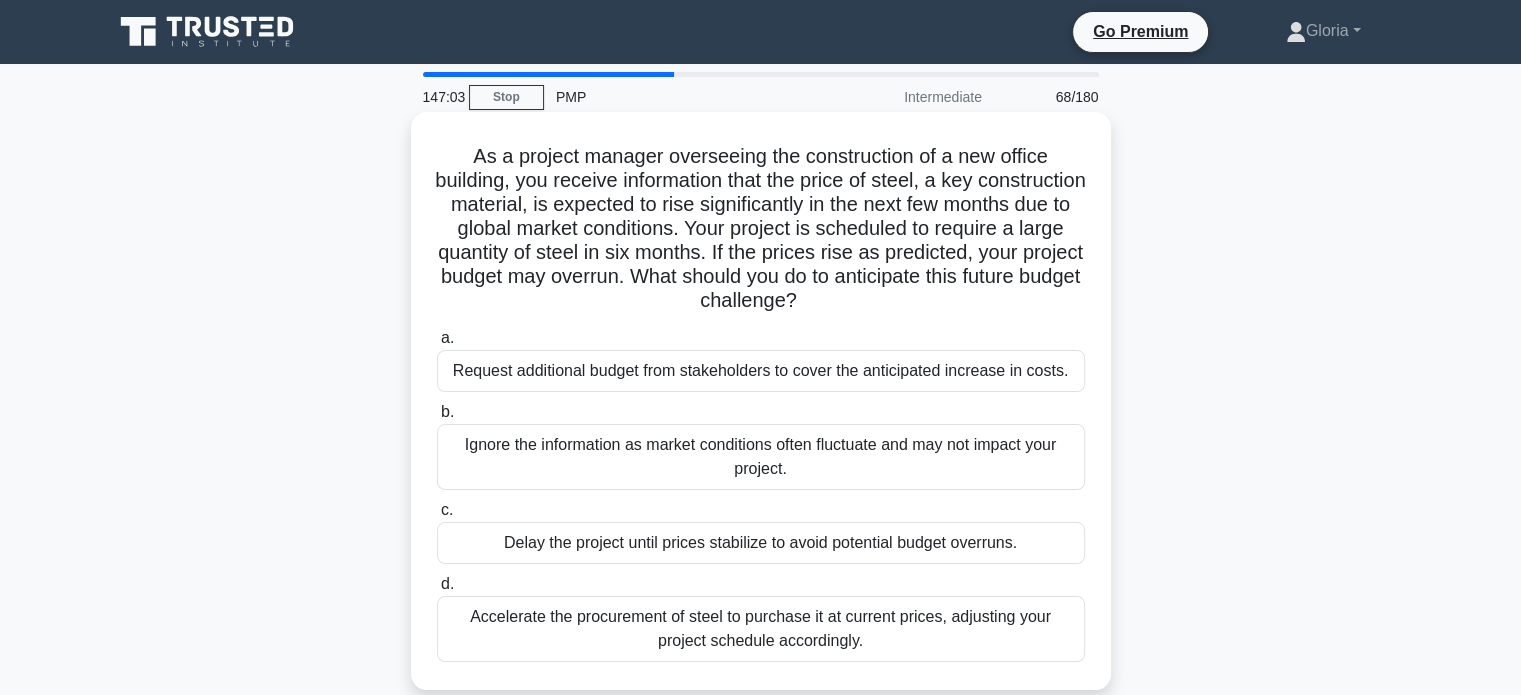 click on "Accelerate the procurement of steel to purchase it at current prices, adjusting your project schedule accordingly." at bounding box center [761, 629] 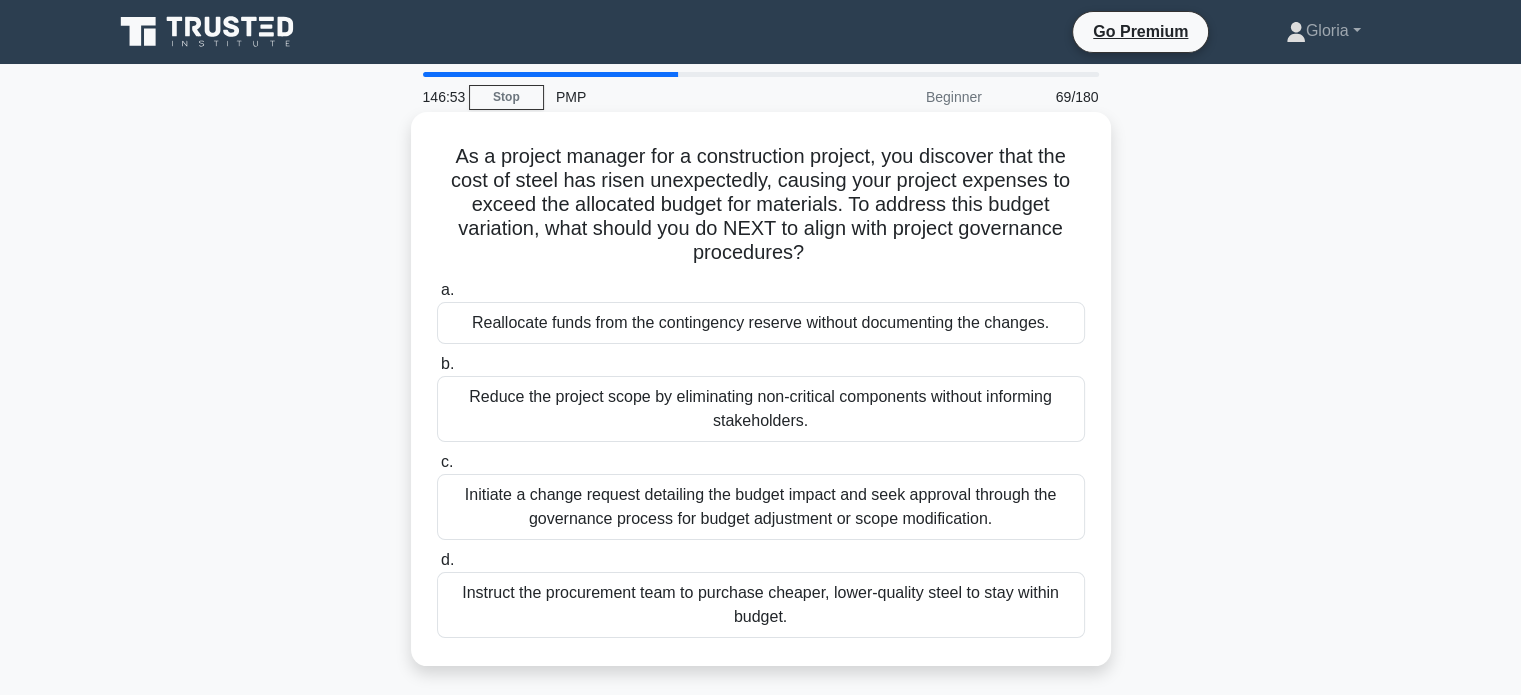 click on "Initiate a change request detailing the budget impact and seek approval through the governance process for budget adjustment or scope modification." at bounding box center [761, 507] 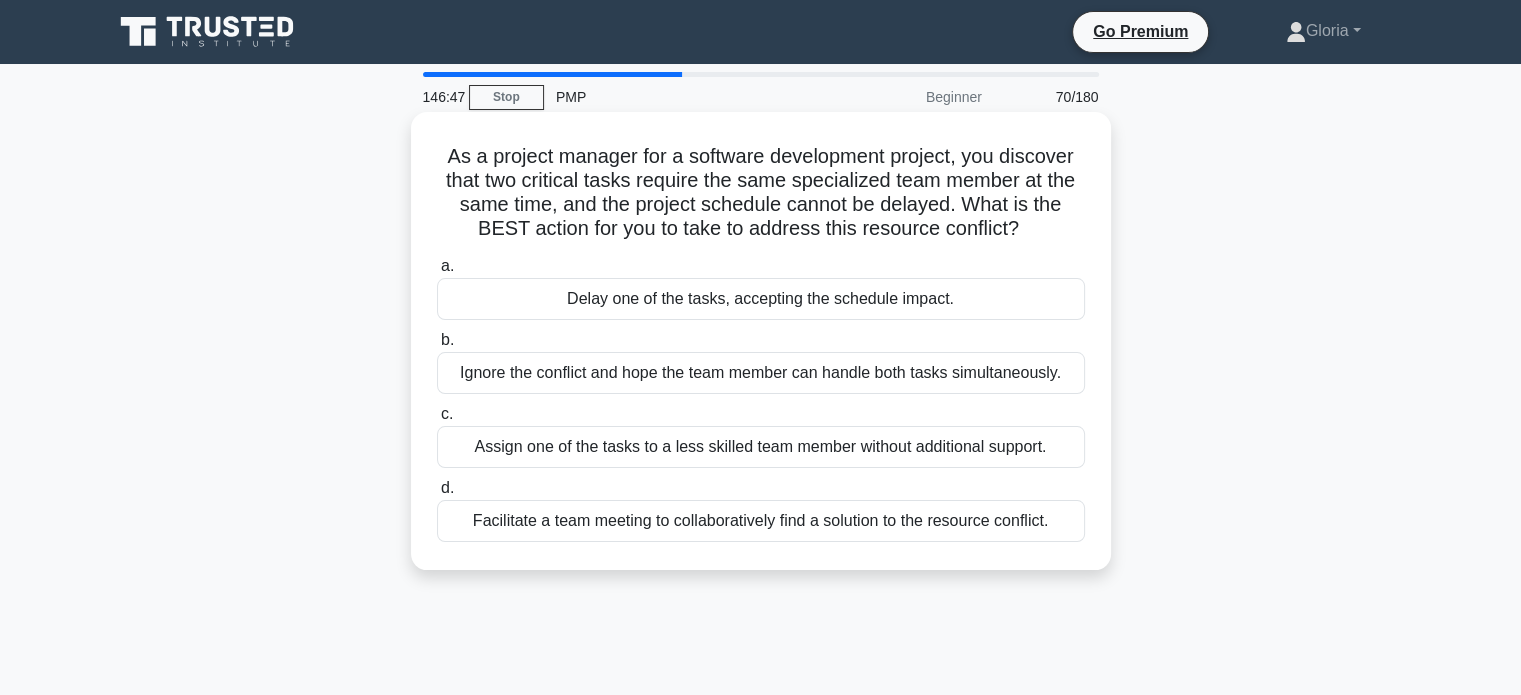 click on "Facilitate a team meeting to collaboratively find a solution to the resource conflict." at bounding box center (761, 521) 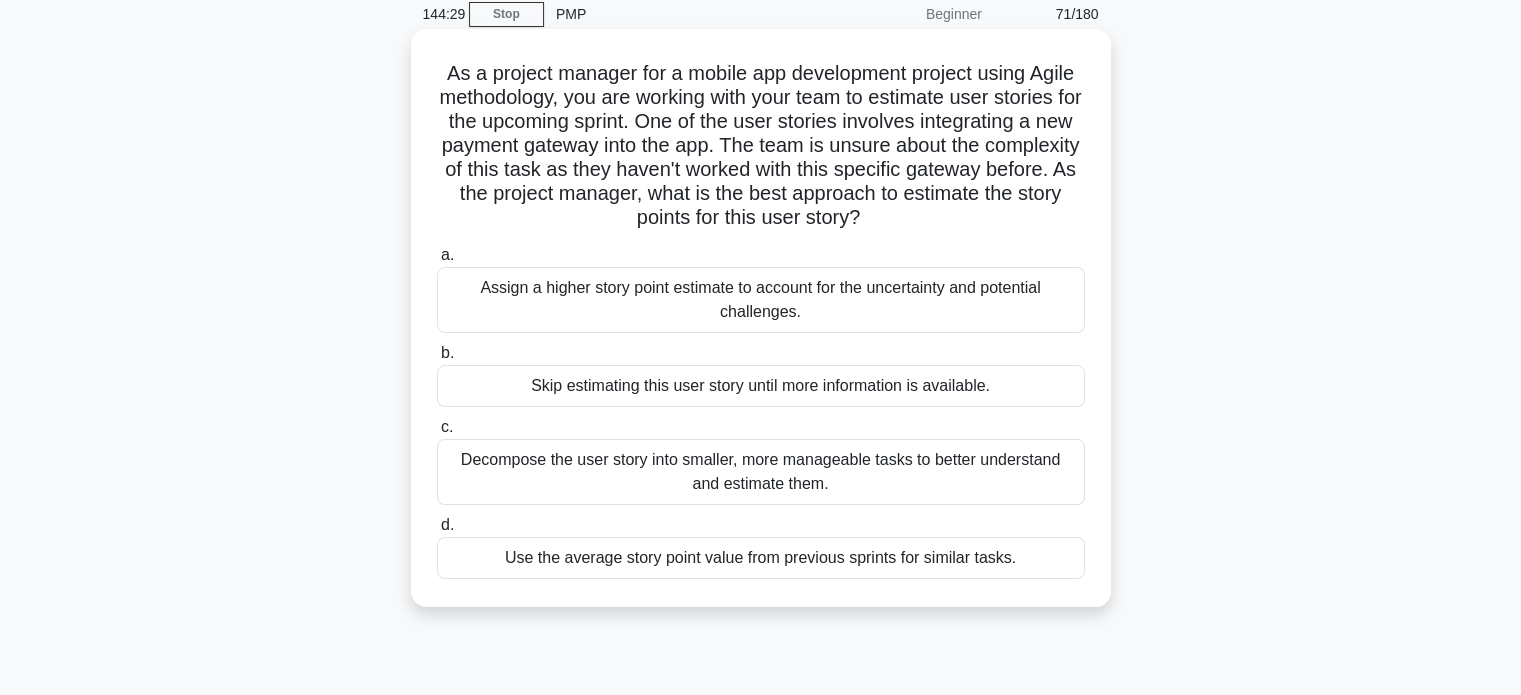 scroll, scrollTop: 84, scrollLeft: 0, axis: vertical 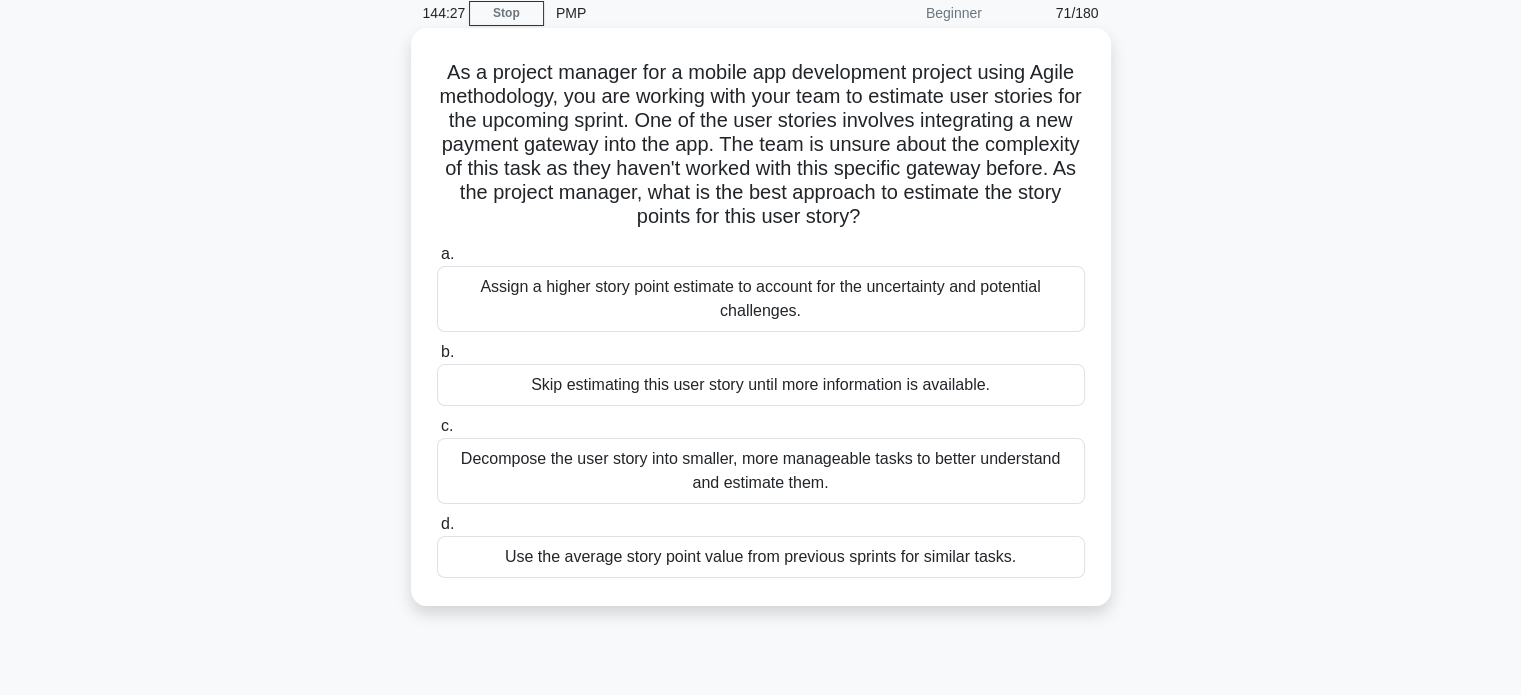 click on "As a project manager for a mobile app development project using Agile methodology, you are working with your team to estimate user stories for the upcoming sprint. One of the user stories involves integrating a new payment gateway into the app. The team is unsure about the complexity of this task as they haven't worked with this specific gateway before.
As the project manager, what is the best approach to estimate the story points for this user story?
.spinner_0XTQ{transform-origin:center;animation:spinner_y6GP .75s linear infinite}@keyframes spinner_y6GP{100%{transform:rotate(360deg)}}" at bounding box center [761, 145] 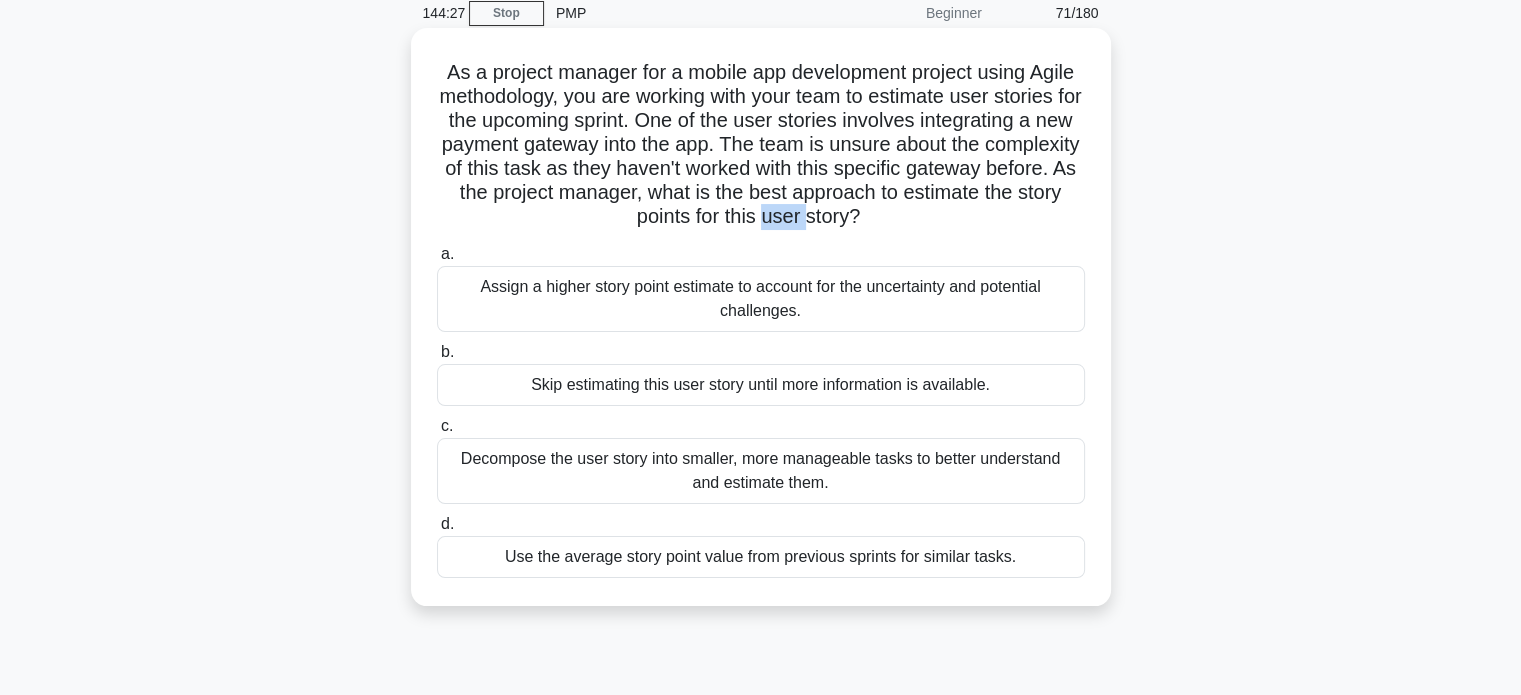 click on "As a project manager for a mobile app development project using Agile methodology, you are working with your team to estimate user stories for the upcoming sprint. One of the user stories involves integrating a new payment gateway into the app. The team is unsure about the complexity of this task as they haven't worked with this specific gateway before.
As the project manager, what is the best approach to estimate the story points for this user story?
.spinner_0XTQ{transform-origin:center;animation:spinner_y6GP .75s linear infinite}@keyframes spinner_y6GP{100%{transform:rotate(360deg)}}" at bounding box center [761, 145] 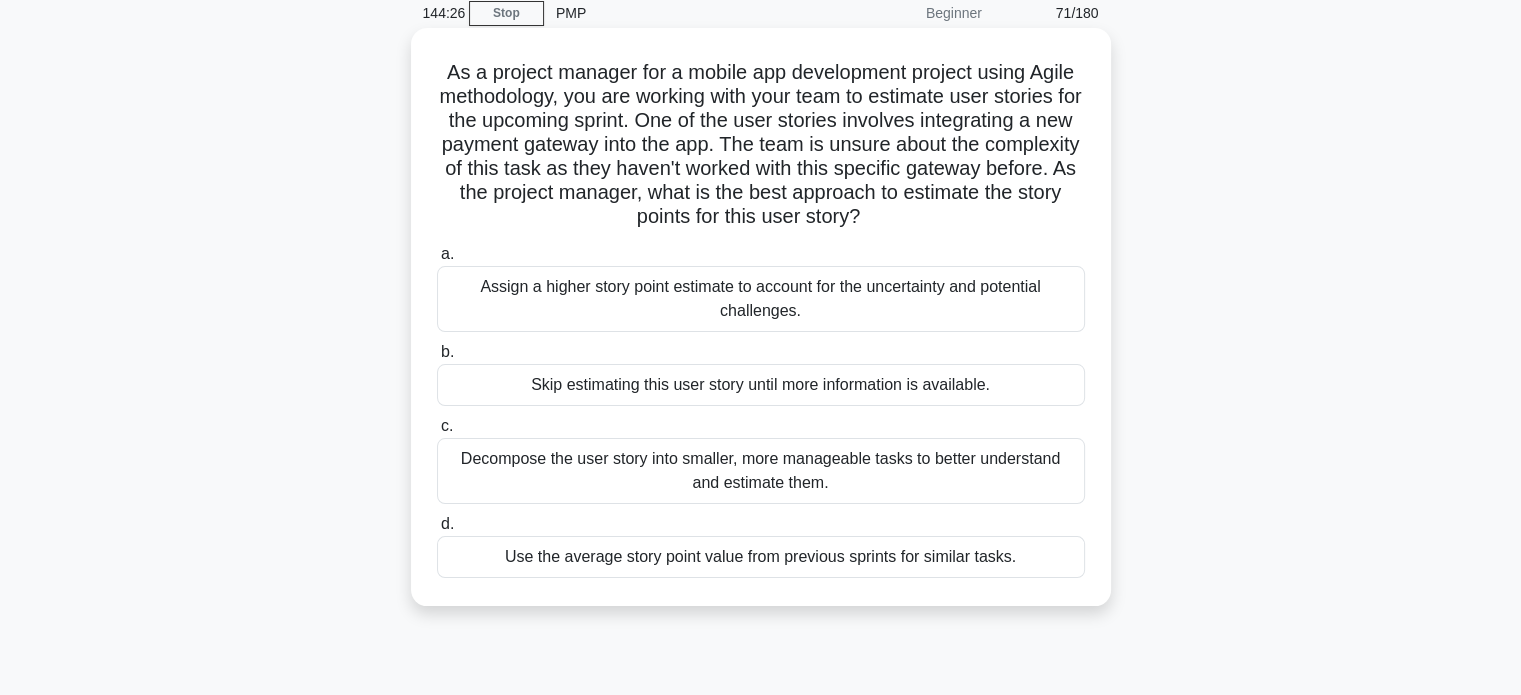 click on "As a project manager for a mobile app development project using Agile methodology, you are working with your team to estimate user stories for the upcoming sprint. One of the user stories involves integrating a new payment gateway into the app. The team is unsure about the complexity of this task as they haven't worked with this specific gateway before.
As the project manager, what is the best approach to estimate the story points for this user story?
.spinner_0XTQ{transform-origin:center;animation:spinner_y6GP .75s linear infinite}@keyframes spinner_y6GP{100%{transform:rotate(360deg)}}" at bounding box center [761, 145] 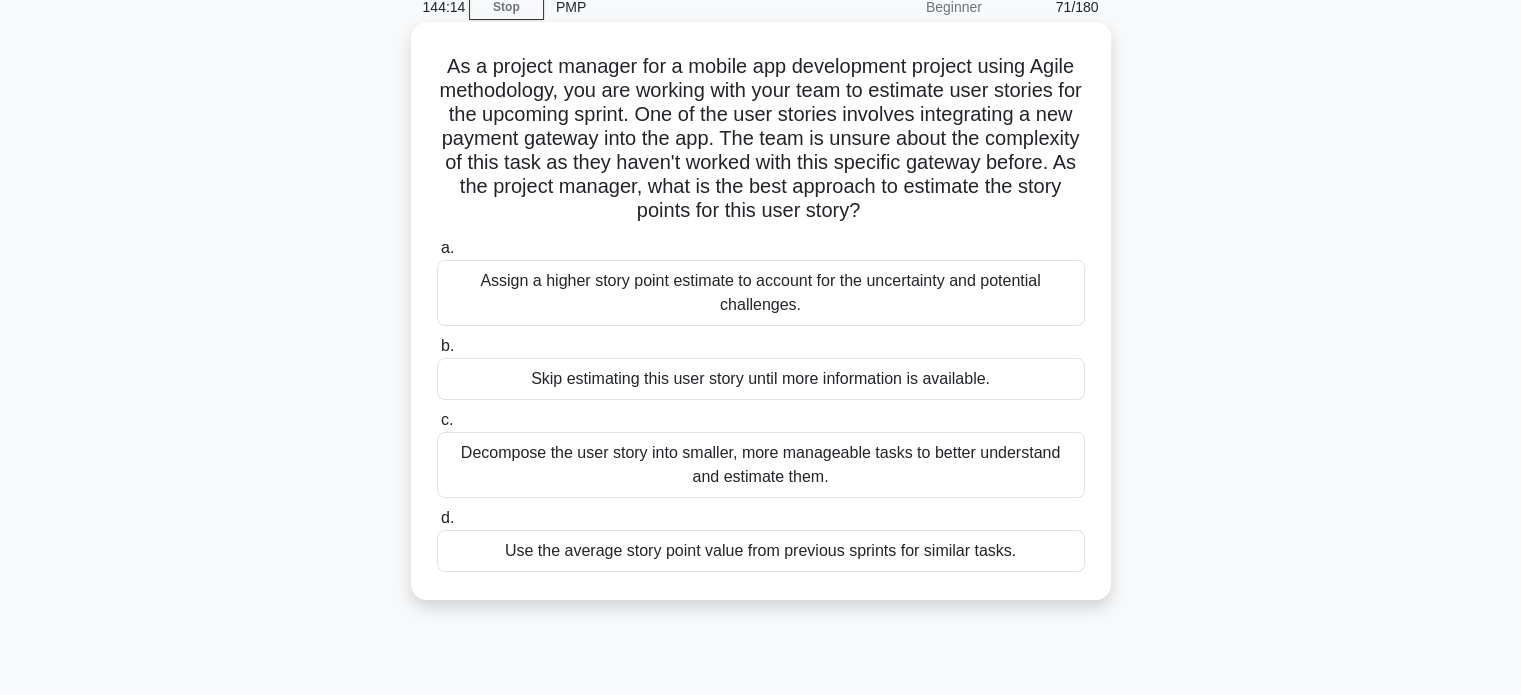 scroll, scrollTop: 92, scrollLeft: 0, axis: vertical 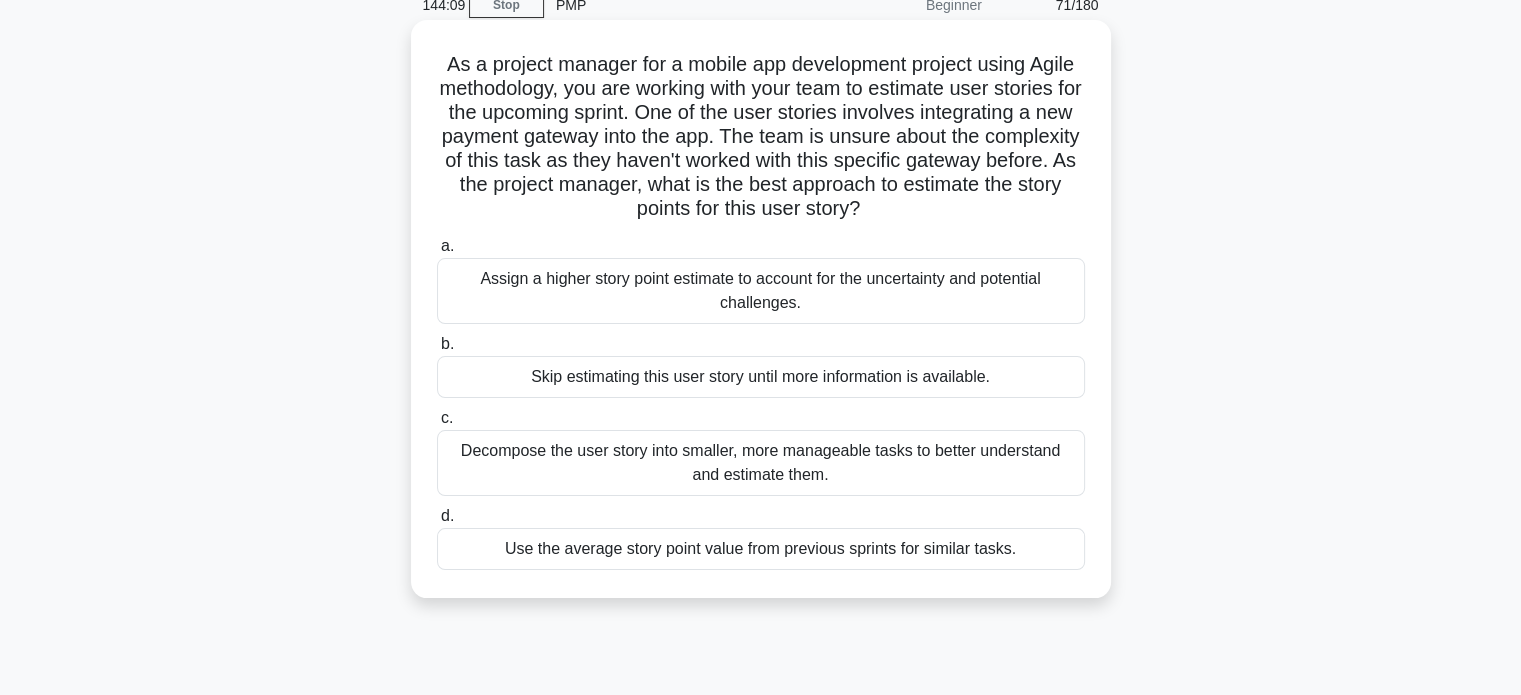 click on "Decompose the user story into smaller, more manageable tasks to better understand and estimate them." at bounding box center [761, 463] 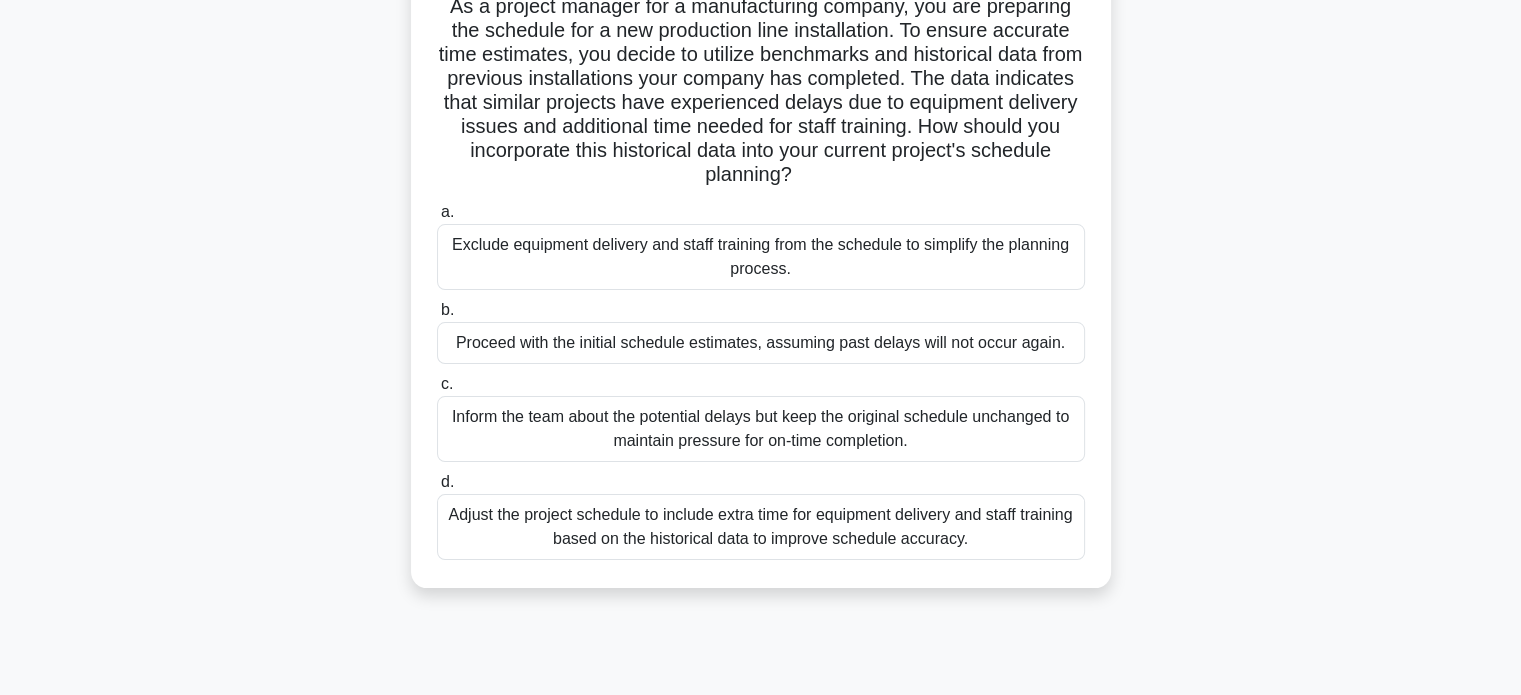 scroll, scrollTop: 152, scrollLeft: 0, axis: vertical 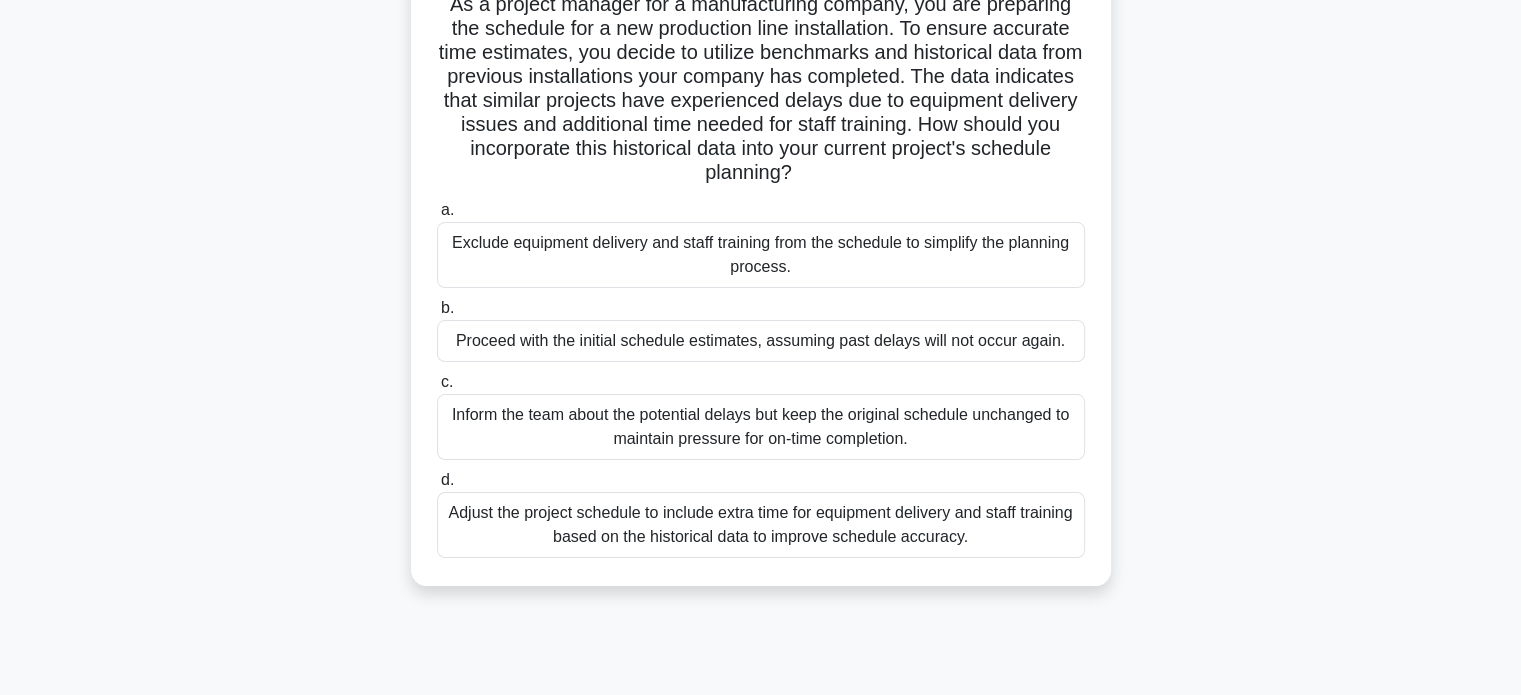 click on "Adjust the project schedule to include extra time for equipment delivery and staff training based on the historical data to improve schedule accuracy." at bounding box center (761, 525) 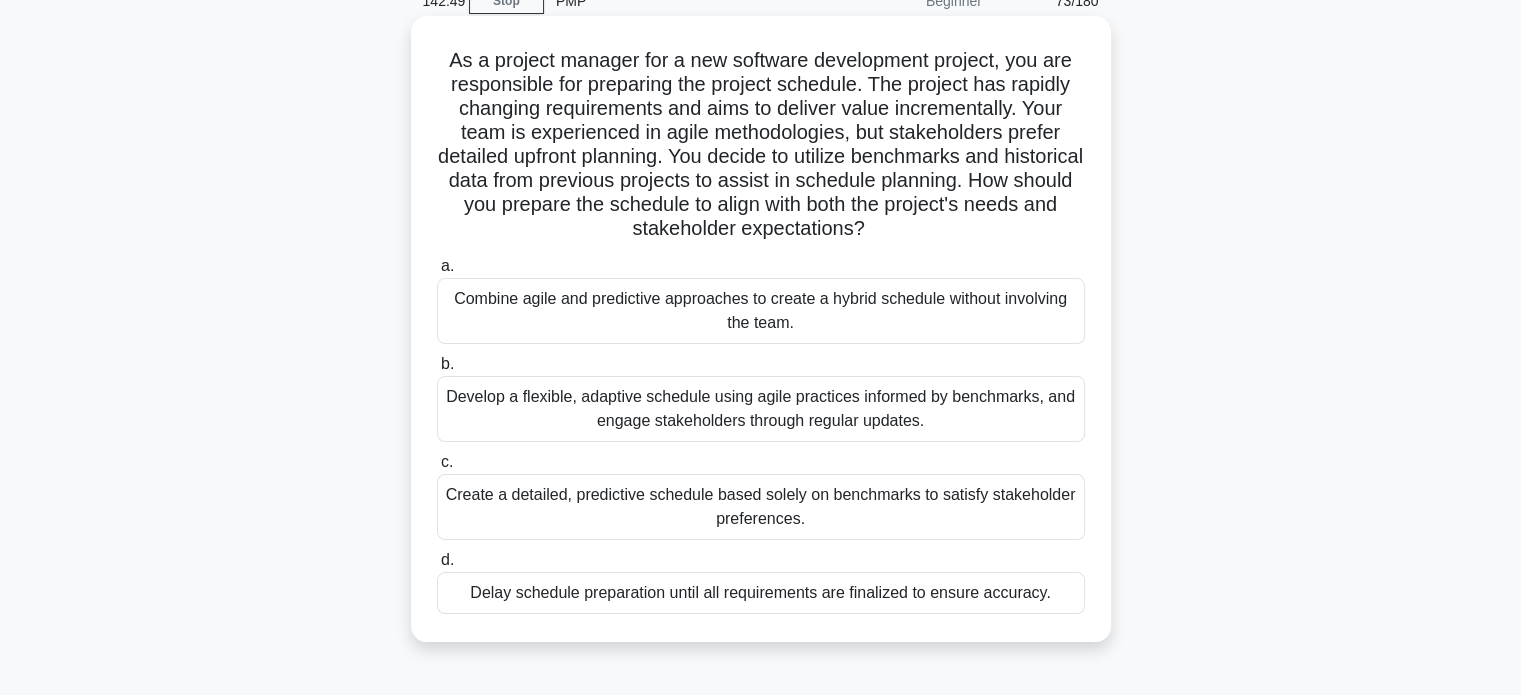 scroll, scrollTop: 164, scrollLeft: 0, axis: vertical 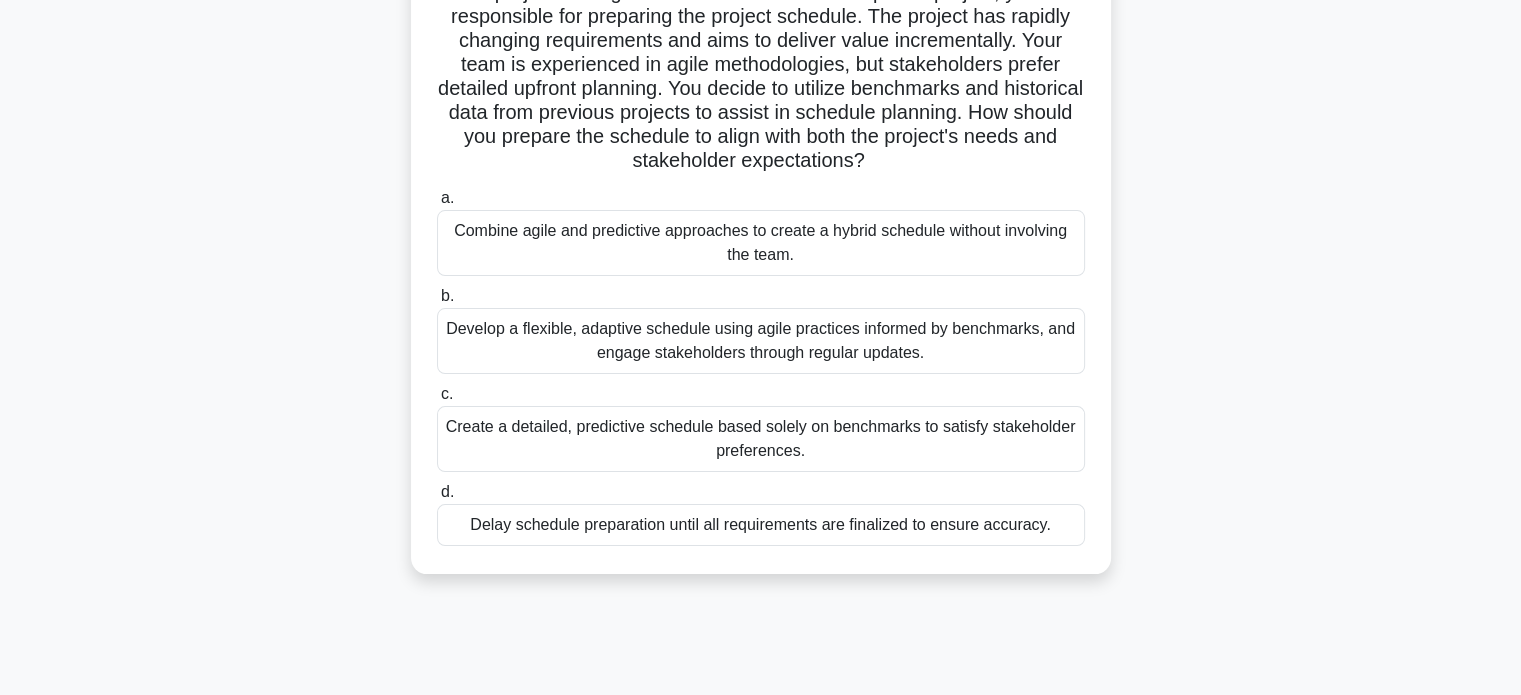 click on "Develop a flexible, adaptive schedule using agile practices informed by benchmarks, and engage stakeholders through regular updates." at bounding box center [761, 341] 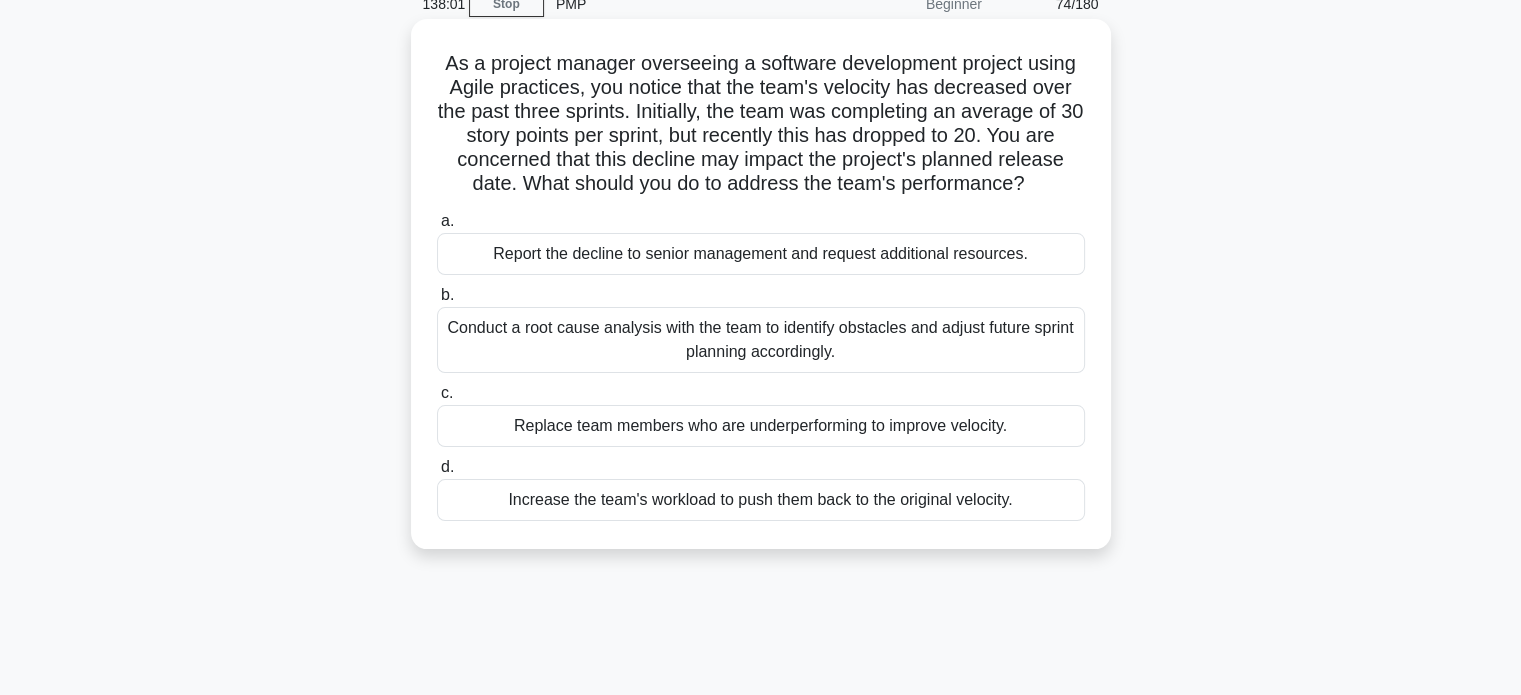 scroll, scrollTop: 0, scrollLeft: 0, axis: both 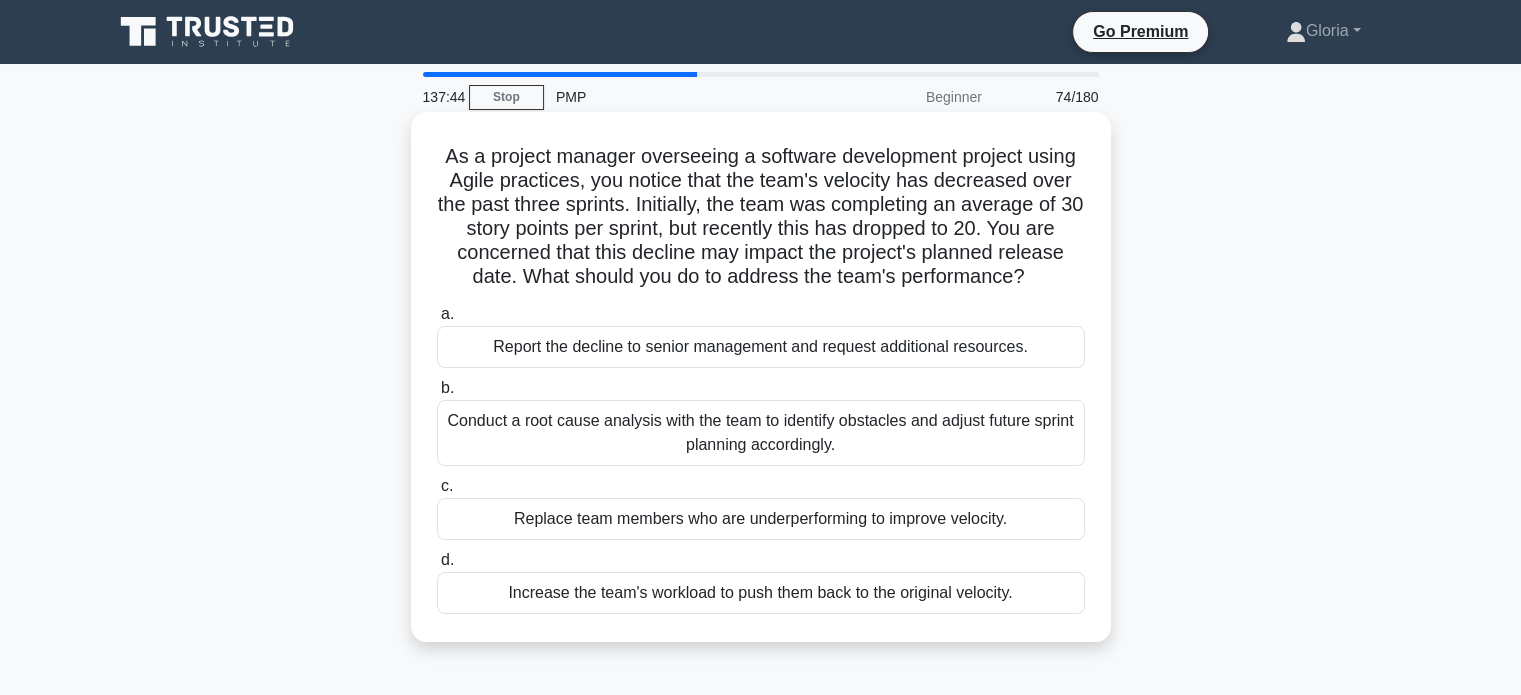 click on "Conduct a root cause analysis with the team to identify obstacles and adjust future sprint planning accordingly." at bounding box center [761, 433] 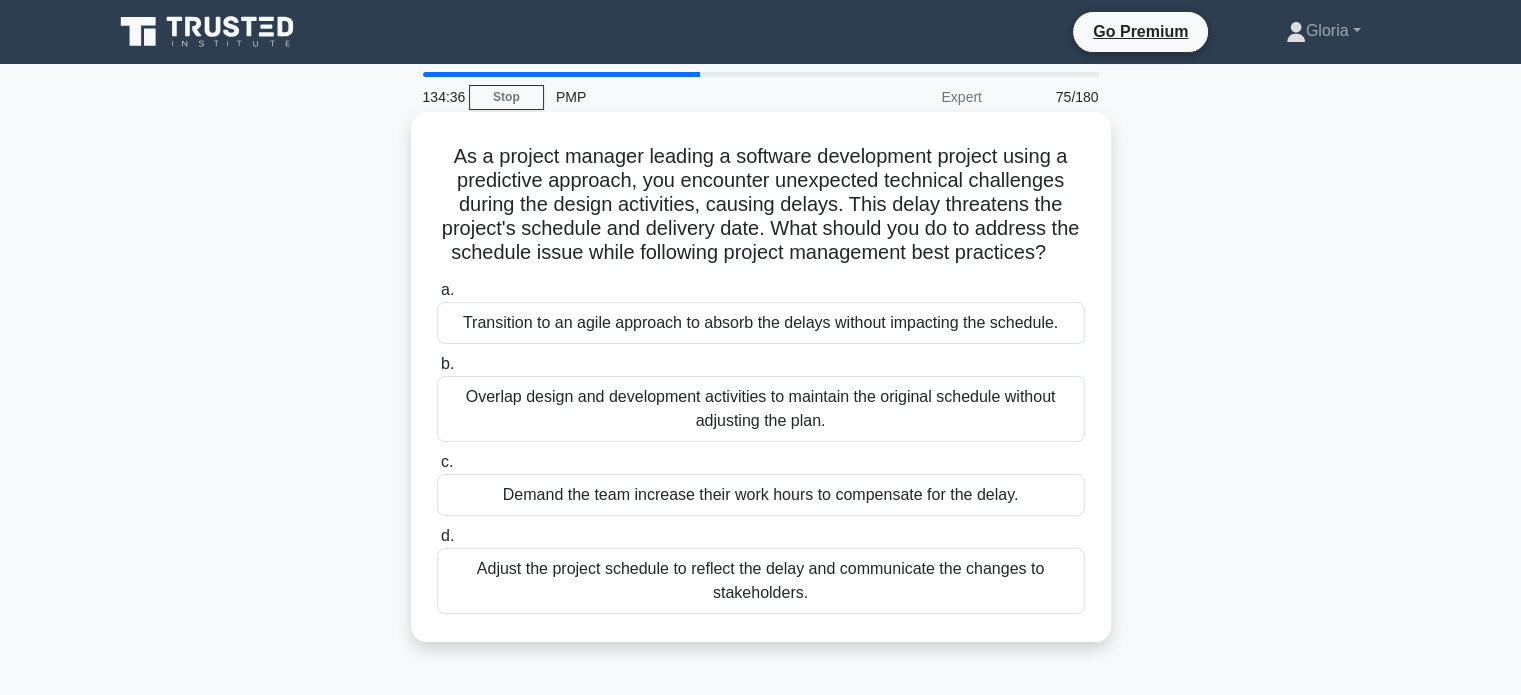 click on "Adjust the project schedule to reflect the delay and communicate the changes to stakeholders." at bounding box center [761, 581] 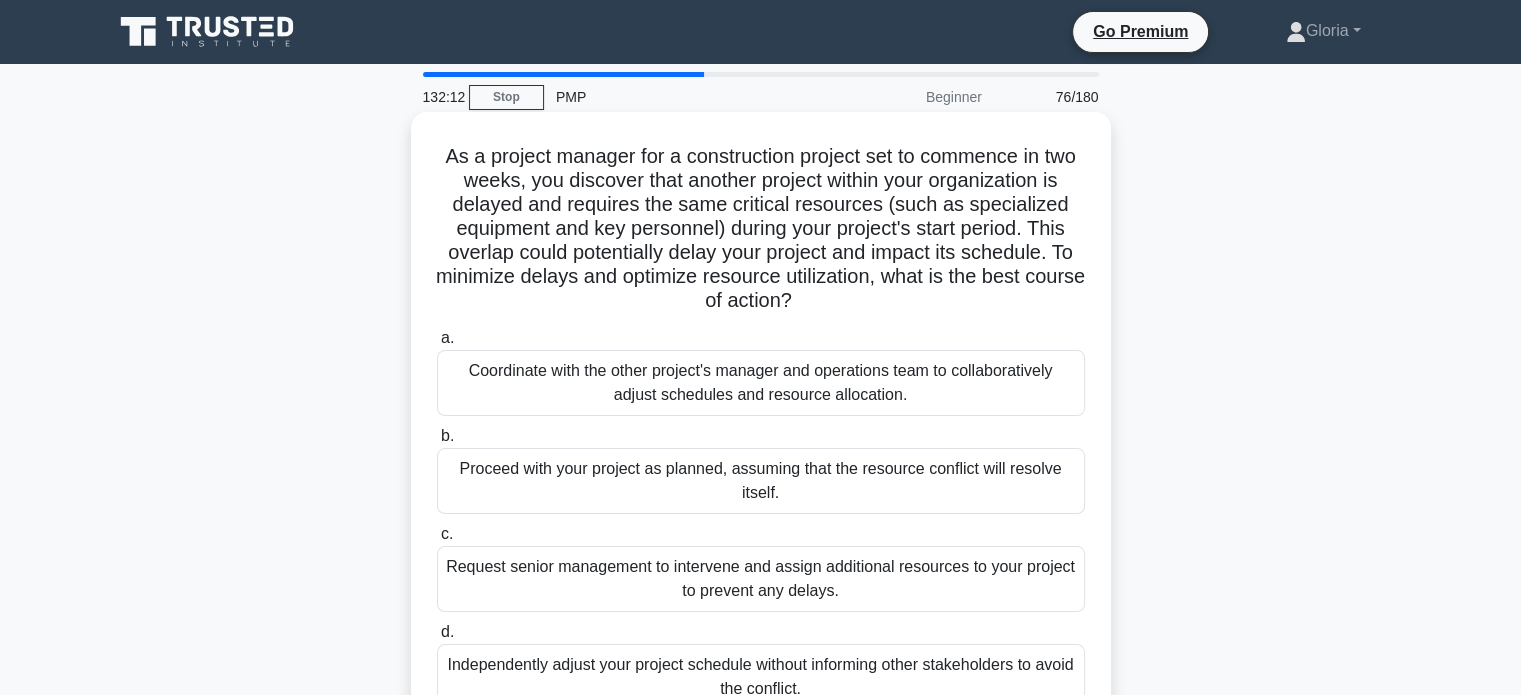 click on "Coordinate with the other project's manager and operations team to collaboratively adjust schedules and resource allocation." at bounding box center (761, 383) 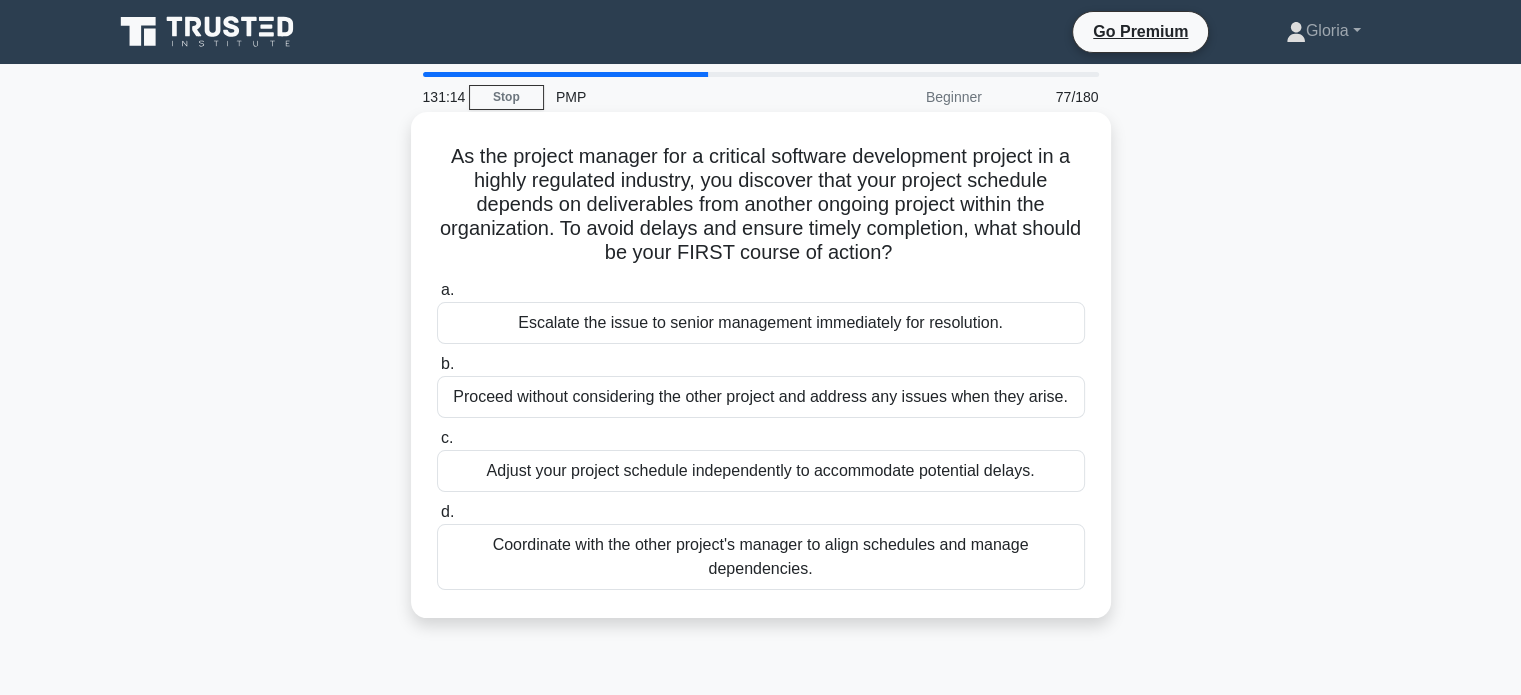 click on "Coordinate with the other project's manager to align schedules and manage dependencies." at bounding box center [761, 557] 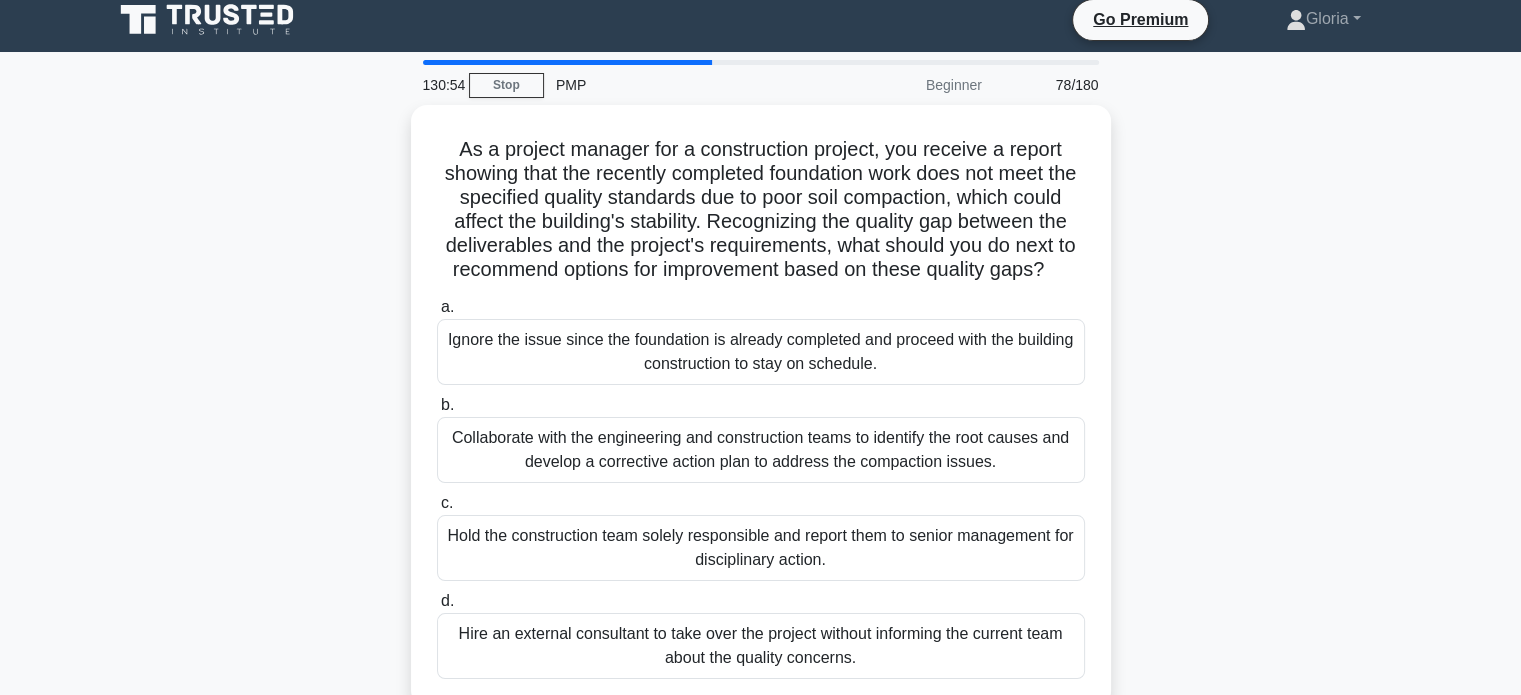 scroll, scrollTop: 0, scrollLeft: 0, axis: both 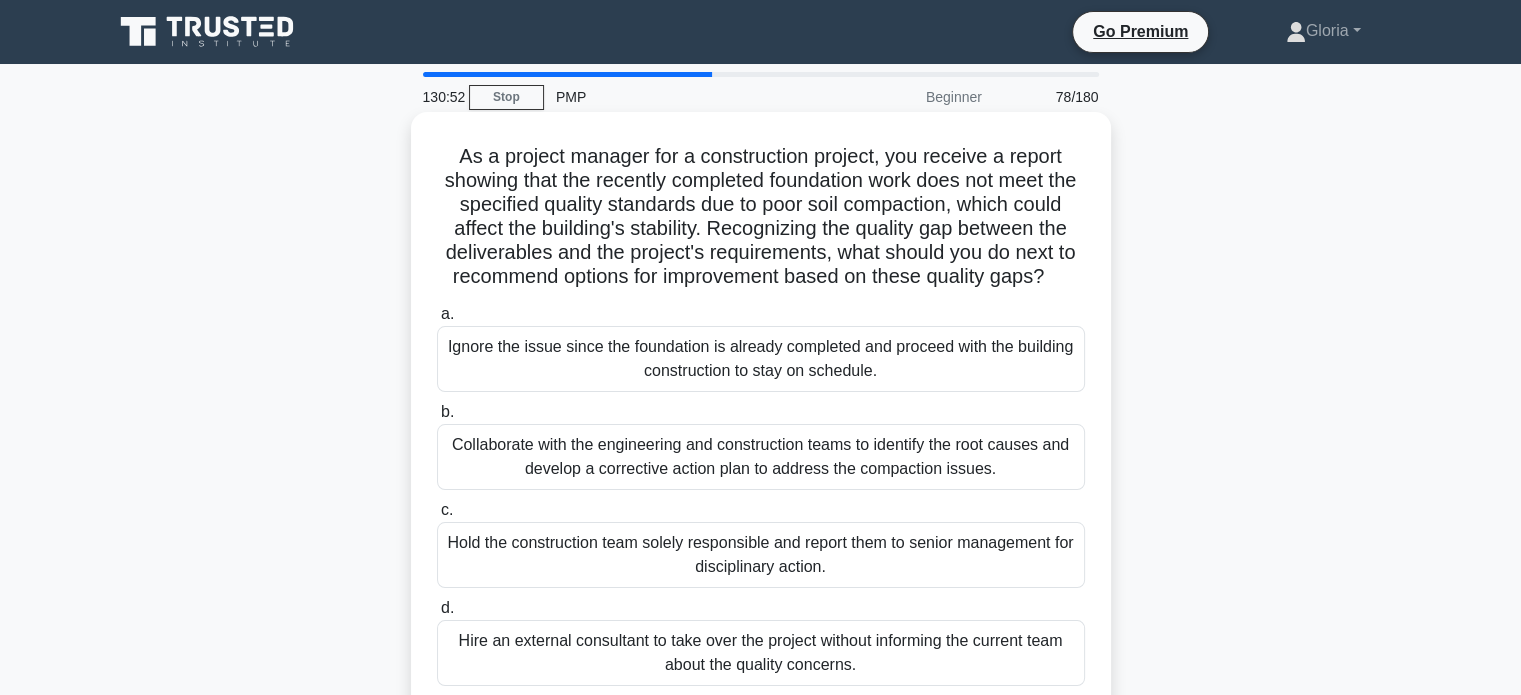 click on "Collaborate with the engineering and construction teams to identify the root causes and develop a corrective action plan to address the compaction issues." at bounding box center [761, 457] 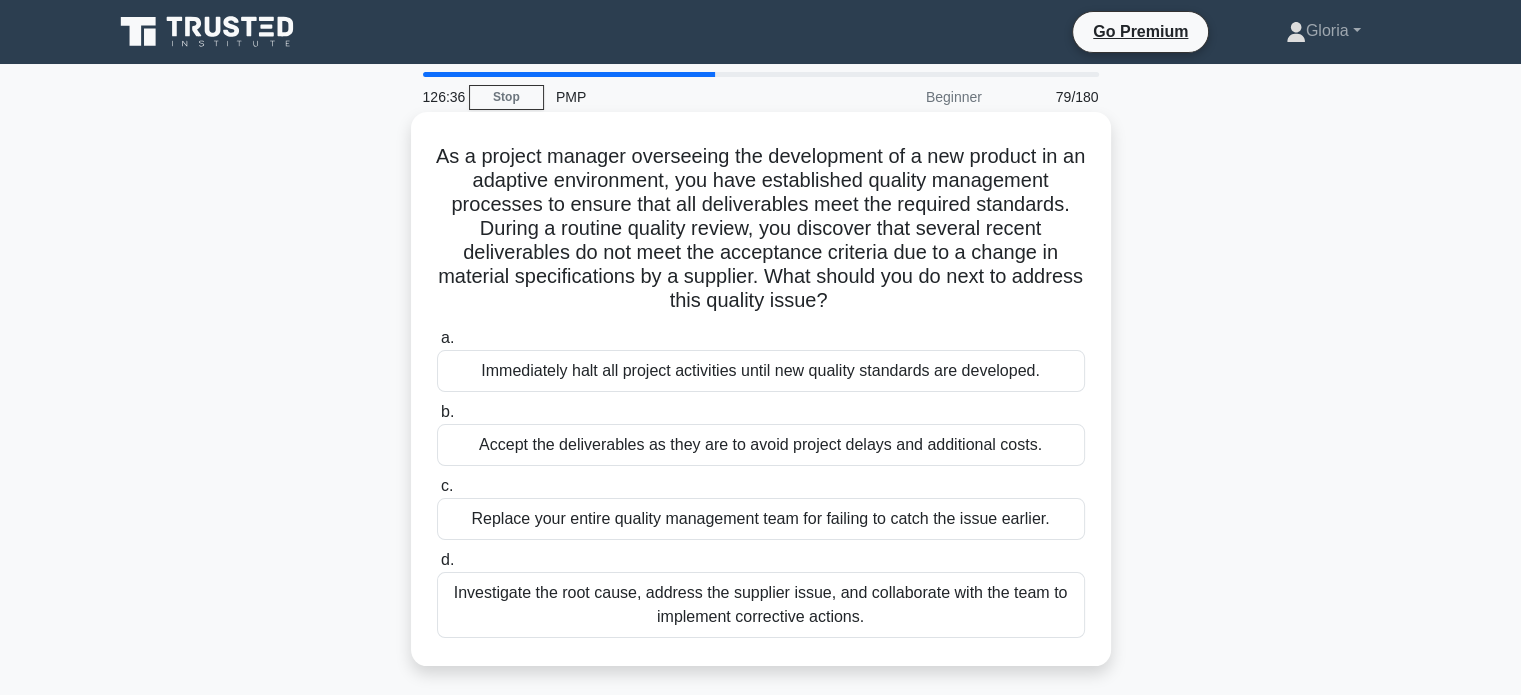 click on "Investigate the root cause, address the supplier issue, and collaborate with the team to implement corrective actions." at bounding box center [761, 605] 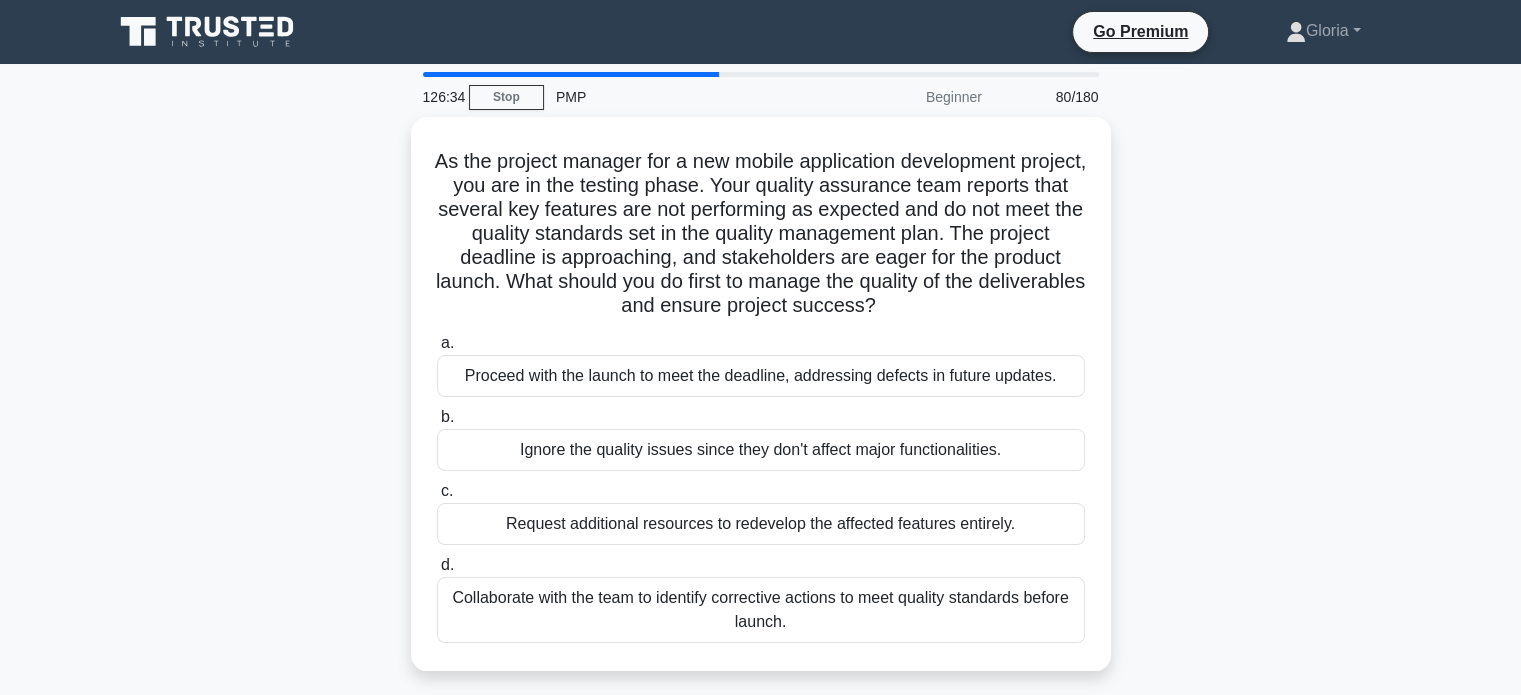 click on "Collaborate with the team to identify corrective actions to meet quality standards before launch." at bounding box center (761, 610) 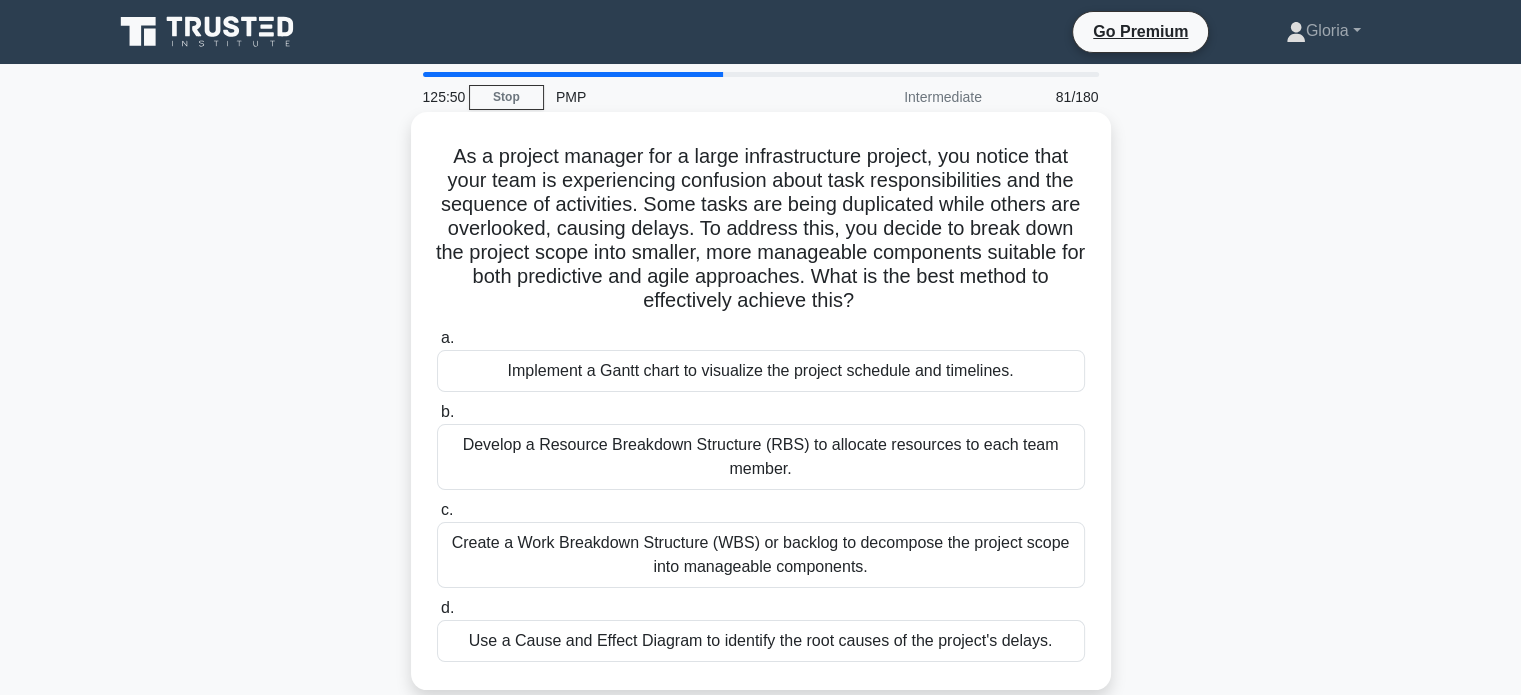 click on "Create a Work Breakdown Structure (WBS) or backlog to decompose the project scope into manageable components." at bounding box center [761, 555] 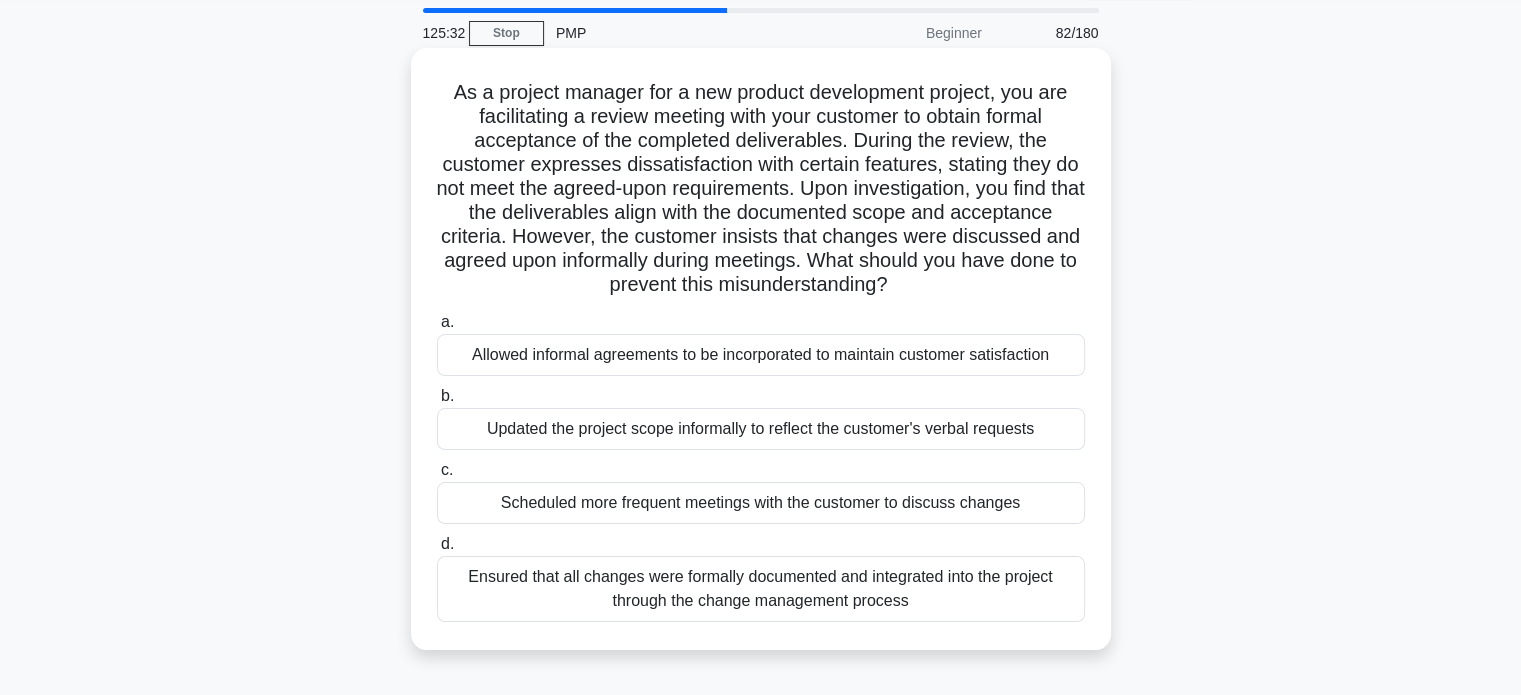 scroll, scrollTop: 72, scrollLeft: 0, axis: vertical 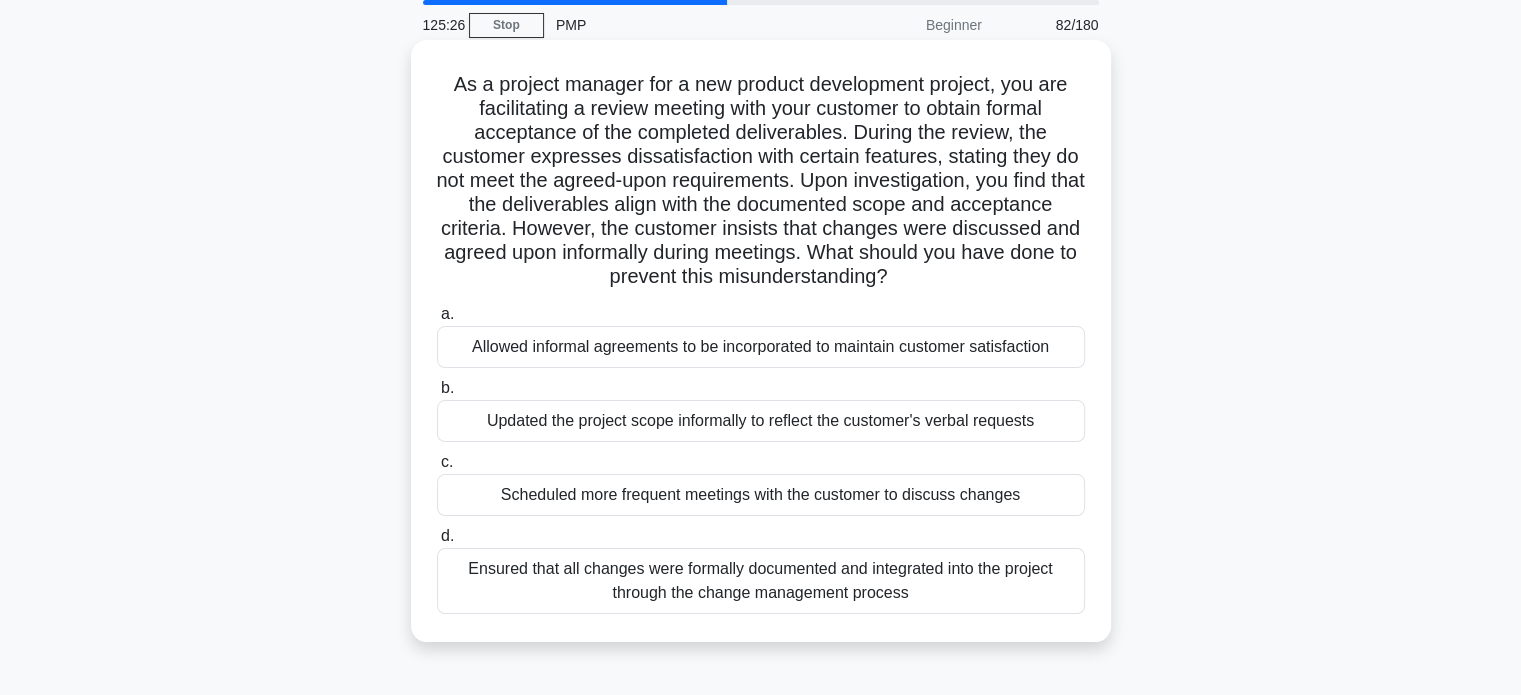 click on "Ensured that all changes were formally documented and integrated into the project through the change management process" at bounding box center [761, 581] 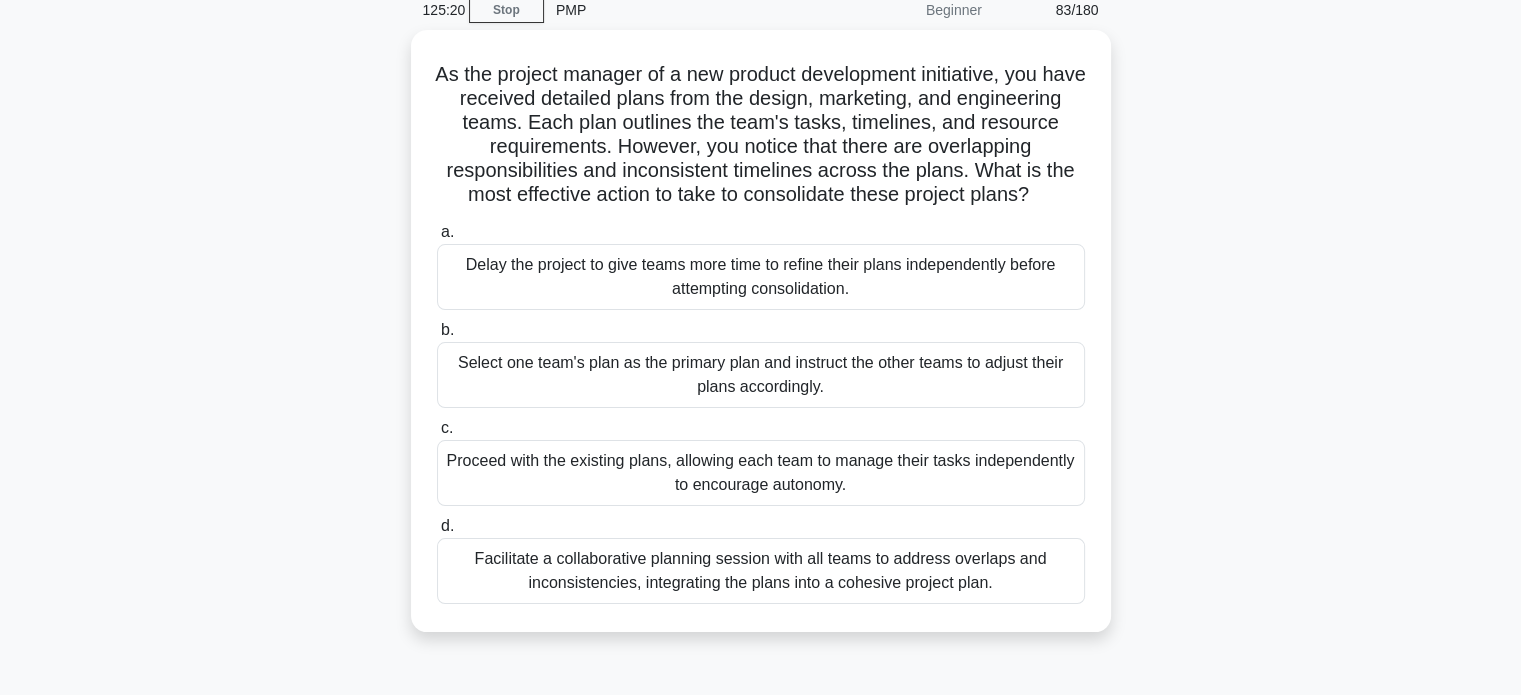 scroll, scrollTop: 88, scrollLeft: 0, axis: vertical 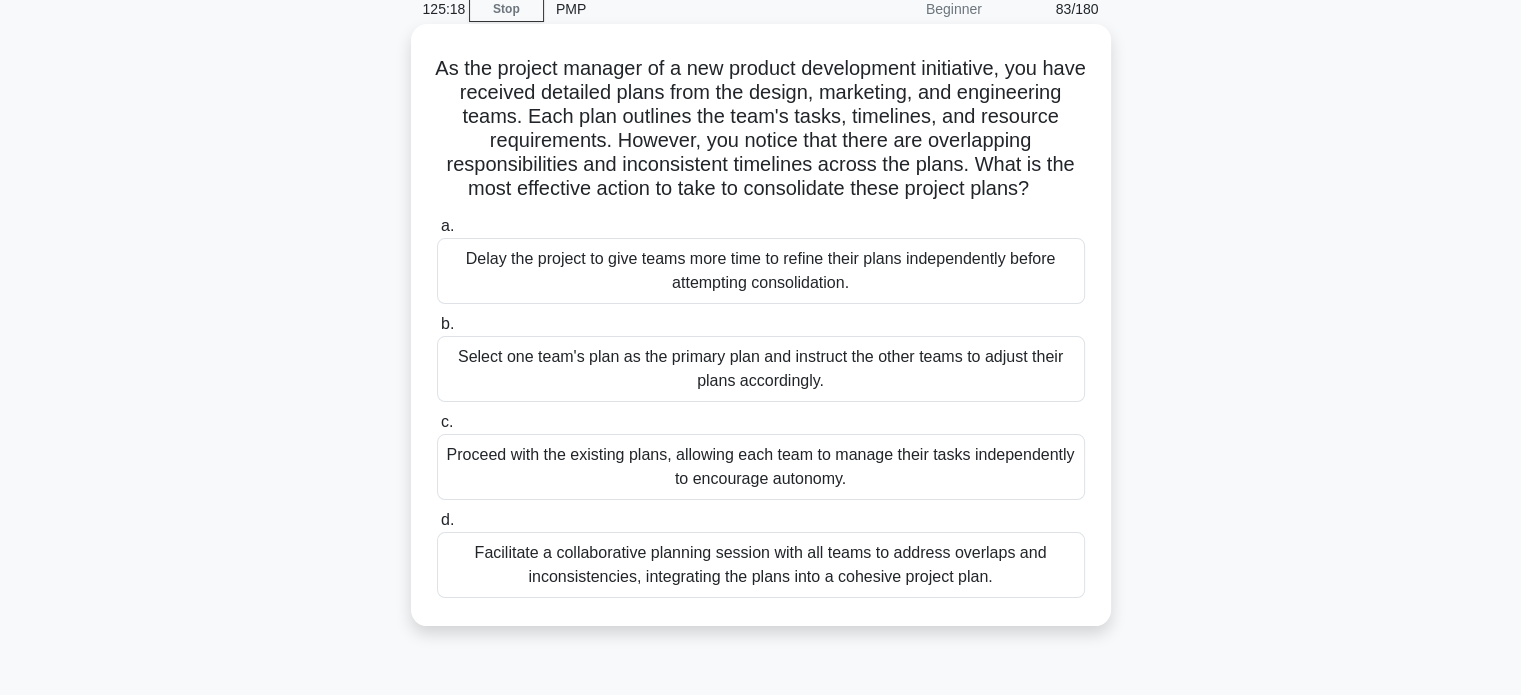 click on "Facilitate a collaborative planning session with all teams to address overlaps and inconsistencies, integrating the plans into a cohesive project plan." at bounding box center [761, 565] 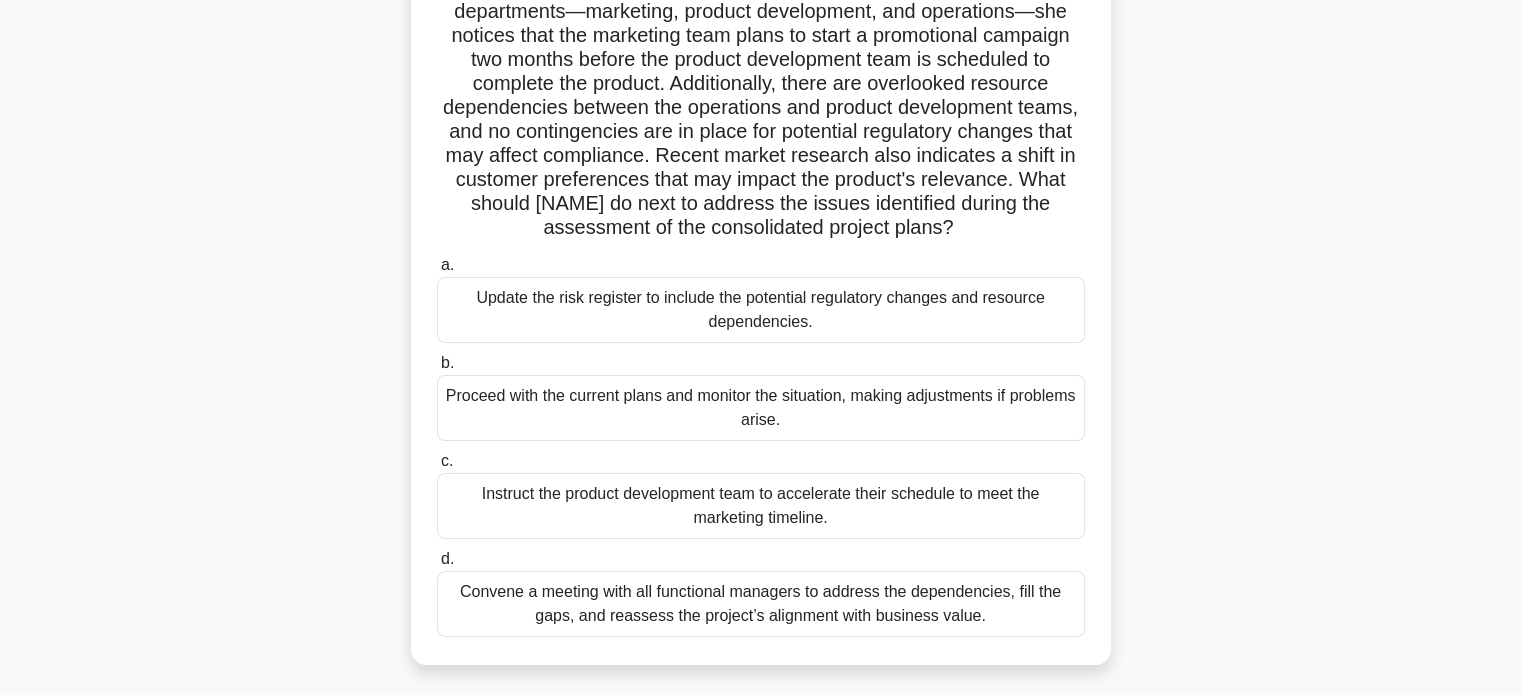 scroll, scrollTop: 232, scrollLeft: 0, axis: vertical 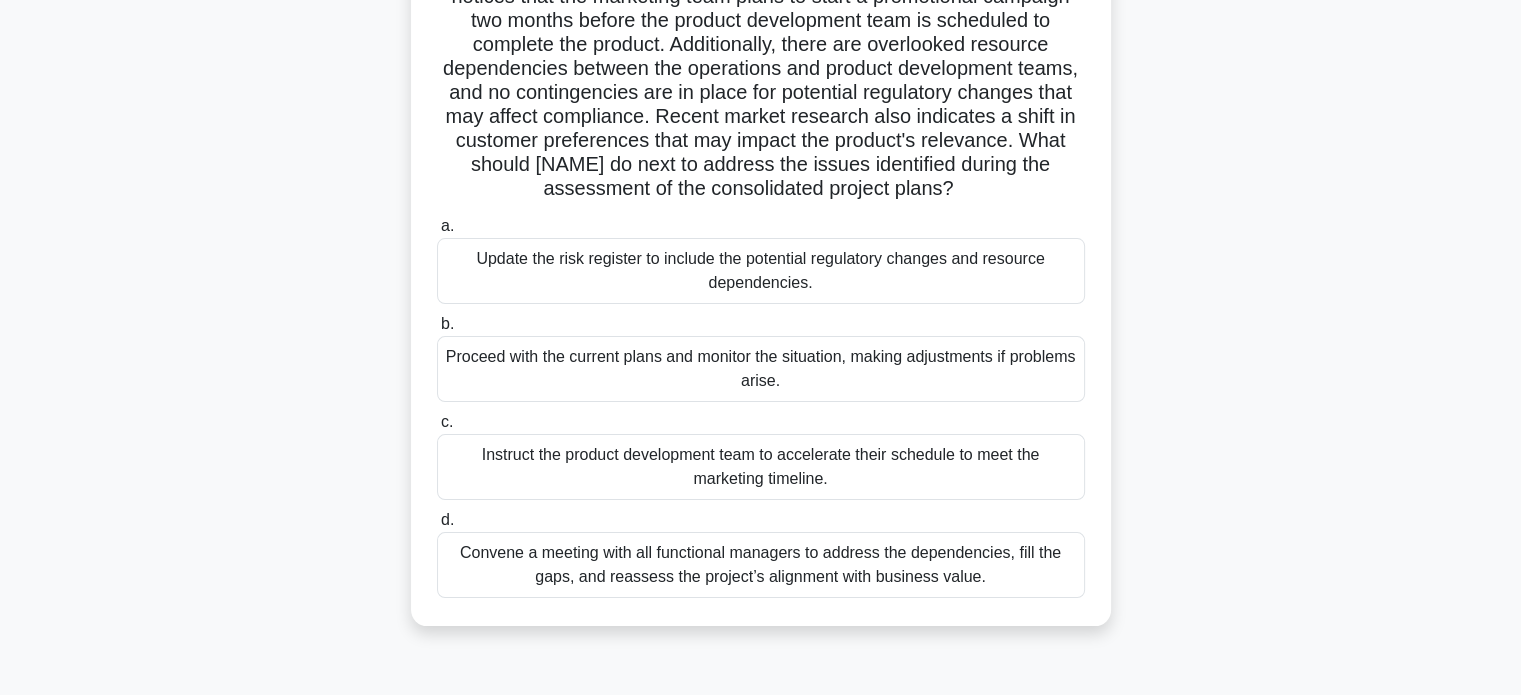 click on "Convene a meeting with all functional managers to address the dependencies, fill the gaps, and reassess the project’s alignment with business value." at bounding box center (761, 565) 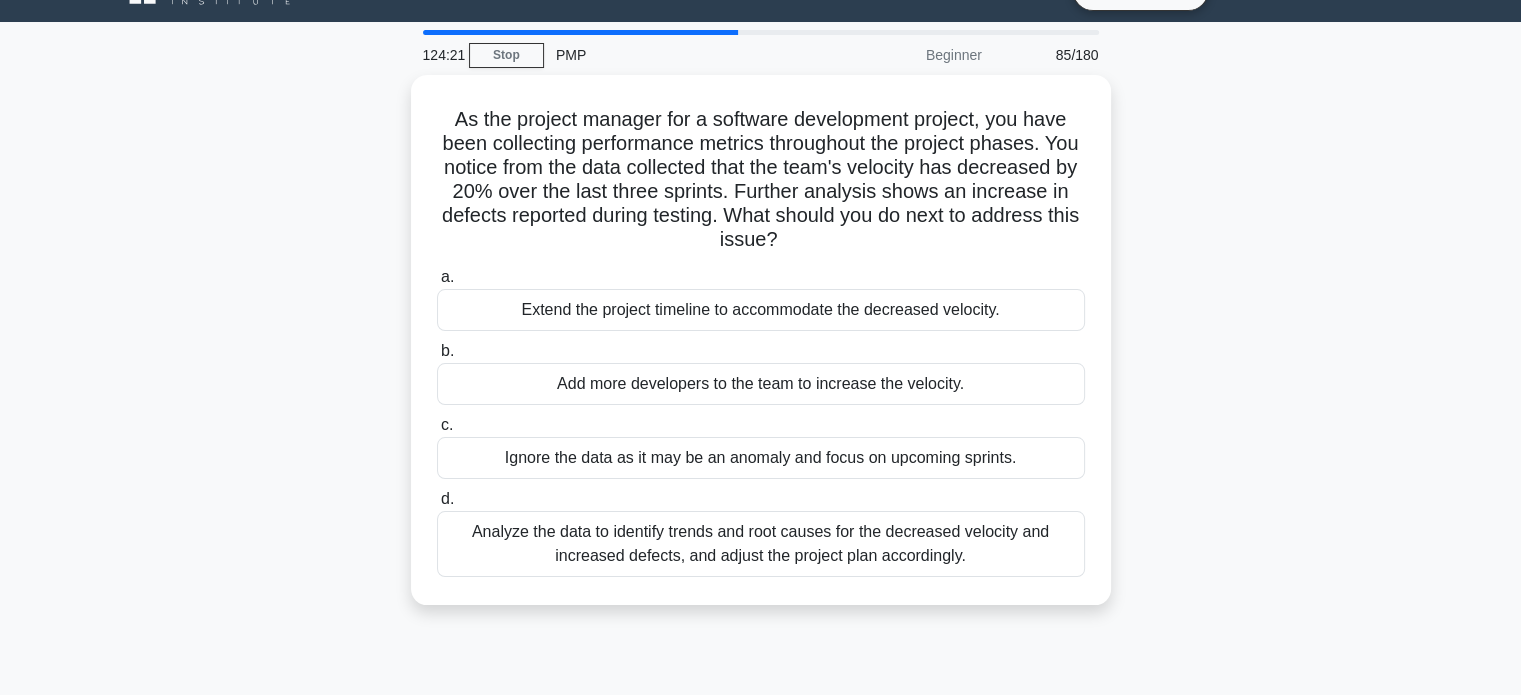 scroll, scrollTop: 0, scrollLeft: 0, axis: both 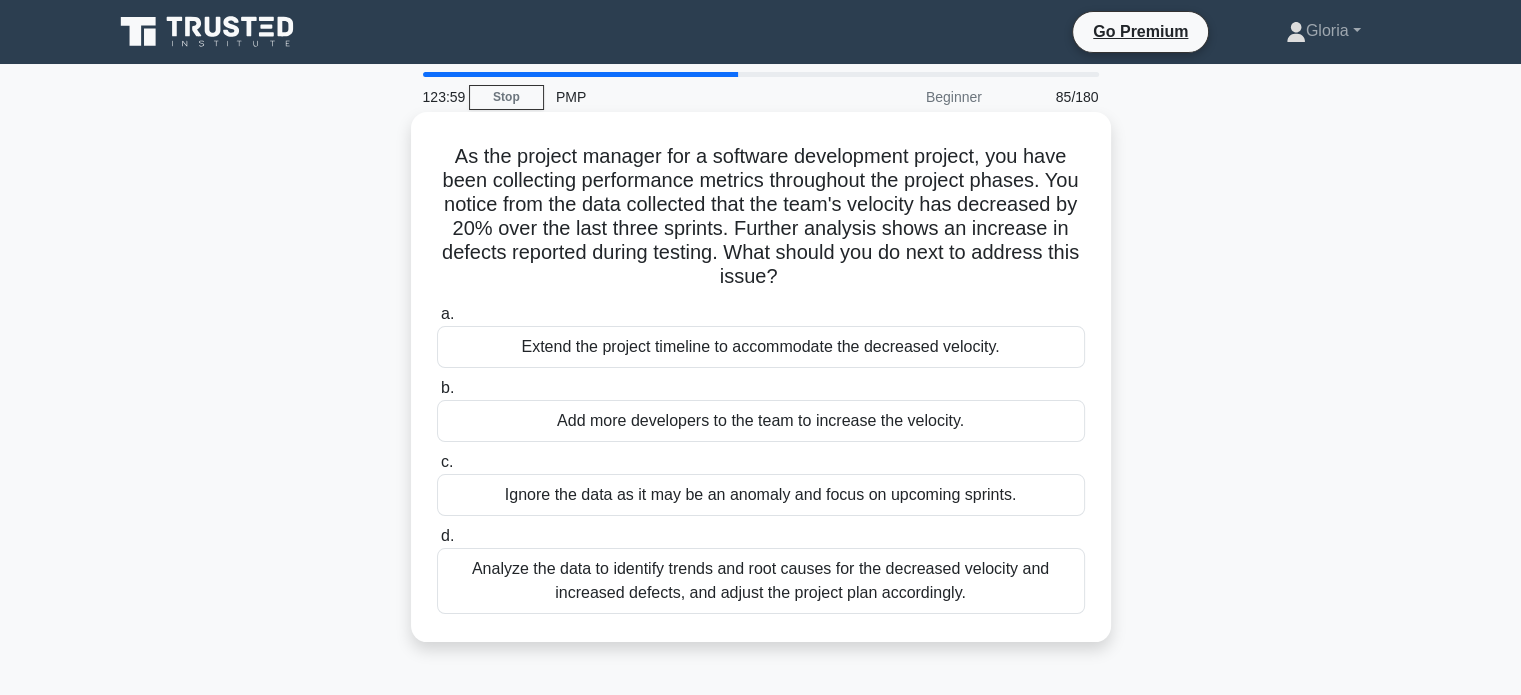 click on "Analyze the data to identify trends and root causes for the decreased velocity and increased defects, and adjust the project plan accordingly." at bounding box center (761, 581) 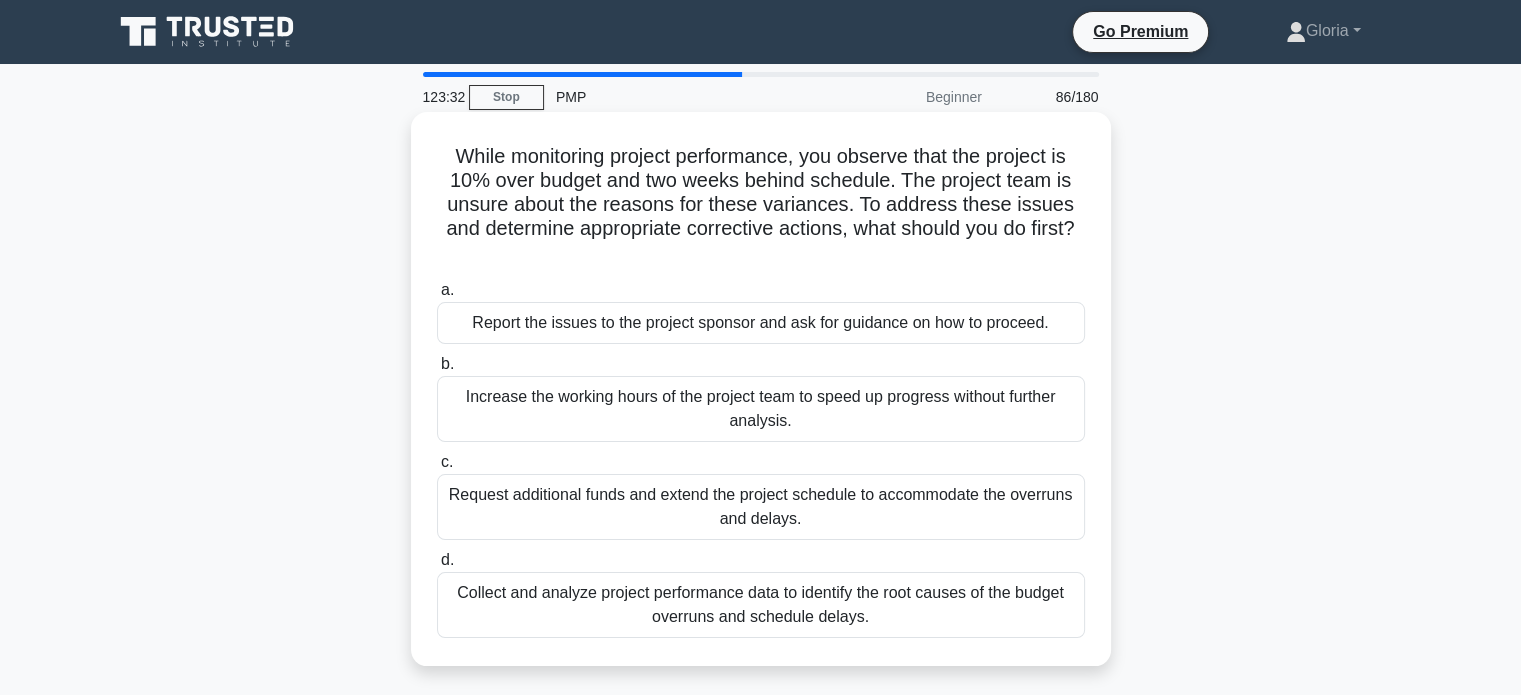 click on "Collect and analyze project performance data to identify the root causes of the budget overruns and schedule delays." at bounding box center (761, 605) 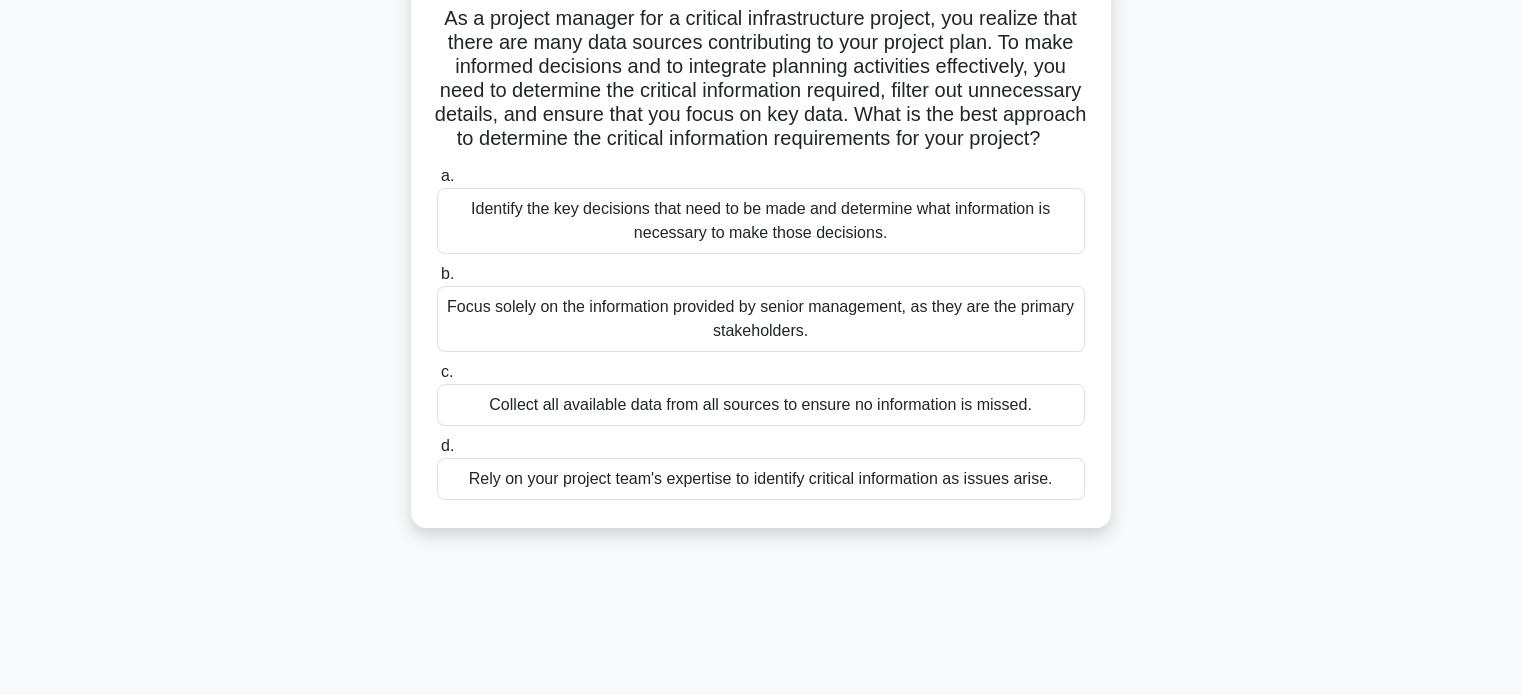scroll, scrollTop: 144, scrollLeft: 0, axis: vertical 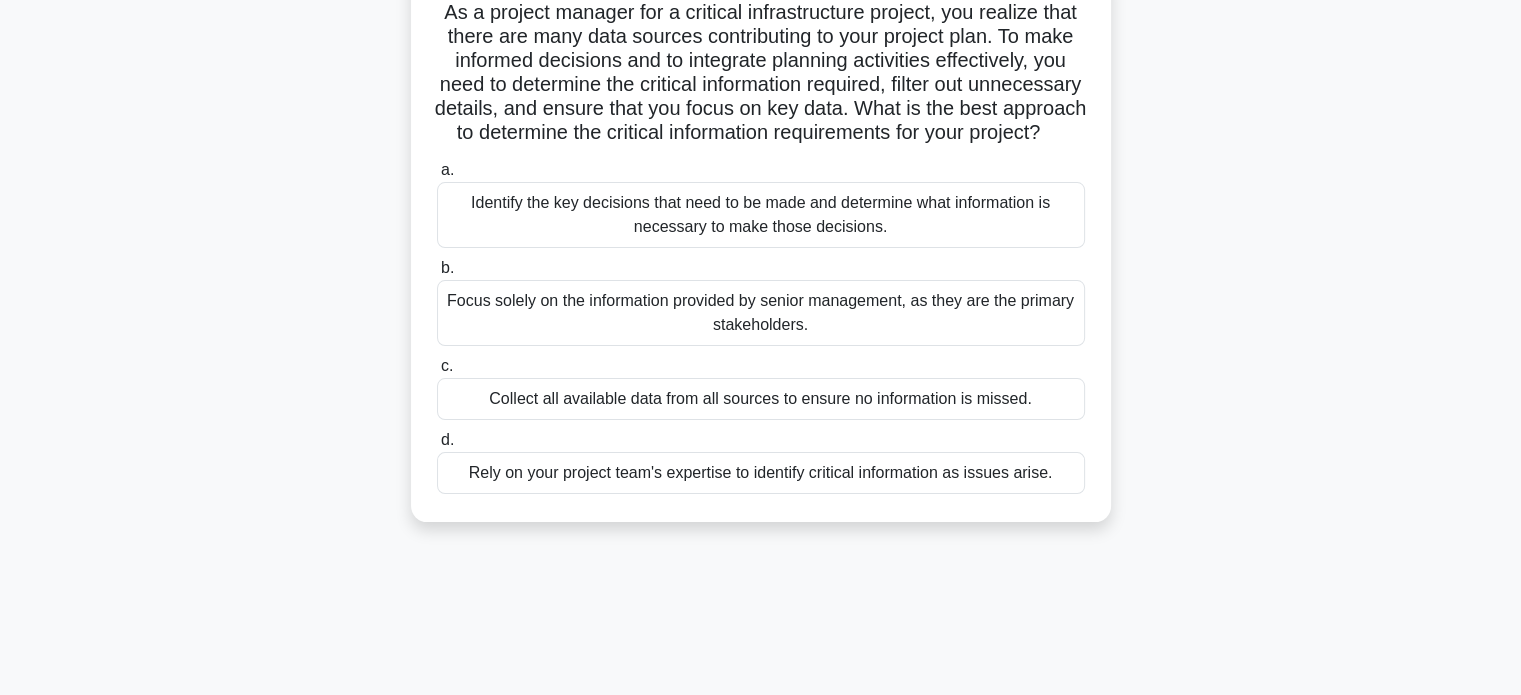 click on "Identify the key decisions that need to be made and determine what information is necessary to make those decisions." at bounding box center [761, 215] 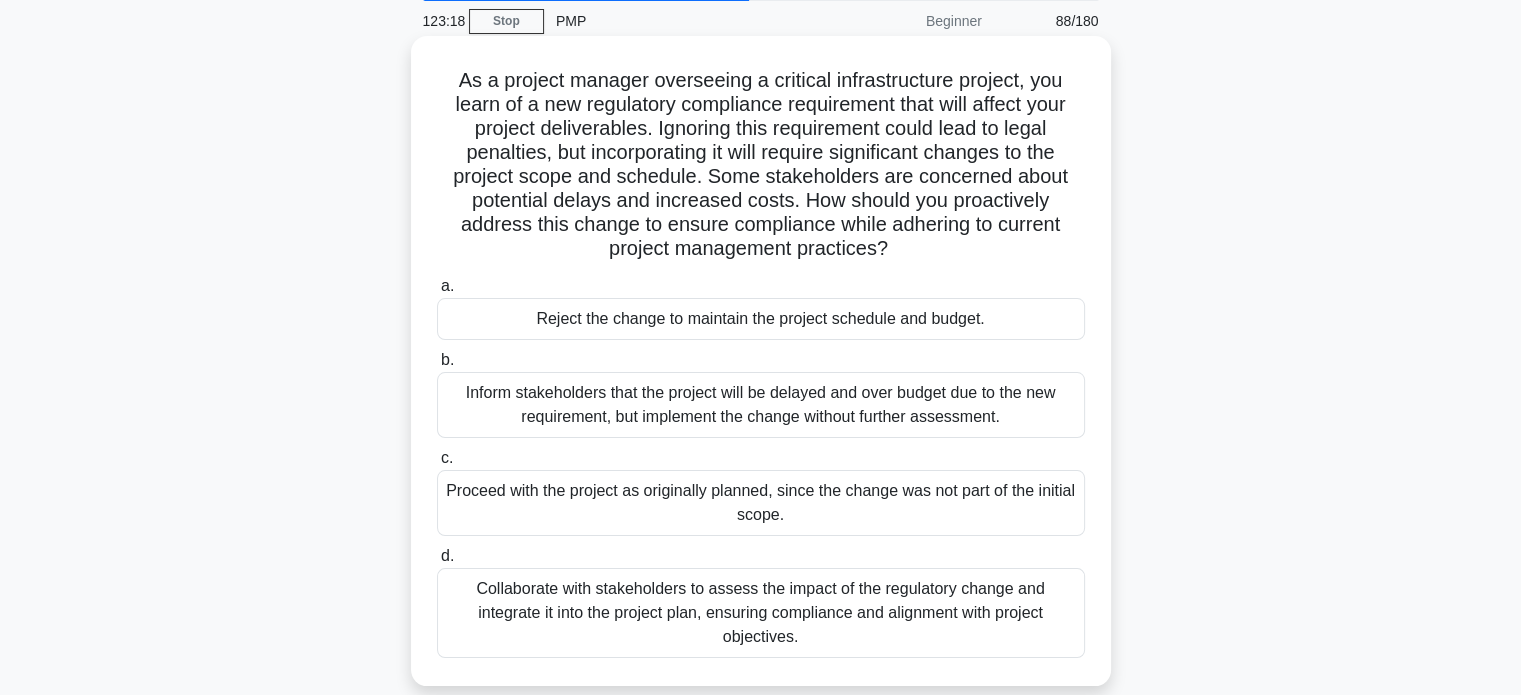 scroll, scrollTop: 116, scrollLeft: 0, axis: vertical 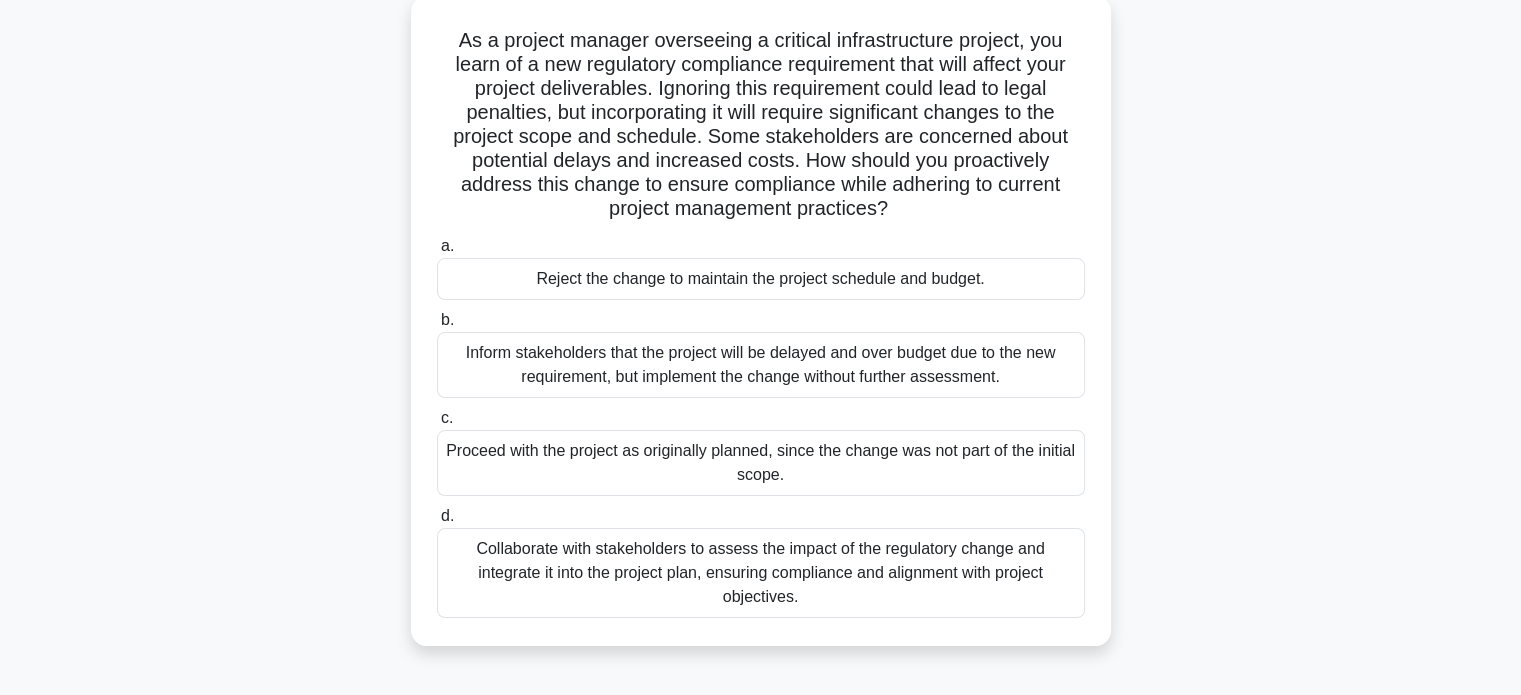 click on "Collaborate with stakeholders to assess the impact of the regulatory change and integrate it into the project plan, ensuring compliance and alignment with project objectives." at bounding box center [761, 573] 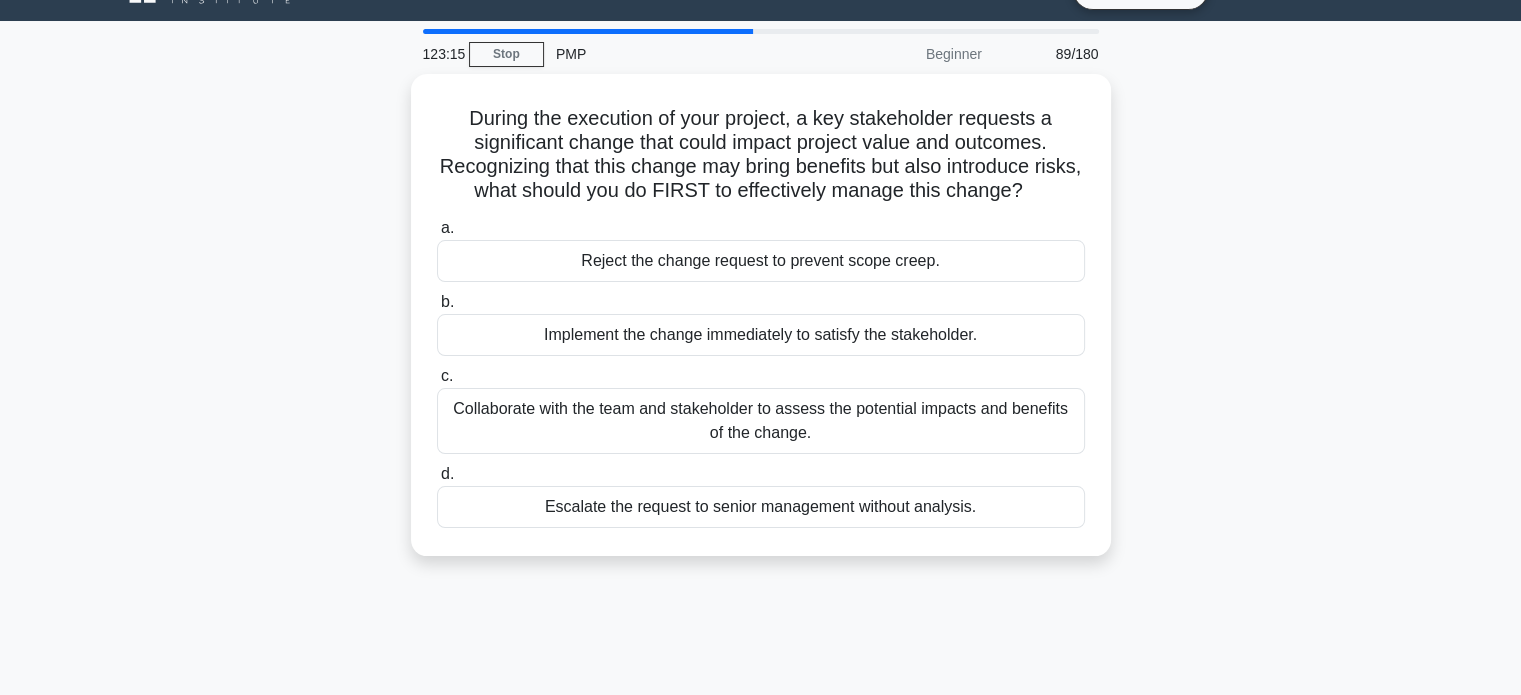 scroll, scrollTop: 0, scrollLeft: 0, axis: both 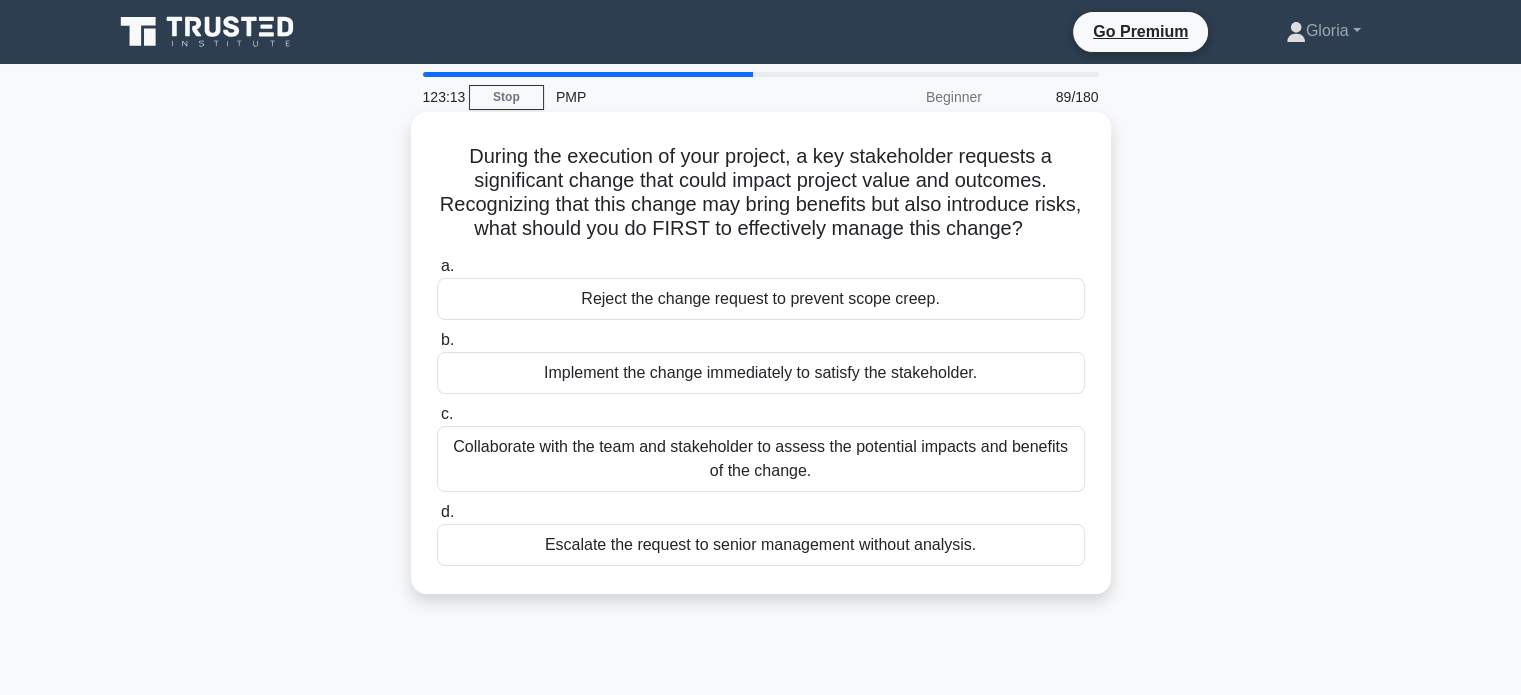 click on "Collaborate with the team and stakeholder to assess the potential impacts and benefits of the change." at bounding box center (761, 459) 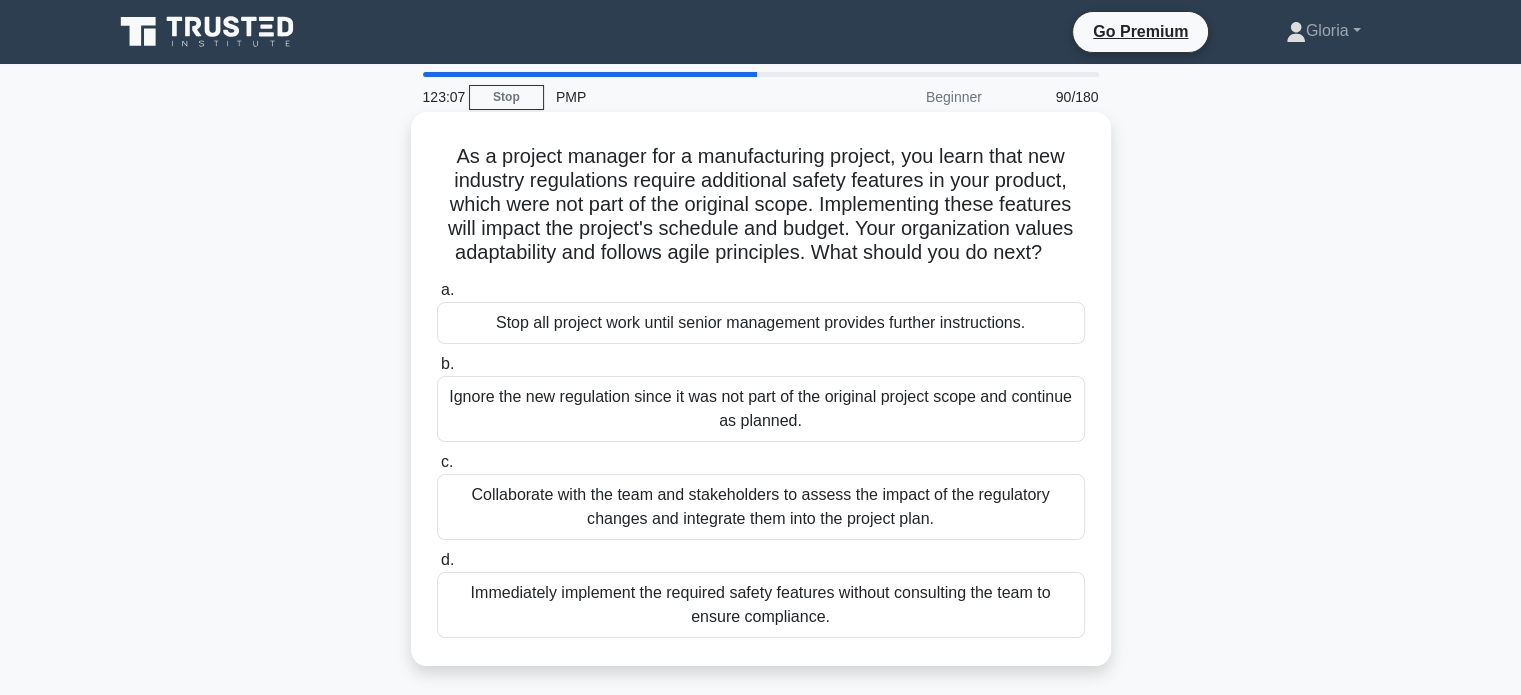 click on "Collaborate with the team and stakeholders to assess the impact of the regulatory changes and integrate them into the project plan." at bounding box center (761, 507) 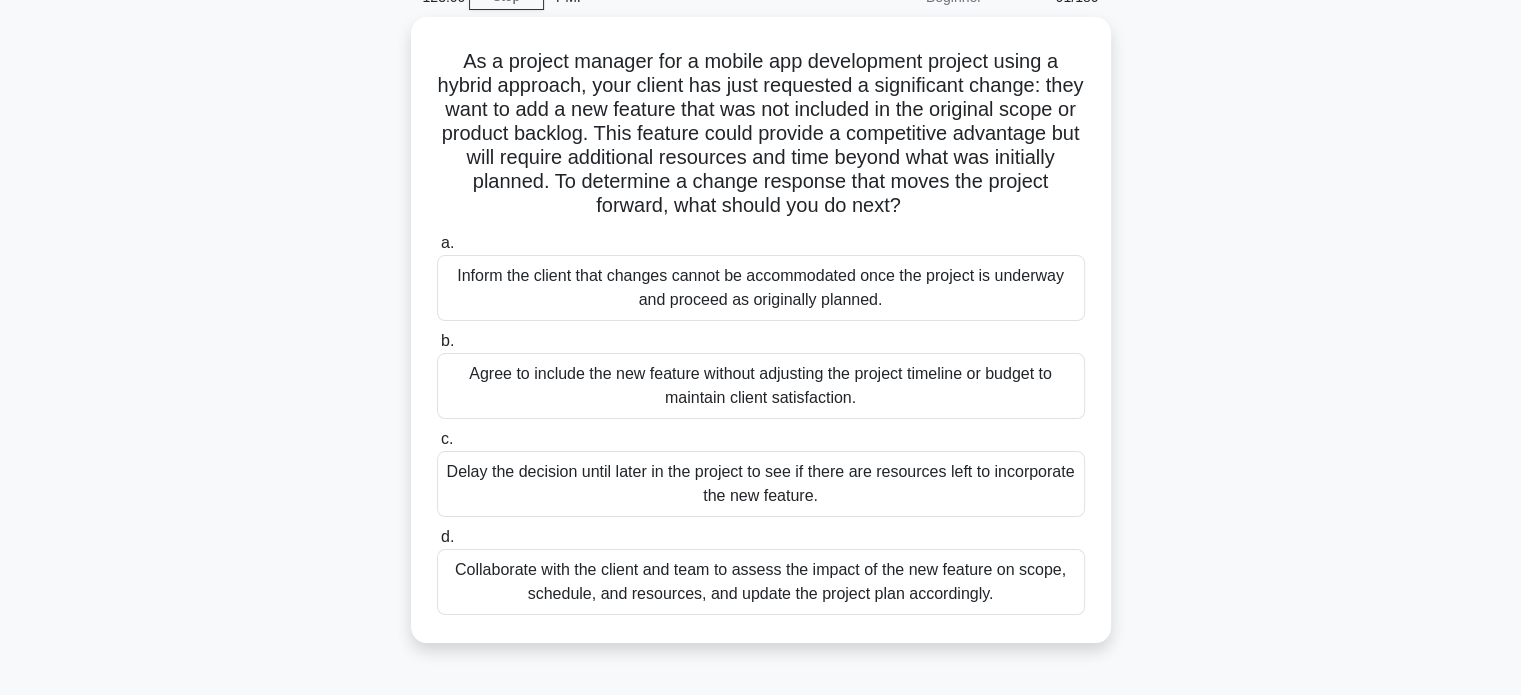 scroll, scrollTop: 108, scrollLeft: 0, axis: vertical 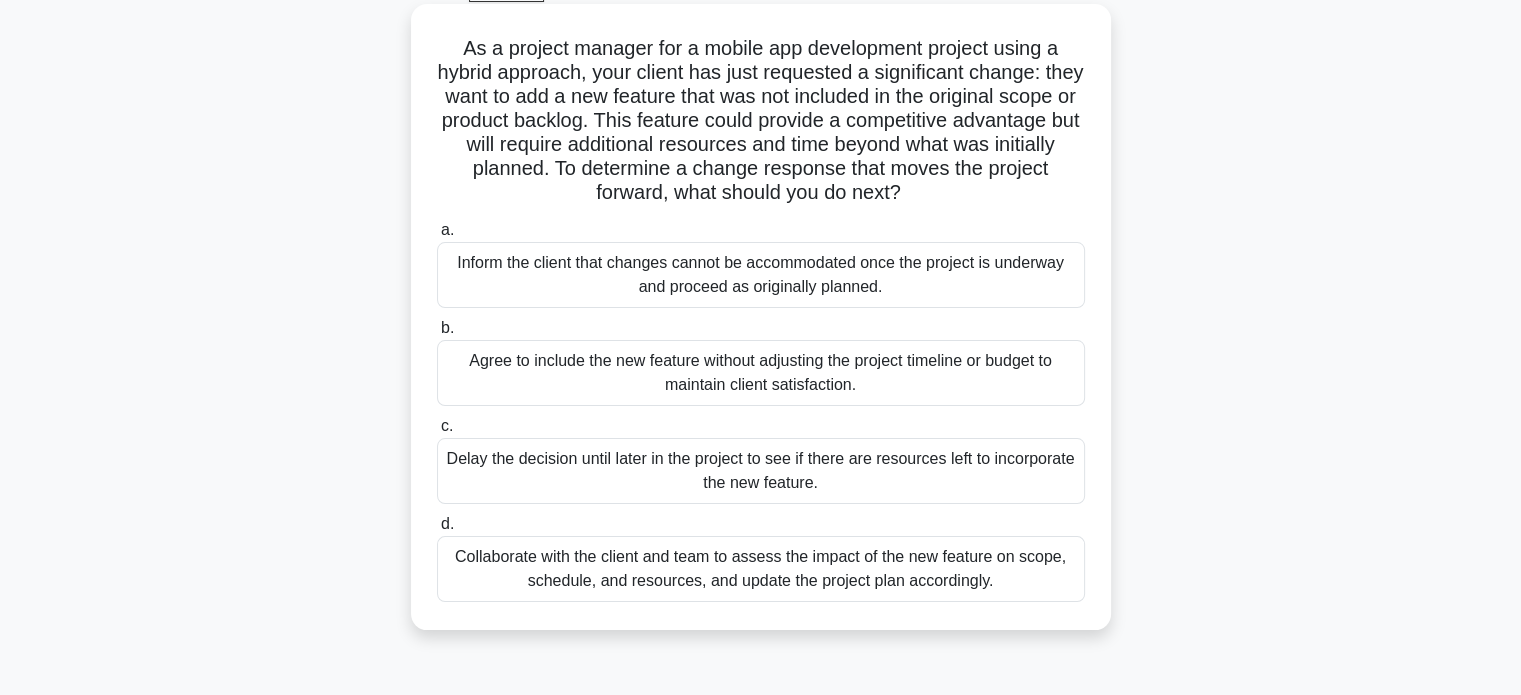 click on "Collaborate with the client and team to assess the impact of the new feature on scope, schedule, and resources, and update the project plan accordingly." at bounding box center [761, 569] 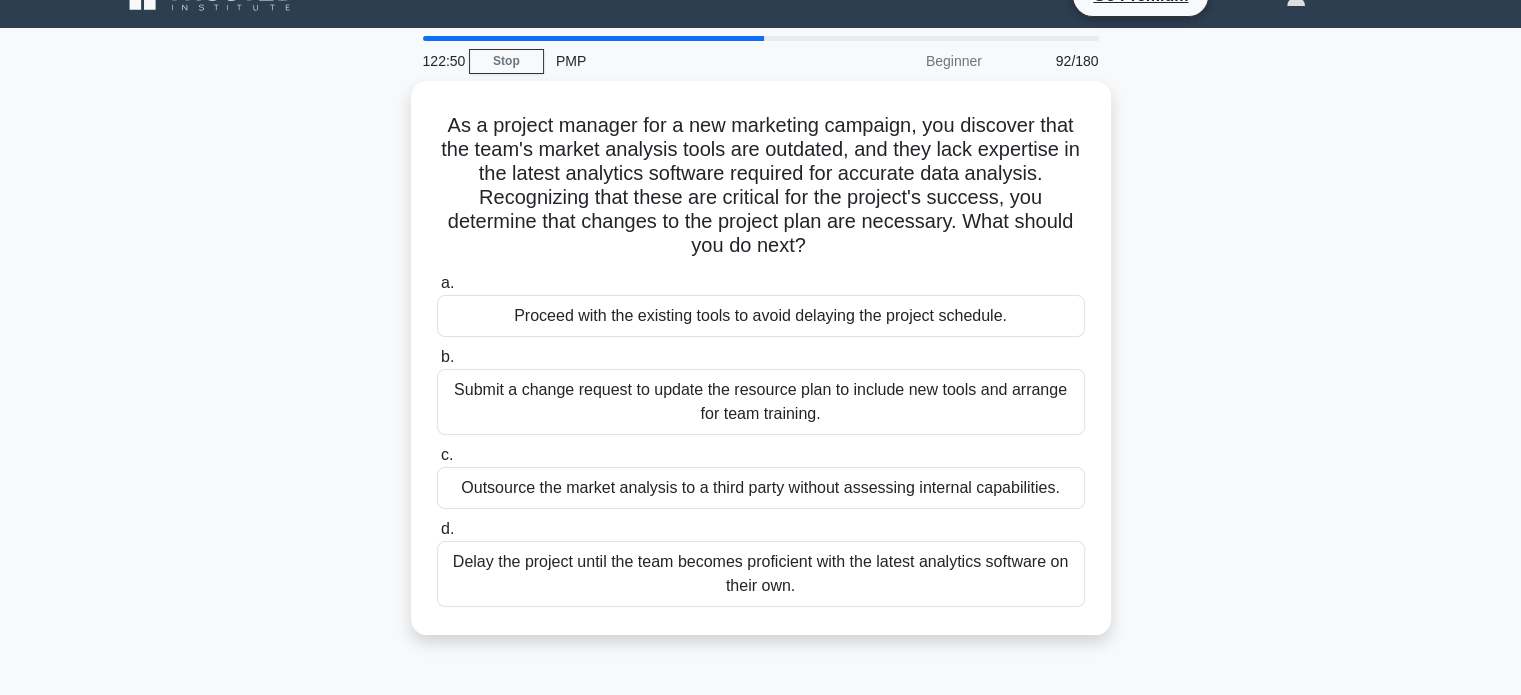 scroll, scrollTop: 0, scrollLeft: 0, axis: both 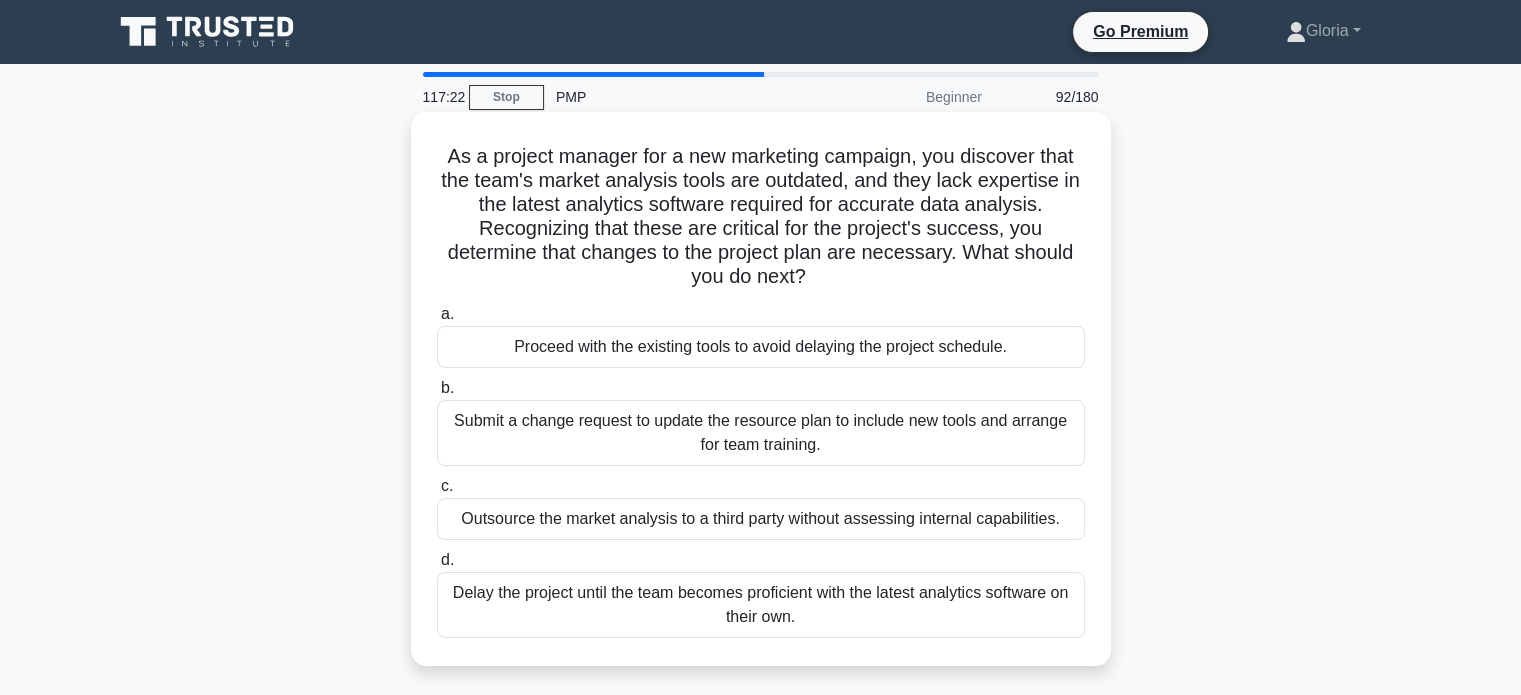 click on "Submit a change request to update the resource plan to include new tools and arrange for team training." at bounding box center (761, 433) 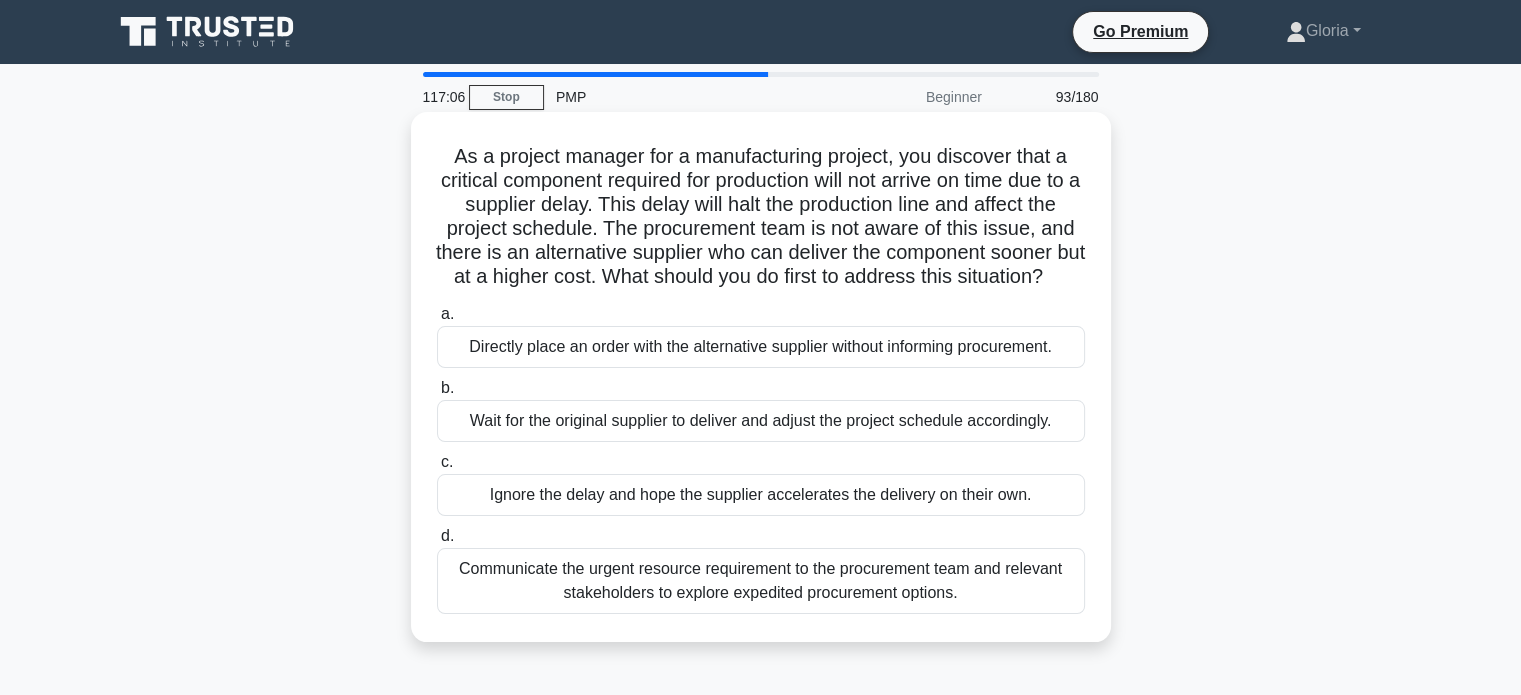 click on "Communicate the urgent resource requirement to the procurement team and relevant stakeholders to explore expedited procurement options." at bounding box center (761, 581) 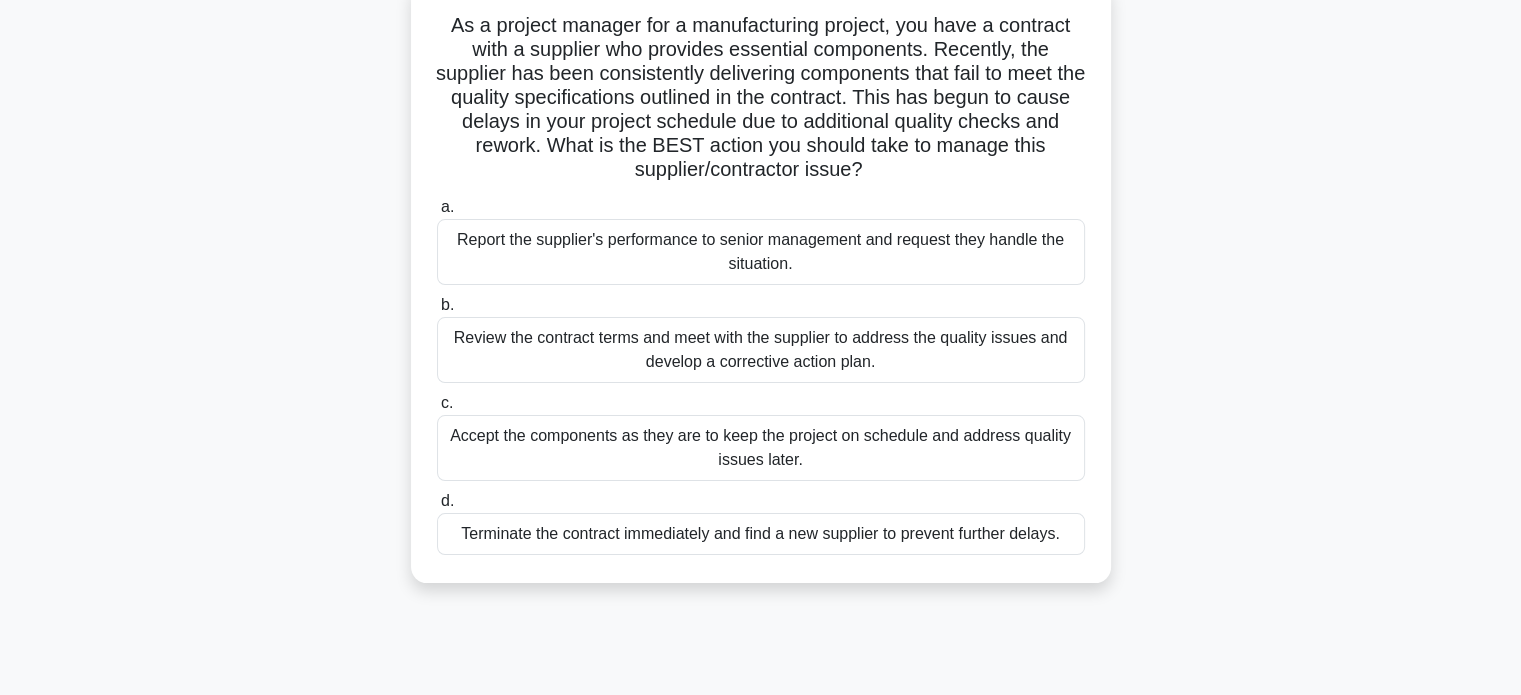 scroll, scrollTop: 128, scrollLeft: 0, axis: vertical 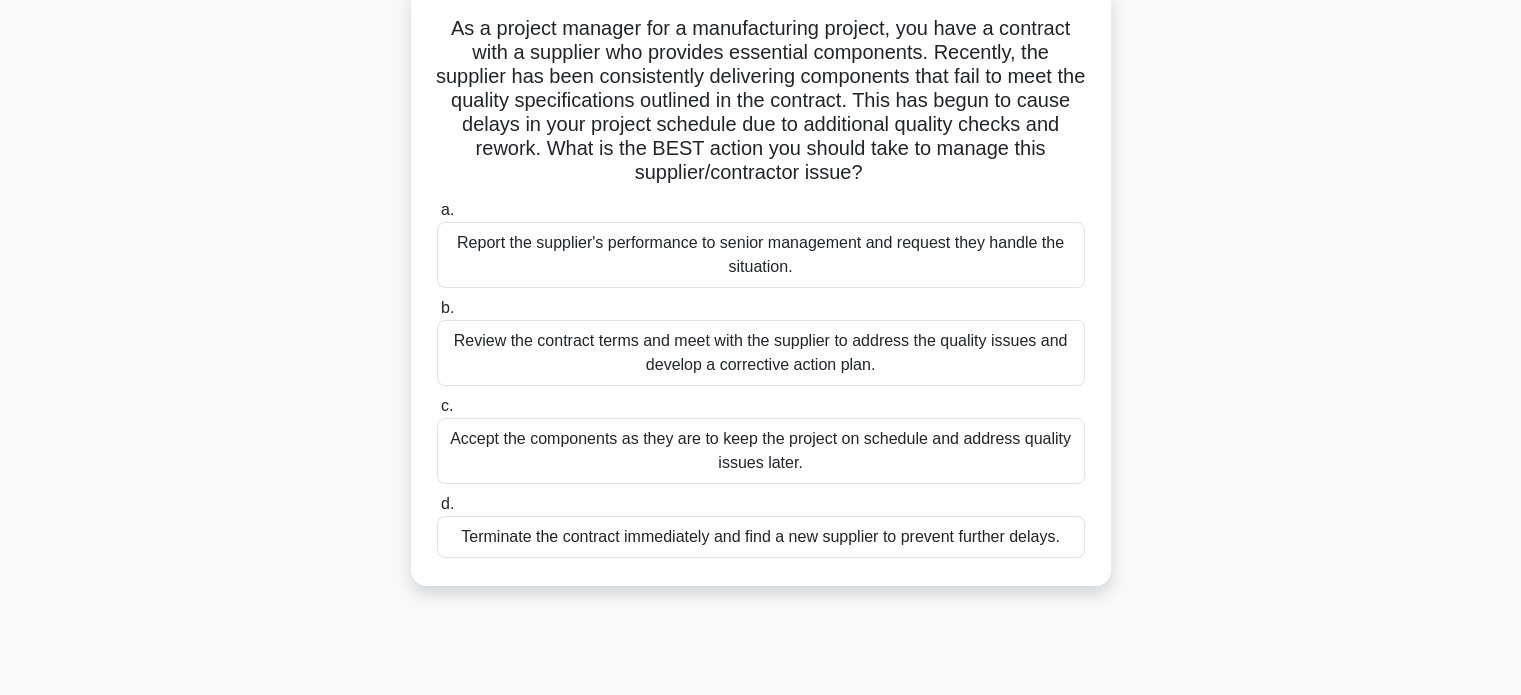 click on "Review the contract terms and meet with the supplier to address the quality issues and develop a corrective action plan." at bounding box center [761, 353] 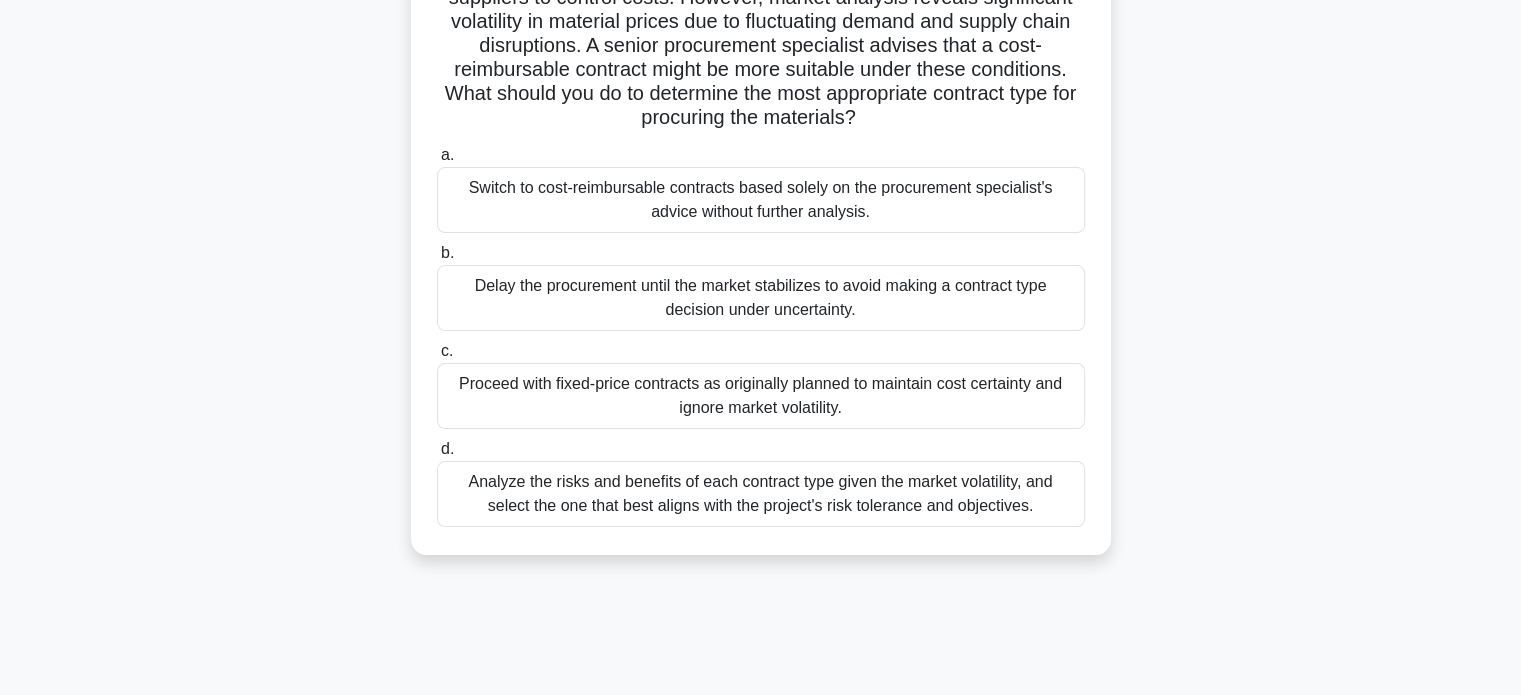 scroll, scrollTop: 235, scrollLeft: 0, axis: vertical 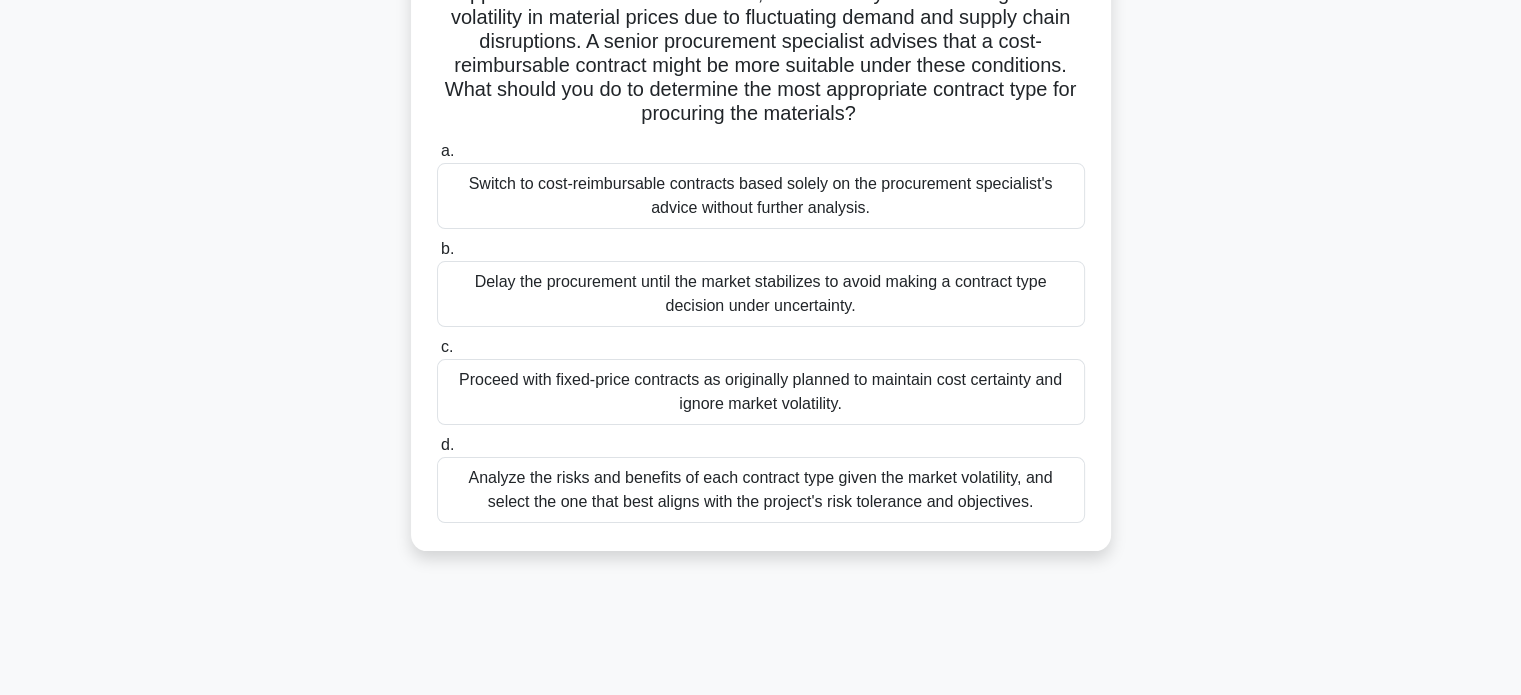 click on "Analyze the risks and benefits of each contract type given the market volatility, and select the one that best aligns with the project's risk tolerance and objectives." at bounding box center [761, 490] 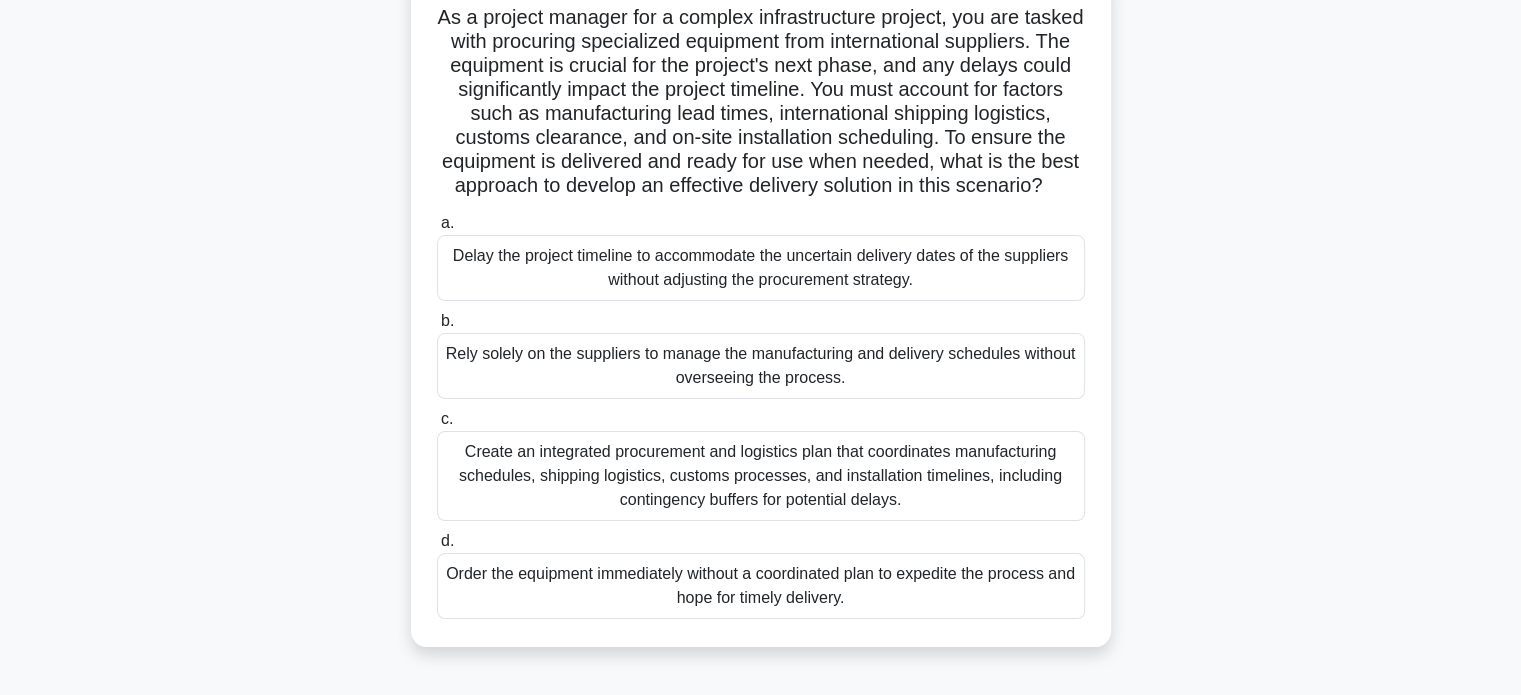 scroll, scrollTop: 144, scrollLeft: 0, axis: vertical 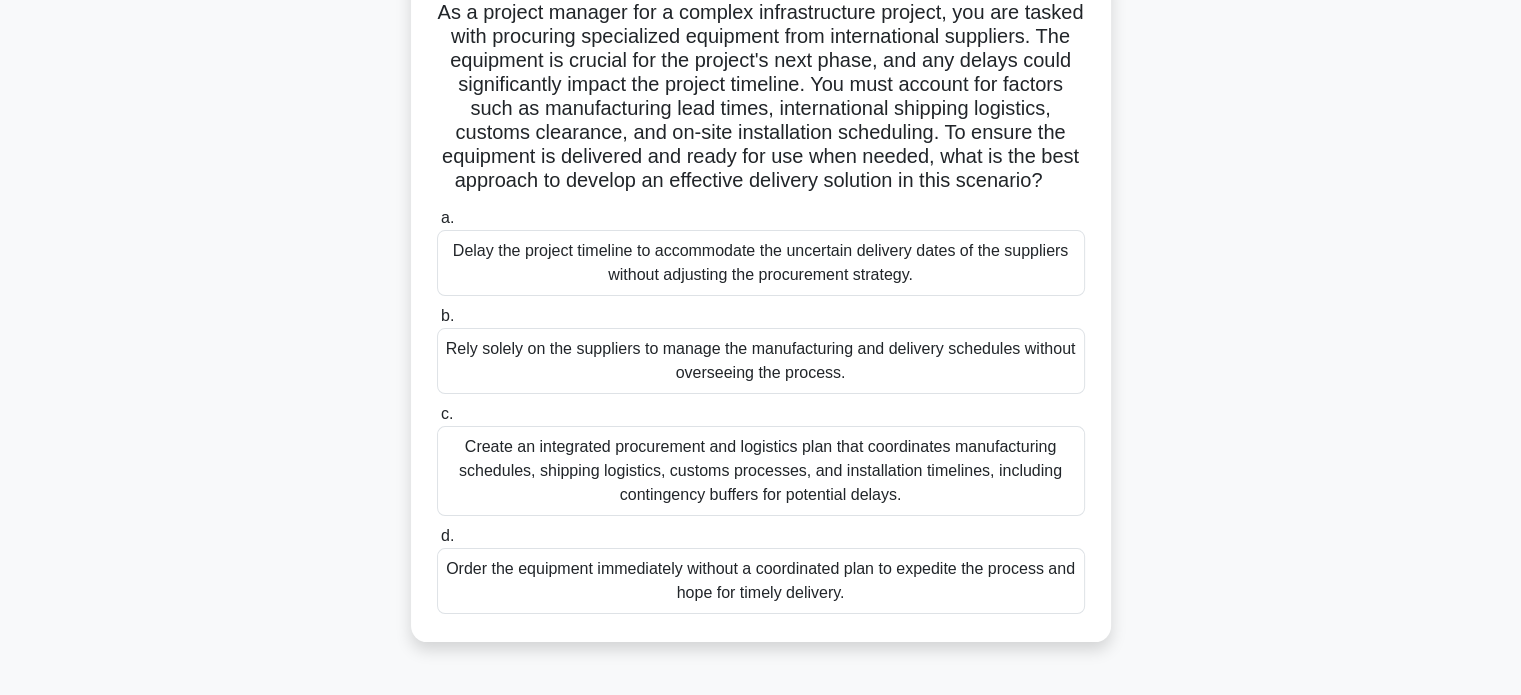 click on "Create an integrated procurement and logistics plan that coordinates manufacturing schedules, shipping logistics, customs processes, and installation timelines, including contingency buffers for potential delays." at bounding box center (761, 471) 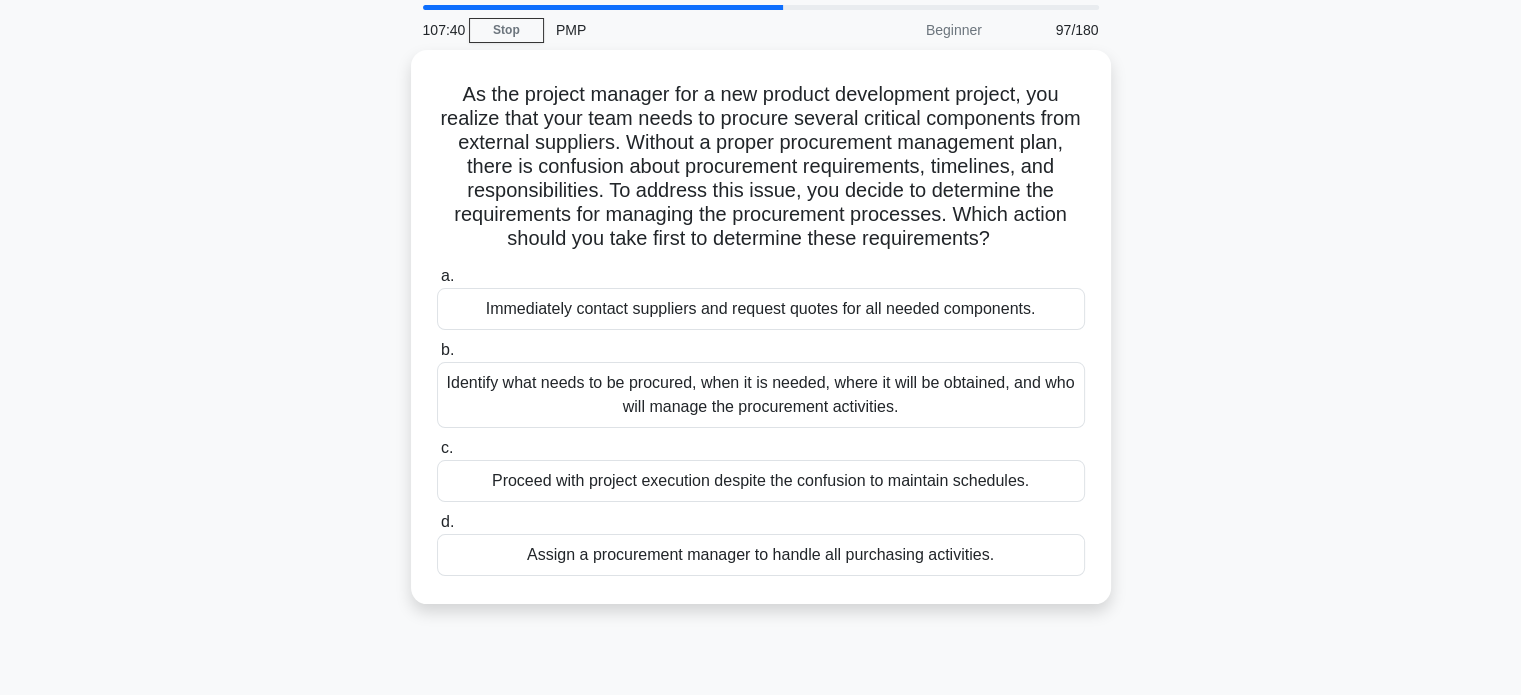 scroll, scrollTop: 0, scrollLeft: 0, axis: both 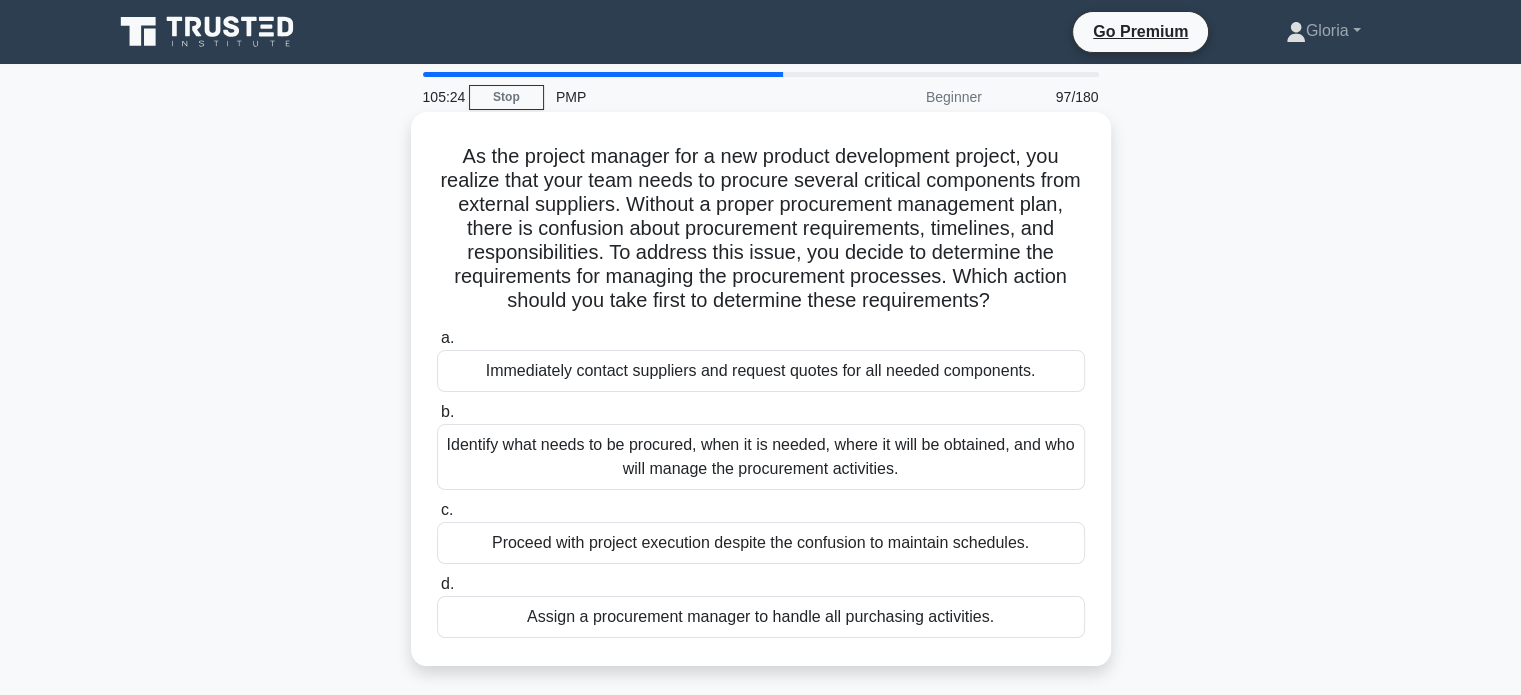 click on "As the project manager for a new product development project, you realize that your team needs to procure several critical components from external suppliers. Without a proper procurement management plan, there is confusion about procurement requirements, timelines, and responsibilities. To address this issue, you decide to determine the requirements for managing the procurement processes. Which action should you take first to determine these requirements?
.spinner_0XTQ{transform-origin:center;animation:spinner_y6GP .75s linear infinite}@keyframes spinner_y6GP{100%{transform:rotate(360deg)}}" at bounding box center (761, 229) 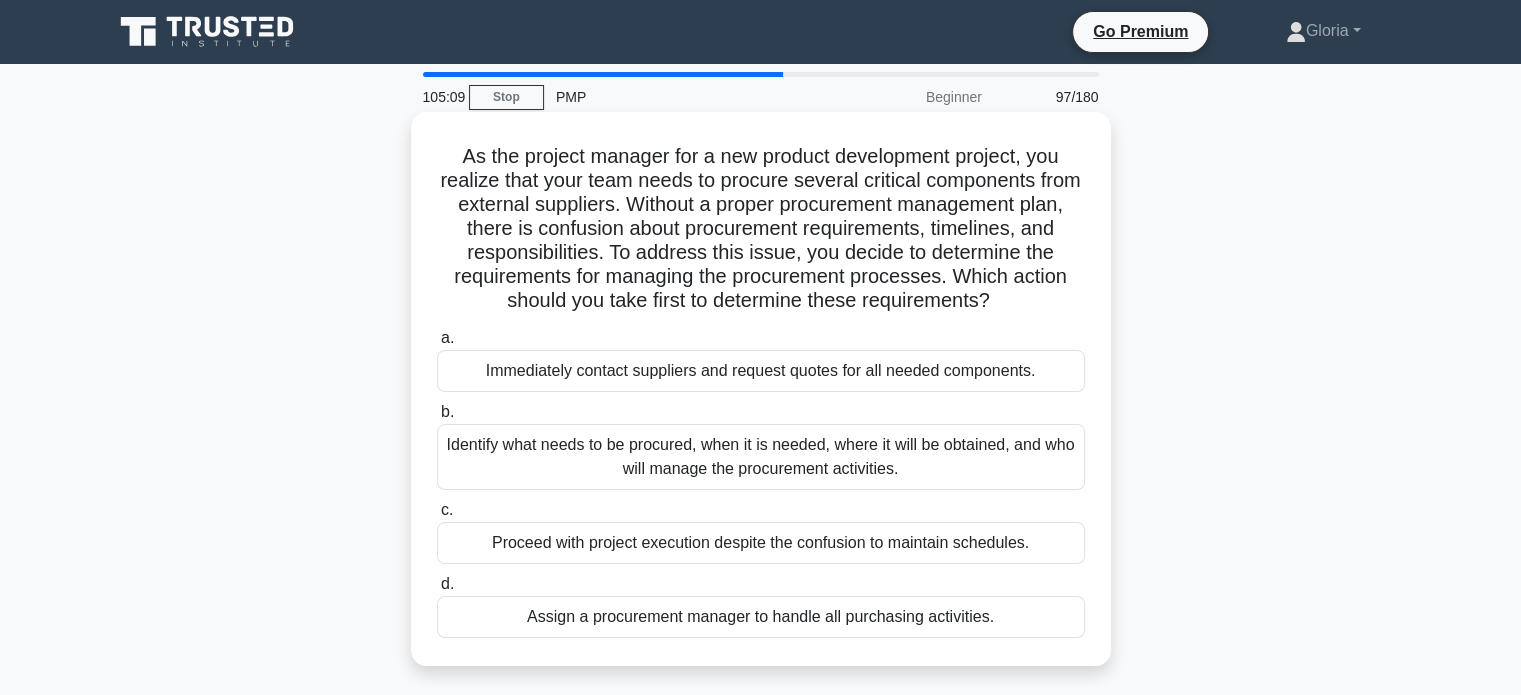 click on "Identify what needs to be procured, when it is needed, where it will be obtained, and who will manage the procurement activities." at bounding box center (761, 457) 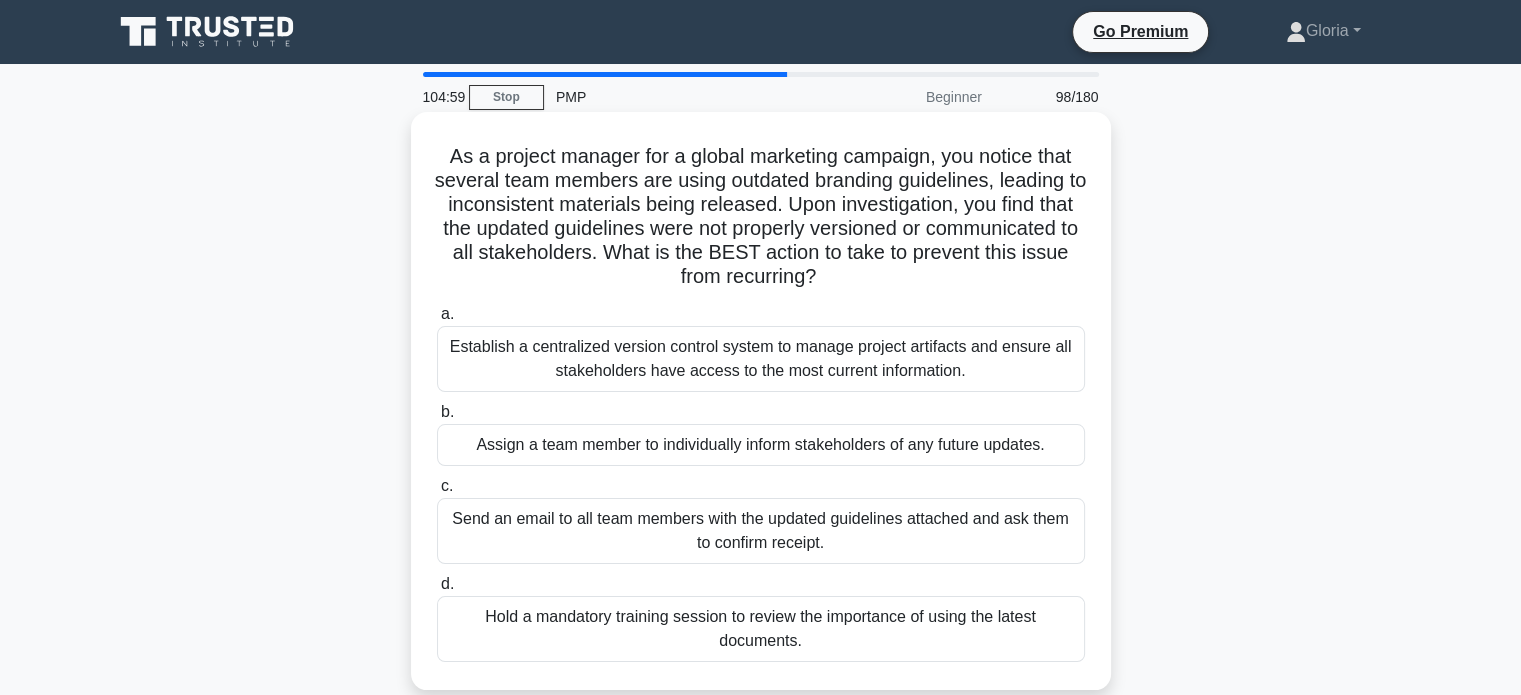 click on "Establish a centralized version control system to manage project artifacts and ensure all stakeholders have access to the most current information." at bounding box center [761, 359] 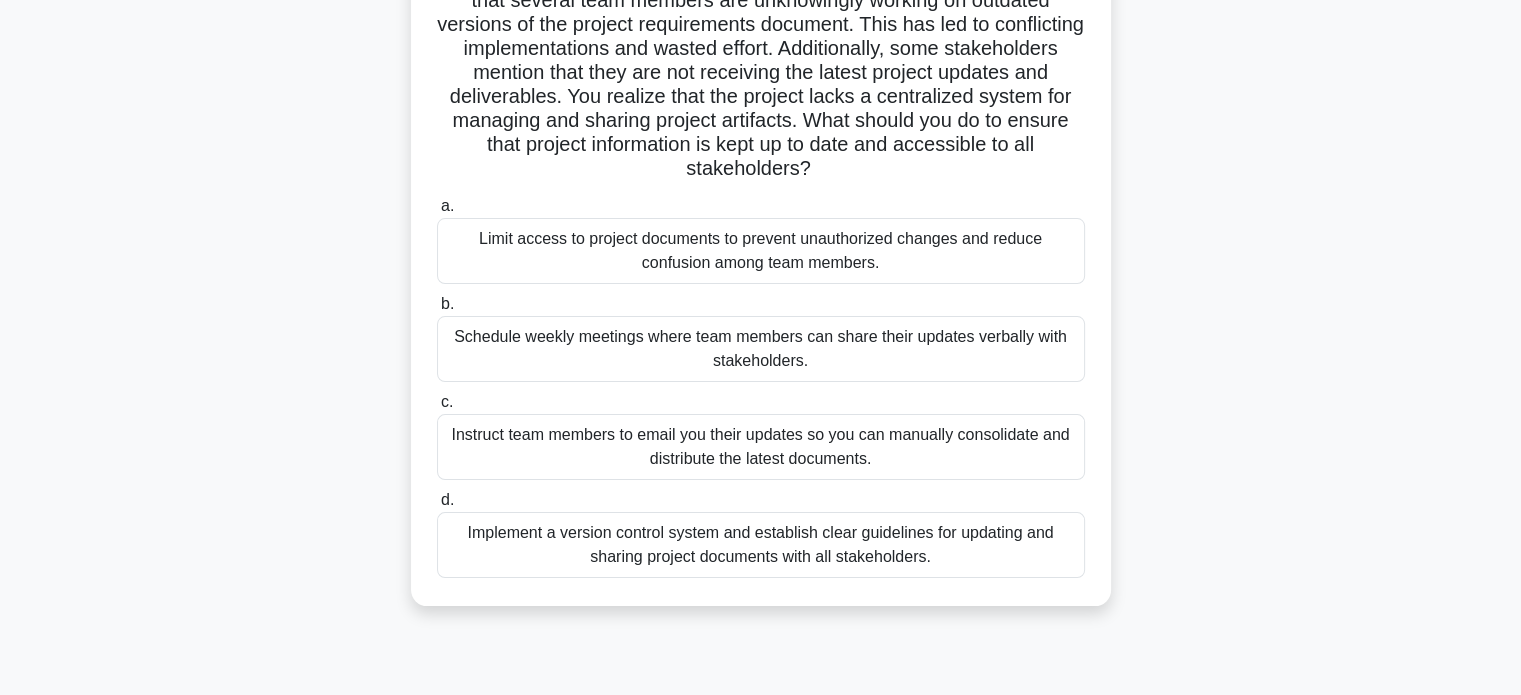 scroll, scrollTop: 208, scrollLeft: 0, axis: vertical 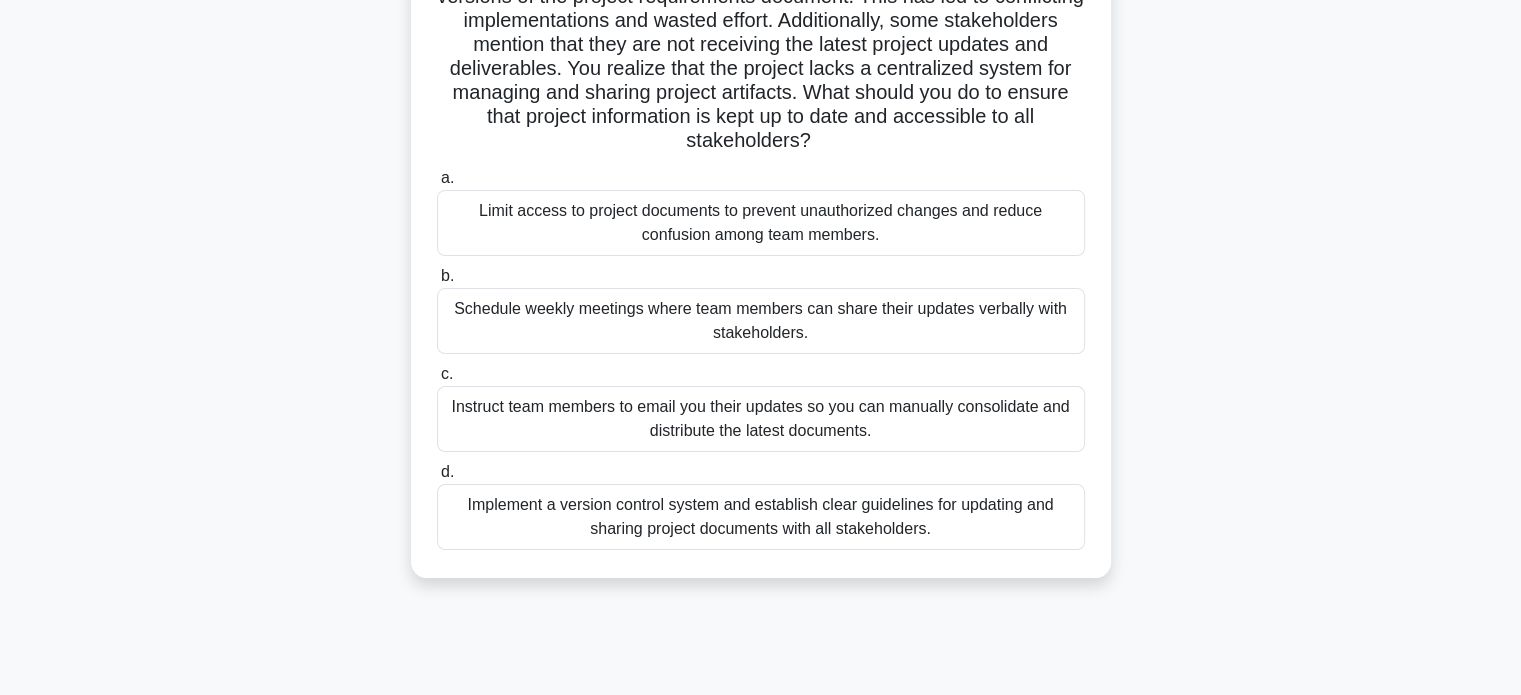 click on "Implement a version control system and establish clear guidelines for updating and sharing project documents with all stakeholders." at bounding box center (761, 517) 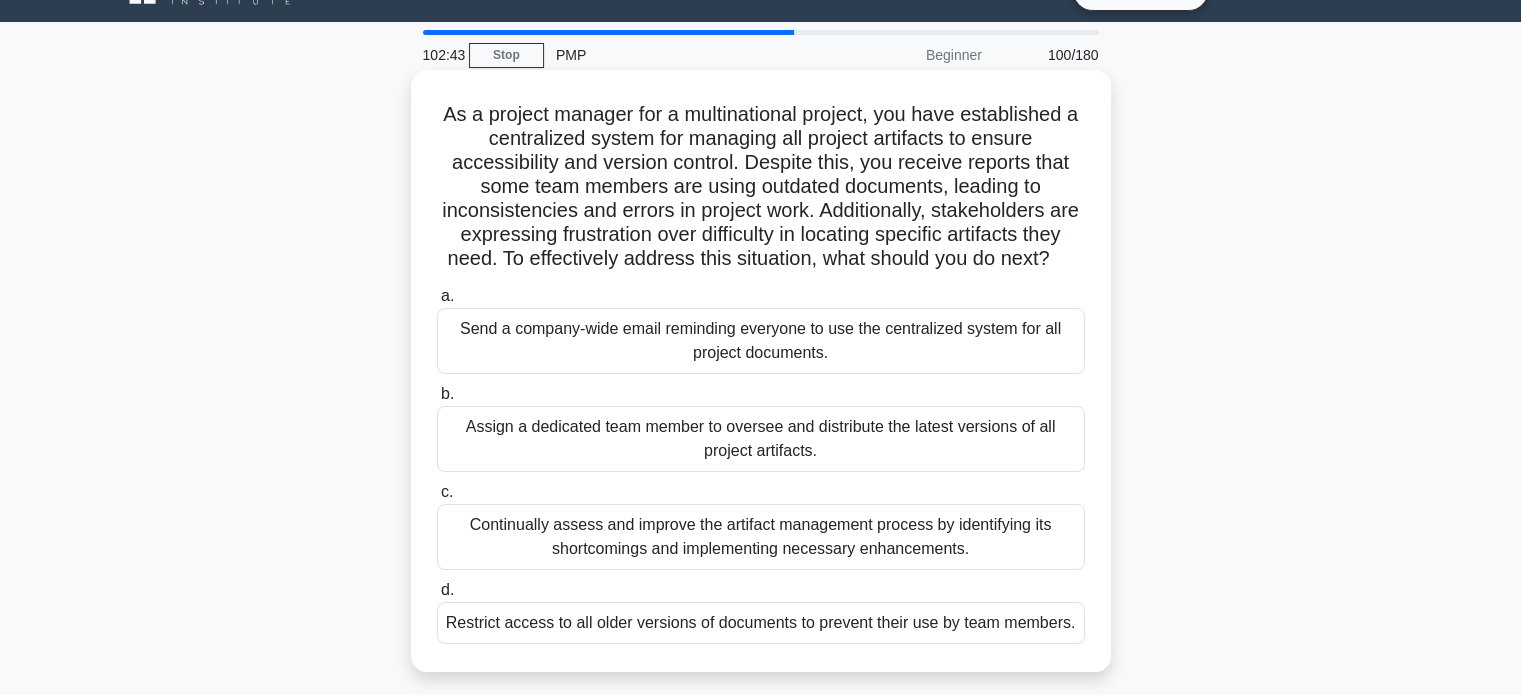 scroll, scrollTop: 40, scrollLeft: 0, axis: vertical 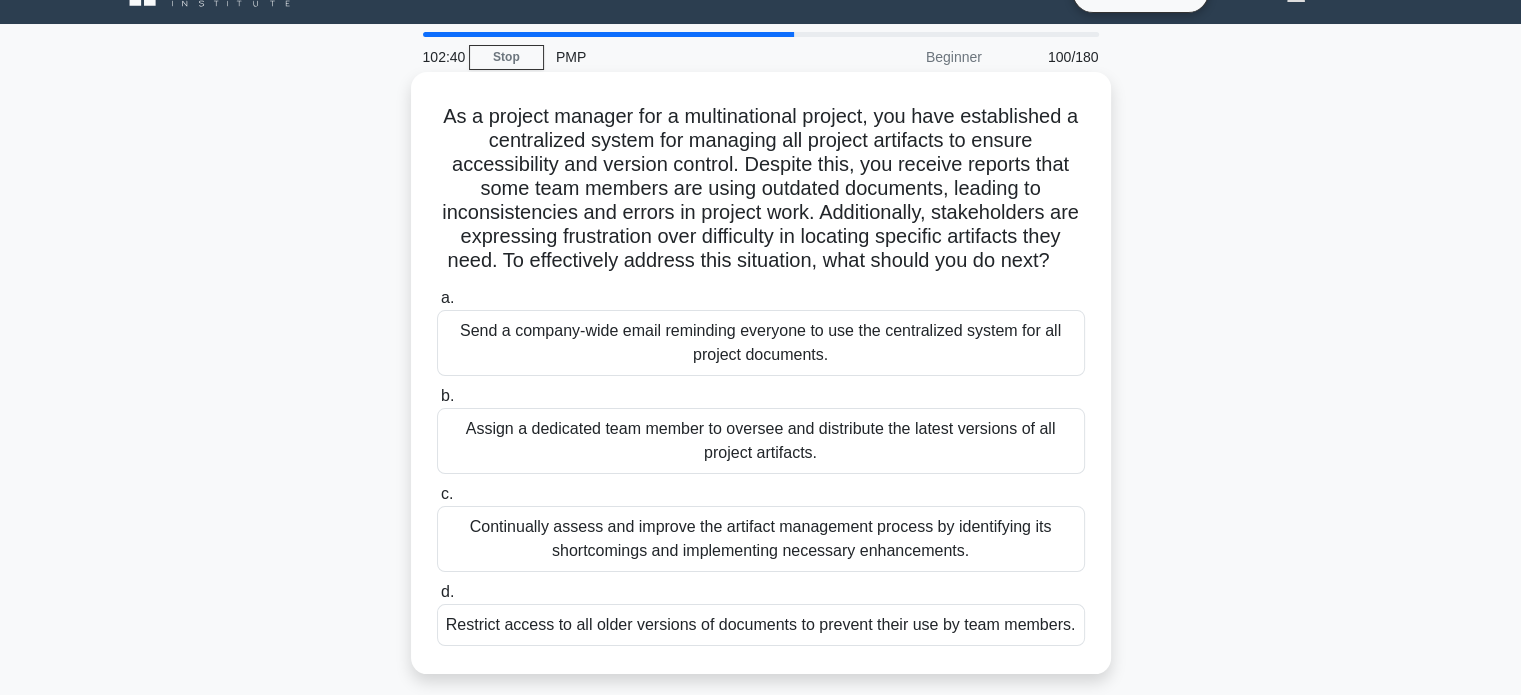 click on "As a project manager for a multinational project, you have established a centralized system for managing all project artifacts to ensure accessibility and version control. Despite this, you receive reports that some team members are using outdated documents, leading to inconsistencies and errors in project work. Additionally, stakeholders are expressing frustration over difficulty in locating specific artifacts they need. To effectively address this situation, what should you do next?
.spinner_0XTQ{transform-origin:center;animation:spinner_y6GP .75s linear infinite}@keyframes spinner_y6GP{100%{transform:rotate(360deg)}}" at bounding box center [761, 189] 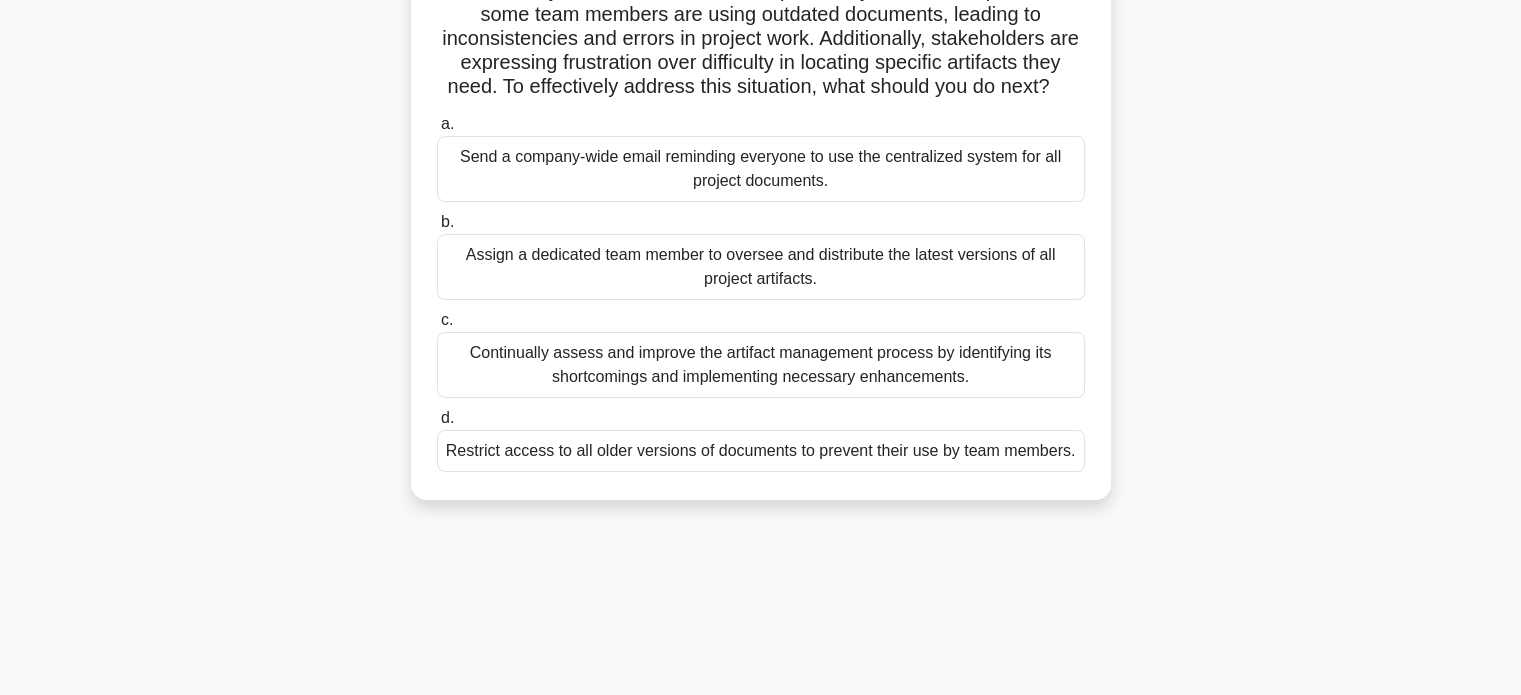scroll, scrollTop: 215, scrollLeft: 0, axis: vertical 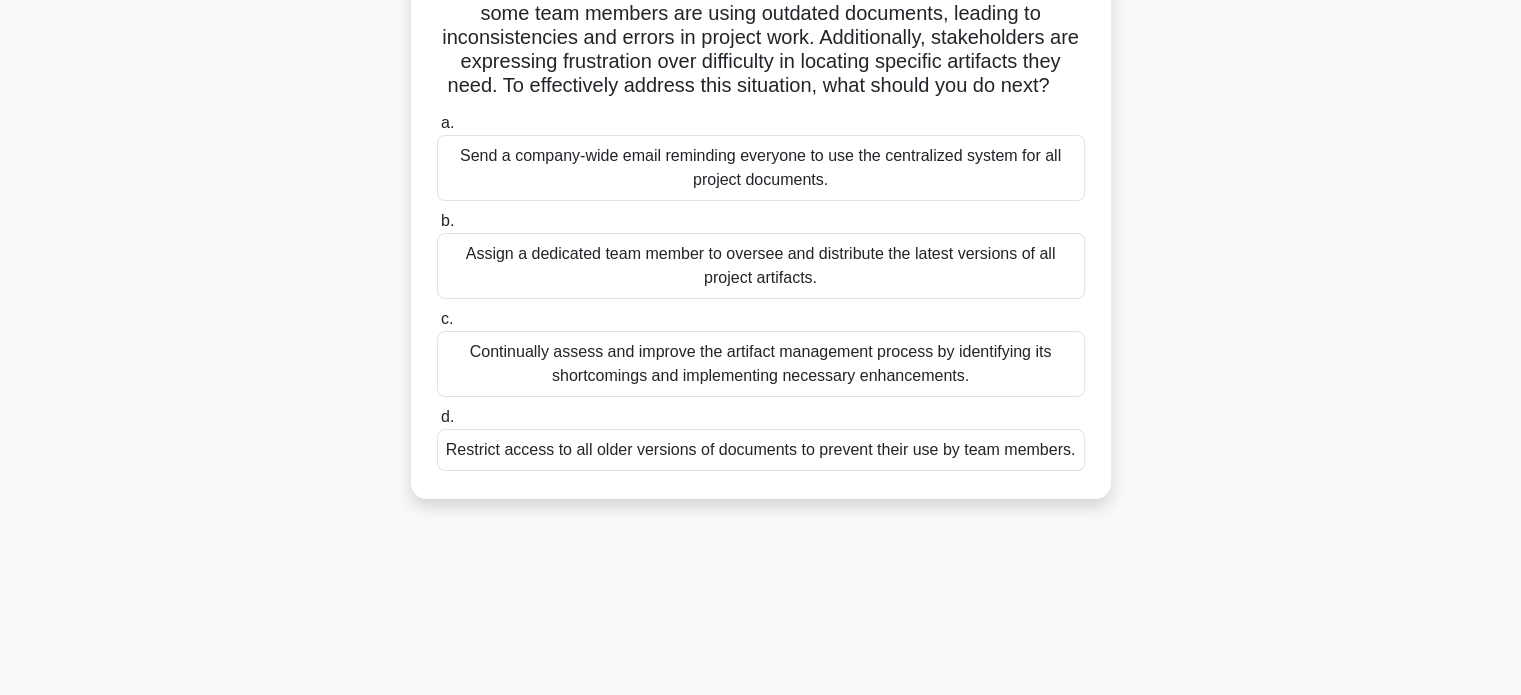 click on "Continually assess and improve the artifact management process by identifying its shortcomings and implementing necessary enhancements." at bounding box center (761, 364) 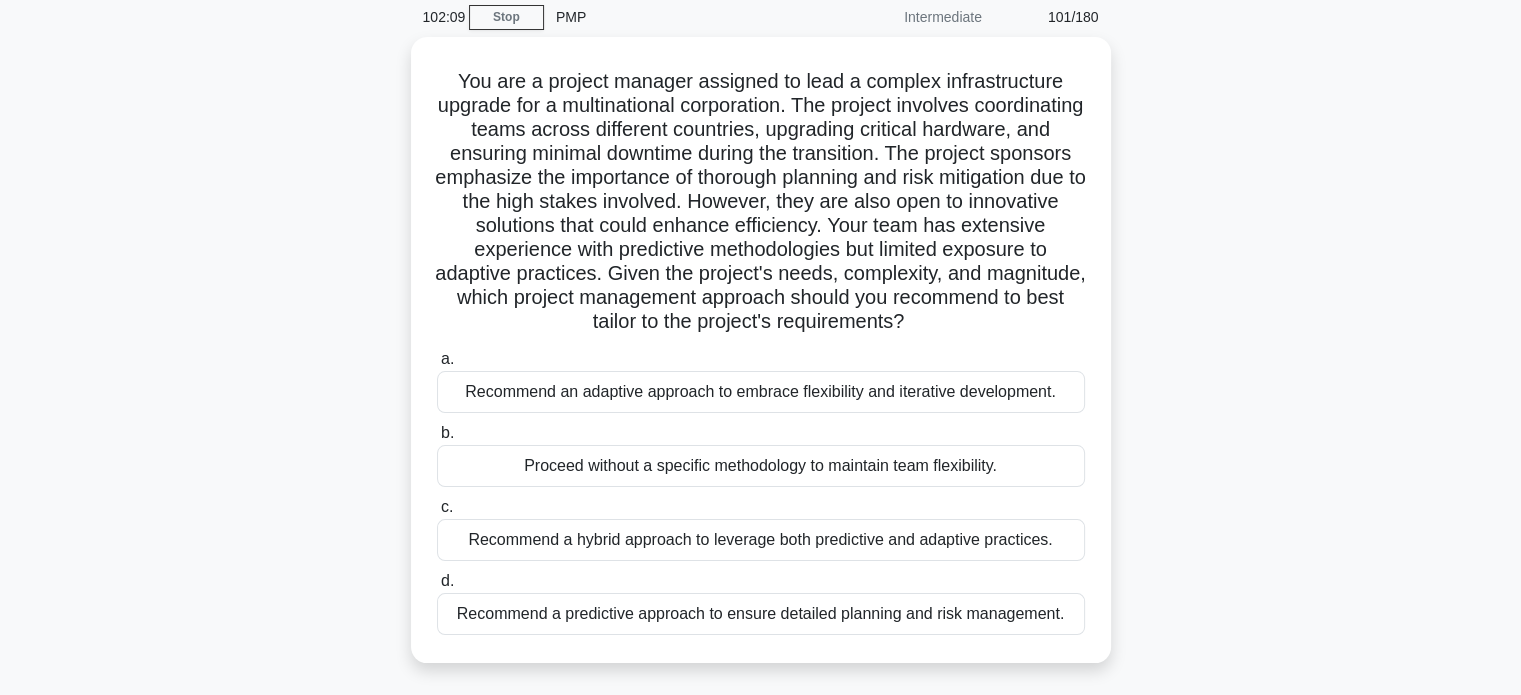 scroll, scrollTop: 80, scrollLeft: 0, axis: vertical 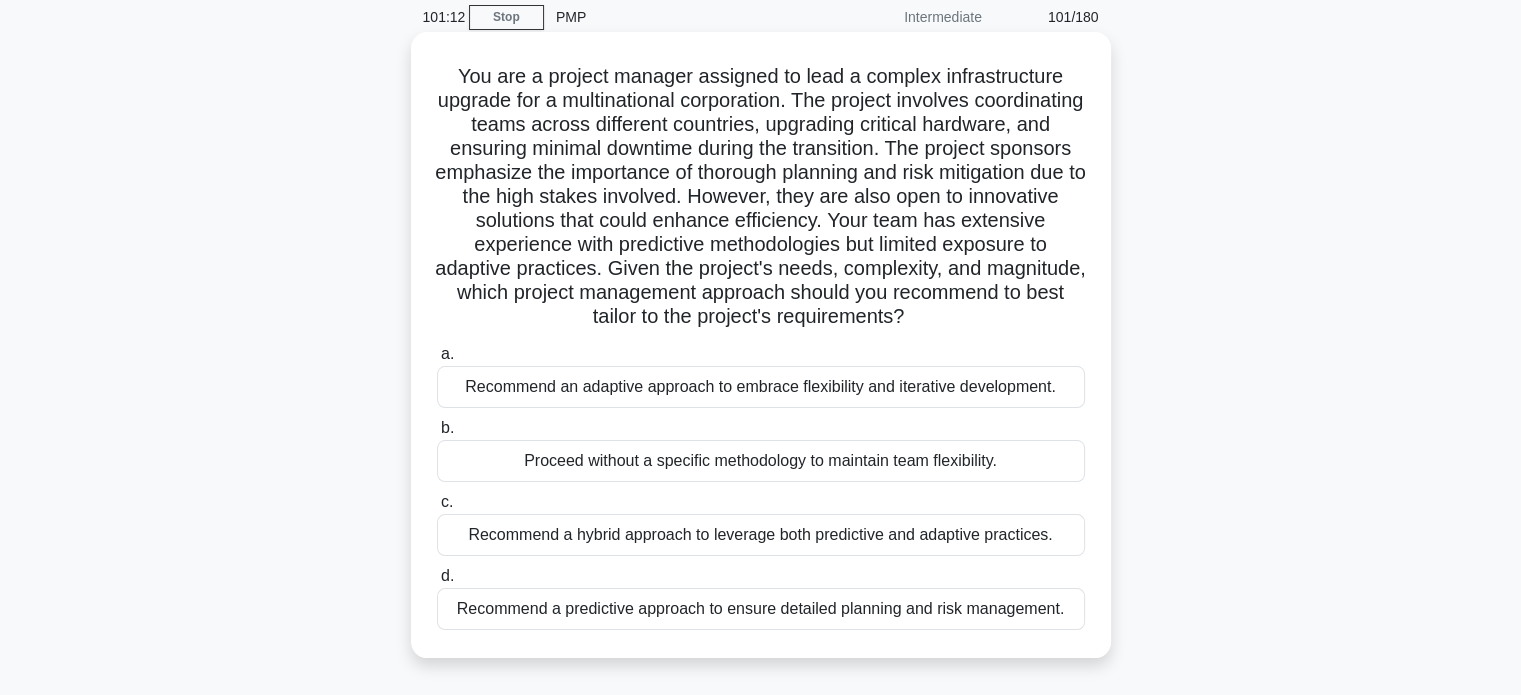 click on "You are a project manager assigned to lead a complex infrastructure upgrade for a multinational corporation. The project involves coordinating teams across different countries, upgrading critical hardware, and ensuring minimal downtime during the transition. The project sponsors emphasize the importance of thorough planning and risk mitigation due to the high stakes involved. However, they are also open to innovative solutions that could enhance efficiency. Your team has extensive experience with predictive methodologies but limited exposure to adaptive practices. Given the project's needs, complexity, and magnitude, which project management approach should you recommend to best tailor to the project's requirements?" at bounding box center (761, 197) 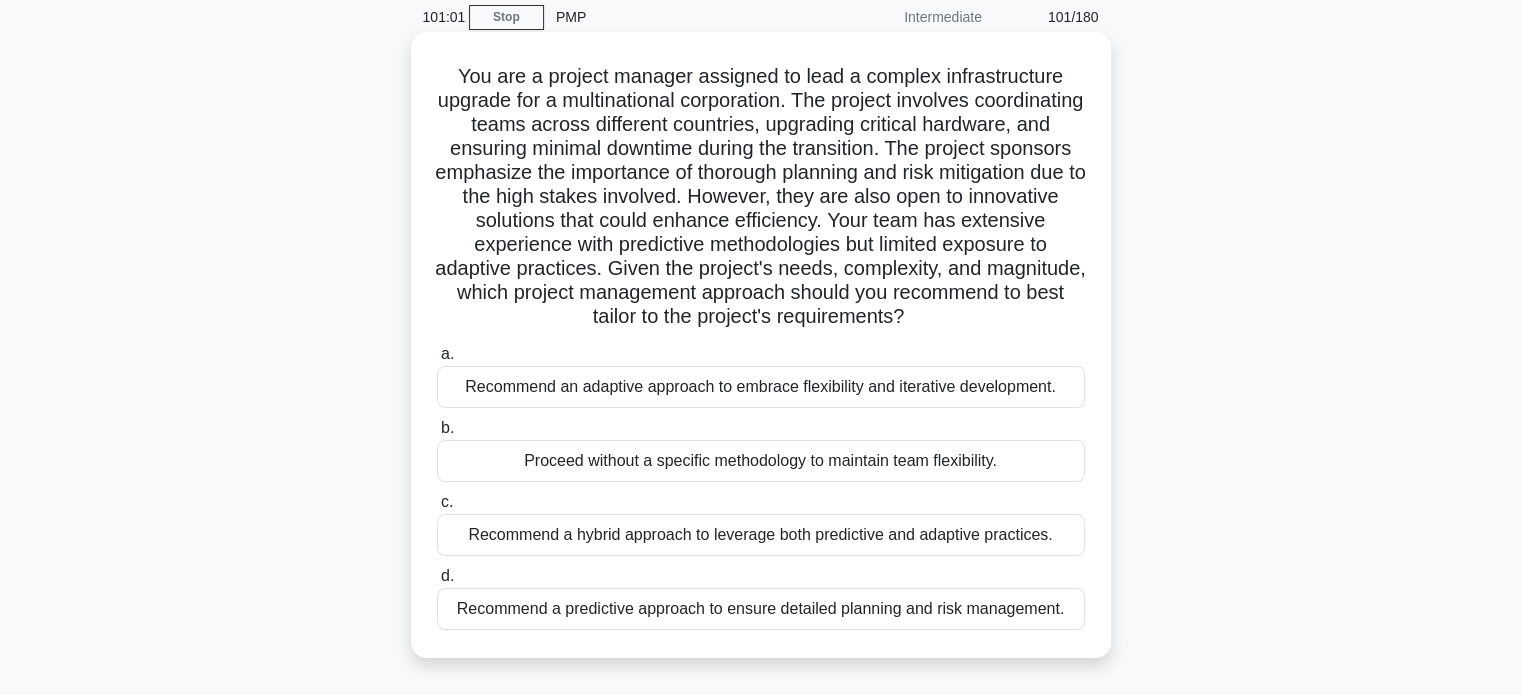 click on "Recommend a hybrid approach to leverage both predictive and adaptive practices." at bounding box center (761, 535) 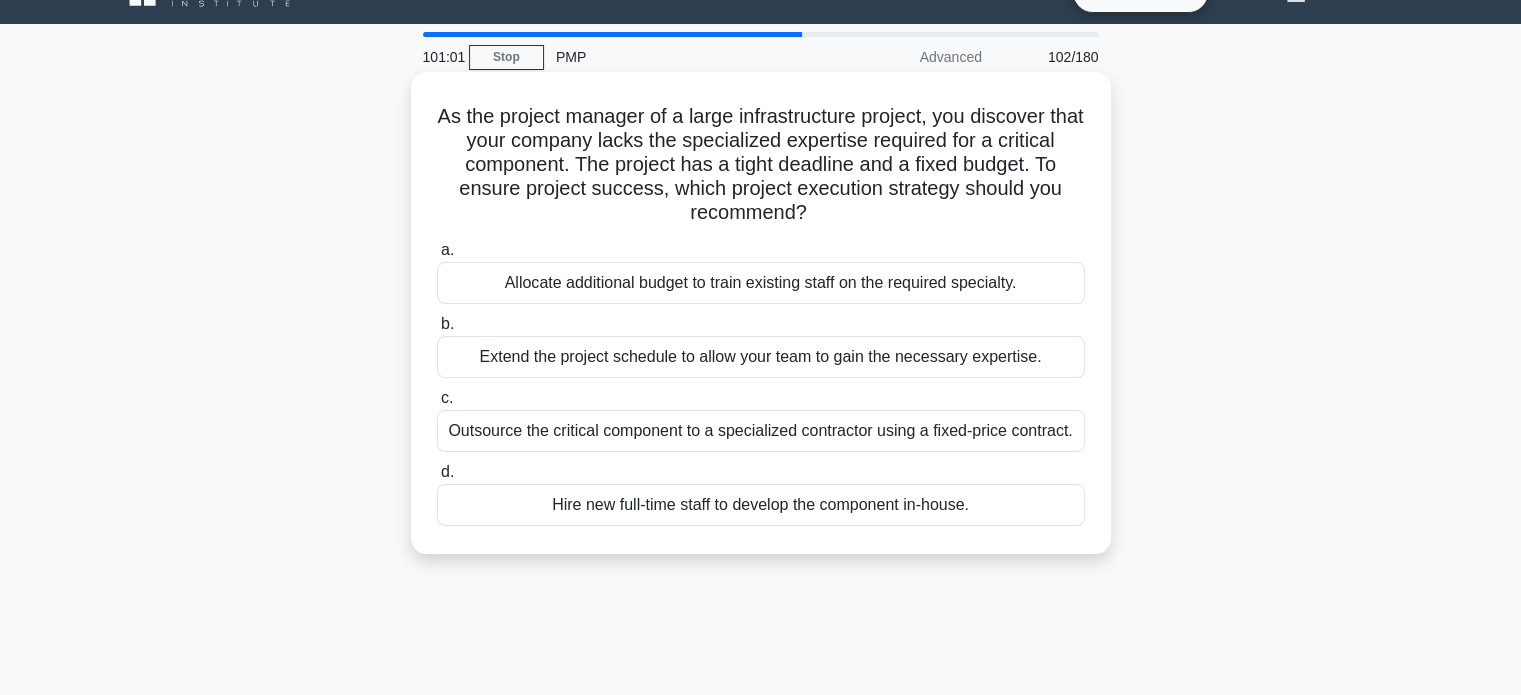 scroll, scrollTop: 0, scrollLeft: 0, axis: both 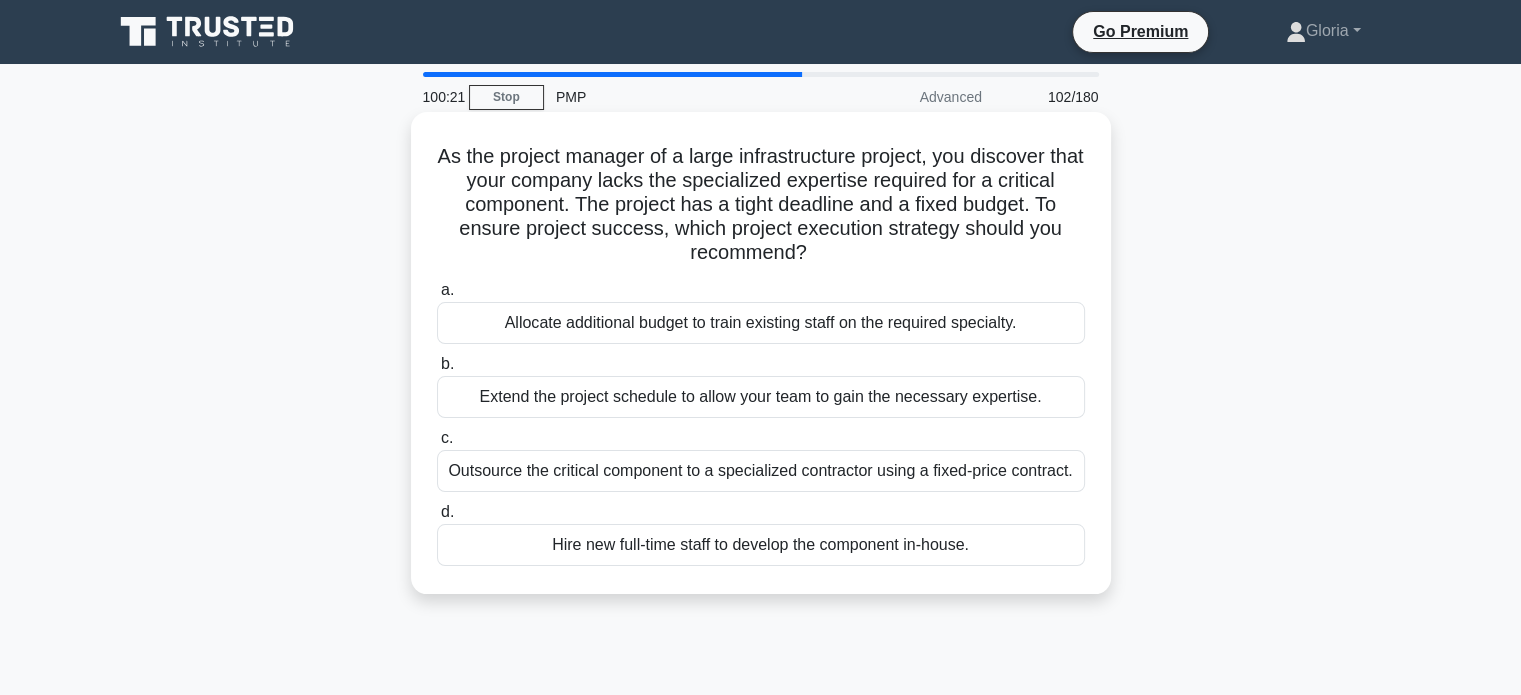 click on "As the project manager of a large infrastructure project, you discover that your company lacks the specialized expertise required for a critical component. The project has a tight deadline and a fixed budget. To ensure project success, which project execution strategy should you recommend?" at bounding box center [761, 205] 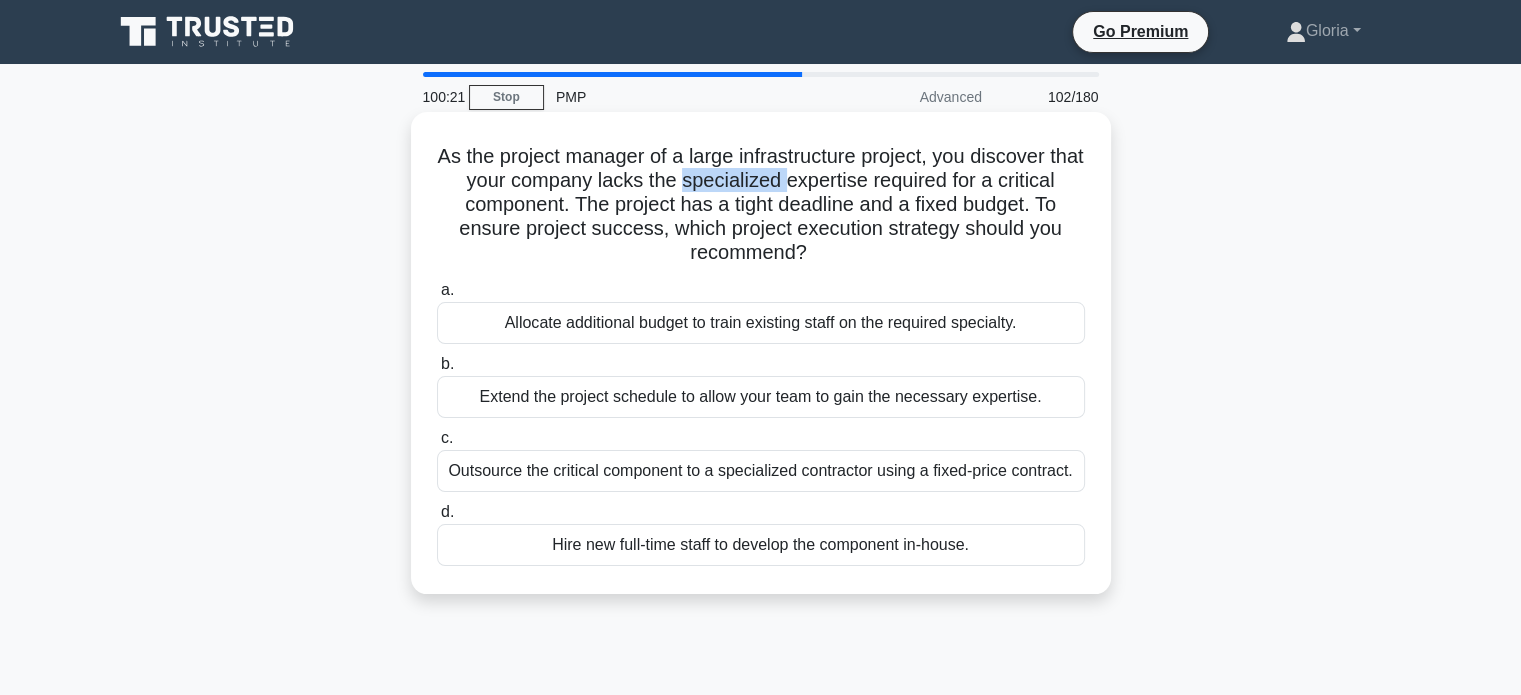click on "As the project manager of a large infrastructure project, you discover that your company lacks the specialized expertise required for a critical component. The project has a tight deadline and a fixed budget. To ensure project success, which project execution strategy should you recommend?" at bounding box center (761, 205) 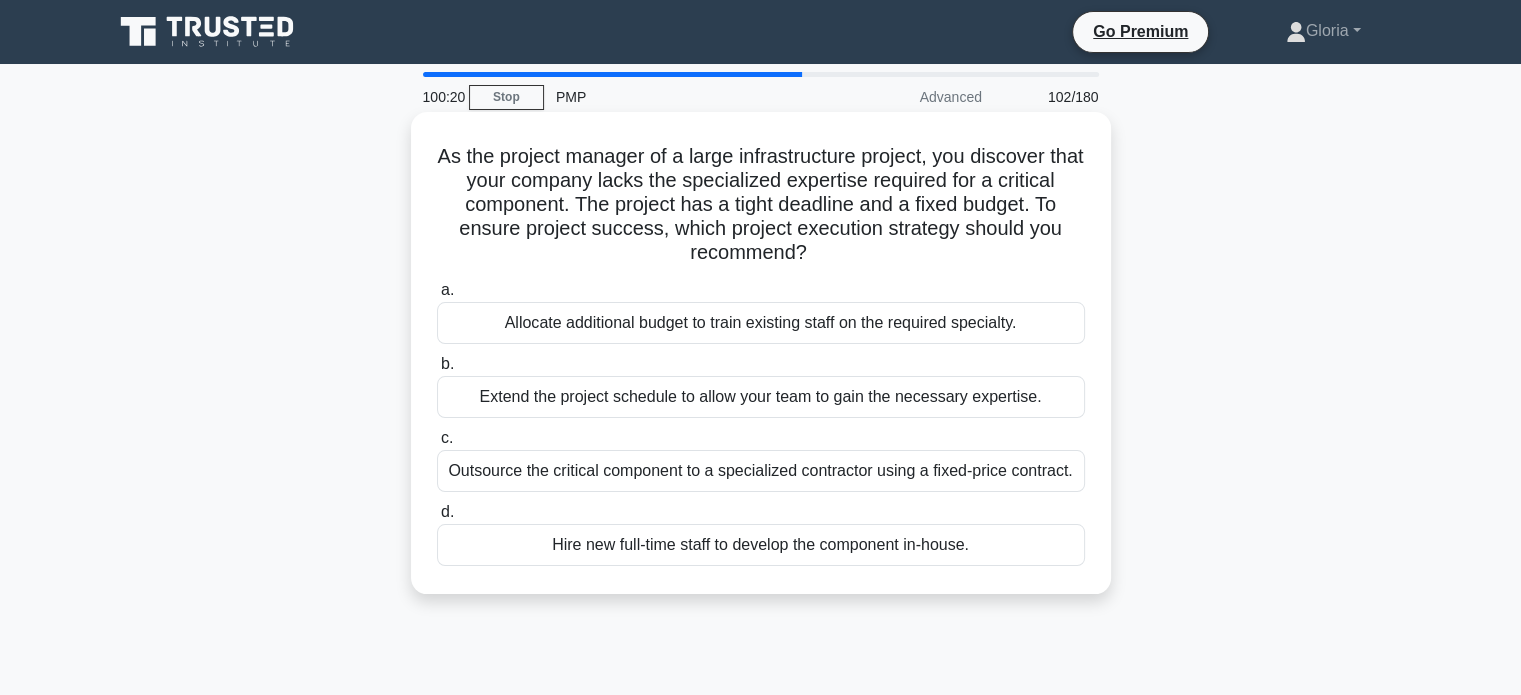 click on "As the project manager of a large infrastructure project, you discover that your company lacks the specialized expertise required for a critical component. The project has a tight deadline and a fixed budget. To ensure project success, which project execution strategy should you recommend?" at bounding box center [761, 205] 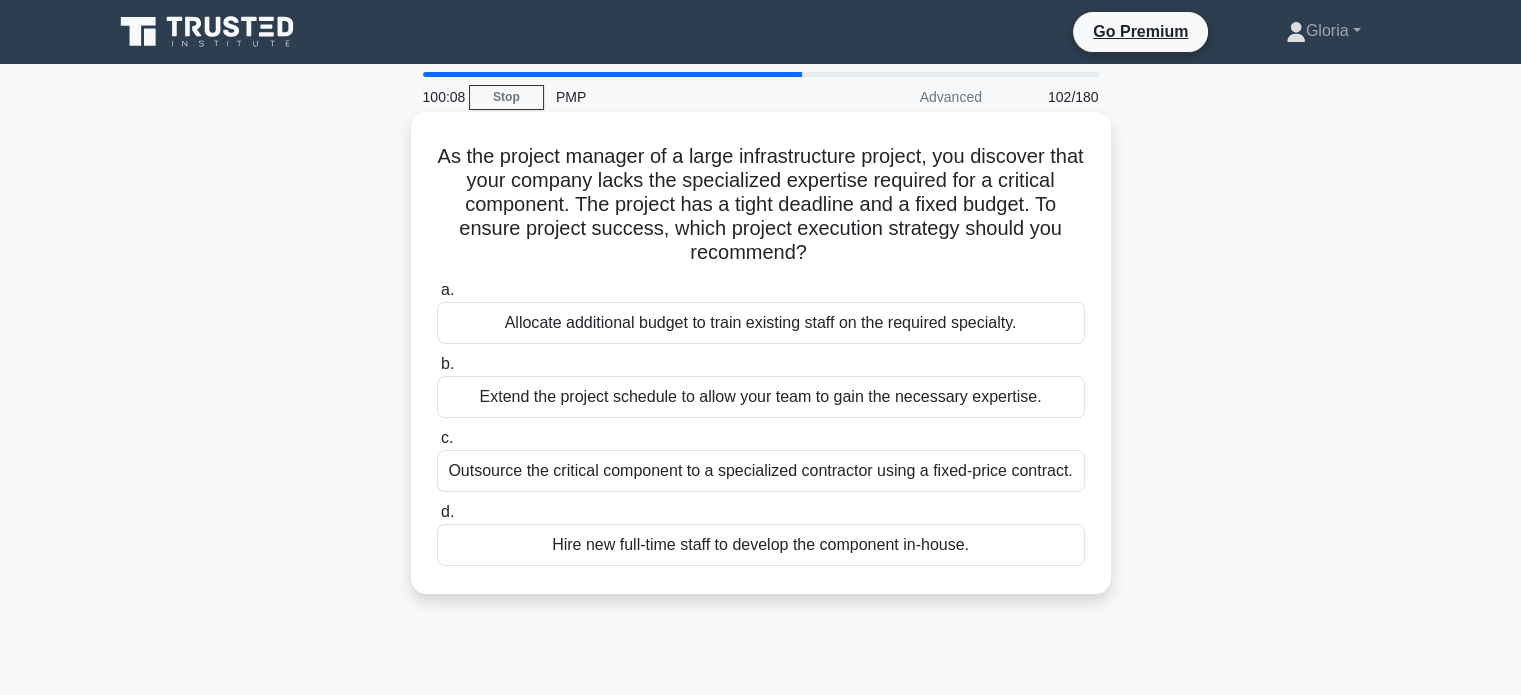 click on "Outsource the critical component to a specialized contractor using a fixed-price contract." at bounding box center [761, 471] 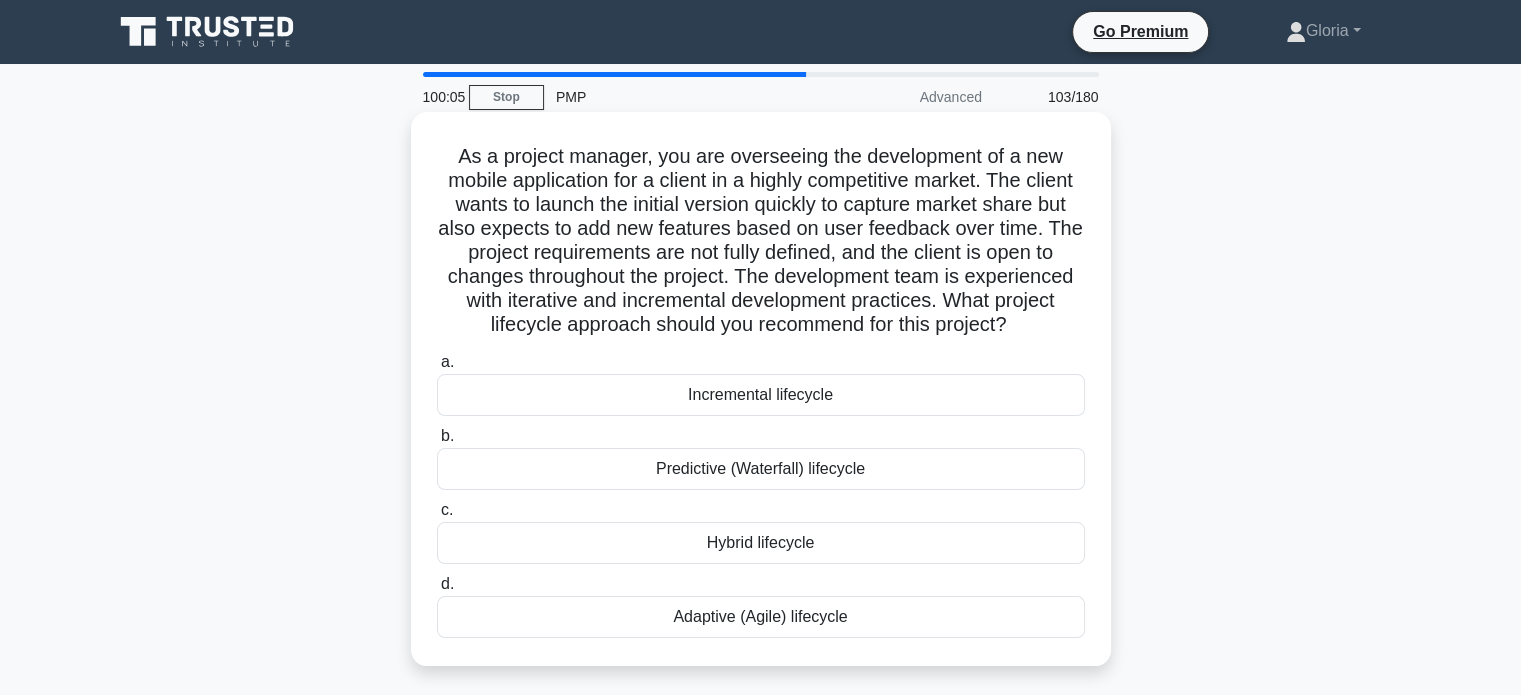 click on "As a project manager, you are overseeing the development of a new mobile application for a client in a highly competitive market. The client wants to launch the initial version quickly to capture market share but also expects to add new features based on user feedback over time. The project requirements are not fully defined, and the client is open to changes throughout the project. The development team is experienced with iterative and incremental development practices. What project lifecycle approach should you recommend for this project?
.spinner_0XTQ{transform-origin:center;animation:spinner_y6GP .75s linear infinite}@keyframes spinner_y6GP{100%{transform:rotate(360deg)}}" at bounding box center [761, 241] 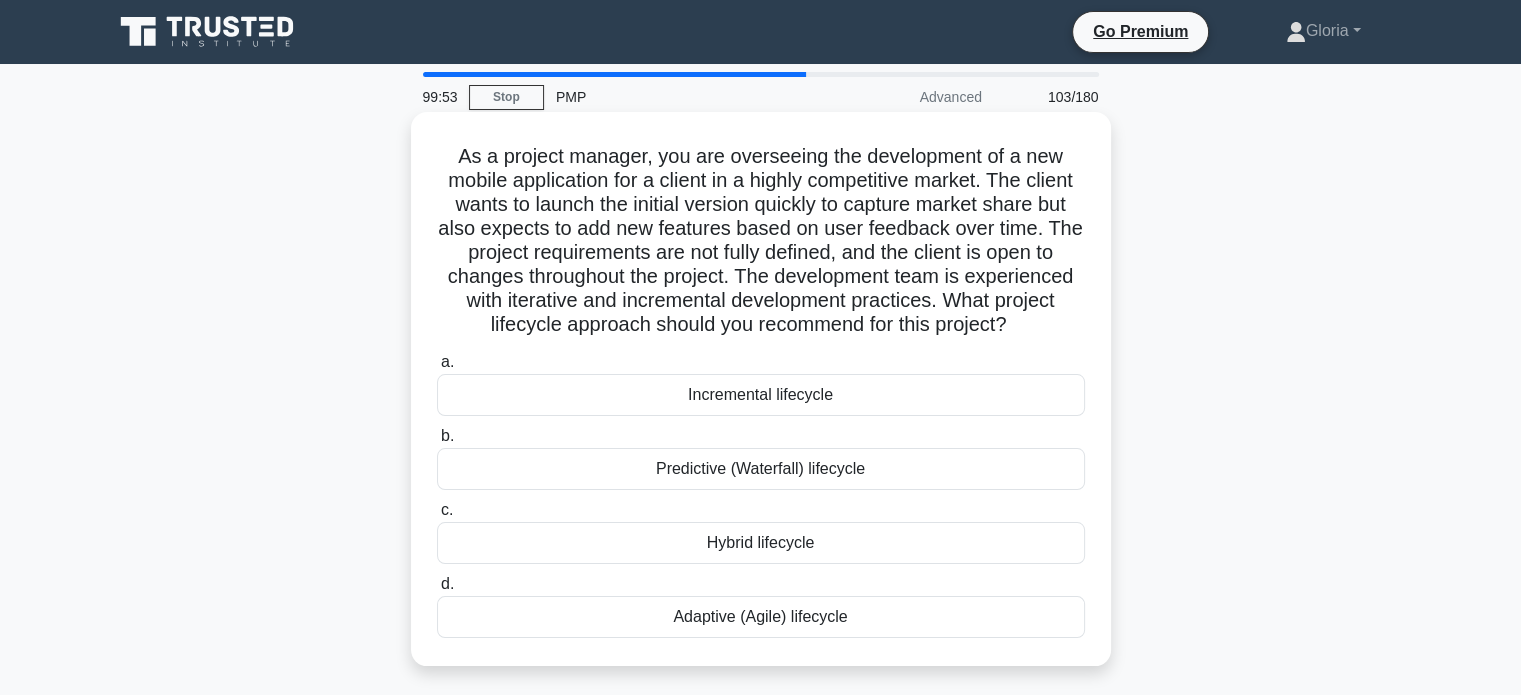 click on "As a project manager, you are overseeing the development of a new mobile application for a client in a highly competitive market. The client wants to launch the initial version quickly to capture market share but also expects to add new features based on user feedback over time. The project requirements are not fully defined, and the client is open to changes throughout the project. The development team is experienced with iterative and incremental development practices. What project lifecycle approach should you recommend for this project?
.spinner_0XTQ{transform-origin:center;animation:spinner_y6GP .75s linear infinite}@keyframes spinner_y6GP{100%{transform:rotate(360deg)}}" at bounding box center (761, 241) 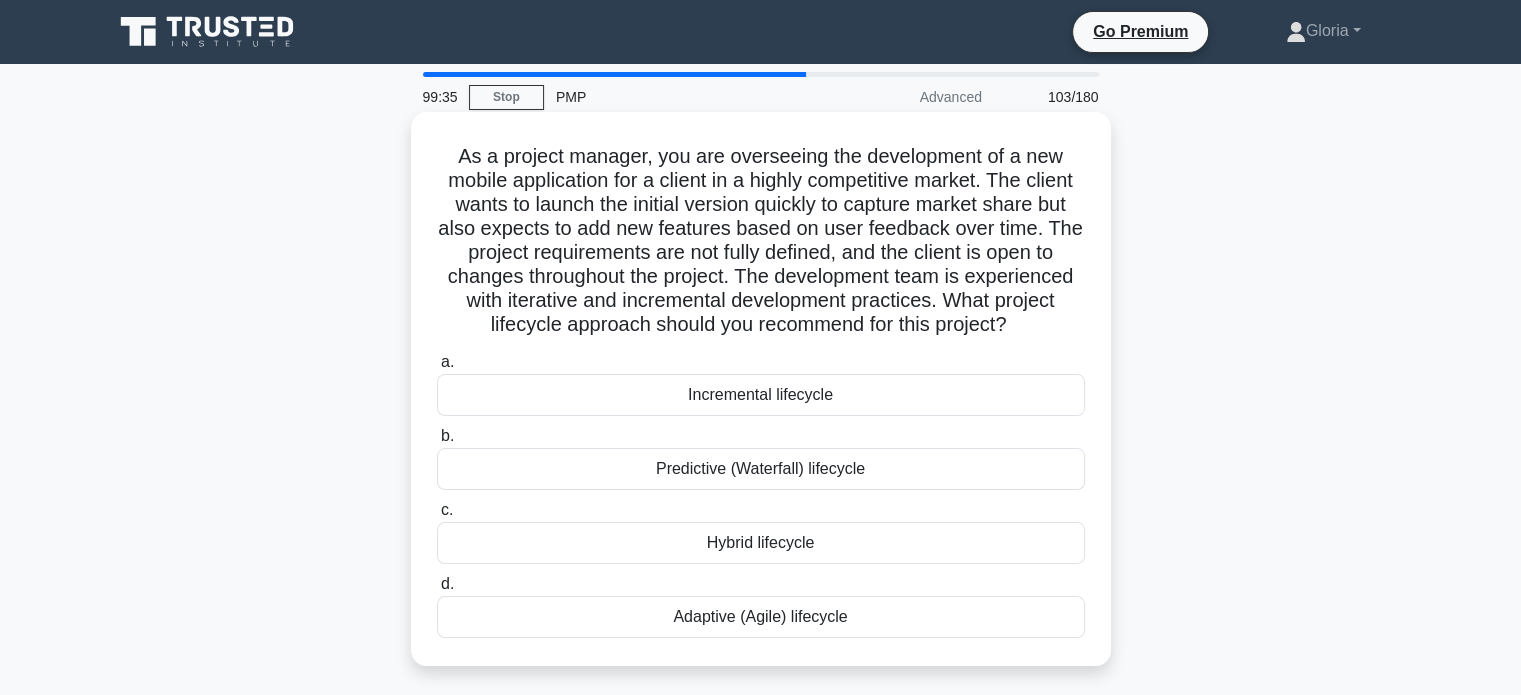 click on "As a project manager, you are overseeing the development of a new mobile application for a client in a highly competitive market. The client wants to launch the initial version quickly to capture market share but also expects to add new features based on user feedback over time. The project requirements are not fully defined, and the client is open to changes throughout the project. The development team is experienced with iterative and incremental development practices. What project lifecycle approach should you recommend for this project?
.spinner_0XTQ{transform-origin:center;animation:spinner_y6GP .75s linear infinite}@keyframes spinner_y6GP{100%{transform:rotate(360deg)}}" at bounding box center [761, 241] 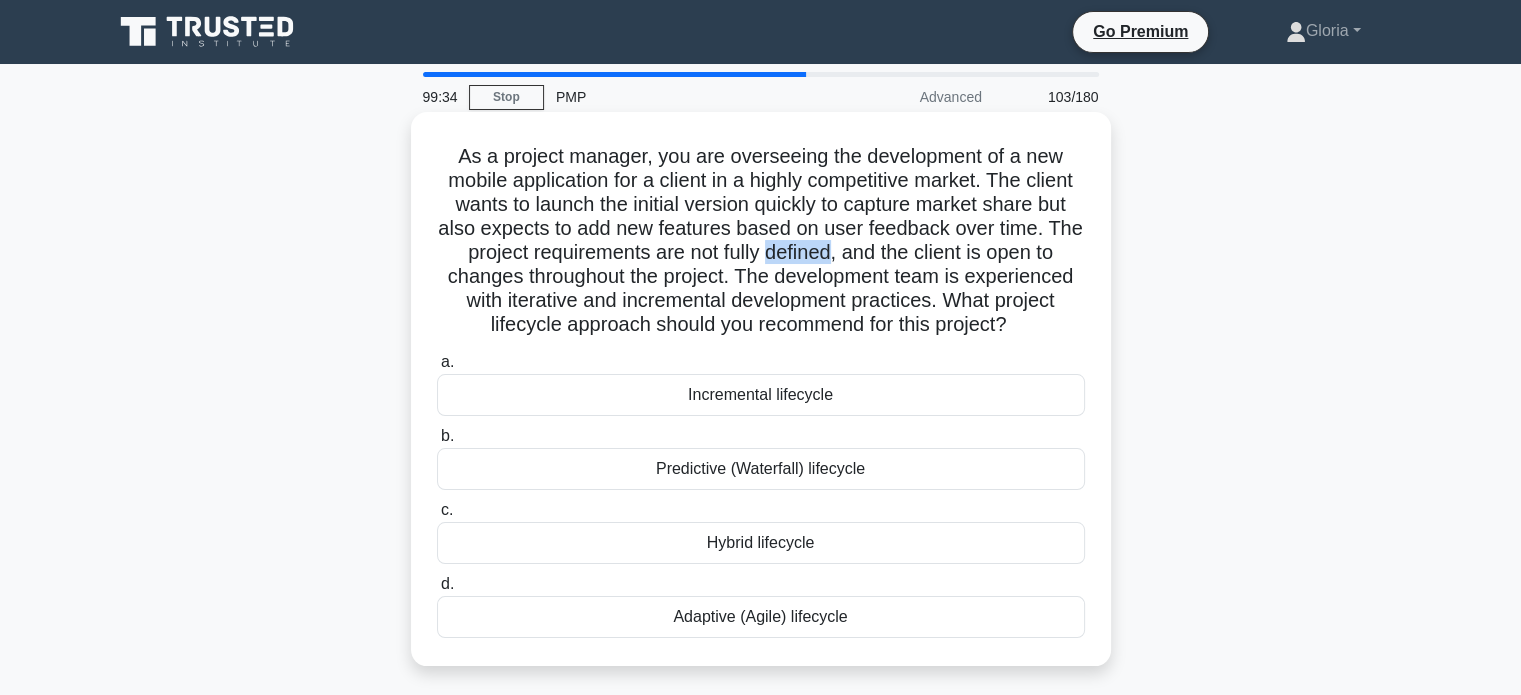 click on "As a project manager, you are overseeing the development of a new mobile application for a client in a highly competitive market. The client wants to launch the initial version quickly to capture market share but also expects to add new features based on user feedback over time. The project requirements are not fully defined, and the client is open to changes throughout the project. The development team is experienced with iterative and incremental development practices. What project lifecycle approach should you recommend for this project?
.spinner_0XTQ{transform-origin:center;animation:spinner_y6GP .75s linear infinite}@keyframes spinner_y6GP{100%{transform:rotate(360deg)}}" at bounding box center [761, 241] 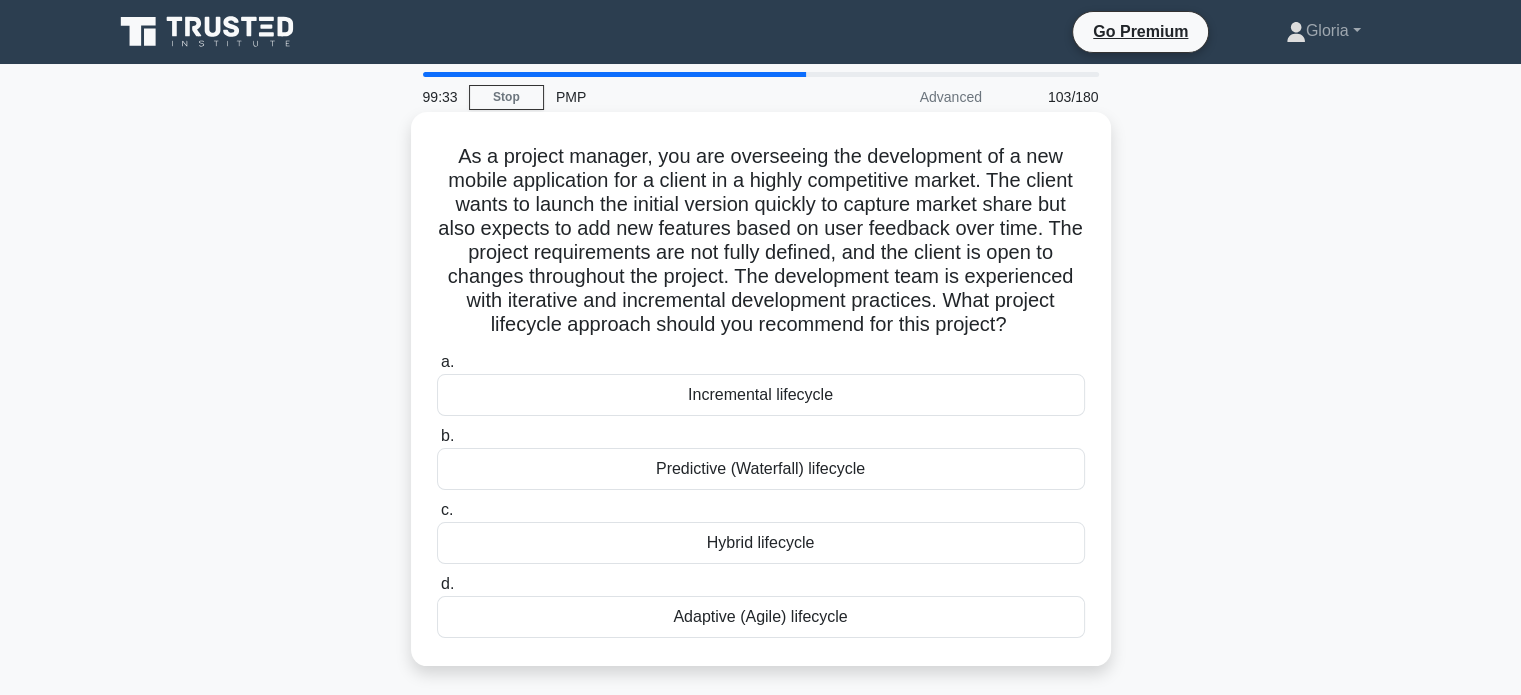 click on "As a project manager, you are overseeing the development of a new mobile application for a client in a highly competitive market. The client wants to launch the initial version quickly to capture market share but also expects to add new features based on user feedback over time. The project requirements are not fully defined, and the client is open to changes throughout the project. The development team is experienced with iterative and incremental development practices. What project lifecycle approach should you recommend for this project?
.spinner_0XTQ{transform-origin:center;animation:spinner_y6GP .75s linear infinite}@keyframes spinner_y6GP{100%{transform:rotate(360deg)}}" at bounding box center [761, 241] 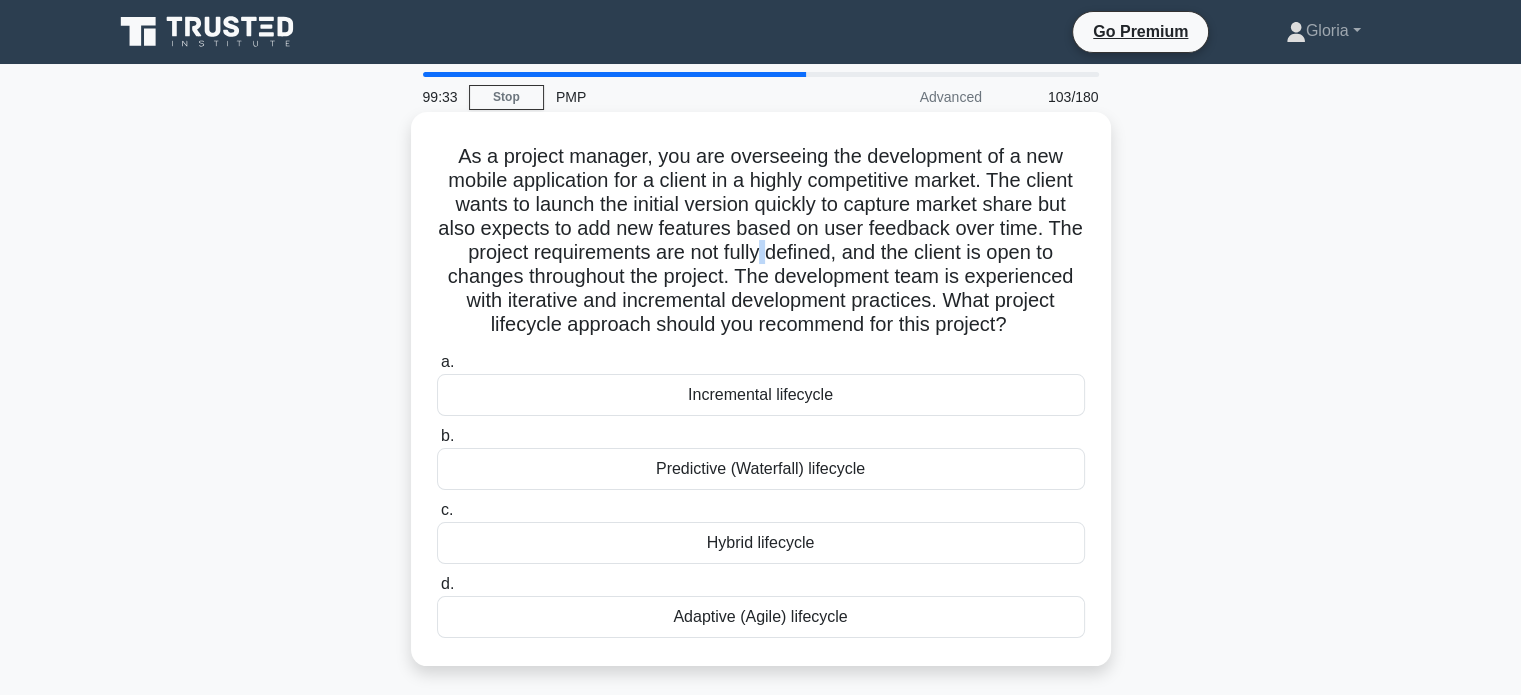 click on "As a project manager, you are overseeing the development of a new mobile application for a client in a highly competitive market. The client wants to launch the initial version quickly to capture market share but also expects to add new features based on user feedback over time. The project requirements are not fully defined, and the client is open to changes throughout the project. The development team is experienced with iterative and incremental development practices. What project lifecycle approach should you recommend for this project?
.spinner_0XTQ{transform-origin:center;animation:spinner_y6GP .75s linear infinite}@keyframes spinner_y6GP{100%{transform:rotate(360deg)}}" at bounding box center (761, 241) 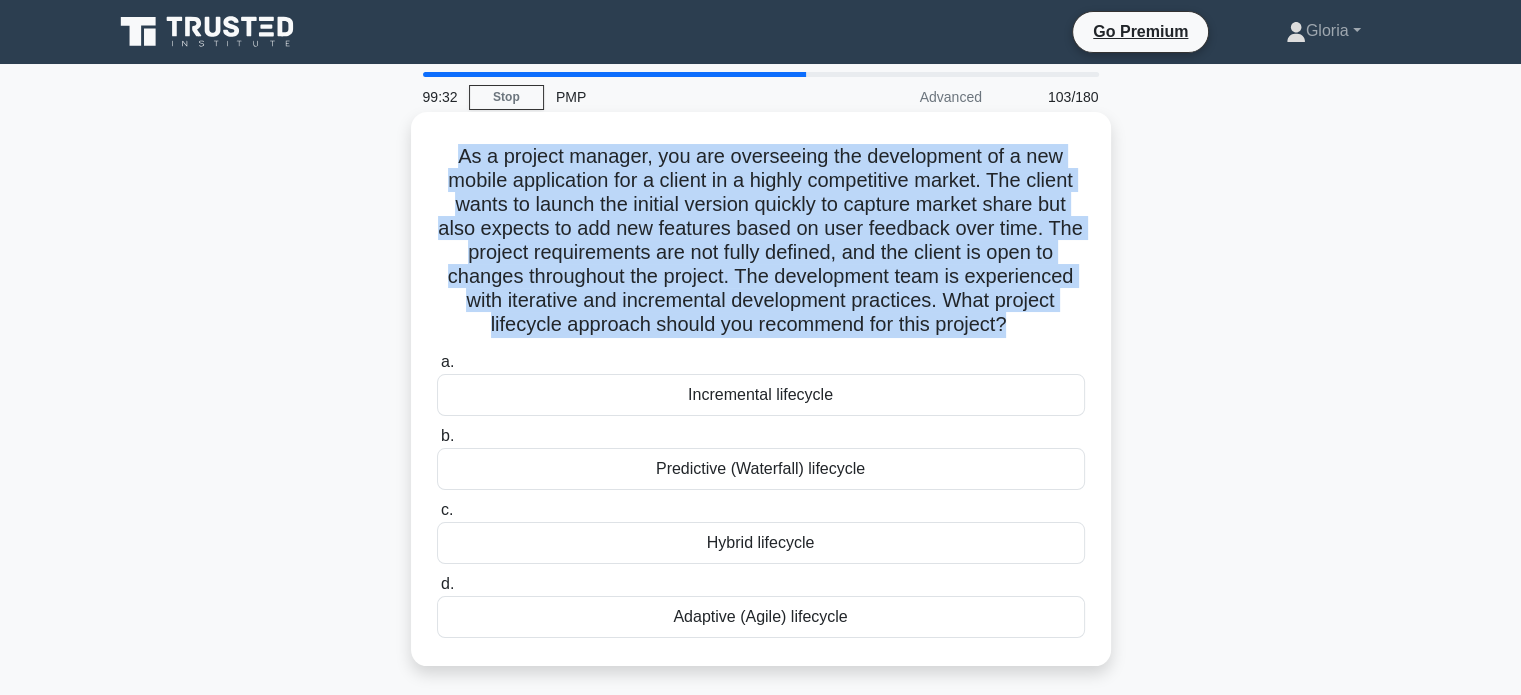 click on "As a project manager, you are overseeing the development of a new mobile application for a client in a highly competitive market. The client wants to launch the initial version quickly to capture market share but also expects to add new features based on user feedback over time. The project requirements are not fully defined, and the client is open to changes throughout the project. The development team is experienced with iterative and incremental development practices. What project lifecycle approach should you recommend for this project?
.spinner_0XTQ{transform-origin:center;animation:spinner_y6GP .75s linear infinite}@keyframes spinner_y6GP{100%{transform:rotate(360deg)}}" at bounding box center (761, 241) 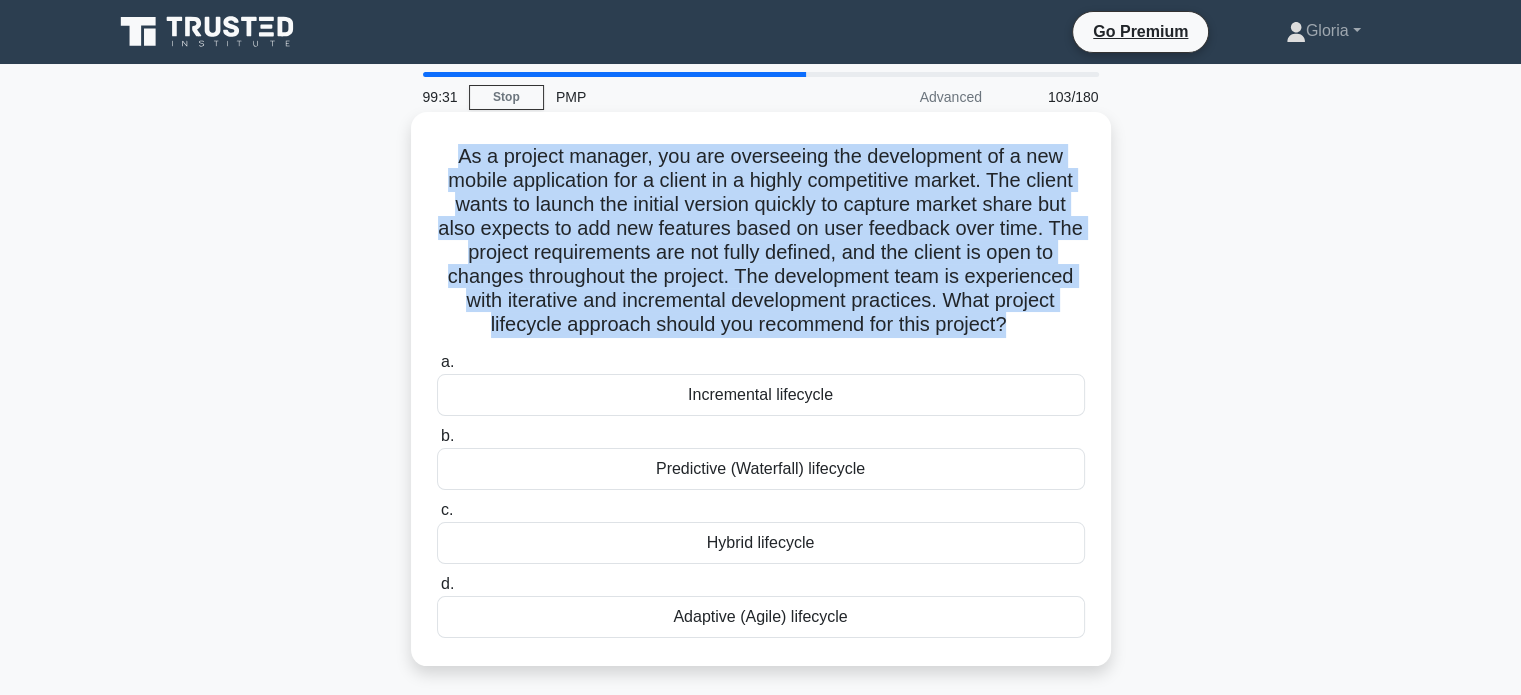 click on "As a project manager, you are overseeing the development of a new mobile application for a client in a highly competitive market. The client wants to launch the initial version quickly to capture market share but also expects to add new features based on user feedback over time. The project requirements are not fully defined, and the client is open to changes throughout the project. The development team is experienced with iterative and incremental development practices. What project lifecycle approach should you recommend for this project?
.spinner_0XTQ{transform-origin:center;animation:spinner_y6GP .75s linear infinite}@keyframes spinner_y6GP{100%{transform:rotate(360deg)}}" at bounding box center (761, 241) 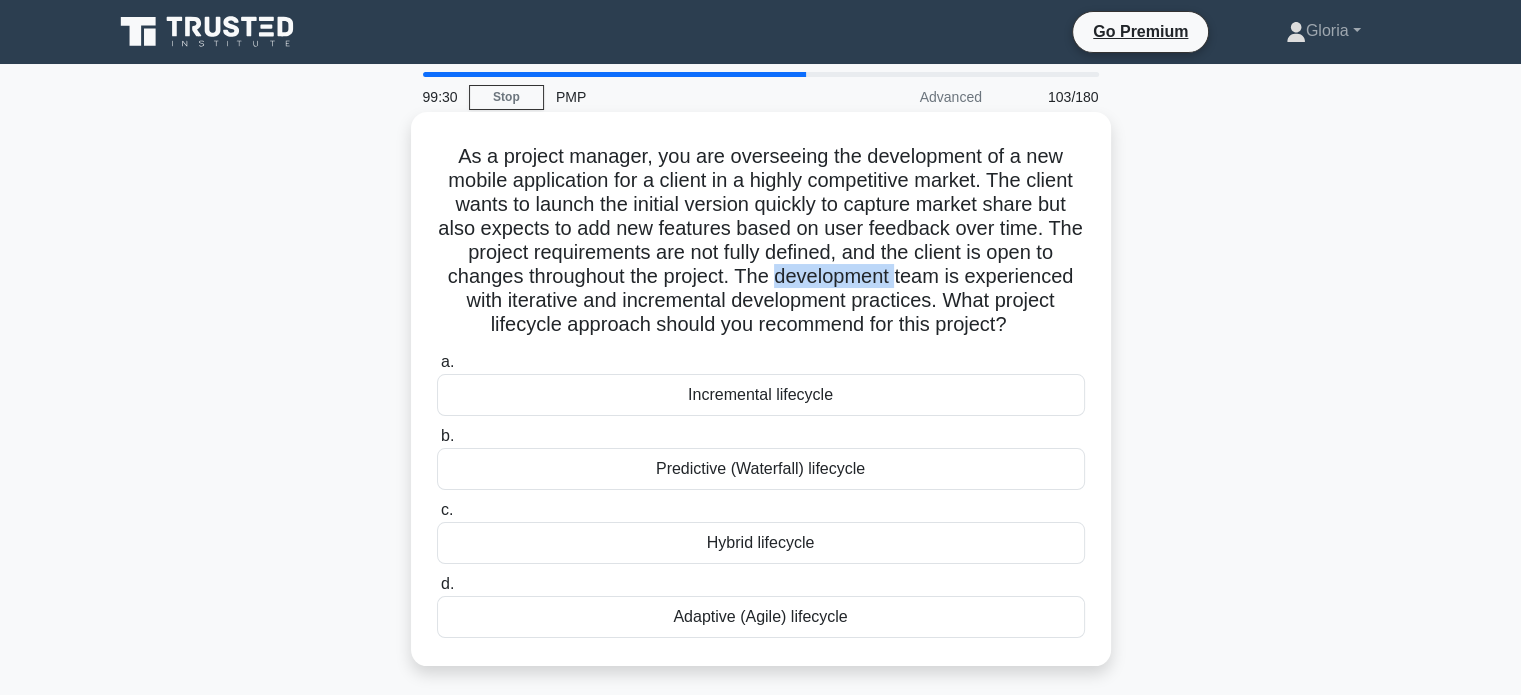 click on "As a project manager, you are overseeing the development of a new mobile application for a client in a highly competitive market. The client wants to launch the initial version quickly to capture market share but also expects to add new features based on user feedback over time. The project requirements are not fully defined, and the client is open to changes throughout the project. The development team is experienced with iterative and incremental development practices. What project lifecycle approach should you recommend for this project?
.spinner_0XTQ{transform-origin:center;animation:spinner_y6GP .75s linear infinite}@keyframes spinner_y6GP{100%{transform:rotate(360deg)}}" at bounding box center [761, 241] 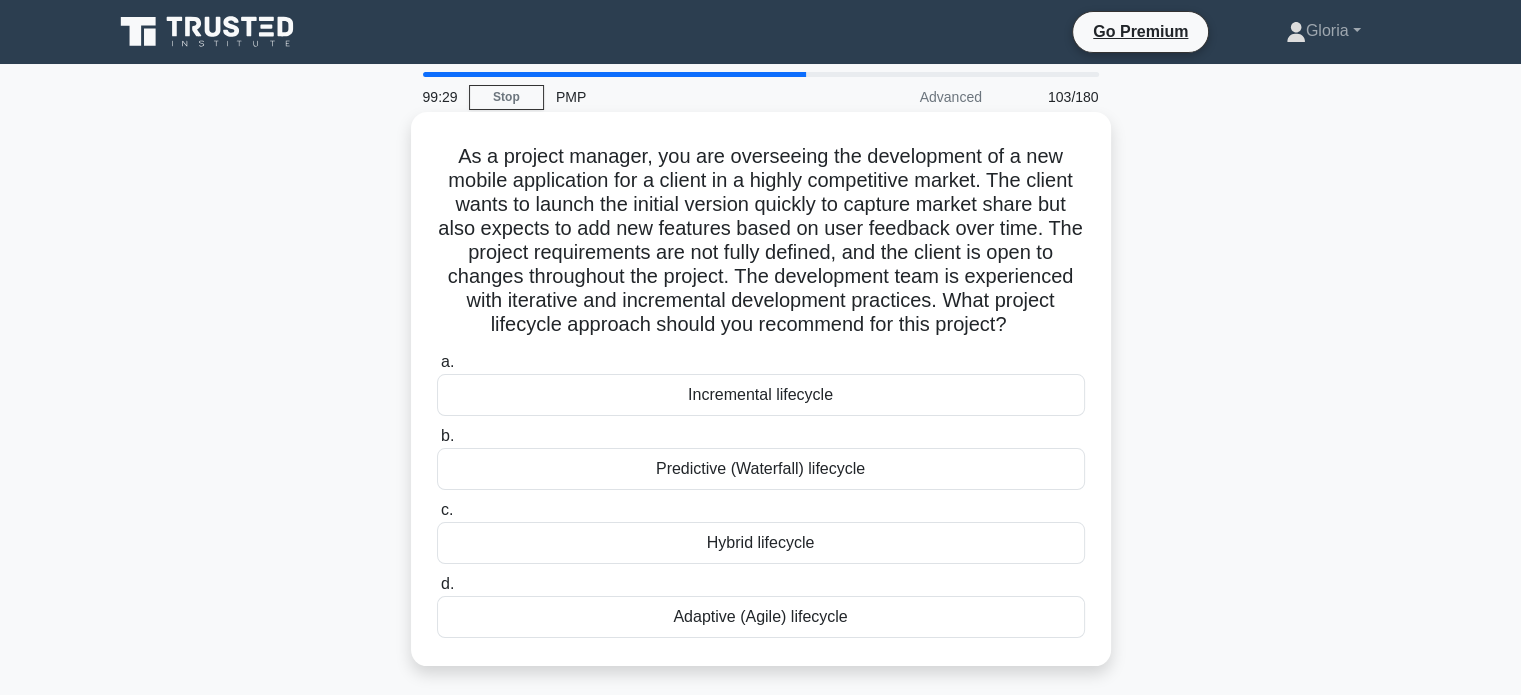 click on "As a project manager, you are overseeing the development of a new mobile application for a client in a highly competitive market. The client wants to launch the initial version quickly to capture market share but also expects to add new features based on user feedback over time. The project requirements are not fully defined, and the client is open to changes throughout the project. The development team is experienced with iterative and incremental development practices. What project lifecycle approach should you recommend for this project?
.spinner_0XTQ{transform-origin:center;animation:spinner_y6GP .75s linear infinite}@keyframes spinner_y6GP{100%{transform:rotate(360deg)}}" at bounding box center (761, 241) 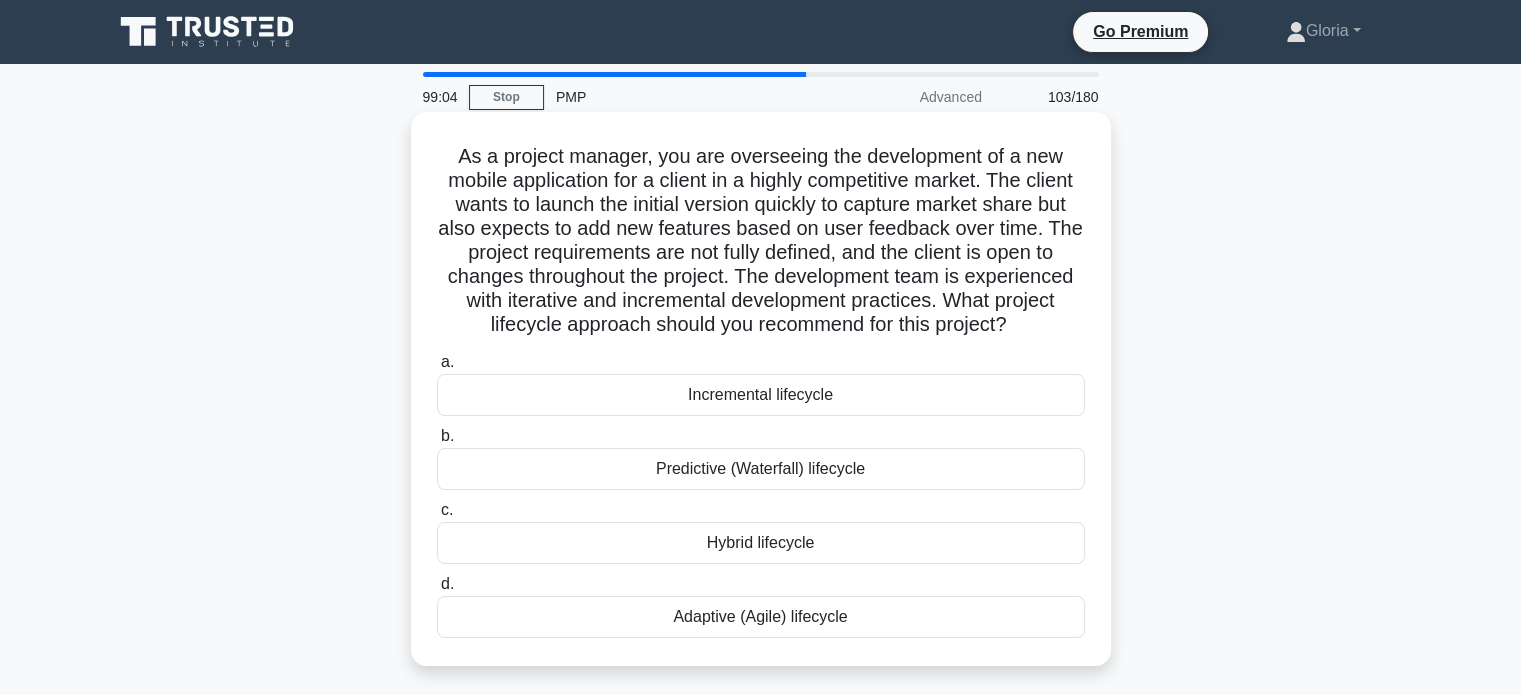 click on "Adaptive (Agile) lifecycle" at bounding box center (761, 617) 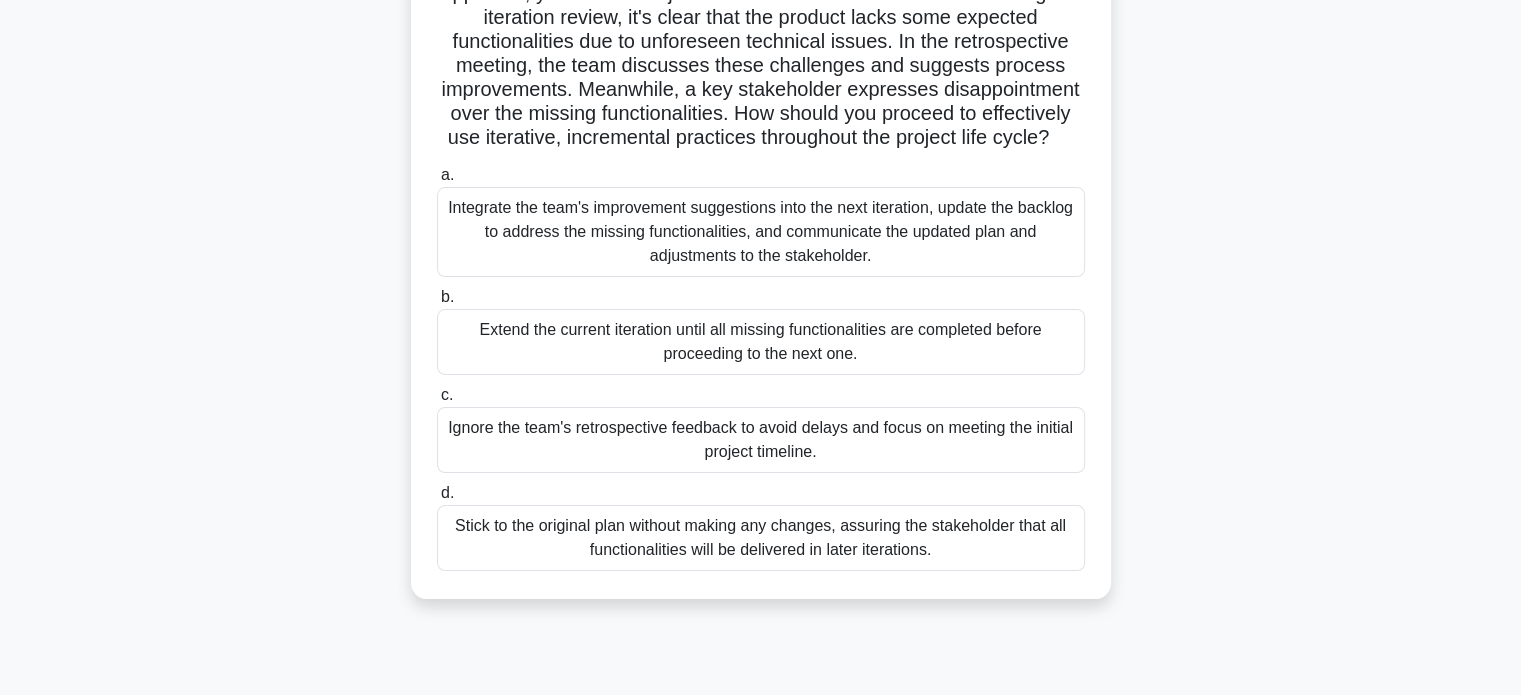 scroll, scrollTop: 195, scrollLeft: 0, axis: vertical 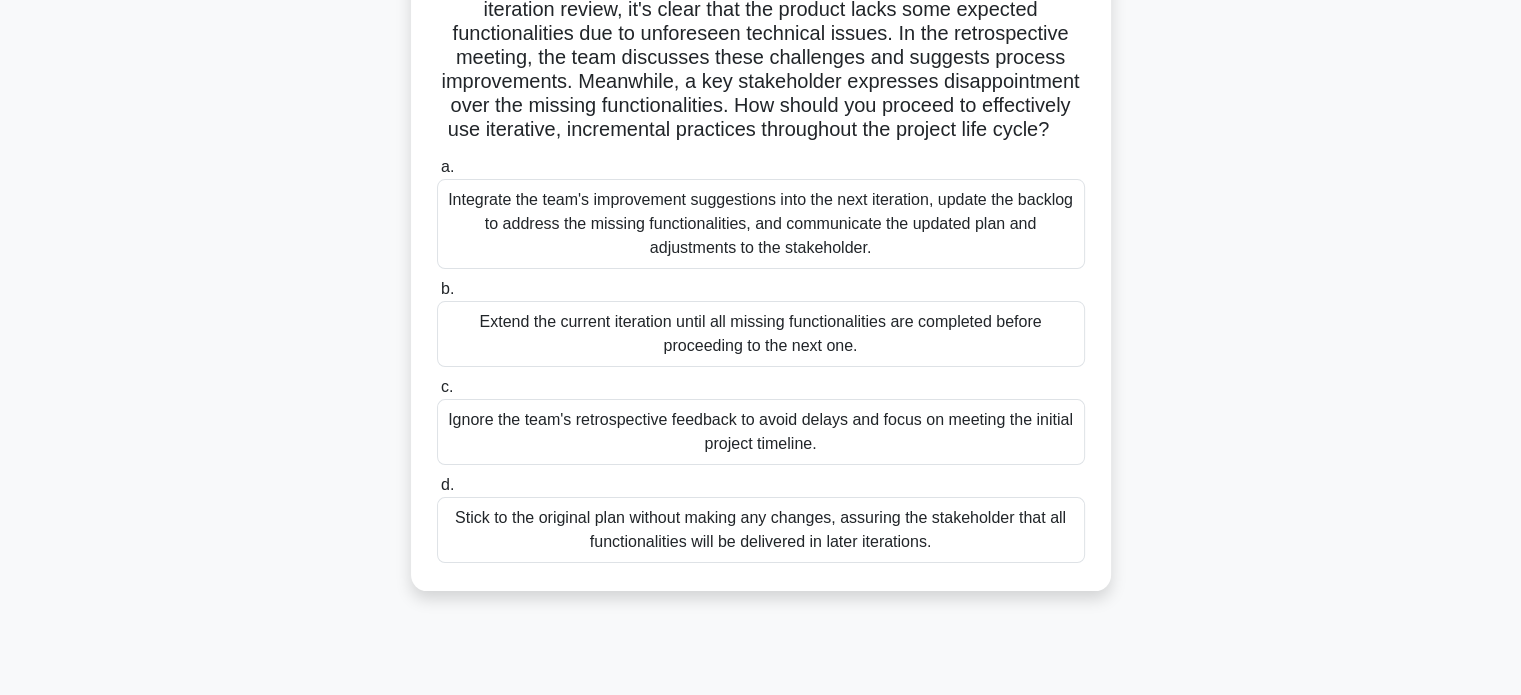 click on "Integrate the team's improvement suggestions into the next iteration, update the backlog to address the missing functionalities, and communicate the updated plan and adjustments to the stakeholder." at bounding box center (761, 224) 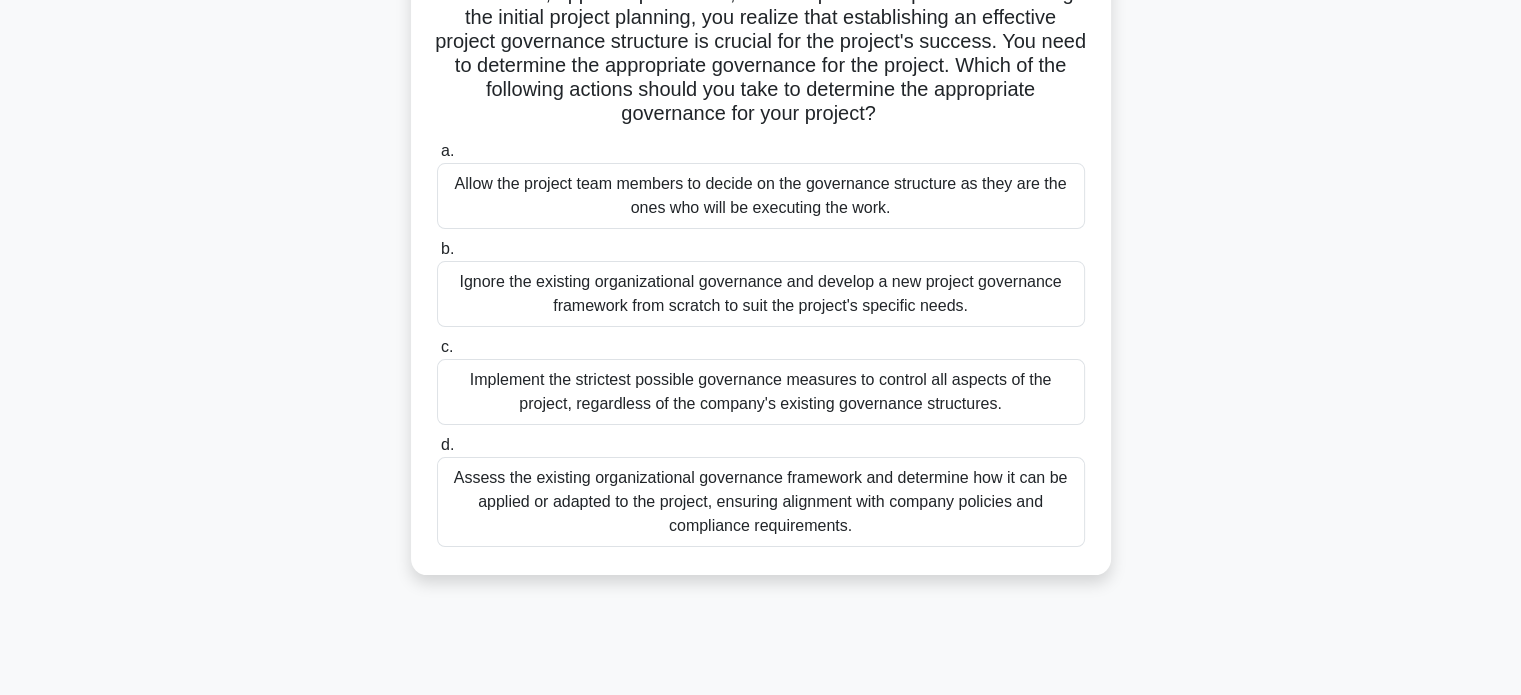 scroll, scrollTop: 339, scrollLeft: 0, axis: vertical 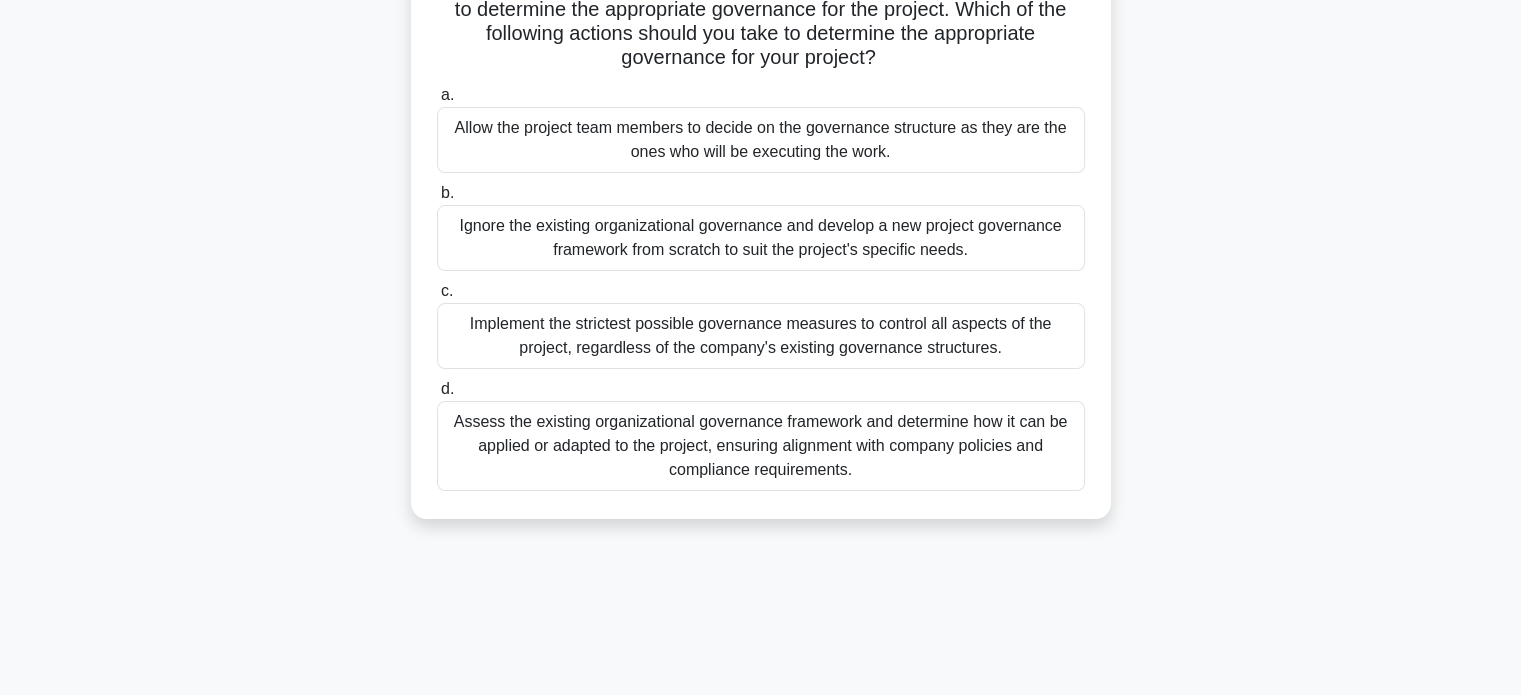 click on "Assess the existing organizational governance framework and determine how it can be applied or adapted to the project, ensuring alignment with company policies and compliance requirements." at bounding box center [761, 446] 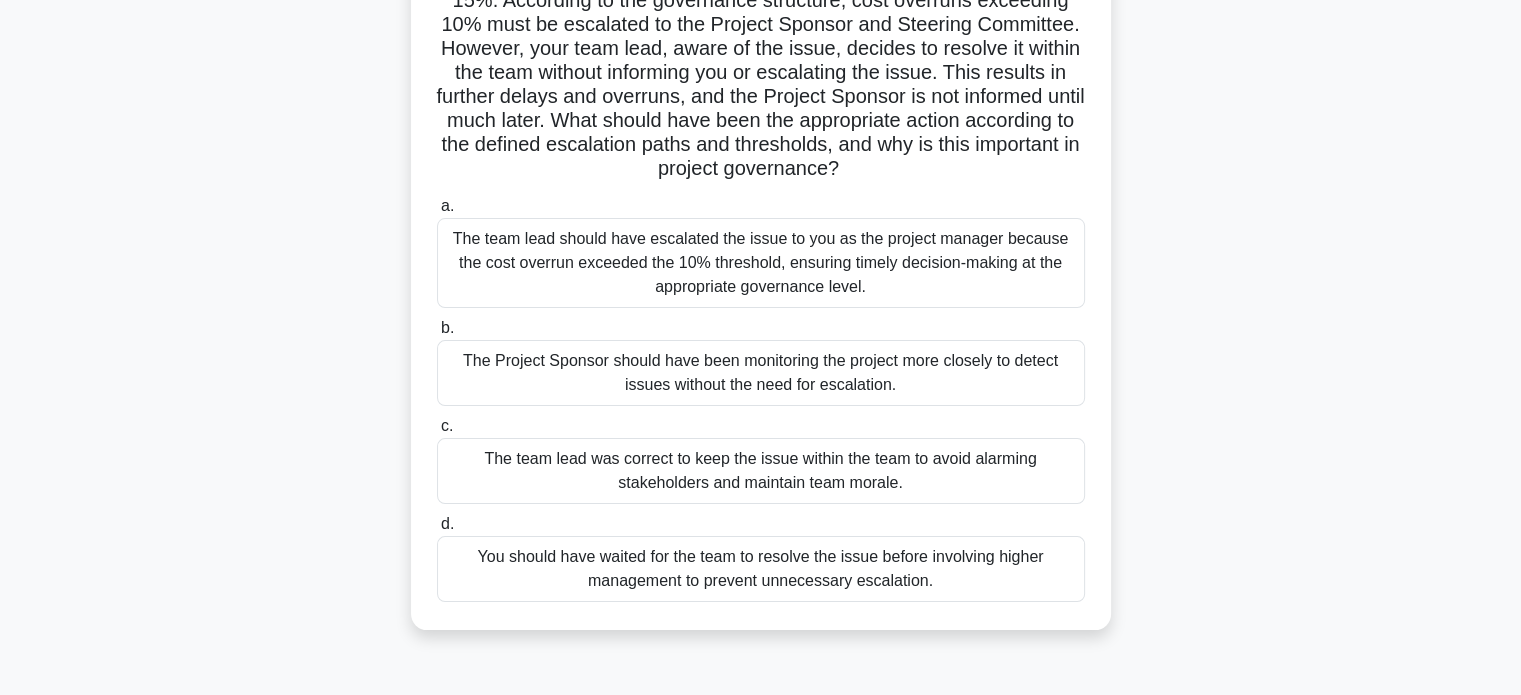 scroll, scrollTop: 256, scrollLeft: 0, axis: vertical 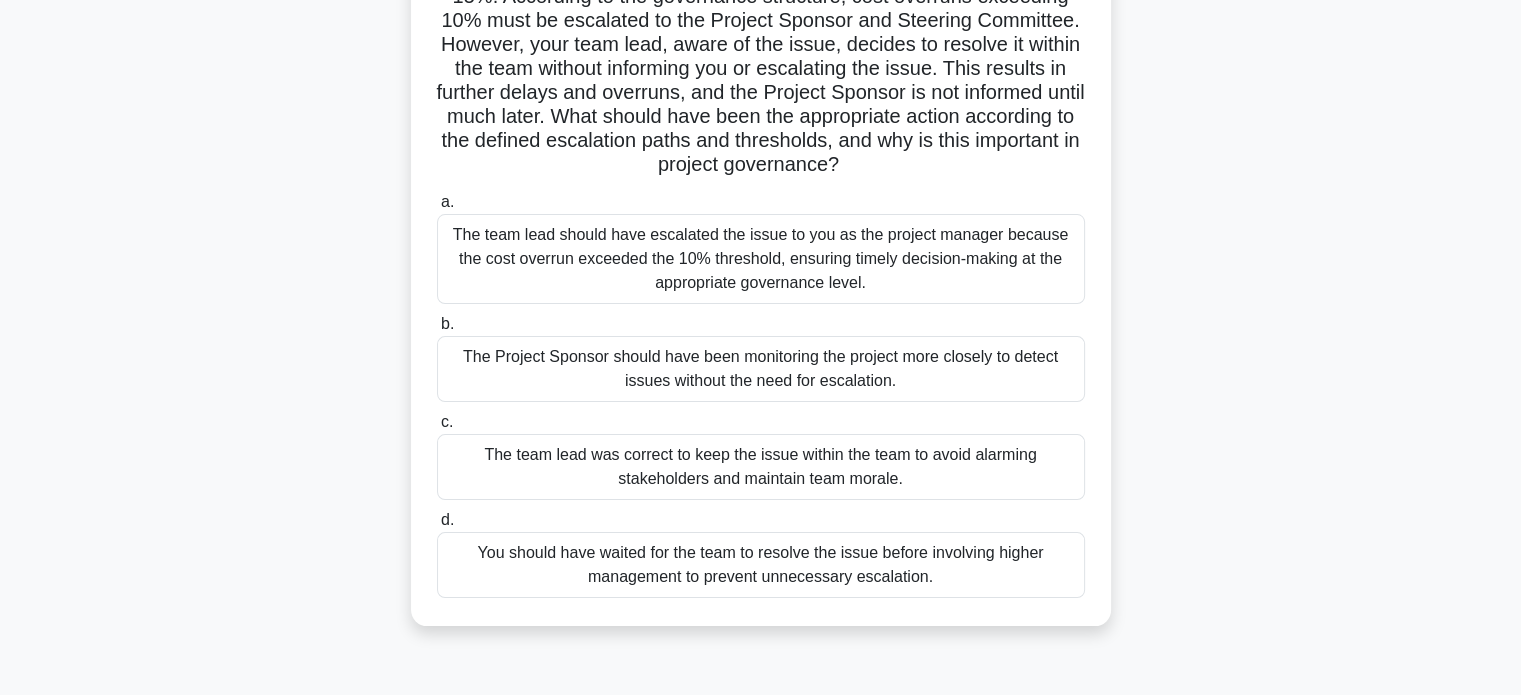 click on "As a project manager for a critical infrastructure project, you have established escalation paths and thresholds as part of your project governance plan. During execution, a significant risk materializes causing a major delay, and the project's cost is projected to exceed the budget by 15%. According to the governance structure, cost overruns exceeding 10% must be escalated to the Project Sponsor and Steering Committee. However, your team lead, aware of the issue, decides to resolve it within the team without informing you or escalating the issue. This results in further delays and overruns, and the Project Sponsor is not informed until much later. What should have been the appropriate action according to the defined escalation paths and thresholds, and why is this important in project governance?" at bounding box center [761, 33] 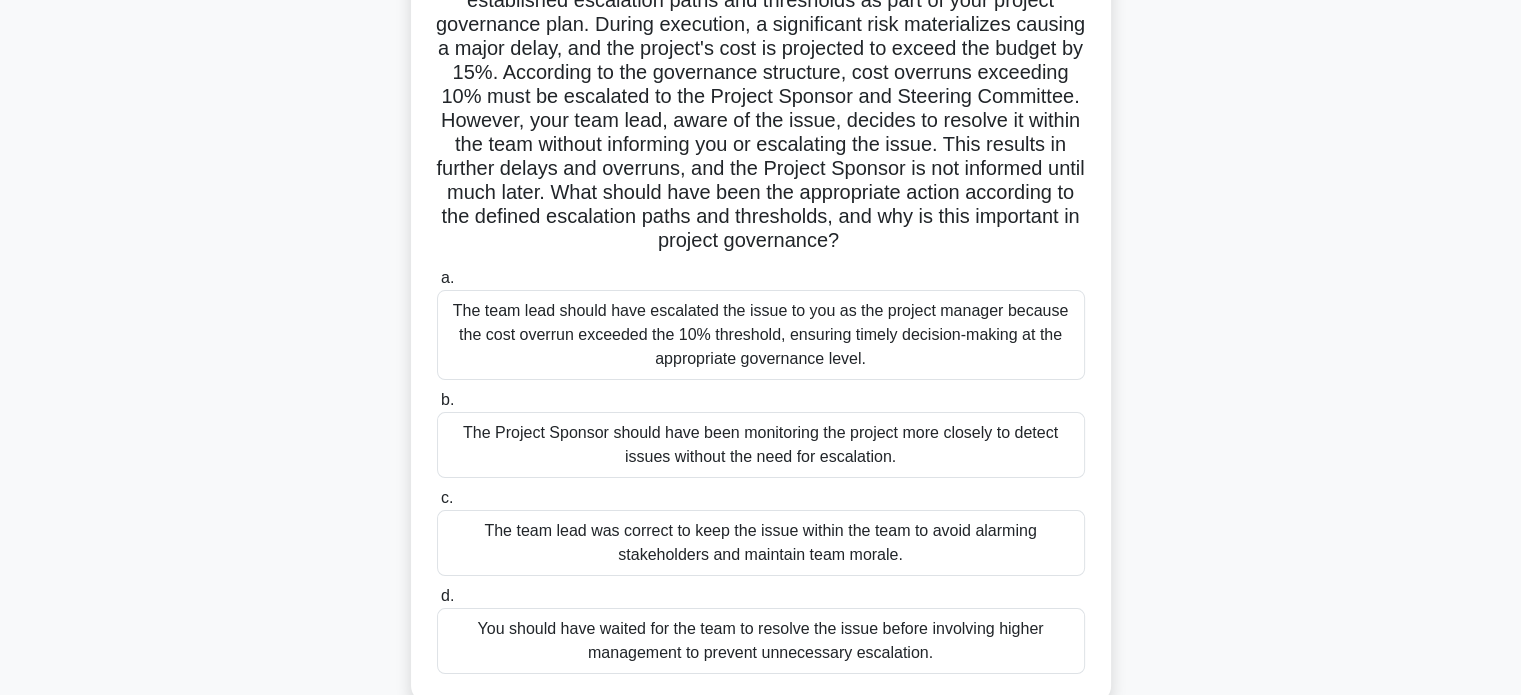 scroll, scrollTop: 205, scrollLeft: 0, axis: vertical 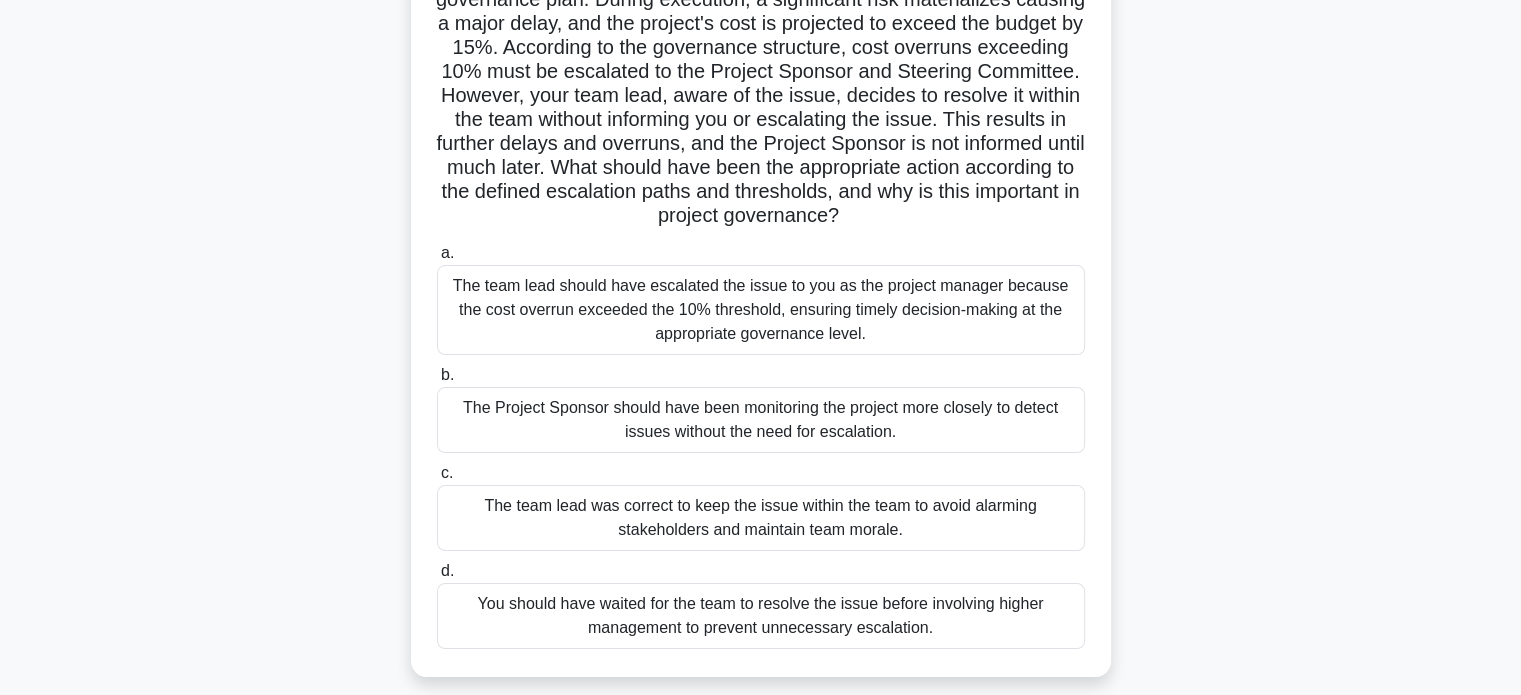 click on "The team lead should have escalated the issue to you as the project manager because the cost overrun exceeded the 10% threshold, ensuring timely decision-making at the appropriate governance level." at bounding box center [761, 310] 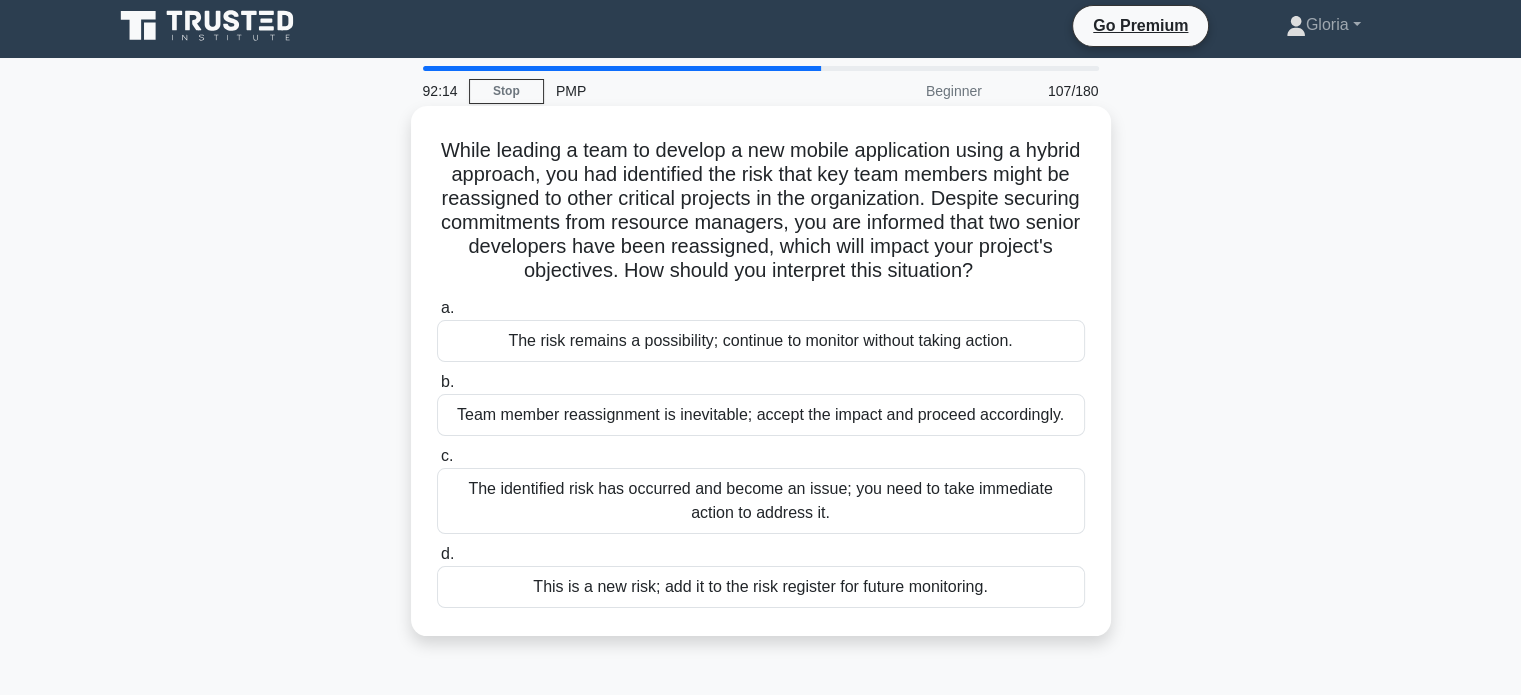 scroll, scrollTop: 0, scrollLeft: 0, axis: both 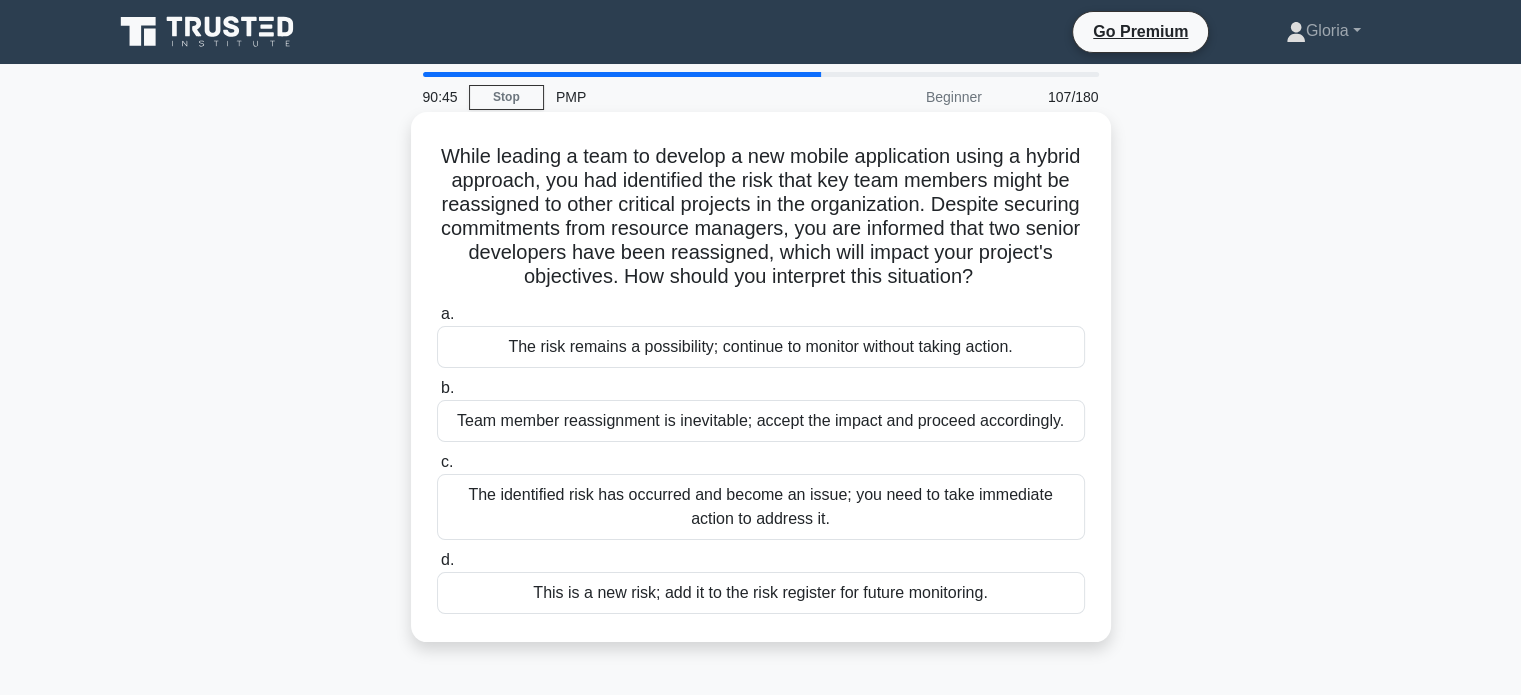 click on "The identified risk has occurred and become an issue; you need to take immediate action to address it." at bounding box center (761, 507) 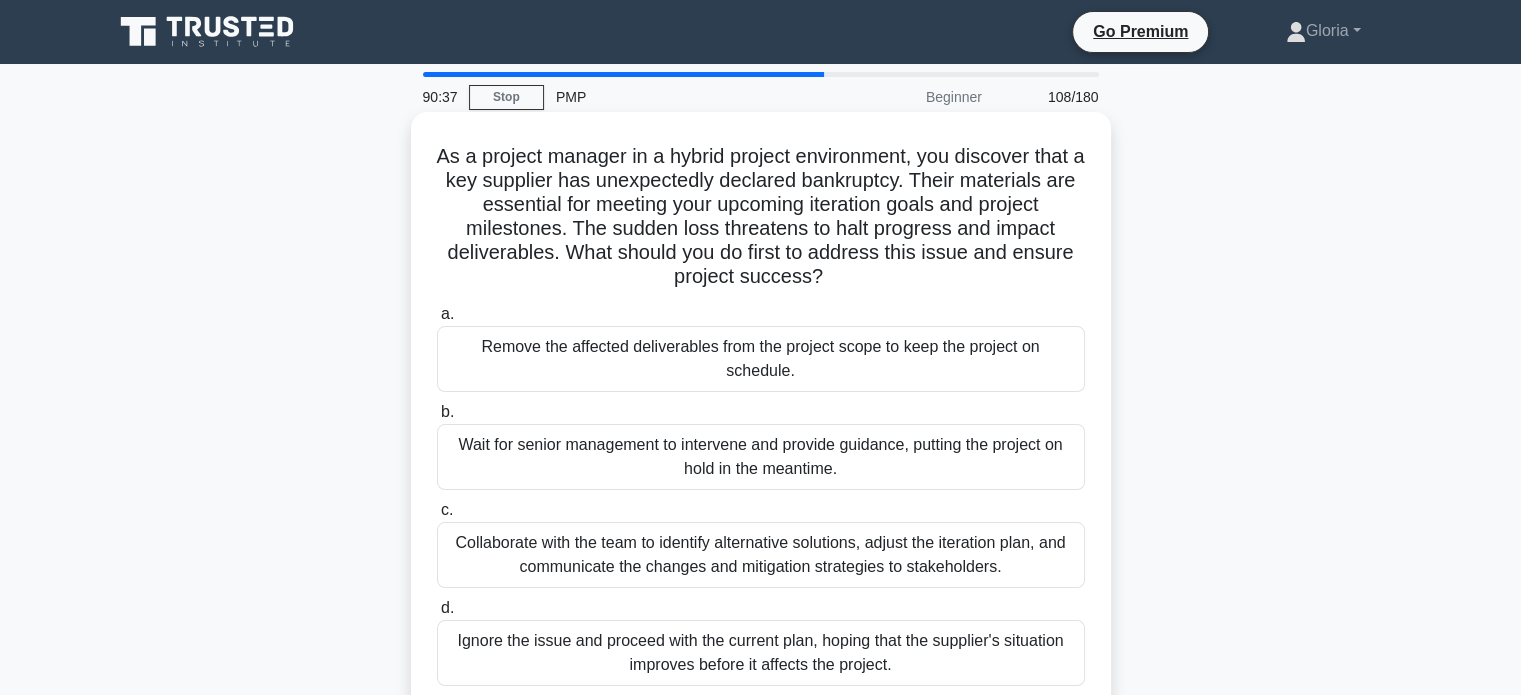 click on "Collaborate with the team to identify alternative solutions, adjust the iteration plan, and communicate the changes and mitigation strategies to stakeholders." at bounding box center [761, 555] 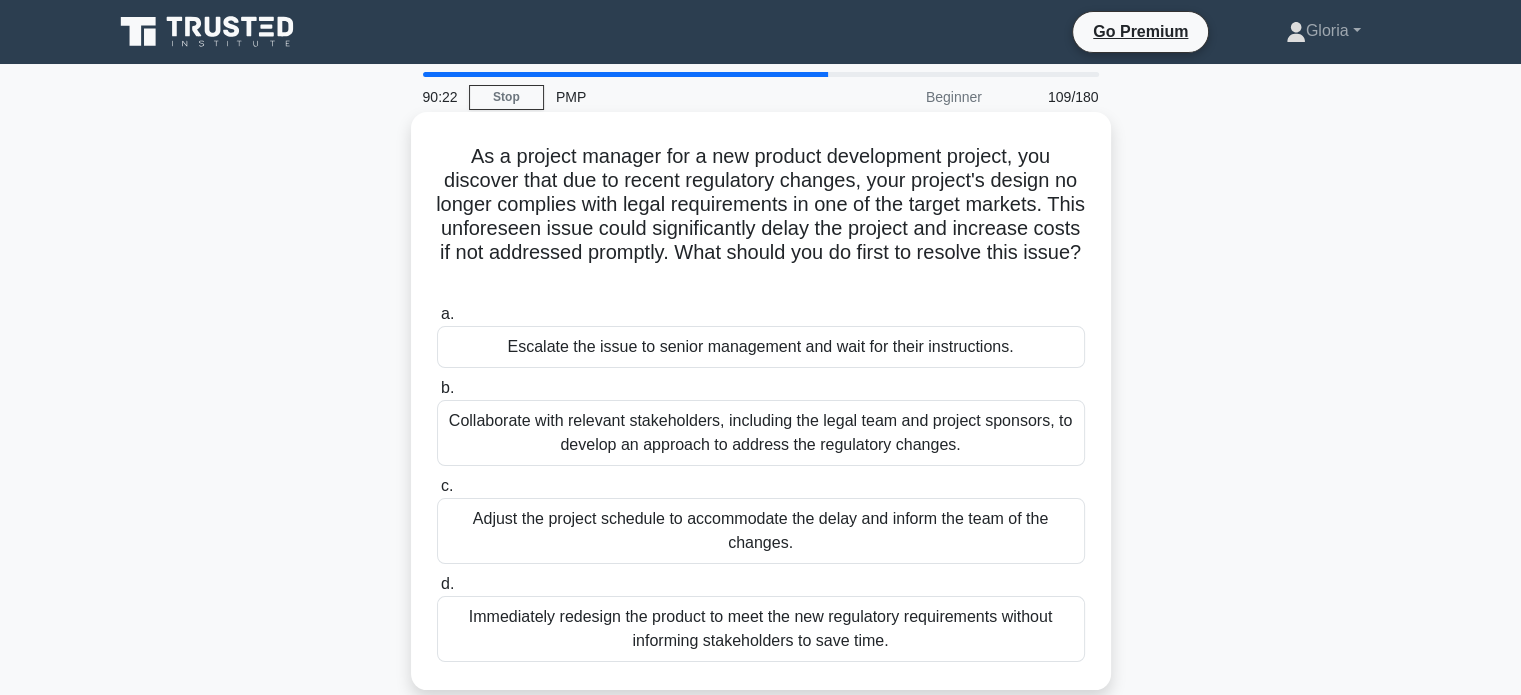 click on "Collaborate with relevant stakeholders, including the legal team and project sponsors, to develop an approach to address the regulatory changes." at bounding box center [761, 433] 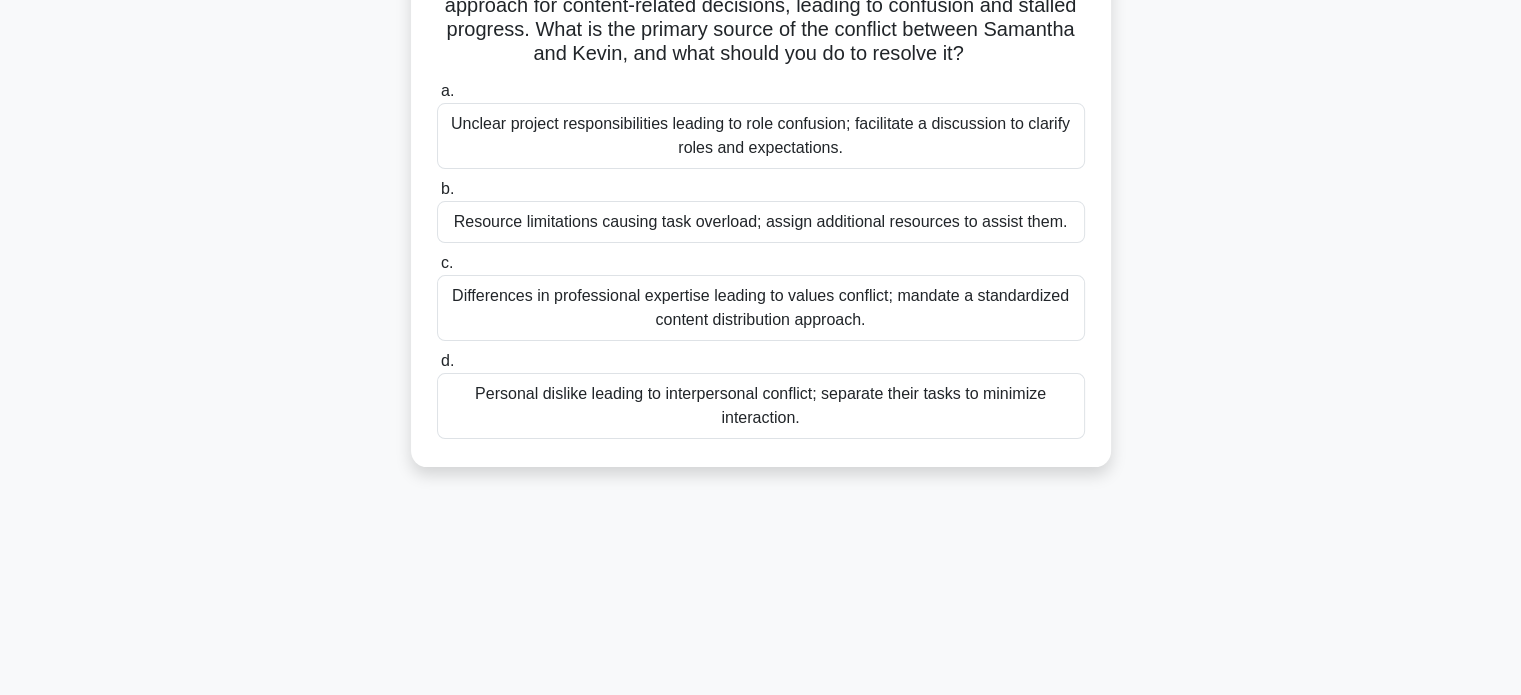 scroll, scrollTop: 0, scrollLeft: 0, axis: both 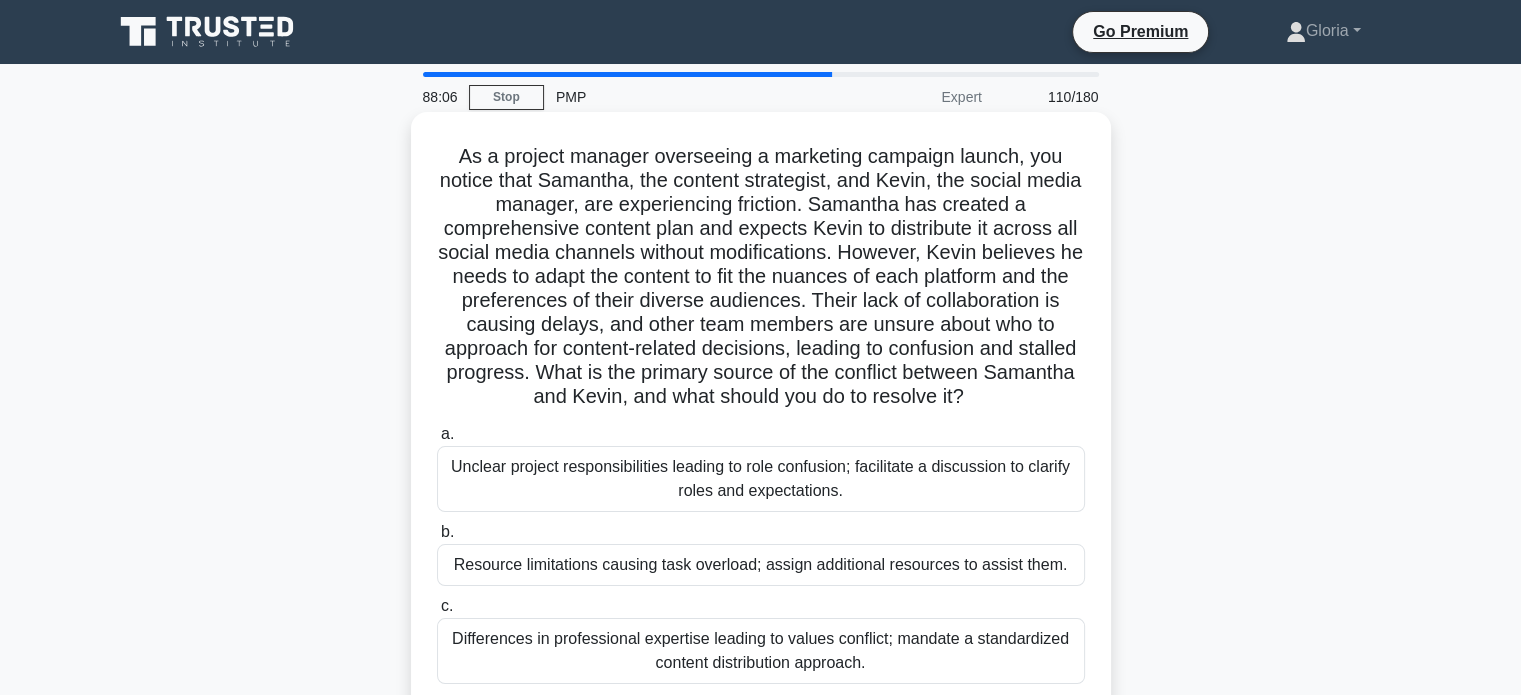 click on "As a project manager overseeing a marketing campaign launch, you notice that [NAME], the content strategist, and [NAME], the social media manager, are experiencing friction. [NAME] has created a comprehensive content plan and expects [NAME] to distribute it across all social media channels without modifications. However, [NAME] believes he needs to adapt the content to fit the nuances of each platform and the preferences of their diverse audiences. Their lack of collaboration is causing delays, and other team members are unsure about who to approach for content-related decisions, leading to confusion and stalled progress.
What is the primary source of the conflict between [NAME] and [NAME], and what should you do to resolve it?" at bounding box center (761, 277) 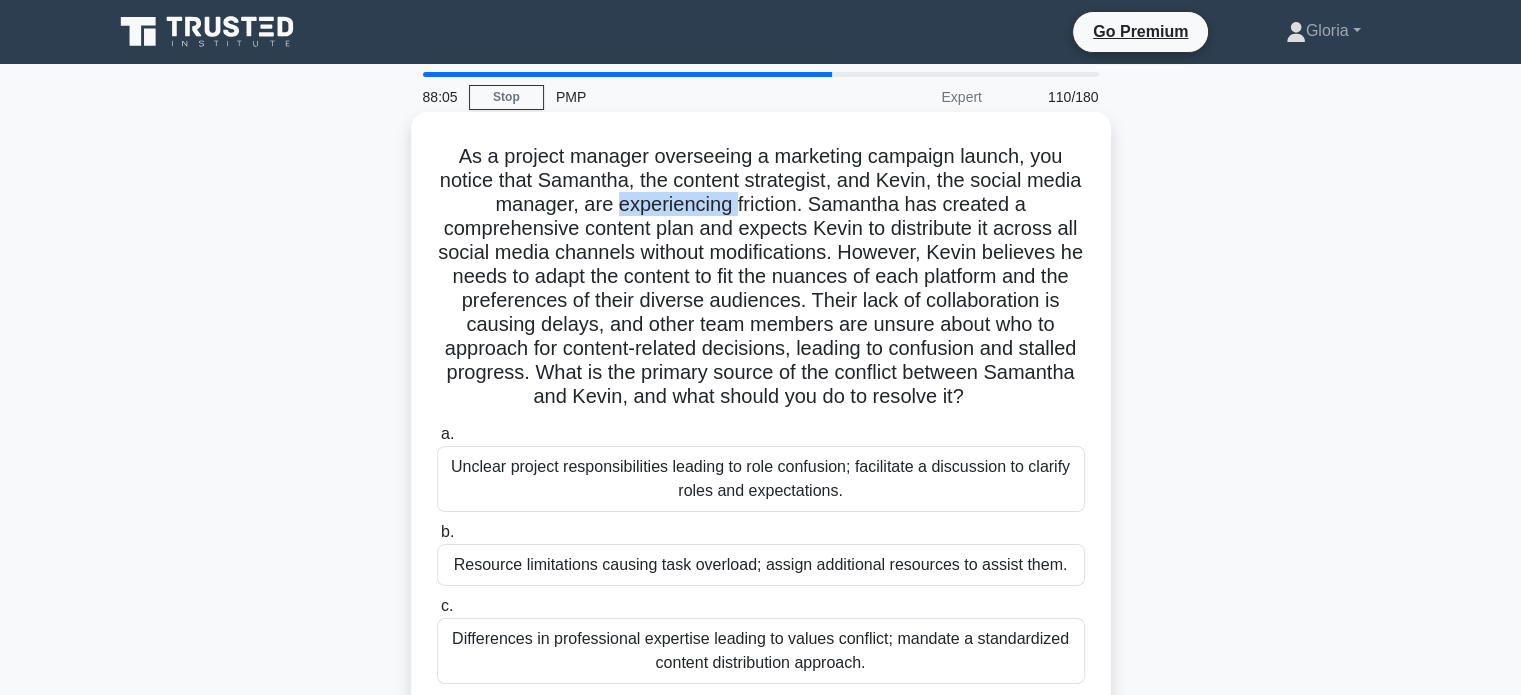 click on "As a project manager overseeing a marketing campaign launch, you notice that [NAME], the content strategist, and [NAME], the social media manager, are experiencing friction. [NAME] has created a comprehensive content plan and expects [NAME] to distribute it across all social media channels without modifications. However, [NAME] believes he needs to adapt the content to fit the nuances of each platform and the preferences of their diverse audiences. Their lack of collaboration is causing delays, and other team members are unsure about who to approach for content-related decisions, leading to confusion and stalled progress.
What is the primary source of the conflict between [NAME] and [NAME], and what should you do to resolve it?" at bounding box center [761, 277] 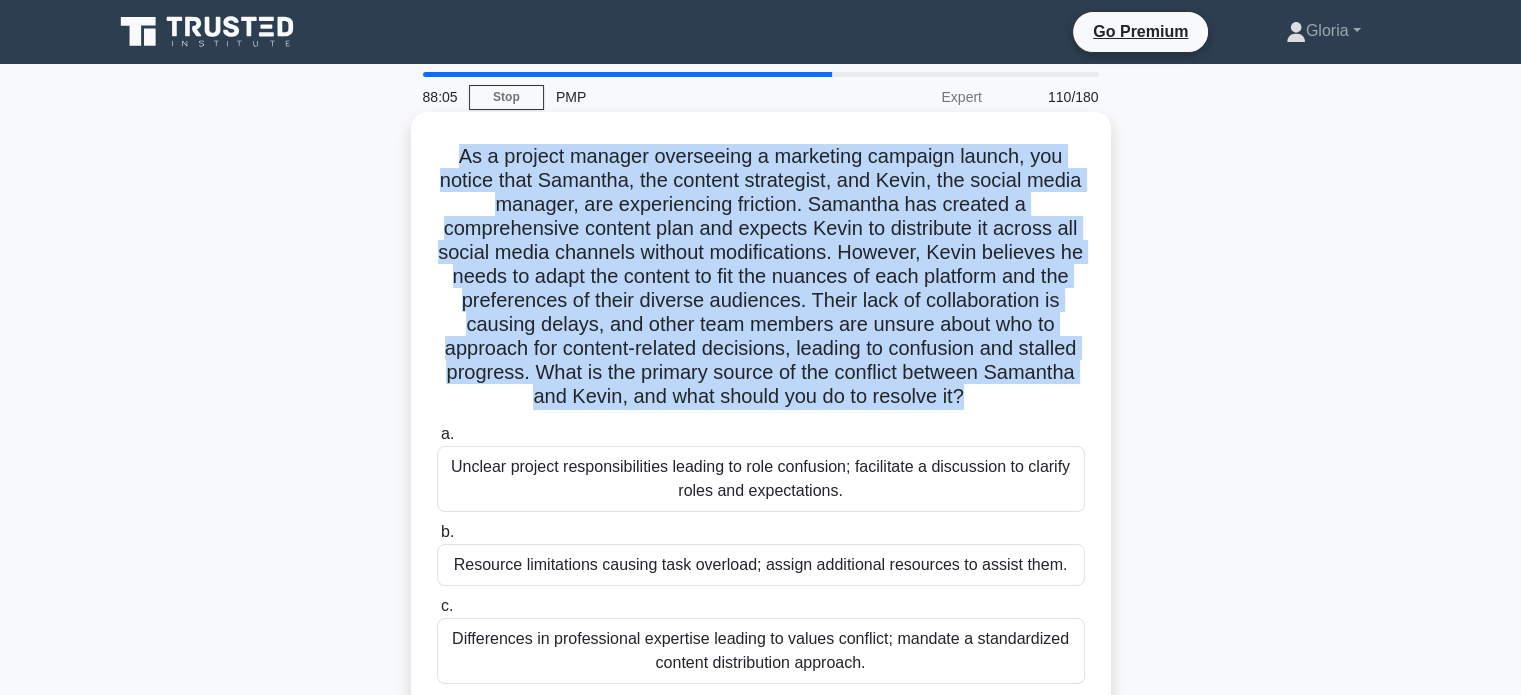 click on "As a project manager overseeing a marketing campaign launch, you notice that [NAME], the content strategist, and [NAME], the social media manager, are experiencing friction. [NAME] has created a comprehensive content plan and expects [NAME] to distribute it across all social media channels without modifications. However, [NAME] believes he needs to adapt the content to fit the nuances of each platform and the preferences of their diverse audiences. Their lack of collaboration is causing delays, and other team members are unsure about who to approach for content-related decisions, leading to confusion and stalled progress.
What is the primary source of the conflict between [NAME] and [NAME], and what should you do to resolve it?" at bounding box center (761, 277) 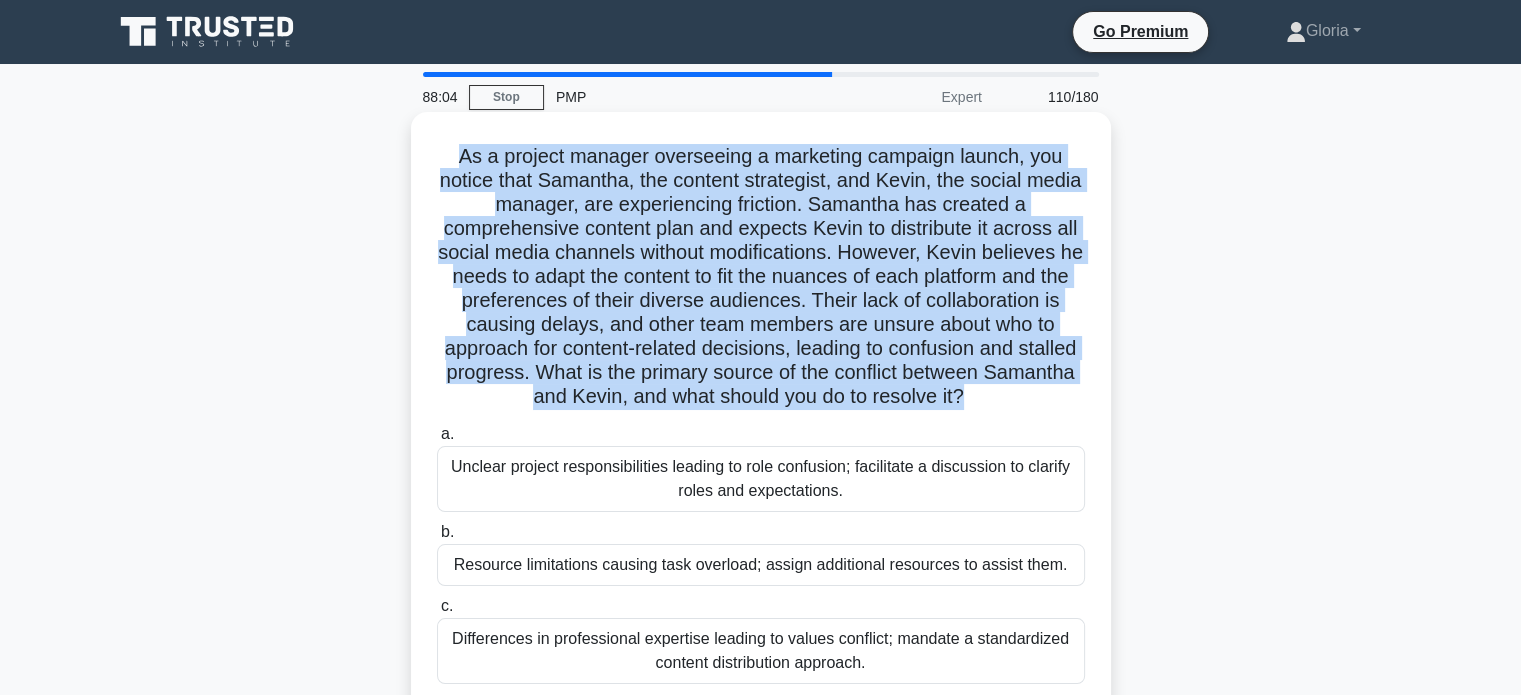 click on "As a project manager overseeing a marketing campaign launch, you notice that [NAME], the content strategist, and [NAME], the social media manager, are experiencing friction. [NAME] has created a comprehensive content plan and expects [NAME] to distribute it across all social media channels without modifications. However, [NAME] believes he needs to adapt the content to fit the nuances of each platform and the preferences of their diverse audiences. Their lack of collaboration is causing delays, and other team members are unsure about who to approach for content-related decisions, leading to confusion and stalled progress.
What is the primary source of the conflict between [NAME] and [NAME], and what should you do to resolve it?" at bounding box center [761, 277] 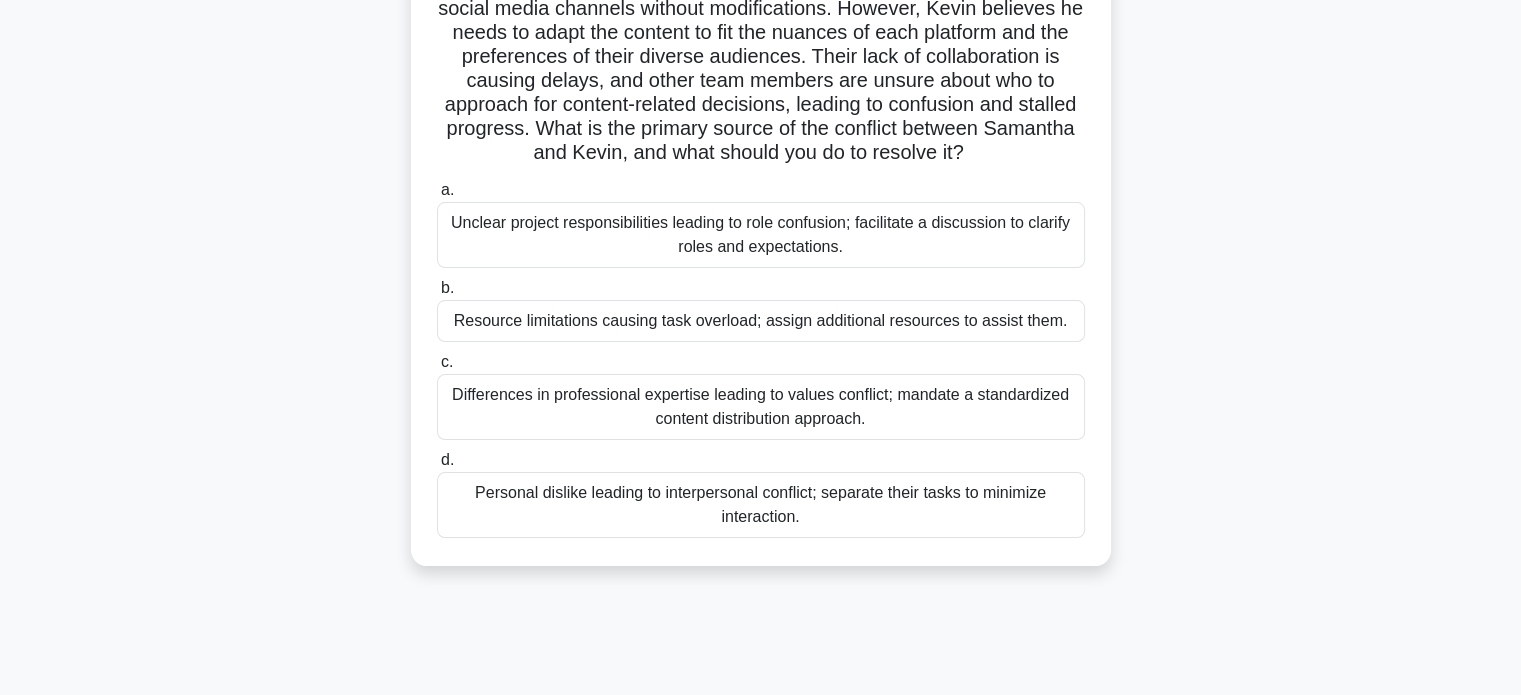scroll, scrollTop: 248, scrollLeft: 0, axis: vertical 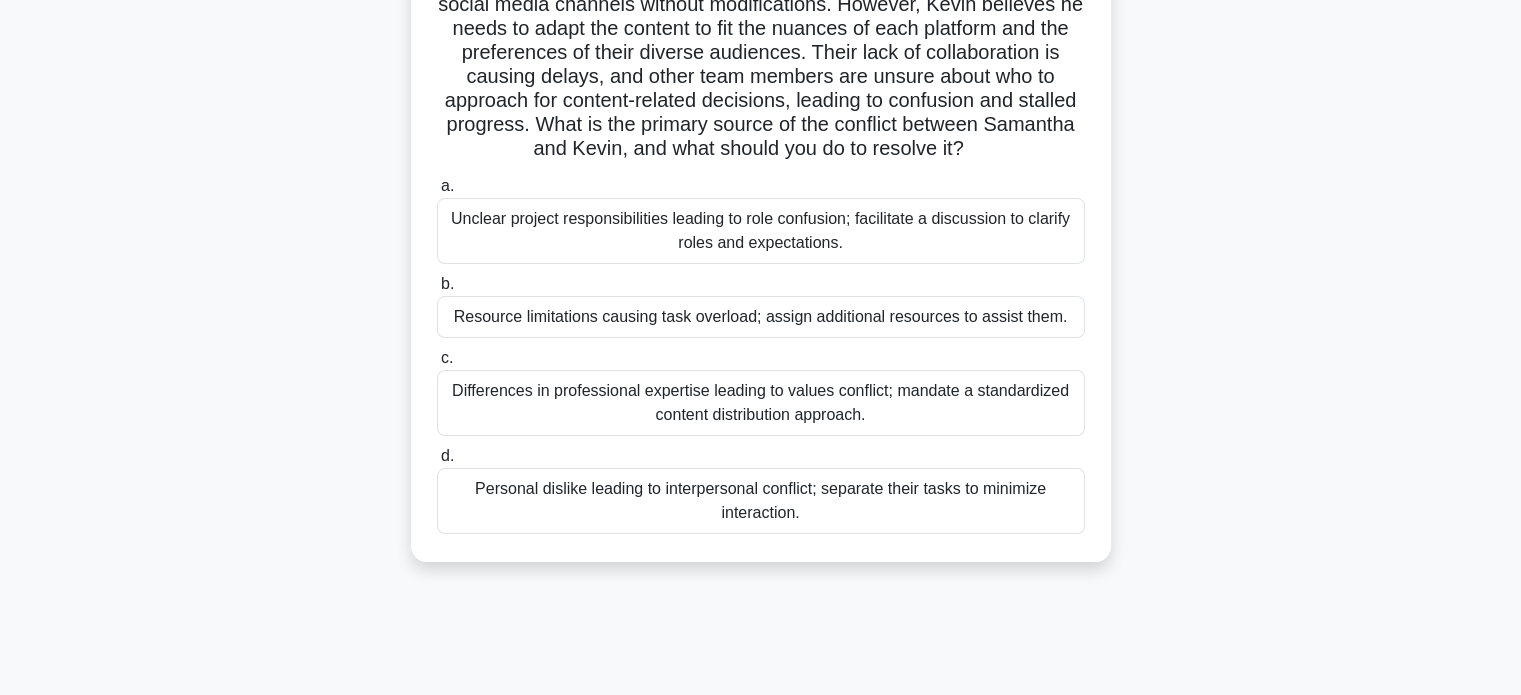 click on "As a project manager overseeing a marketing campaign launch, you notice that [NAME], the content strategist, and [NAME], the social media manager, are experiencing friction. [NAME] has created a comprehensive content plan and expects [NAME] to distribute it across all social media channels without modifications. However, [NAME] believes he needs to adapt the content to fit the nuances of each platform and the preferences of their diverse audiences. Their lack of collaboration is causing delays, and other team members are unsure about who to approach for content-related decisions, leading to confusion and stalled progress.
What is the primary source of the conflict between [NAME] and [NAME], and what should you do to resolve it?" at bounding box center [761, 29] 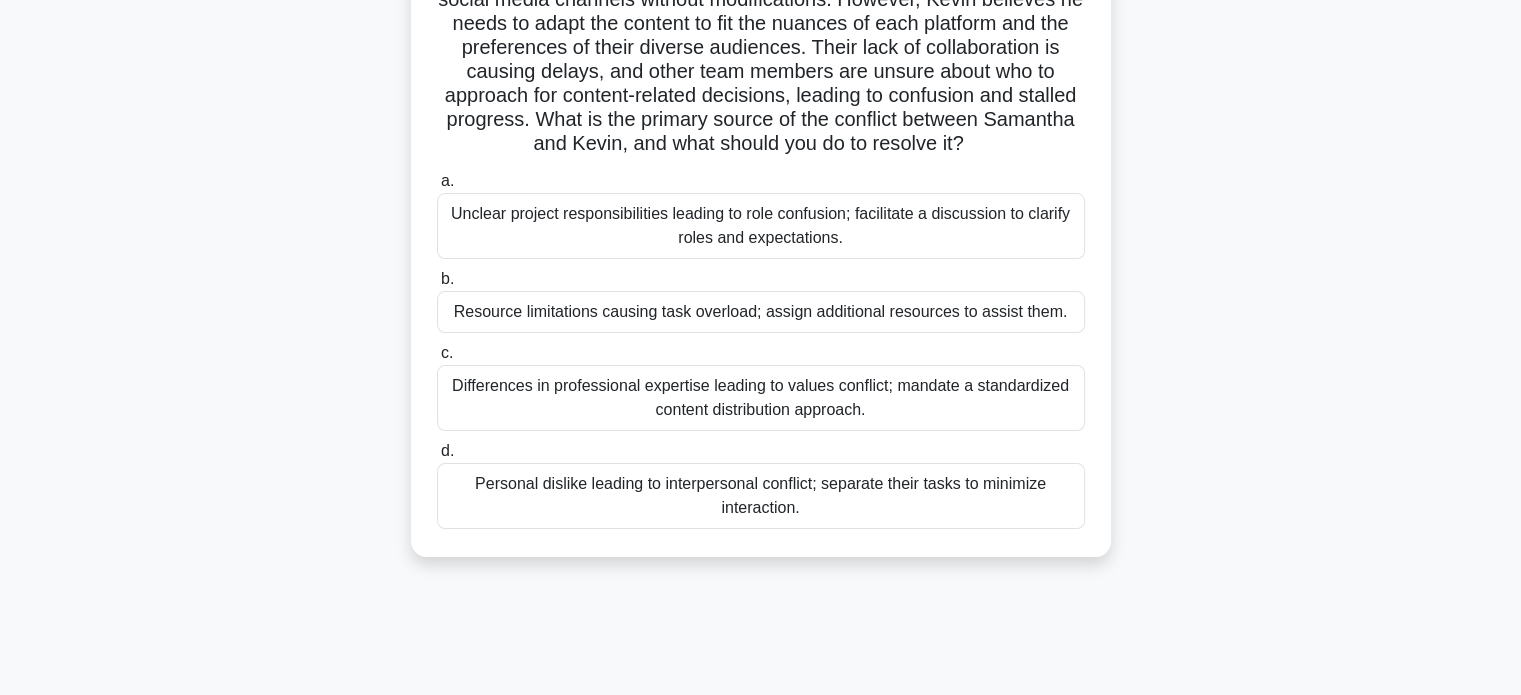 scroll, scrollTop: 244, scrollLeft: 0, axis: vertical 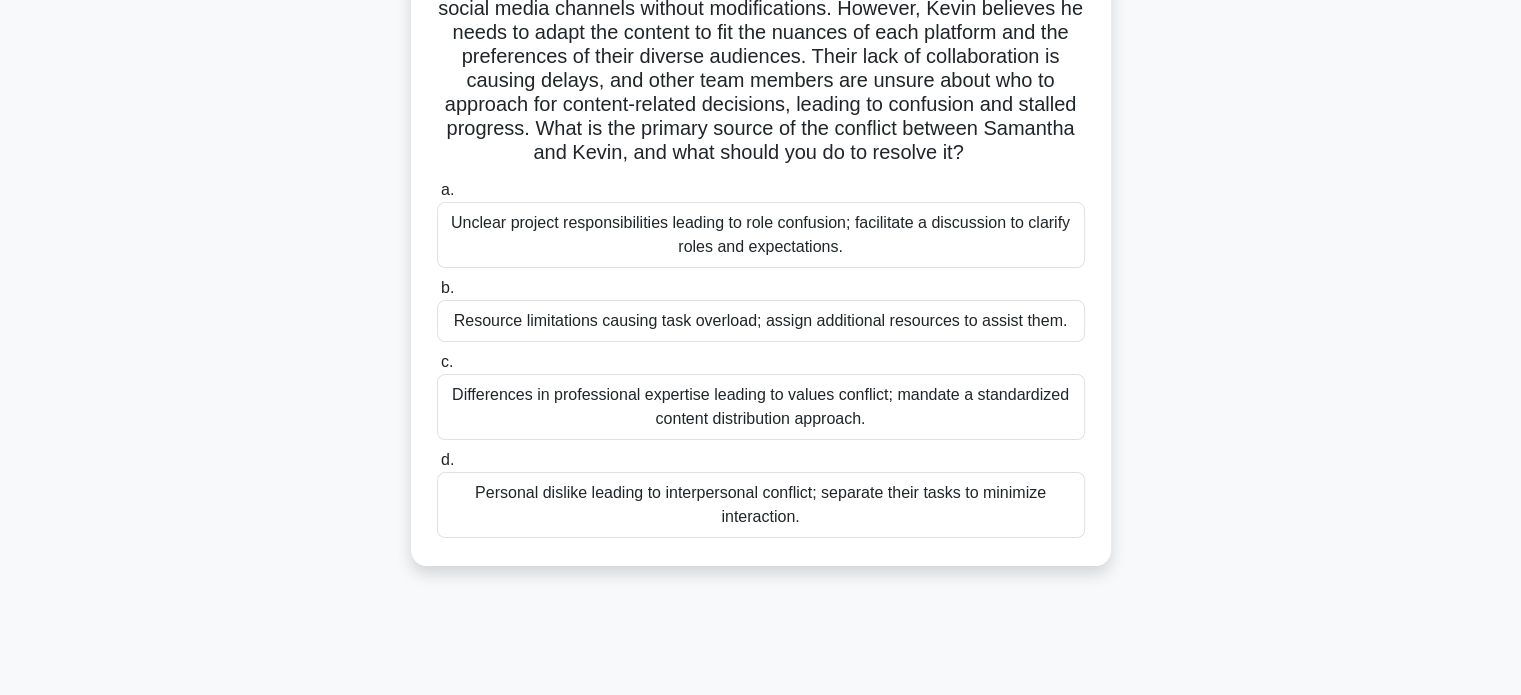 click on "Differences in professional expertise leading to values conflict; mandate a standardized content distribution approach." at bounding box center [761, 407] 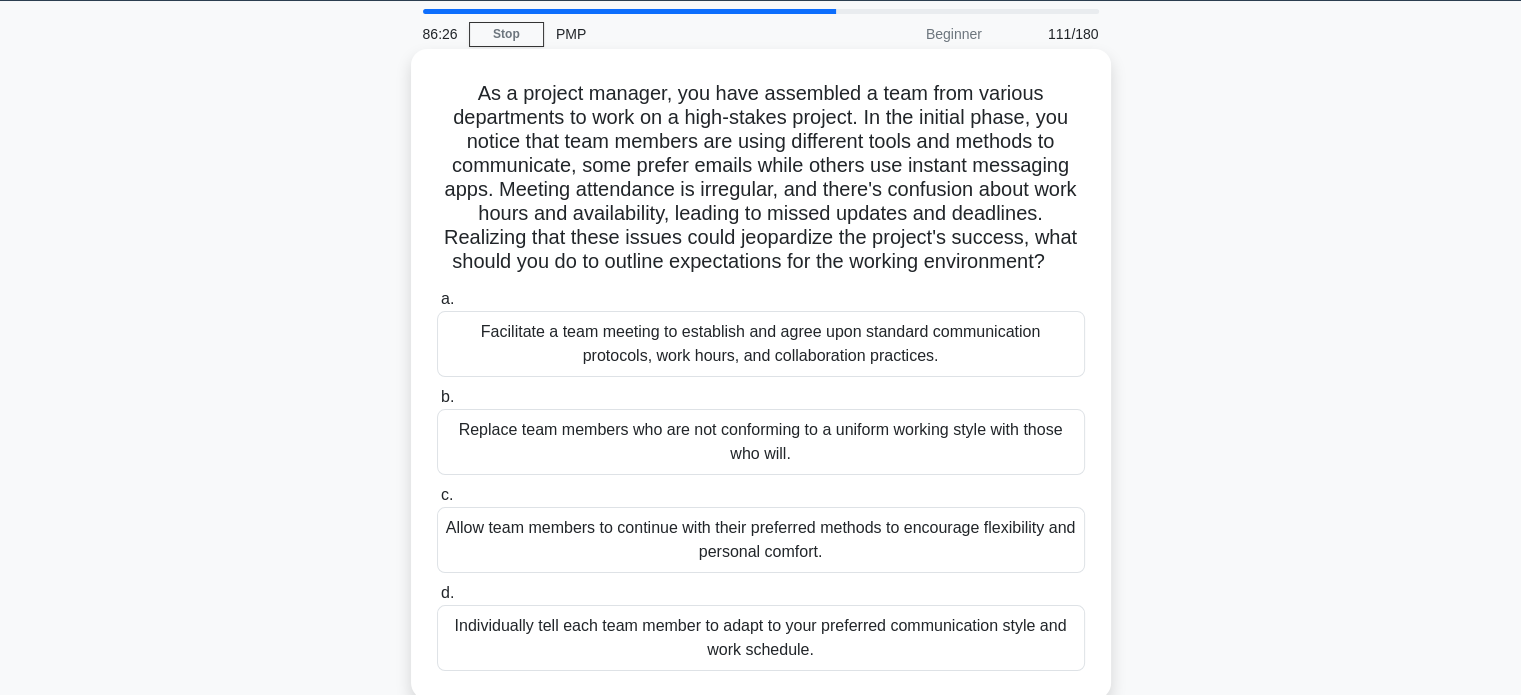 scroll, scrollTop: 64, scrollLeft: 0, axis: vertical 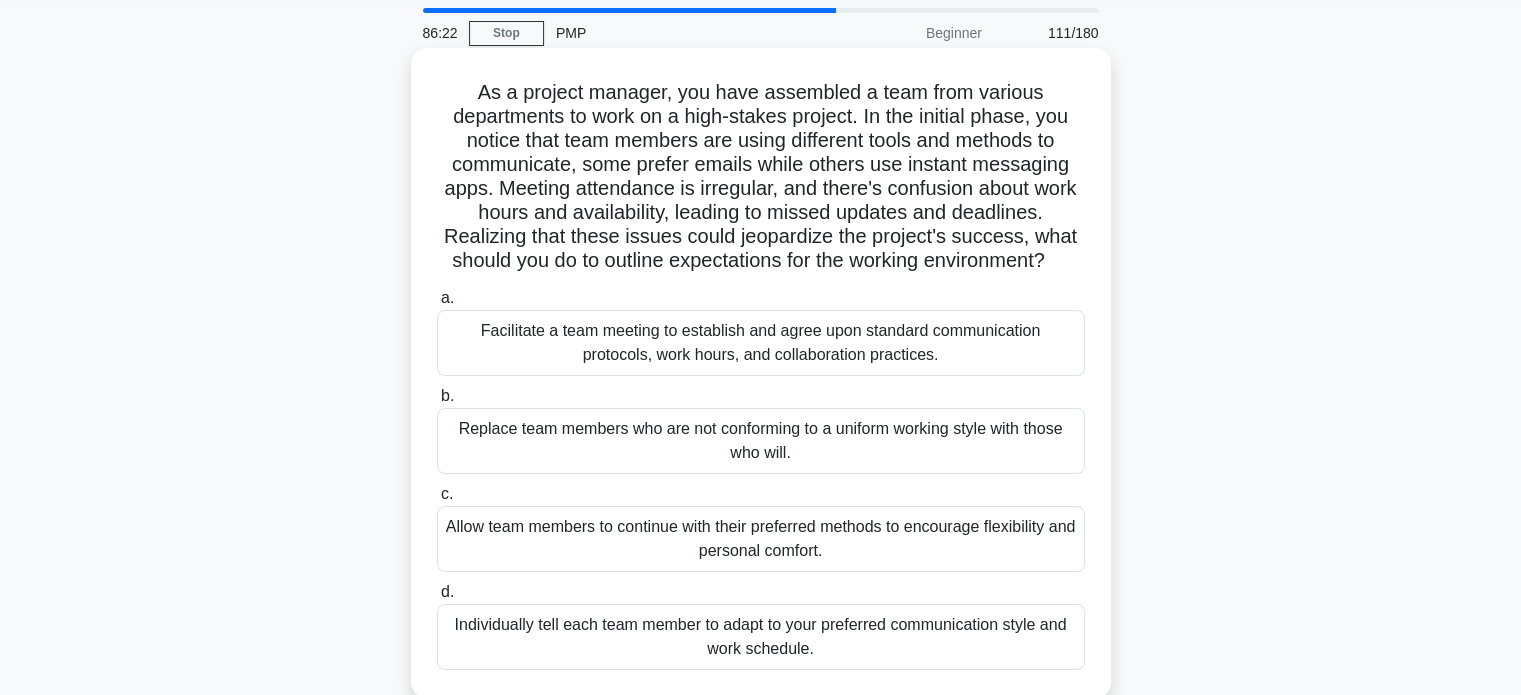 click on "Facilitate a team meeting to establish and agree upon standard communication protocols, work hours, and collaboration practices." at bounding box center [761, 343] 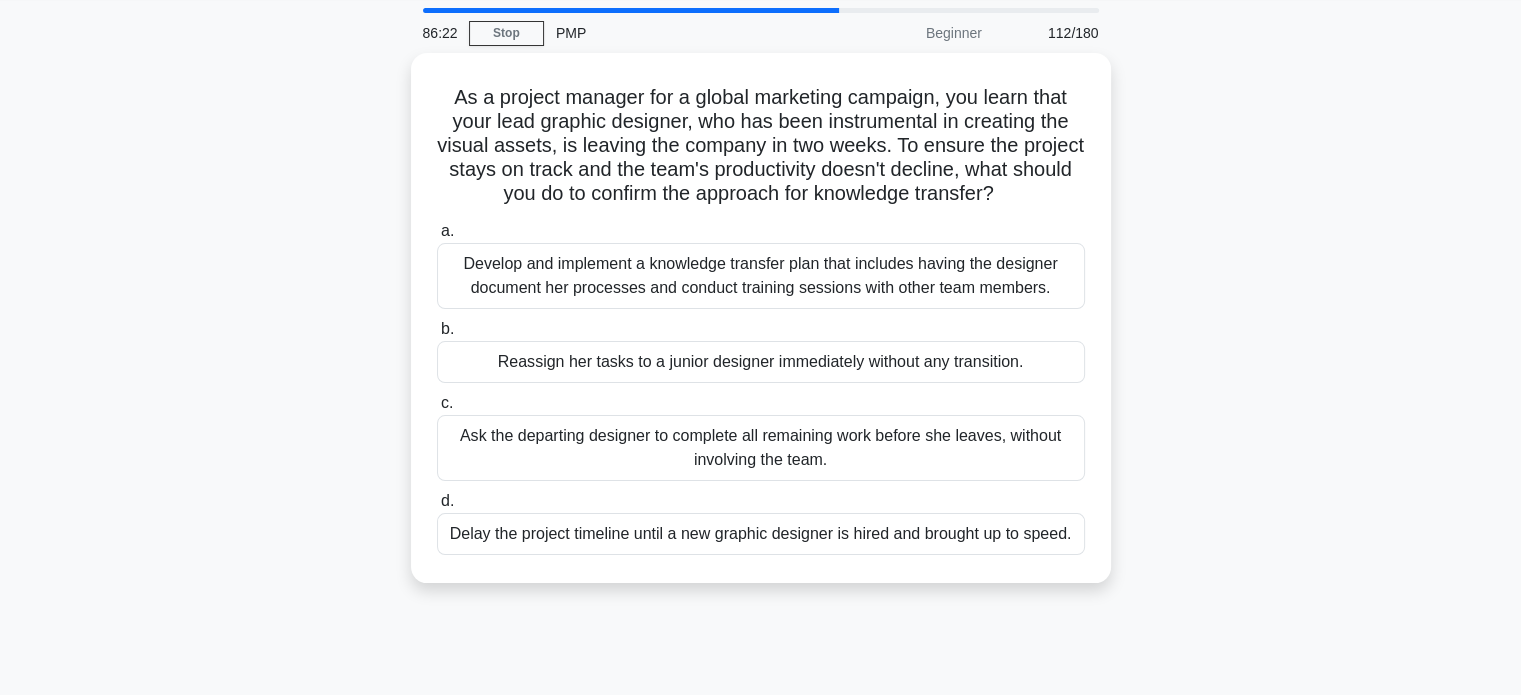 scroll, scrollTop: 0, scrollLeft: 0, axis: both 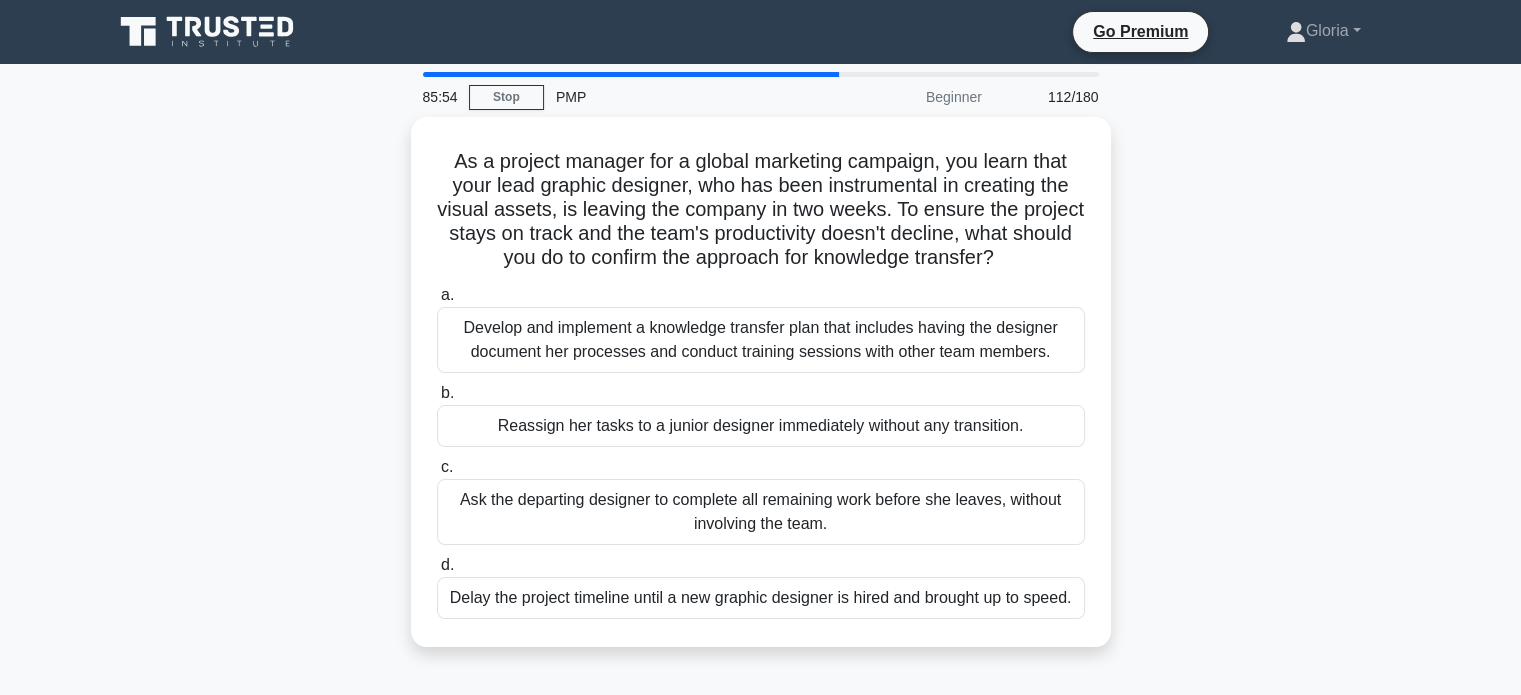 click on "As a project manager for a global marketing campaign, you learn that your lead graphic designer, who has been instrumental in creating the visual assets, is leaving the company in two weeks. To ensure the project stays on track and the team's productivity doesn't decline, what should you do to confirm the approach for knowledge transfer?" at bounding box center [761, 572] 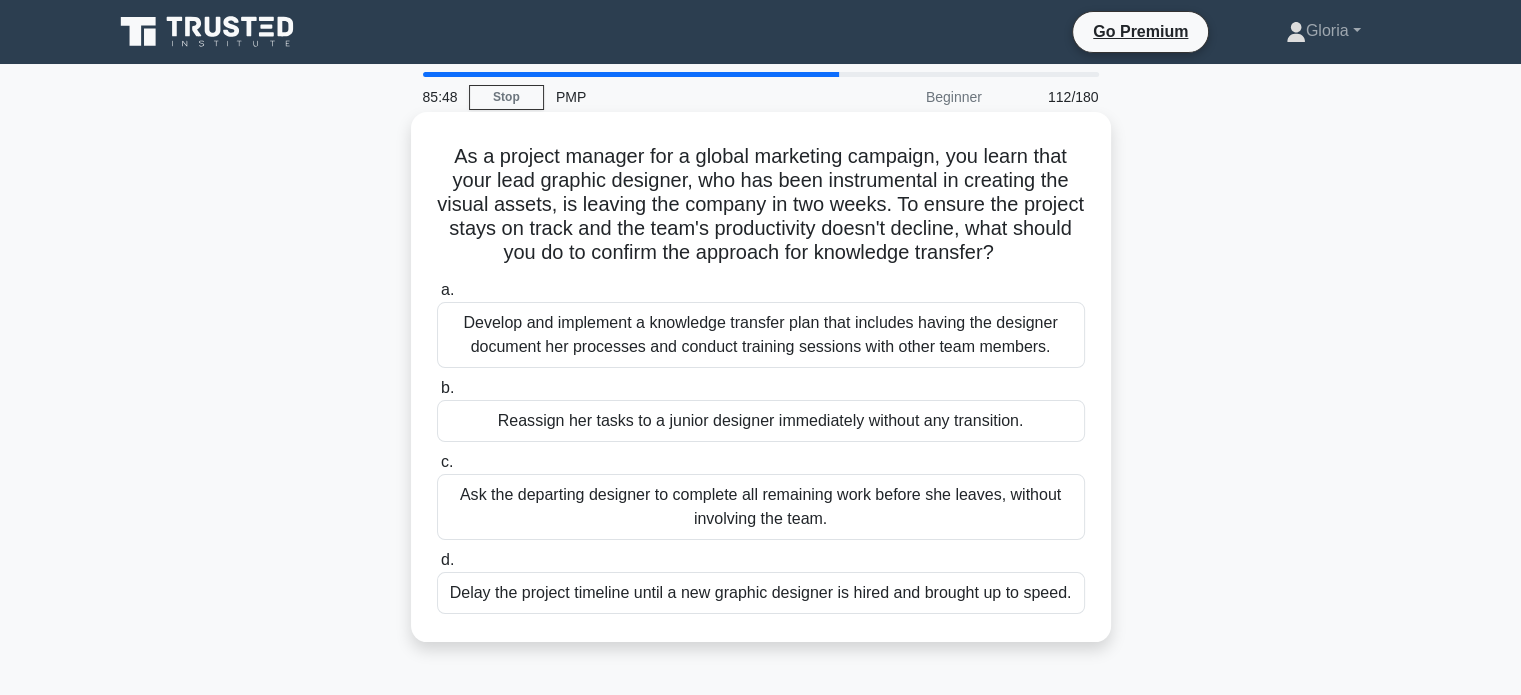 click on "Develop and implement a knowledge transfer plan that includes having the designer document her processes and conduct training sessions with other team members." at bounding box center (761, 335) 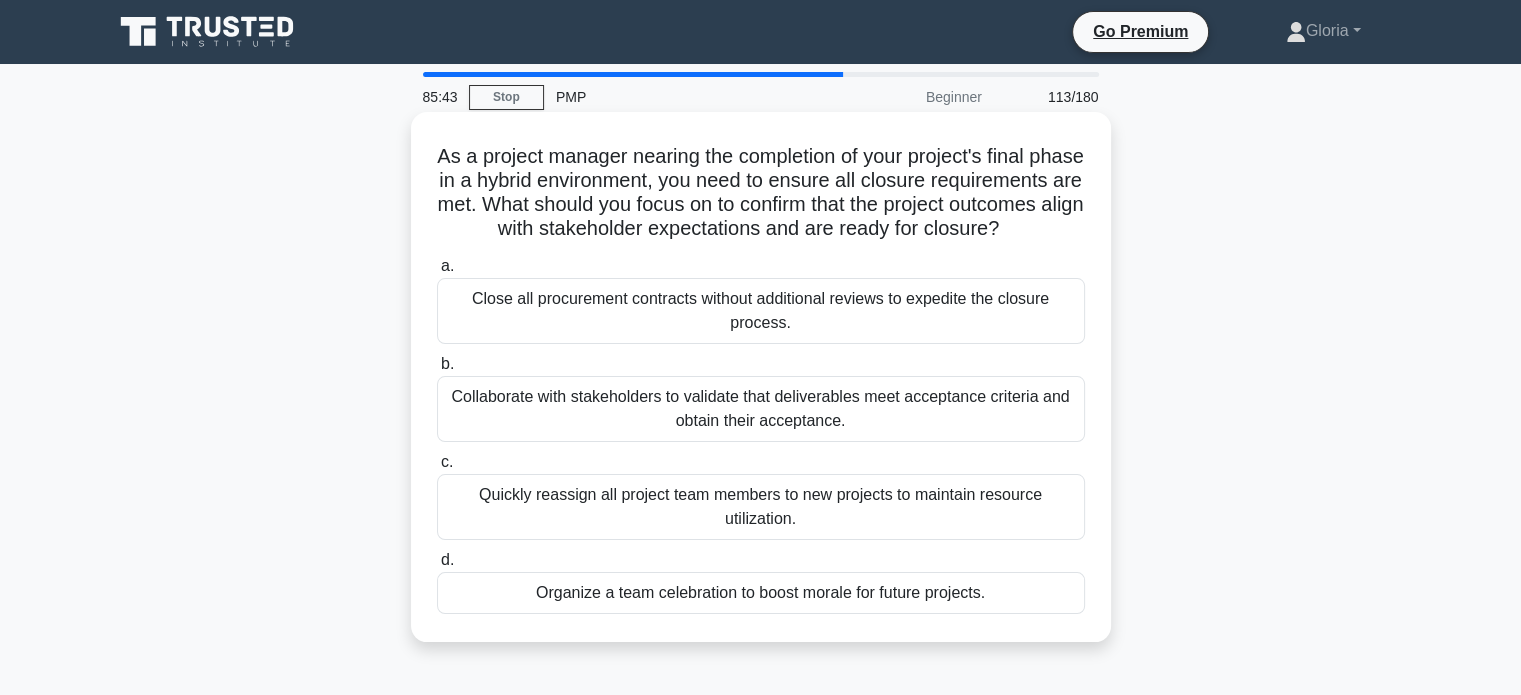 click on "Collaborate with stakeholders to validate that deliverables meet acceptance criteria and obtain their acceptance." at bounding box center [761, 409] 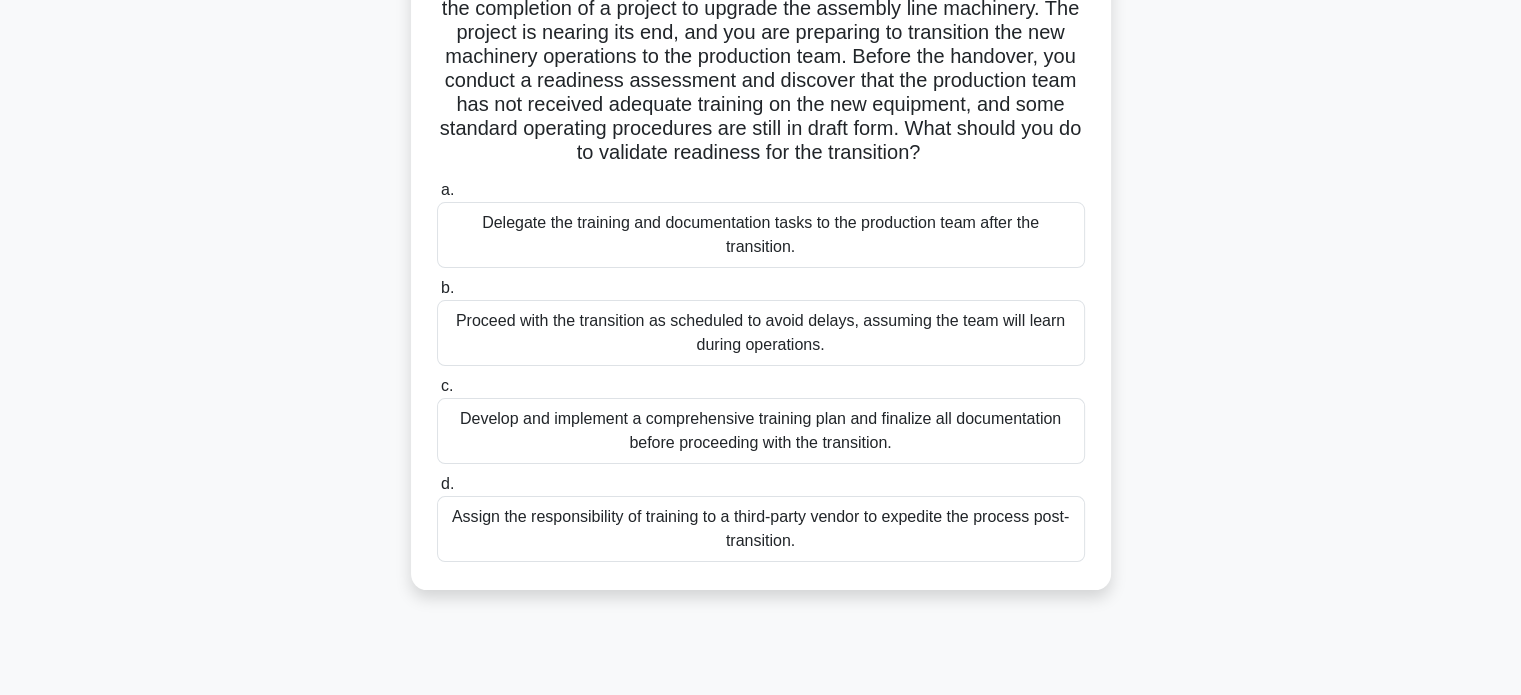 scroll, scrollTop: 212, scrollLeft: 0, axis: vertical 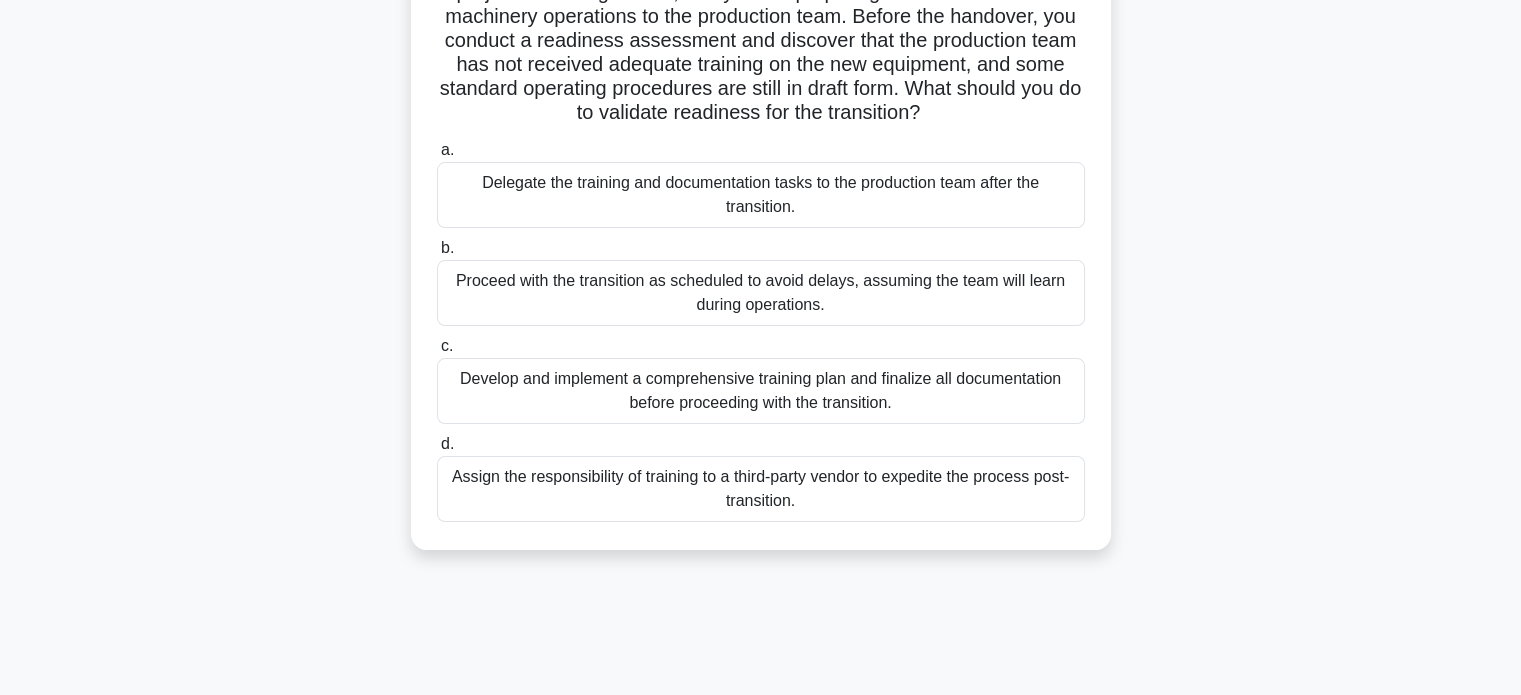 click on "Develop and implement a comprehensive training plan and finalize all documentation before proceeding with the transition." at bounding box center (761, 391) 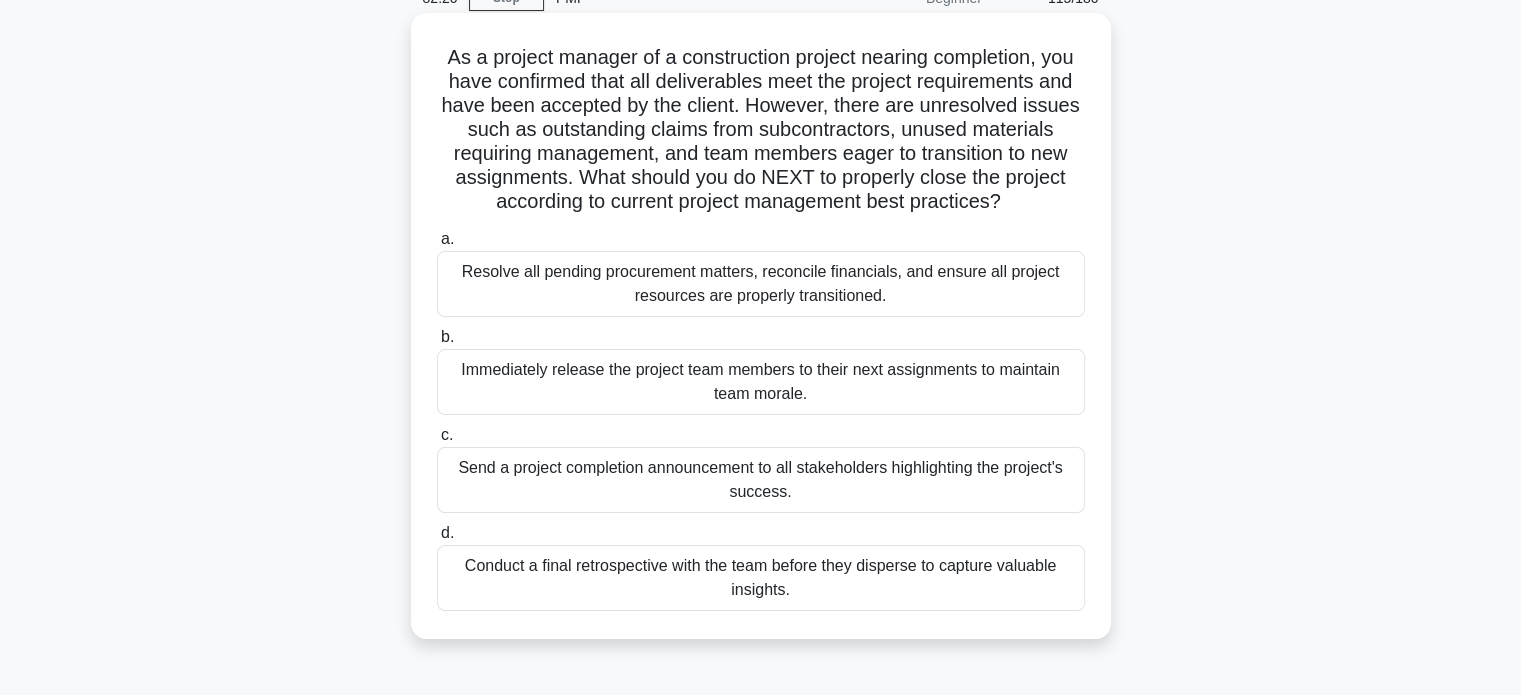 scroll, scrollTop: 104, scrollLeft: 0, axis: vertical 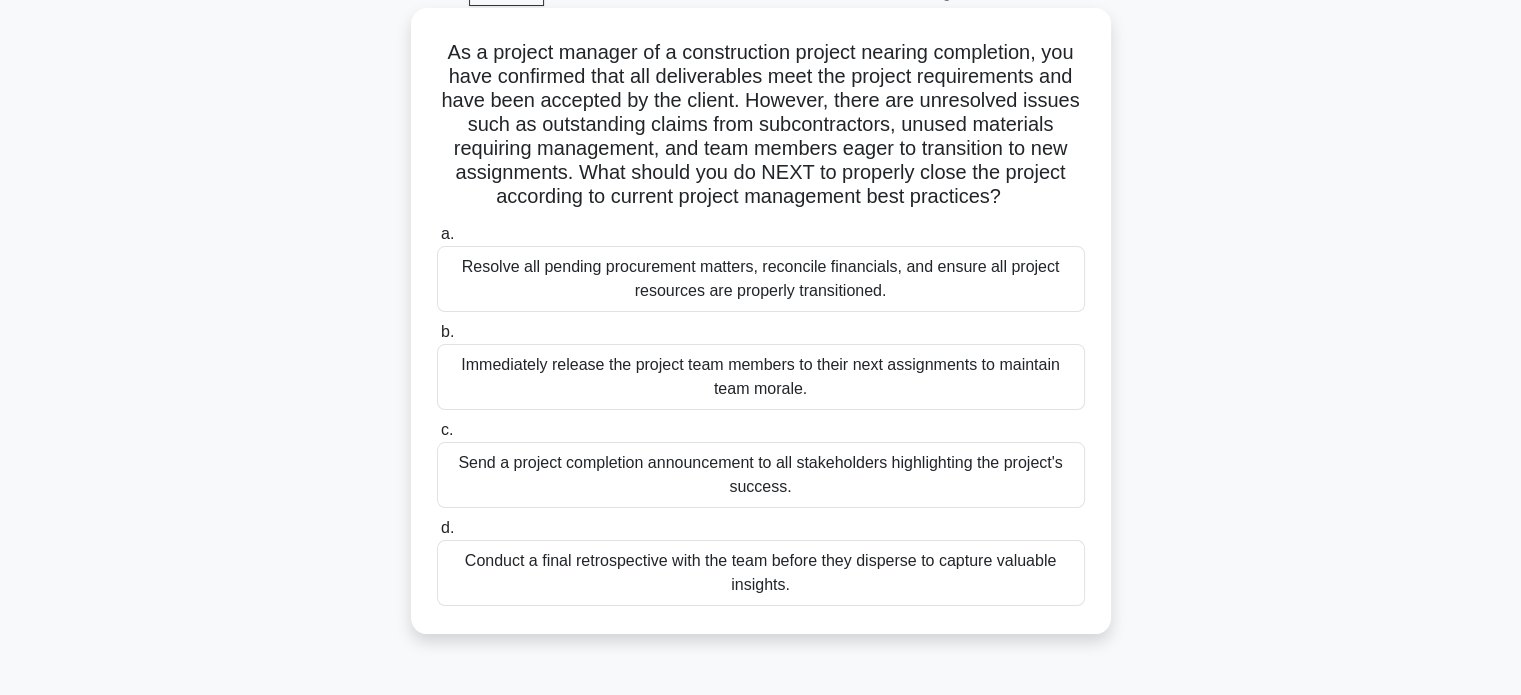 click on "Resolve all pending procurement matters, reconcile financials, and ensure all project resources are properly transitioned." at bounding box center [761, 279] 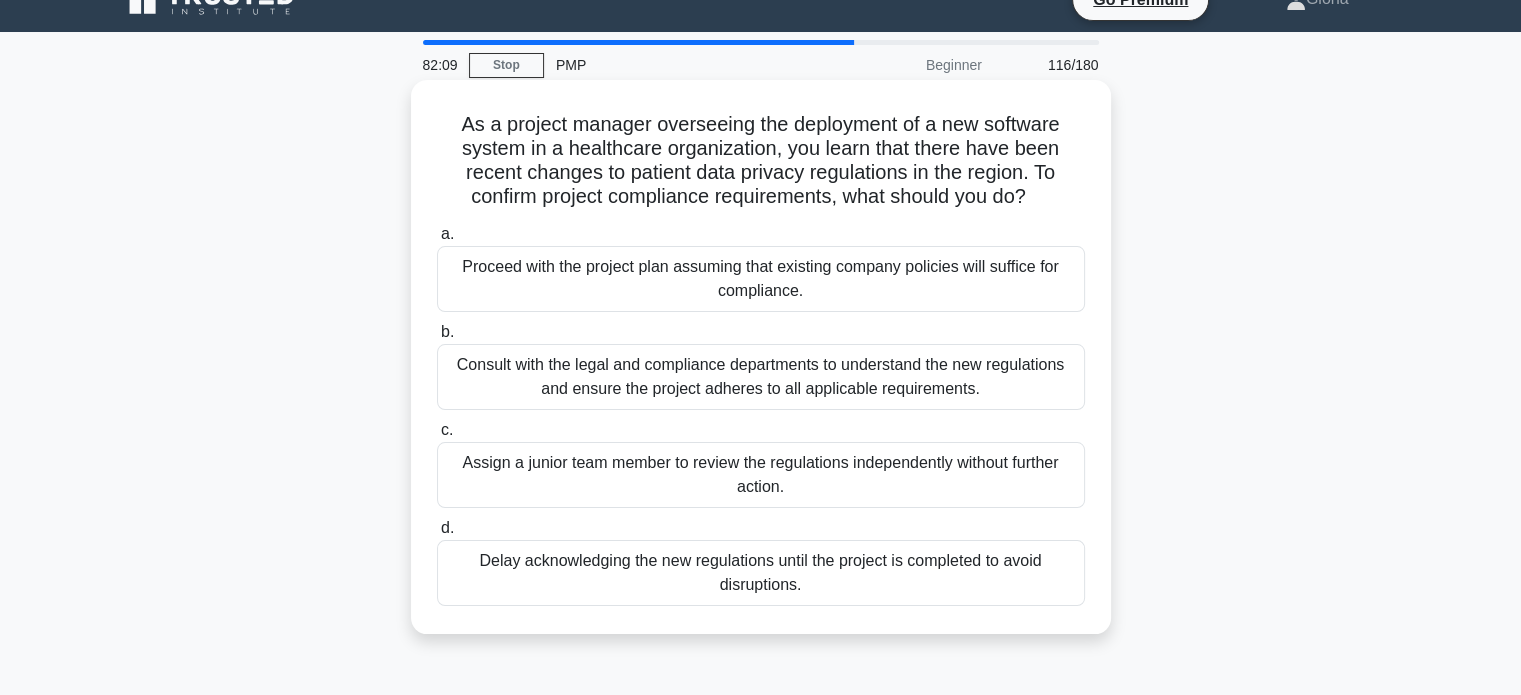 scroll, scrollTop: 0, scrollLeft: 0, axis: both 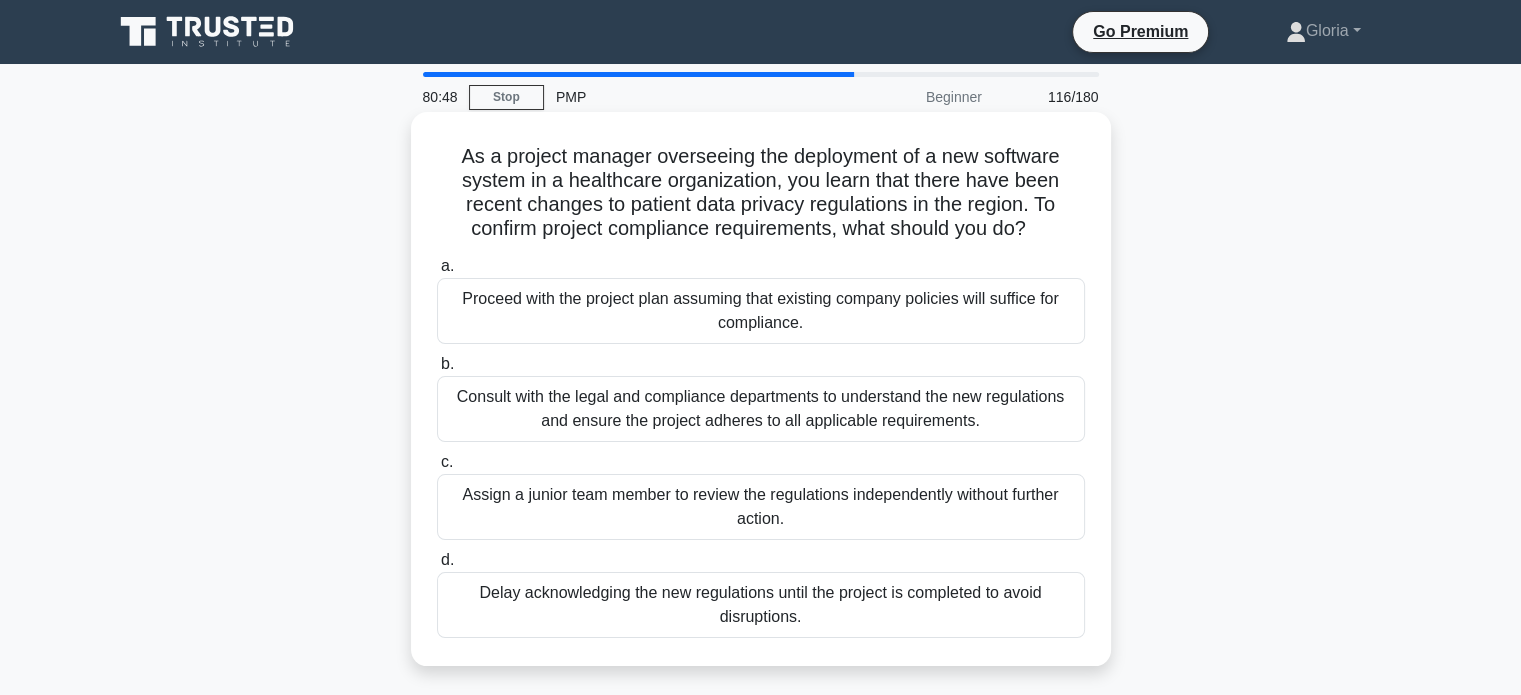 click on "Consult with the legal and compliance departments to understand the new regulations and ensure the project adheres to all applicable requirements." at bounding box center [761, 409] 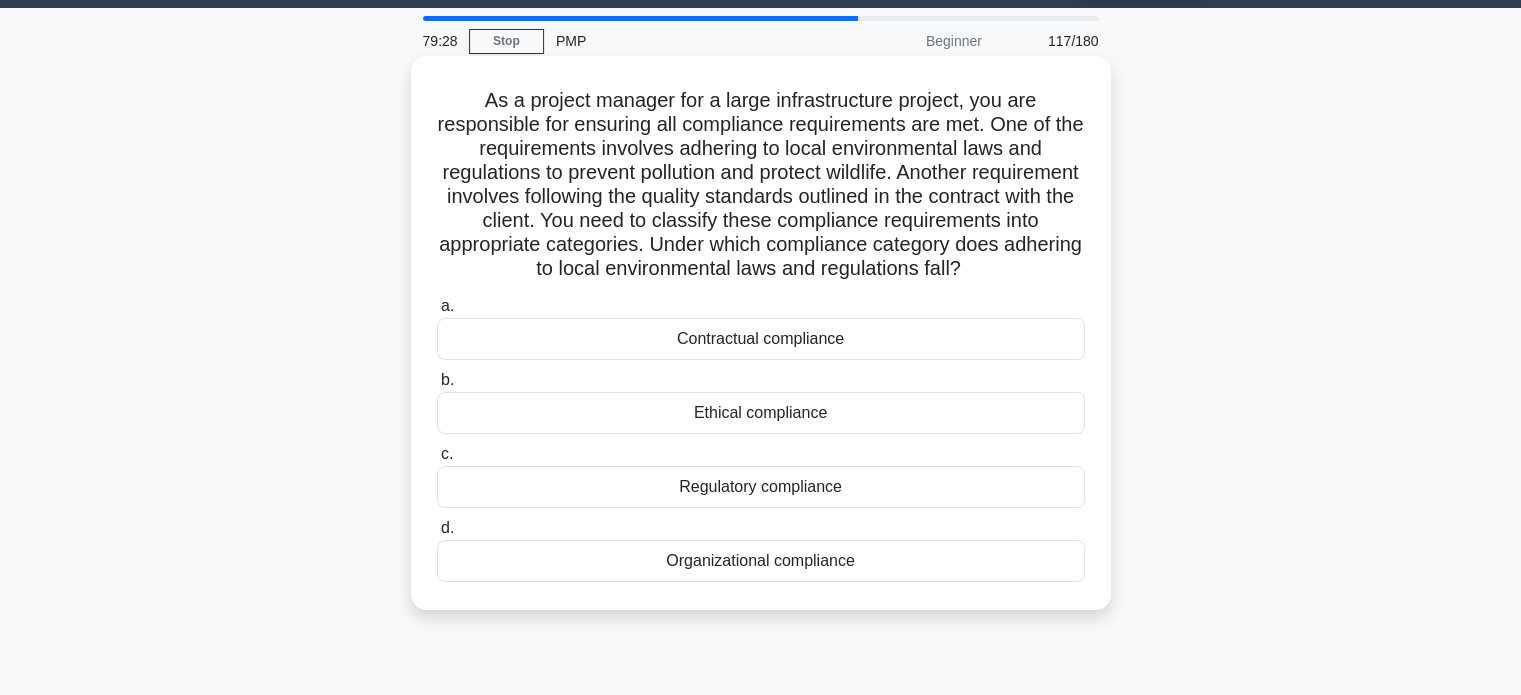 scroll, scrollTop: 0, scrollLeft: 0, axis: both 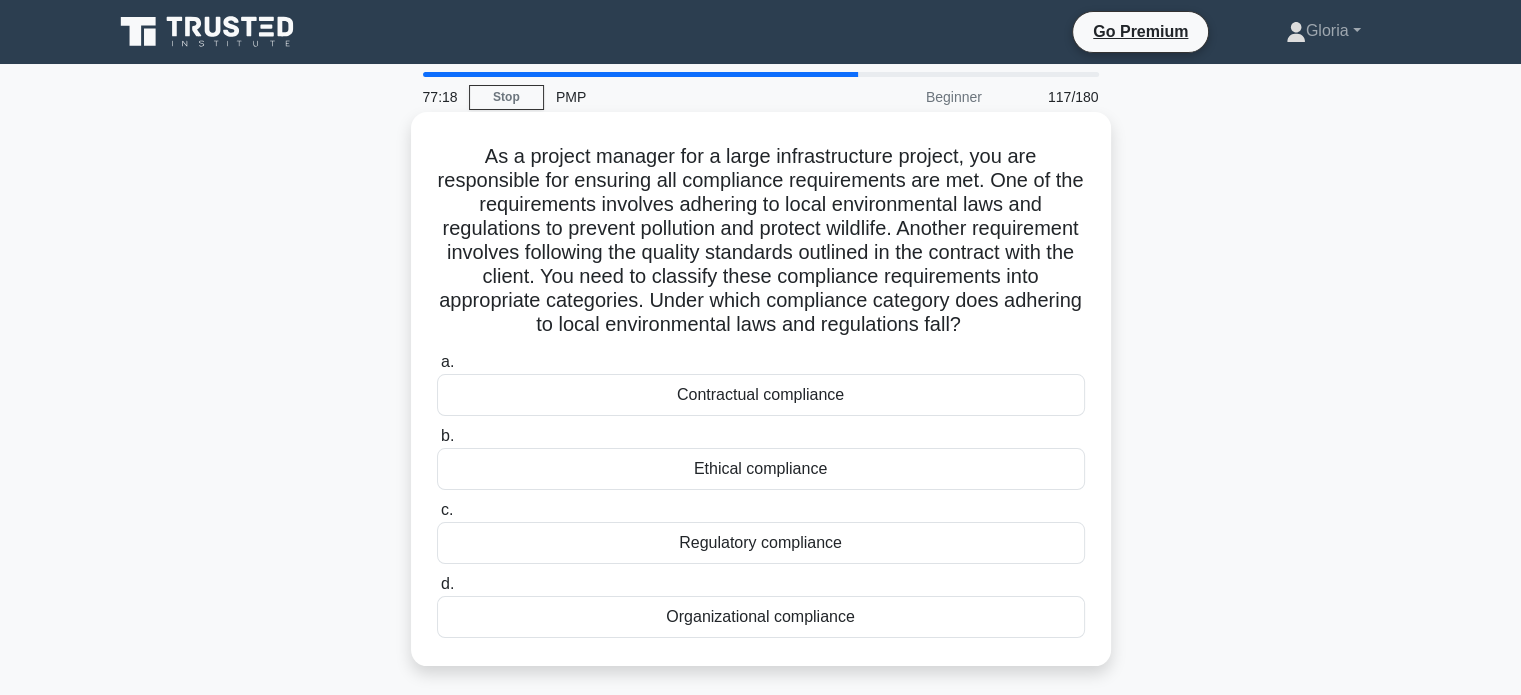 click on "Regulatory compliance" at bounding box center (761, 543) 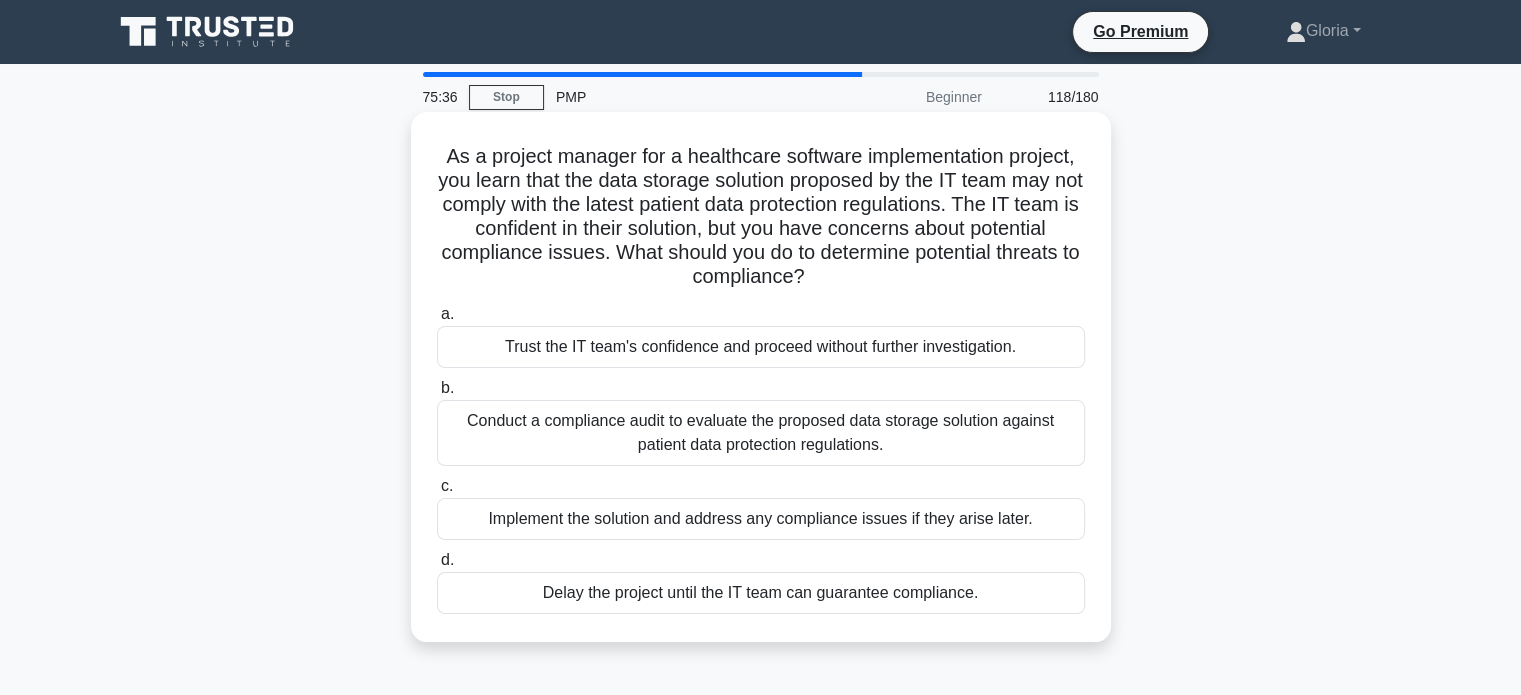 click on "Conduct a compliance audit to evaluate the proposed data storage solution against patient data protection regulations." at bounding box center [761, 433] 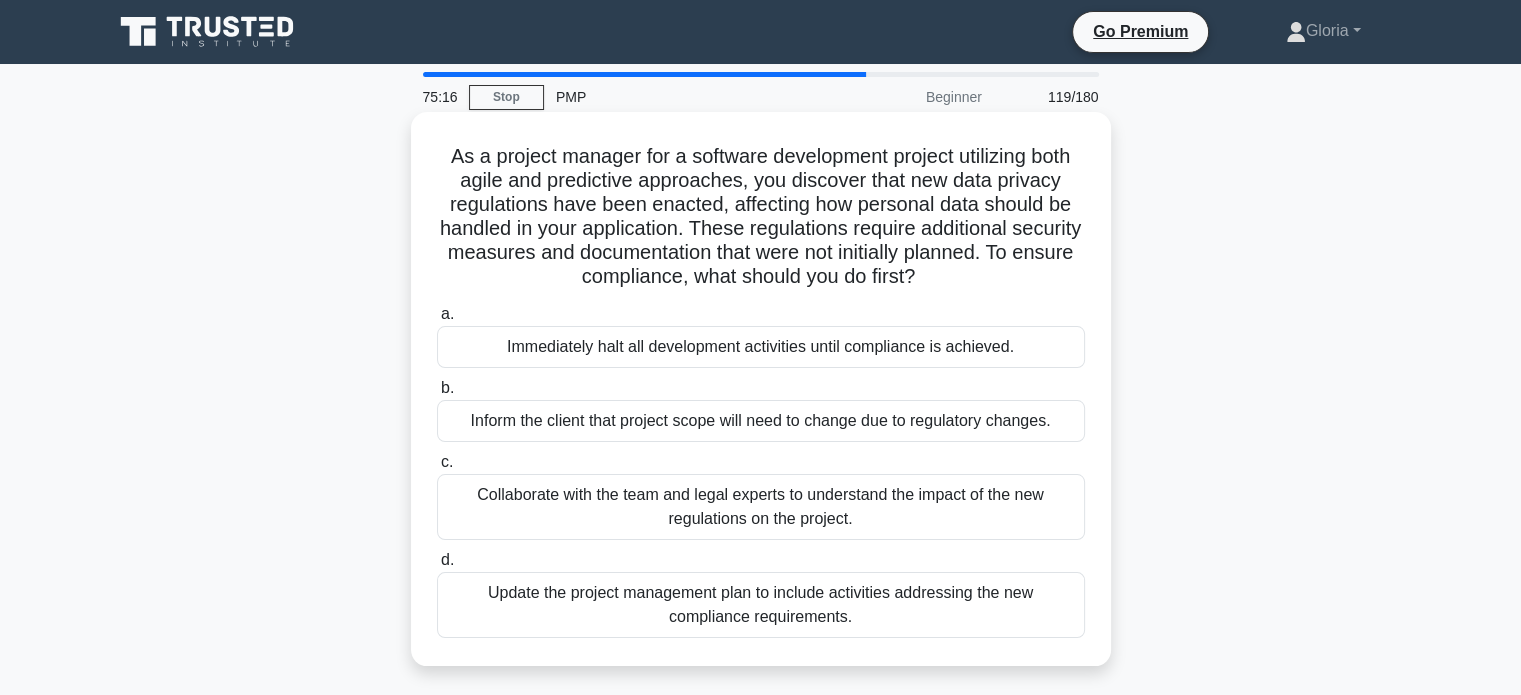 click on "Collaborate with the team and legal experts to understand the impact of the new regulations on the project." at bounding box center [761, 507] 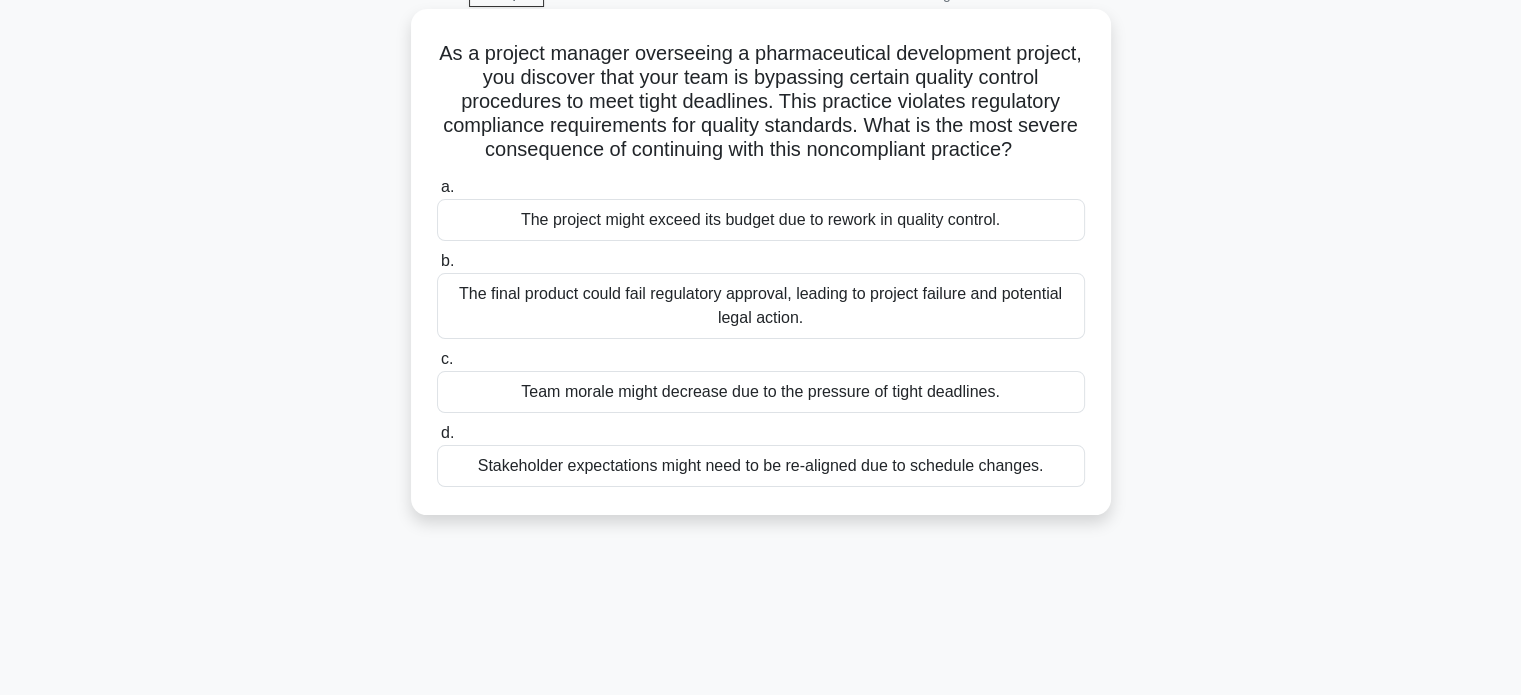 scroll, scrollTop: 0, scrollLeft: 0, axis: both 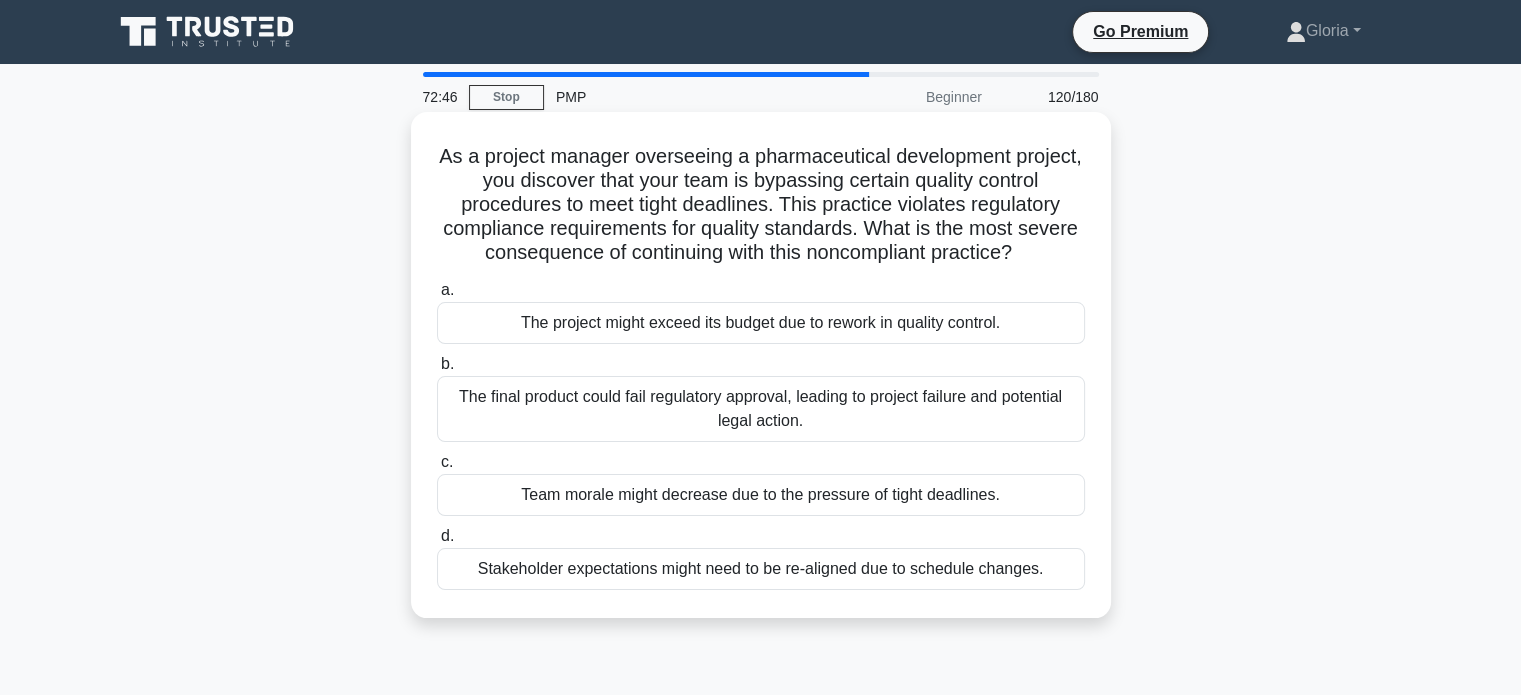 click on "The final product could fail regulatory approval, leading to project failure and potential legal action." at bounding box center [761, 409] 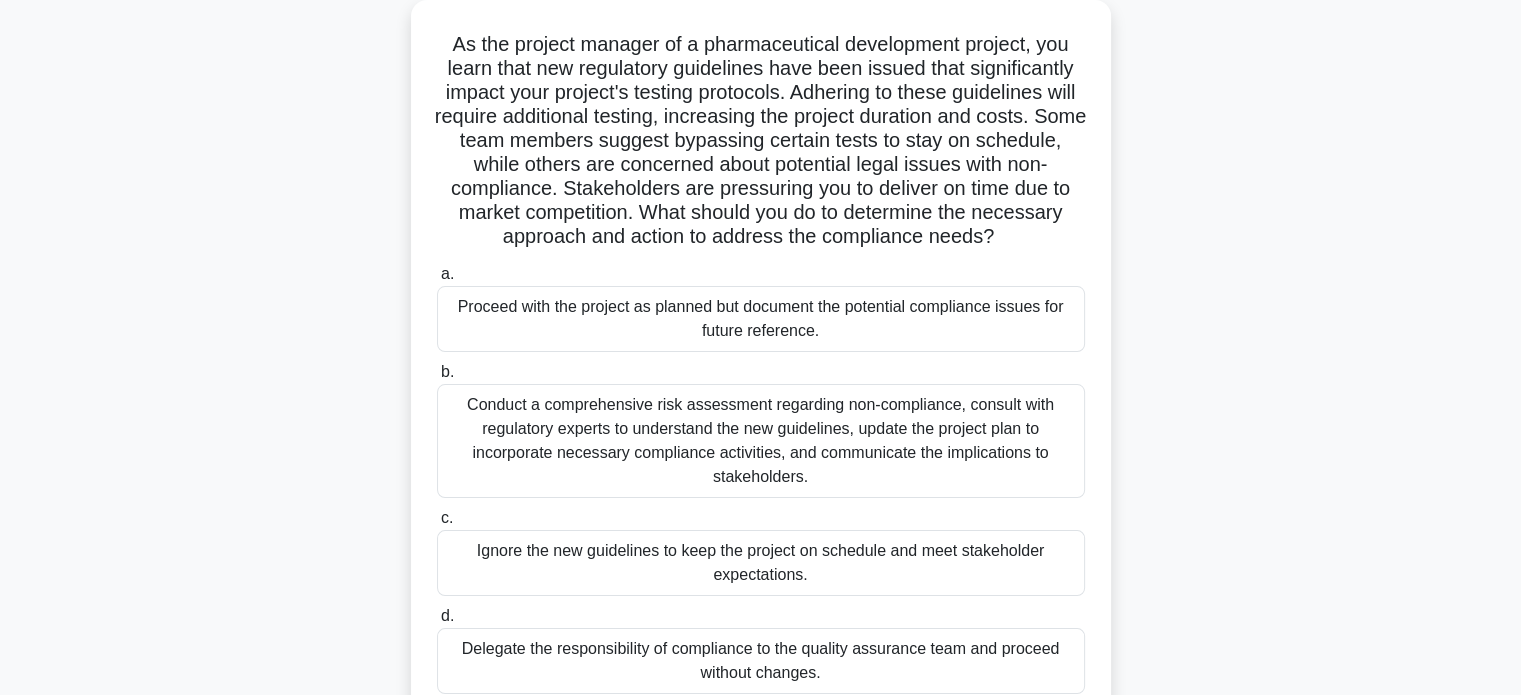 scroll, scrollTop: 108, scrollLeft: 0, axis: vertical 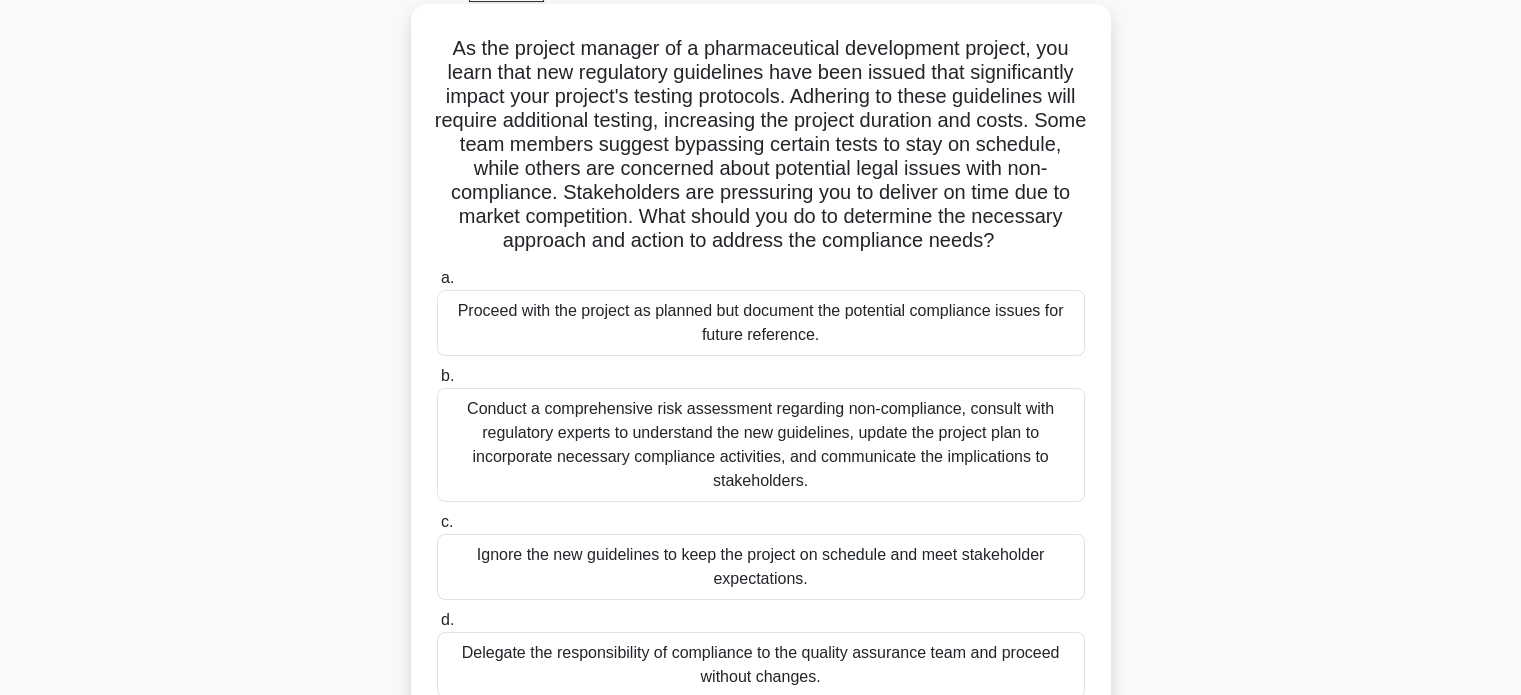 click on "Conduct a comprehensive risk assessment regarding non-compliance, consult with regulatory experts to understand the new guidelines, update the project plan to incorporate necessary compliance activities, and communicate the implications to stakeholders." at bounding box center (761, 445) 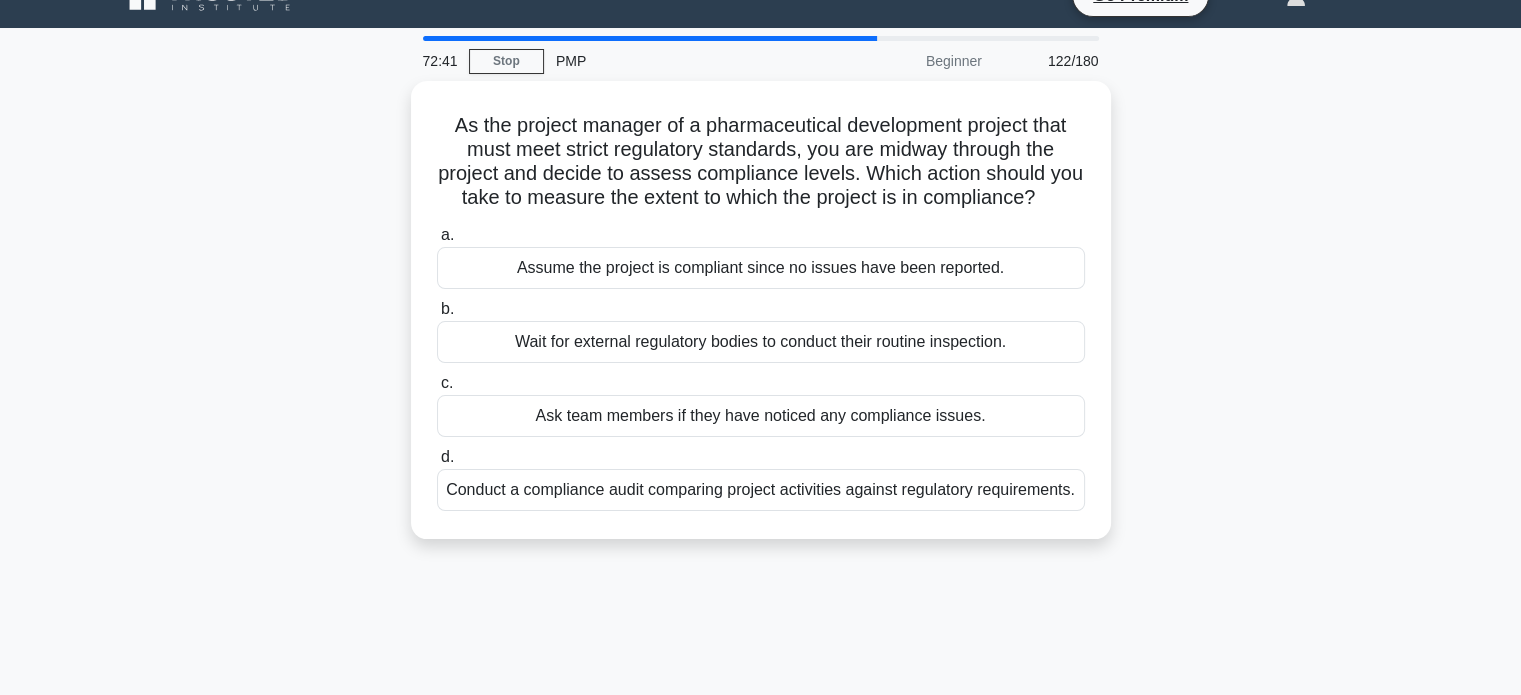 scroll, scrollTop: 0, scrollLeft: 0, axis: both 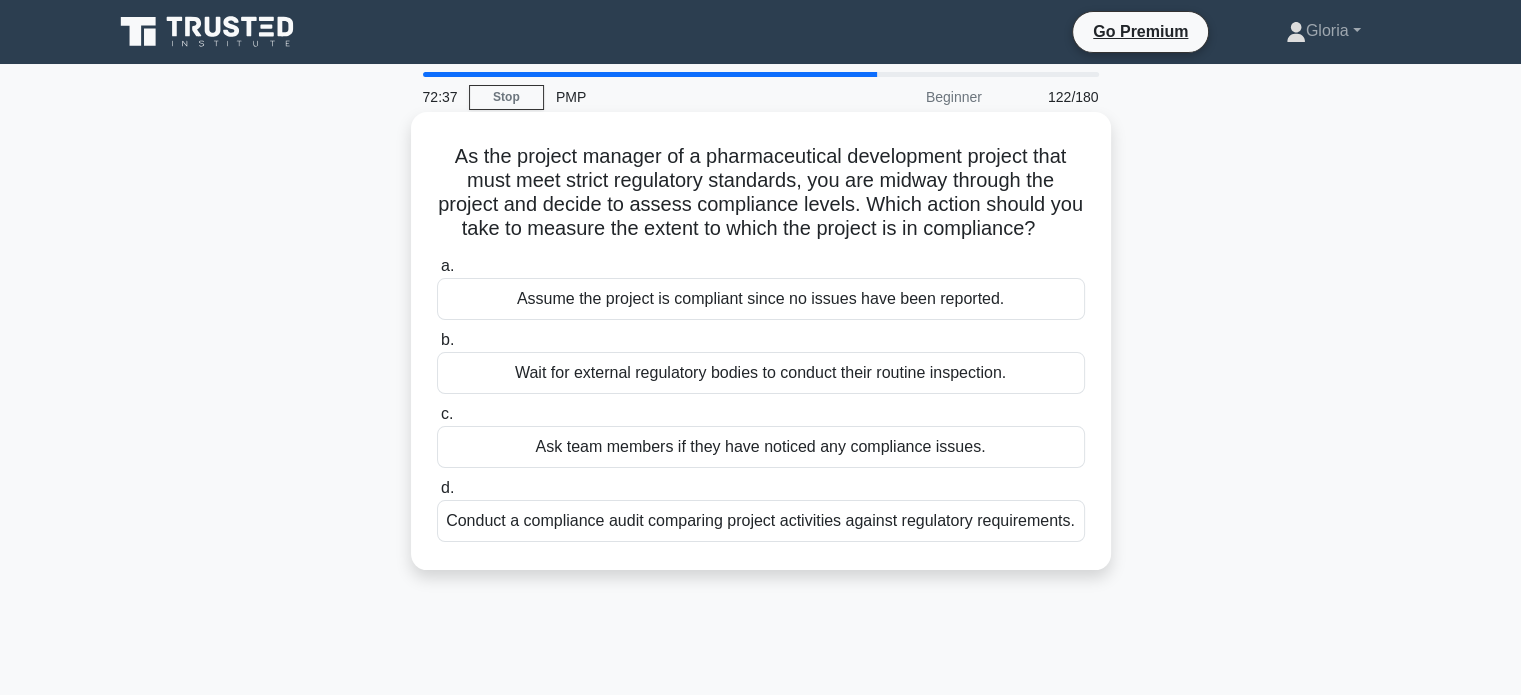 click on "Conduct a compliance audit comparing project activities against regulatory requirements." at bounding box center [761, 521] 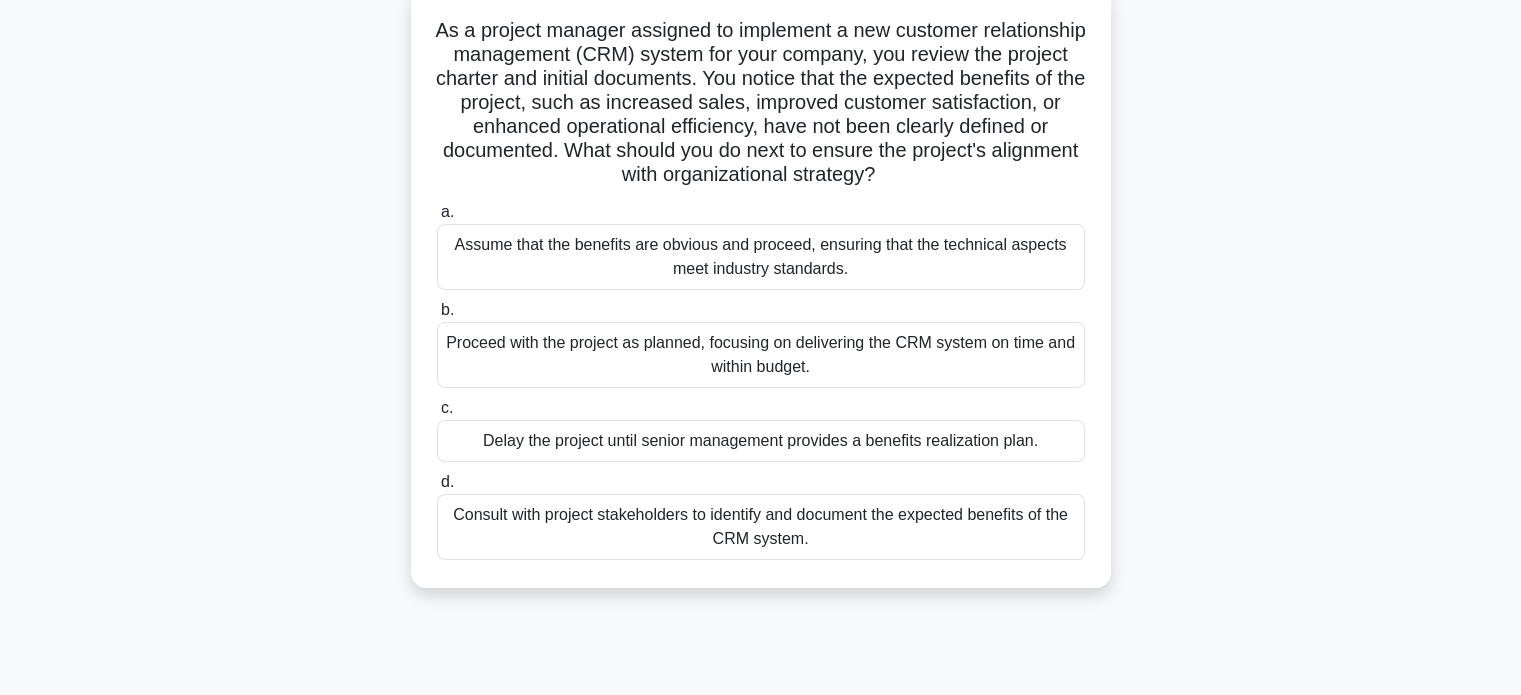 scroll, scrollTop: 136, scrollLeft: 0, axis: vertical 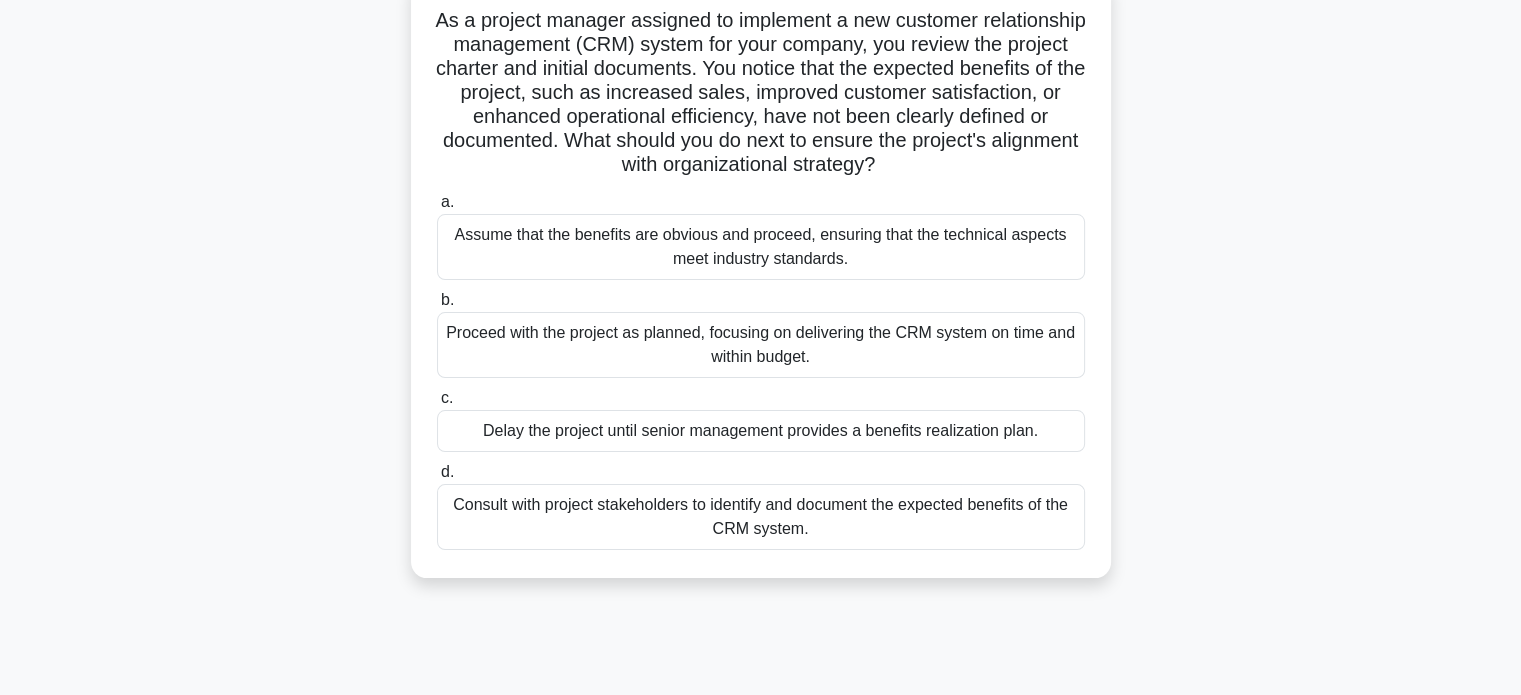 click on "Consult with project stakeholders to identify and document the expected benefits of the CRM system." at bounding box center (761, 517) 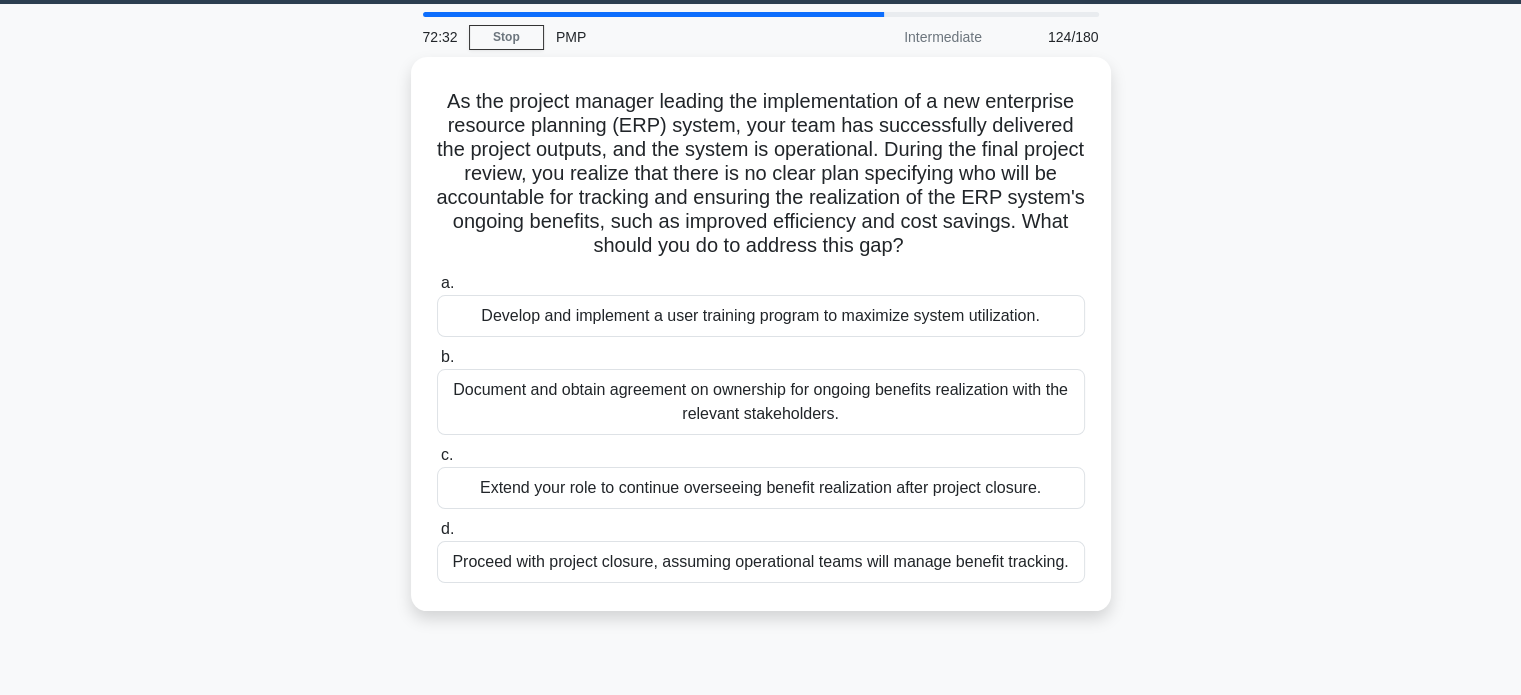 scroll, scrollTop: 0, scrollLeft: 0, axis: both 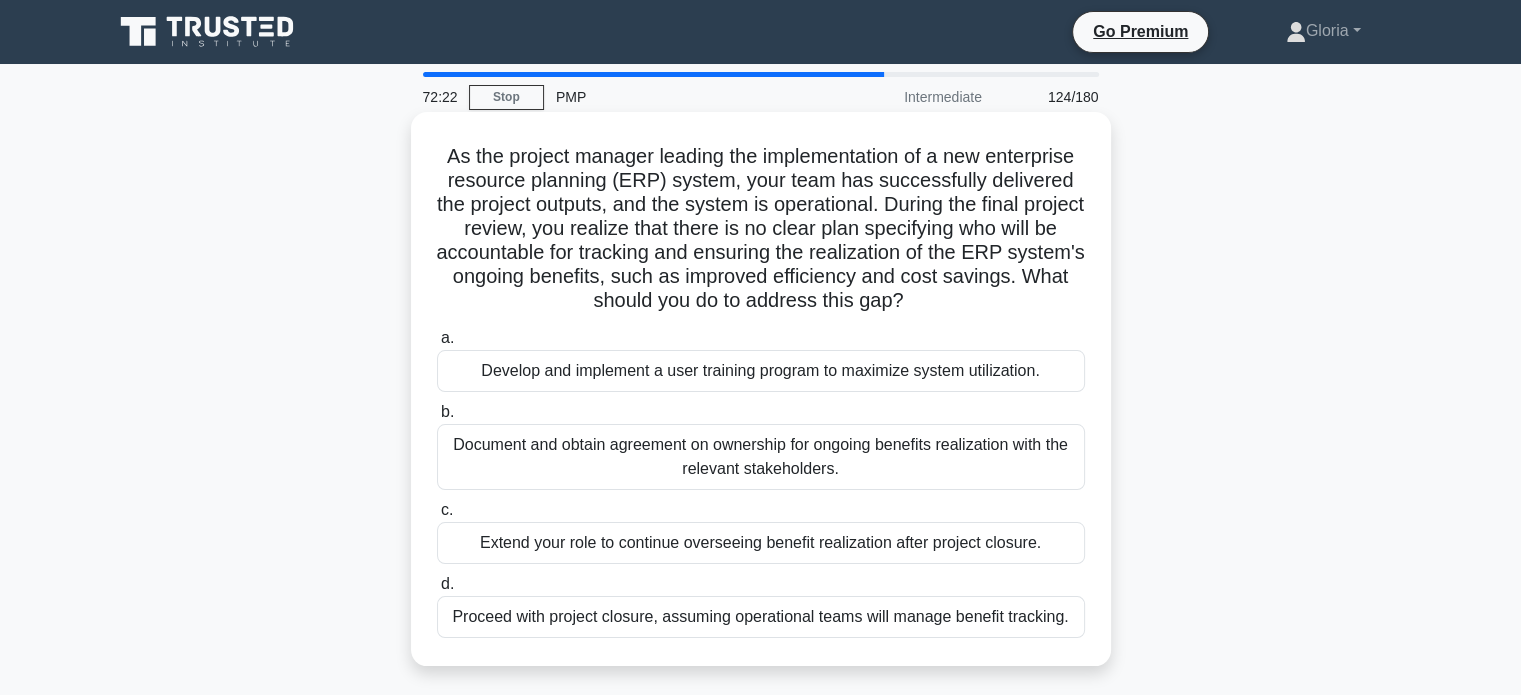 click on "Document and obtain agreement on ownership for ongoing benefits realization with the relevant stakeholders." at bounding box center [761, 457] 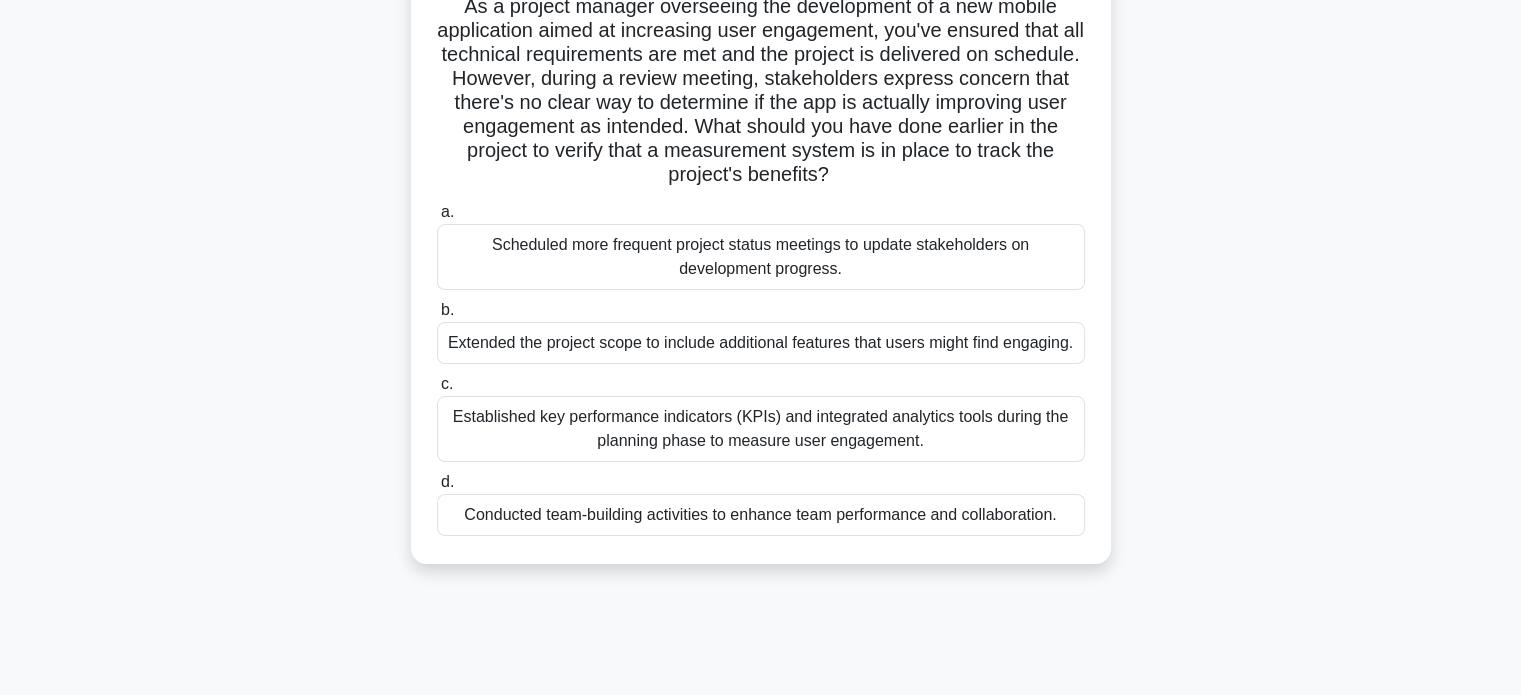 scroll, scrollTop: 154, scrollLeft: 0, axis: vertical 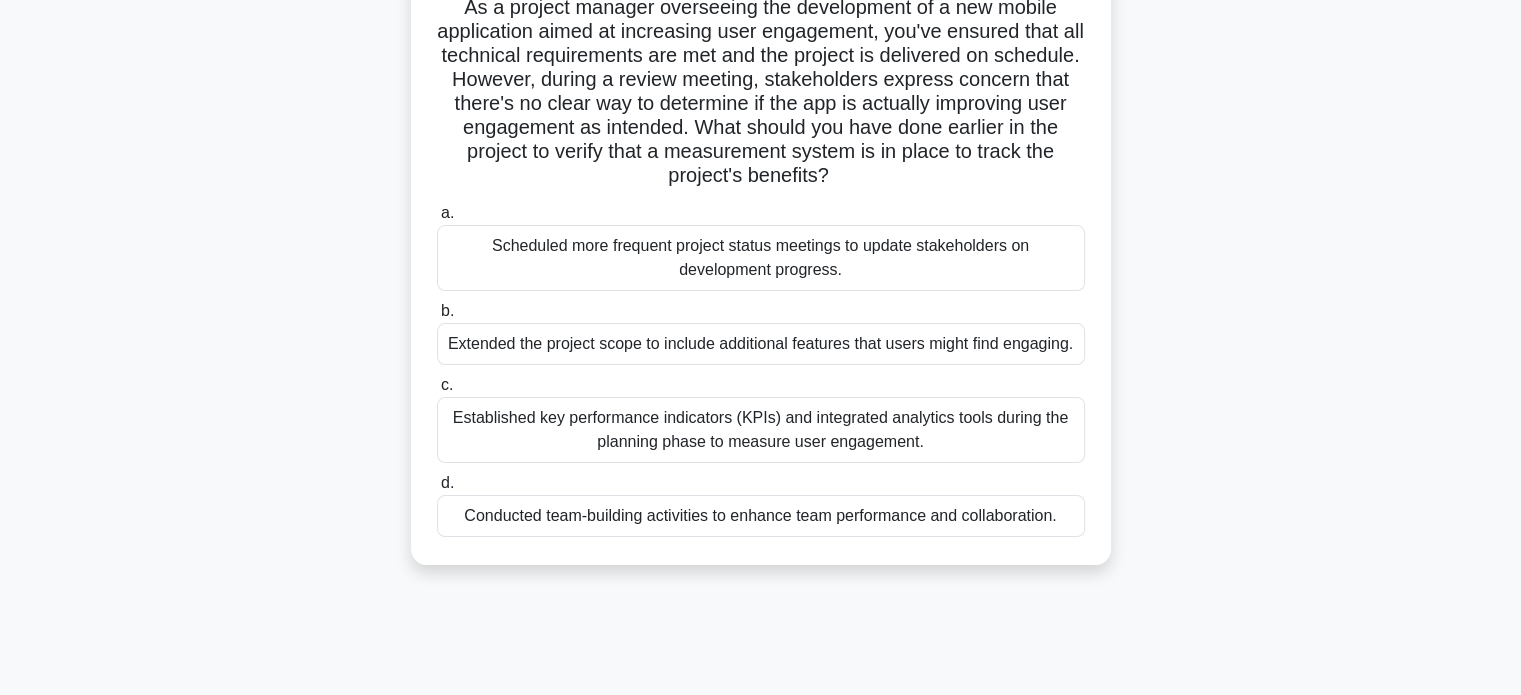 click on "As a project manager overseeing the development of a new mobile application aimed at increasing user engagement, you've ensured that all technical requirements are met and the project is delivered on schedule. However, during a review meeting, stakeholders express concern that there's no clear way to determine if the app is actually improving user engagement as intended. What should you have done earlier in the project to verify that a measurement system is in place to track the project's benefits?
.spinner_0XTQ{transform-origin:center;animation:spinner_y6GP .75s linear infinite}@keyframes spinner_y6GP{100%{transform:rotate(360deg)}}
a. b." at bounding box center [761, 276] 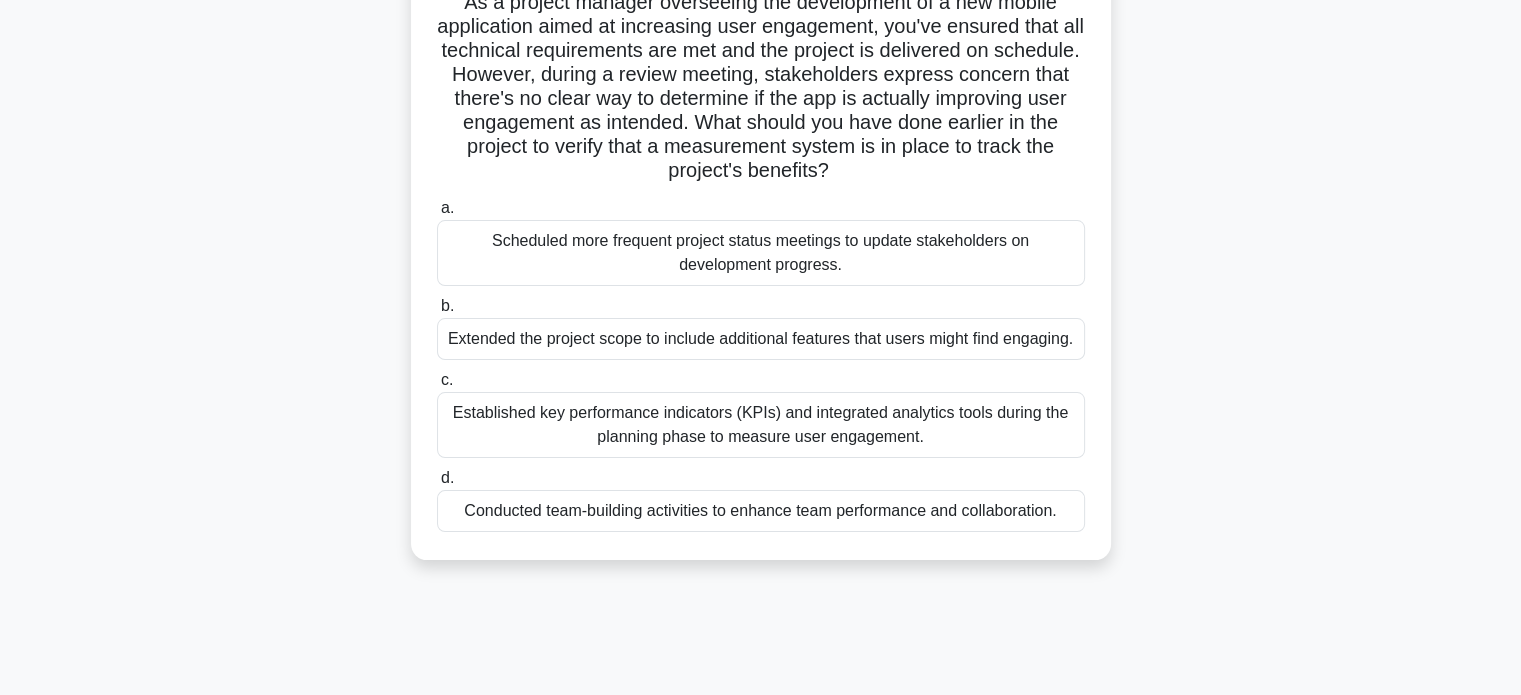 click on "Established key performance indicators (KPIs) and integrated analytics tools during the planning phase to measure user engagement." at bounding box center [761, 425] 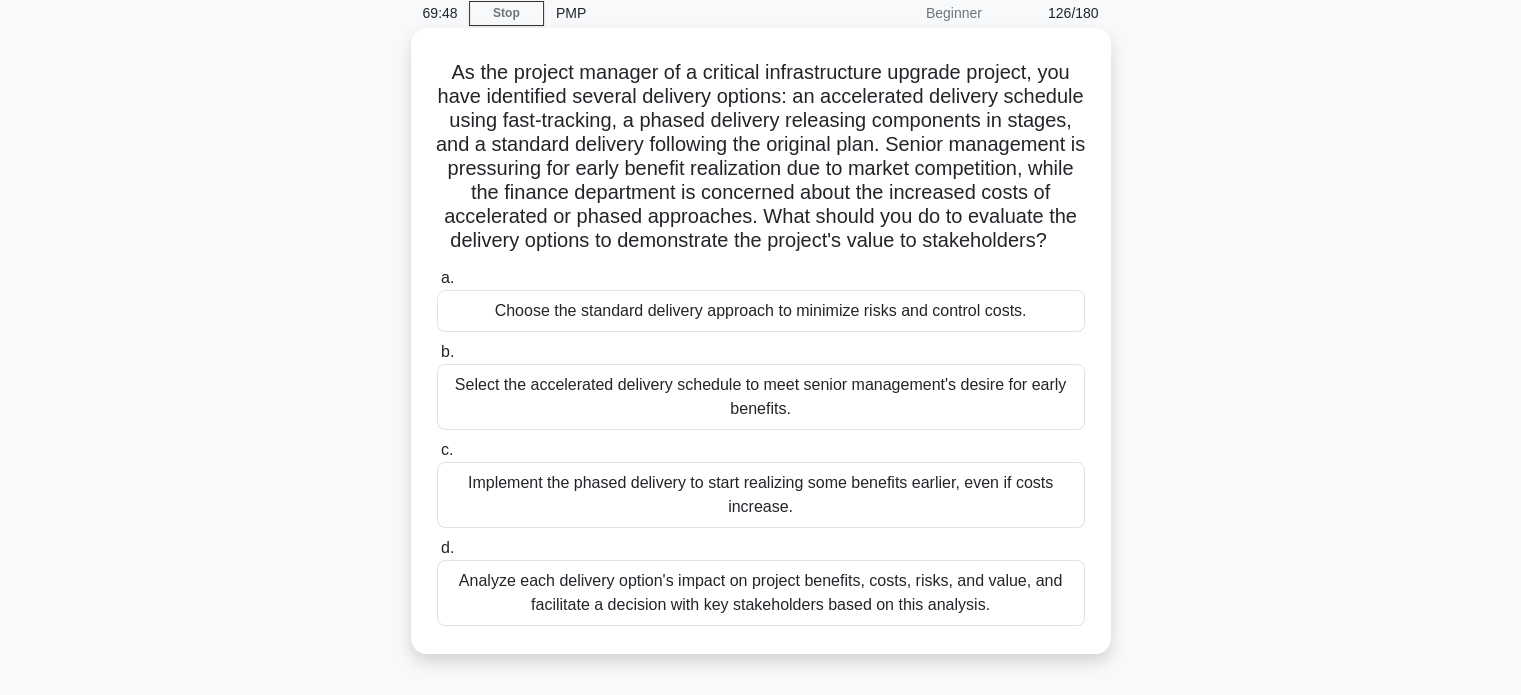 scroll, scrollTop: 96, scrollLeft: 0, axis: vertical 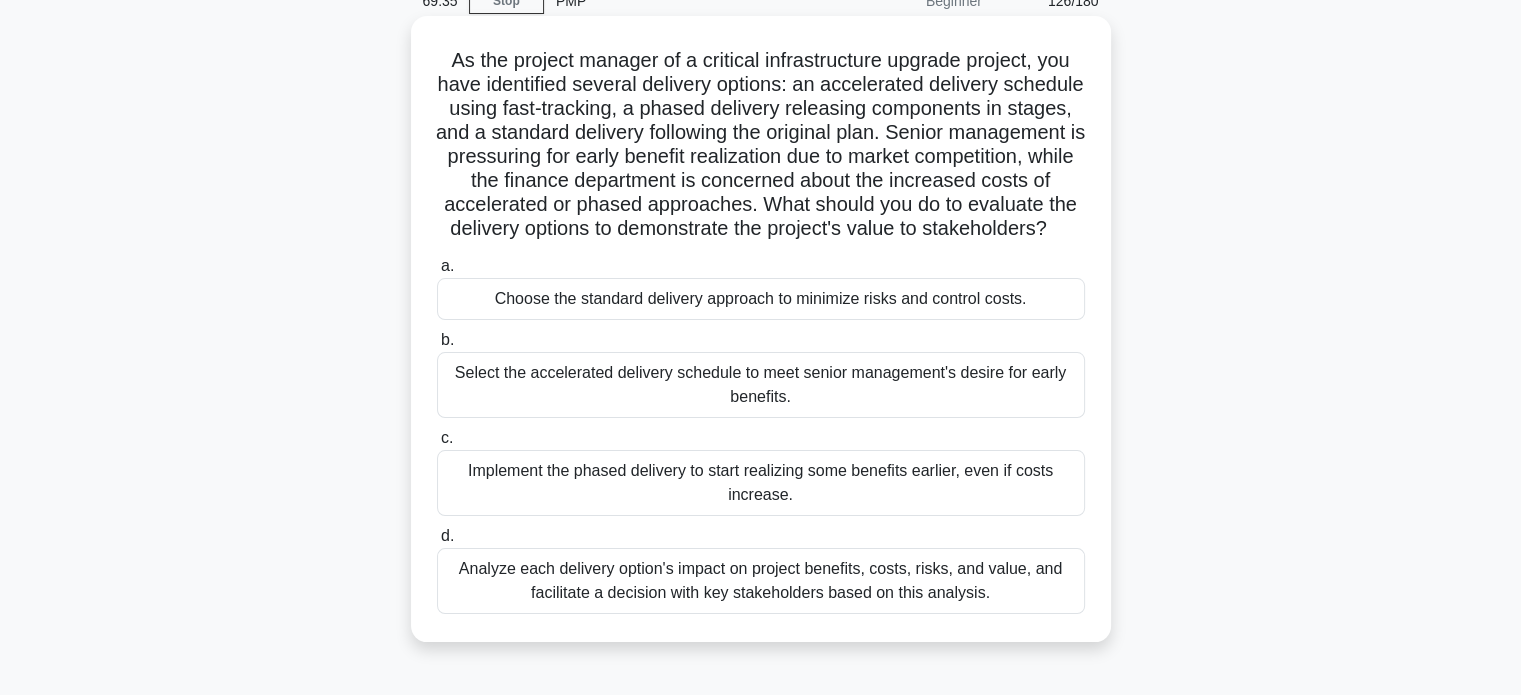 click on "Analyze each delivery option's impact on project benefits, costs, risks, and value, and facilitate a decision with key stakeholders based on this analysis." at bounding box center (761, 581) 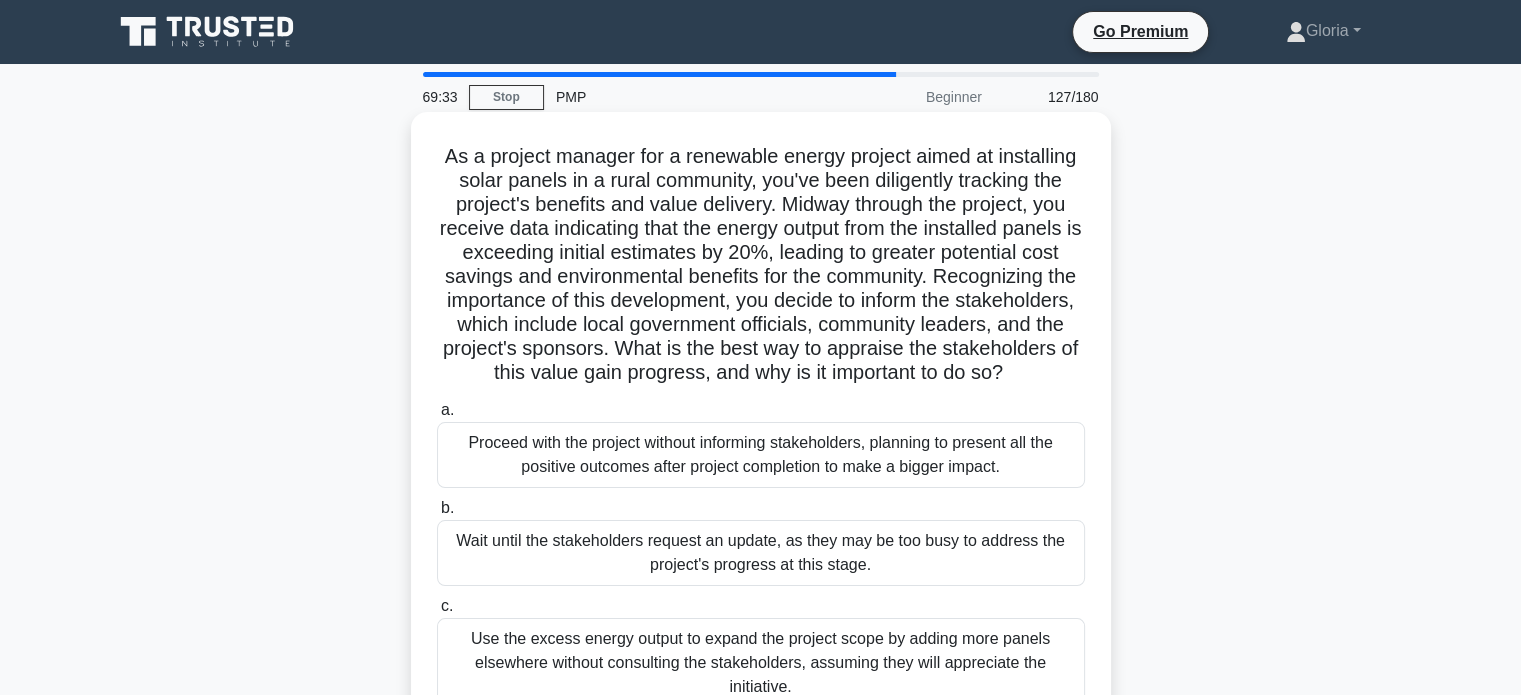 scroll, scrollTop: 171, scrollLeft: 0, axis: vertical 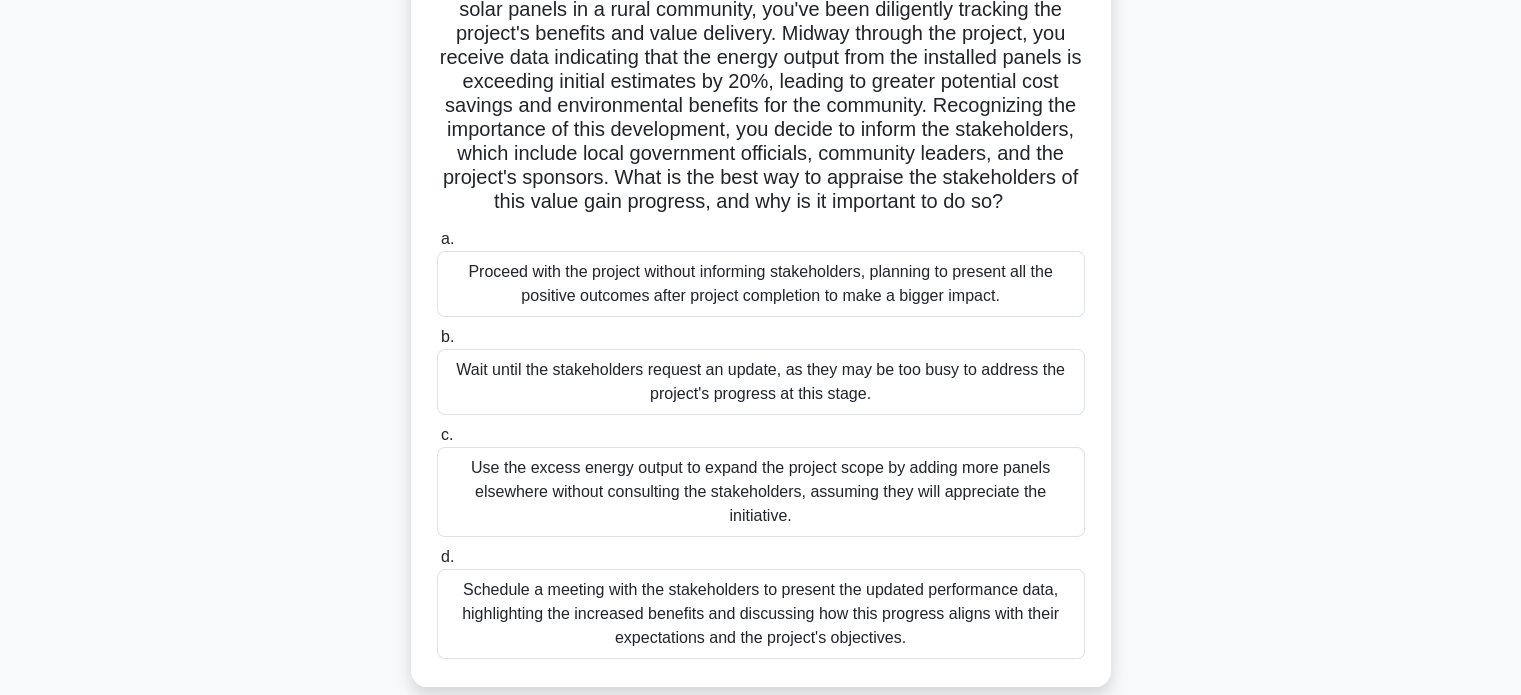 click on "Schedule a meeting with the stakeholders to present the updated performance data, highlighting the increased benefits and discussing how this progress aligns with their expectations and the project's objectives." at bounding box center (761, 614) 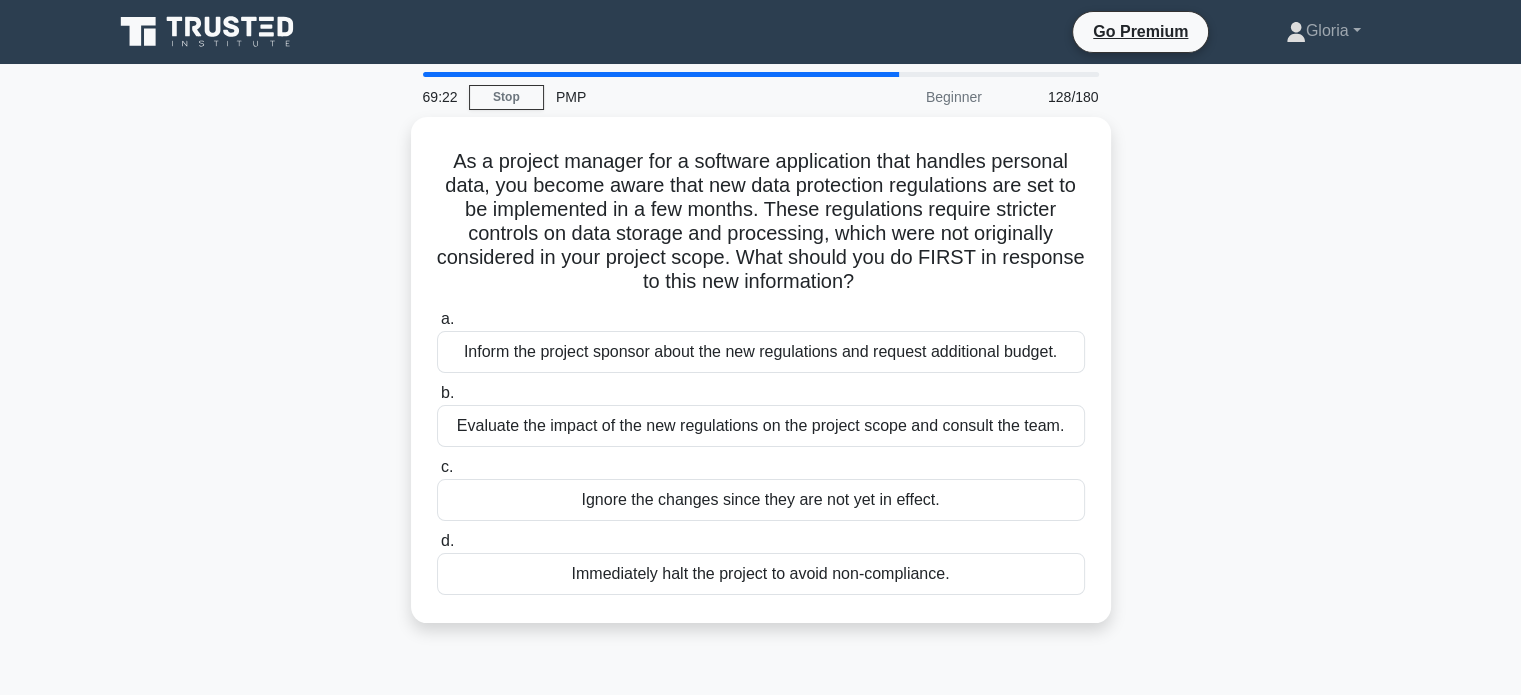 scroll, scrollTop: 0, scrollLeft: 0, axis: both 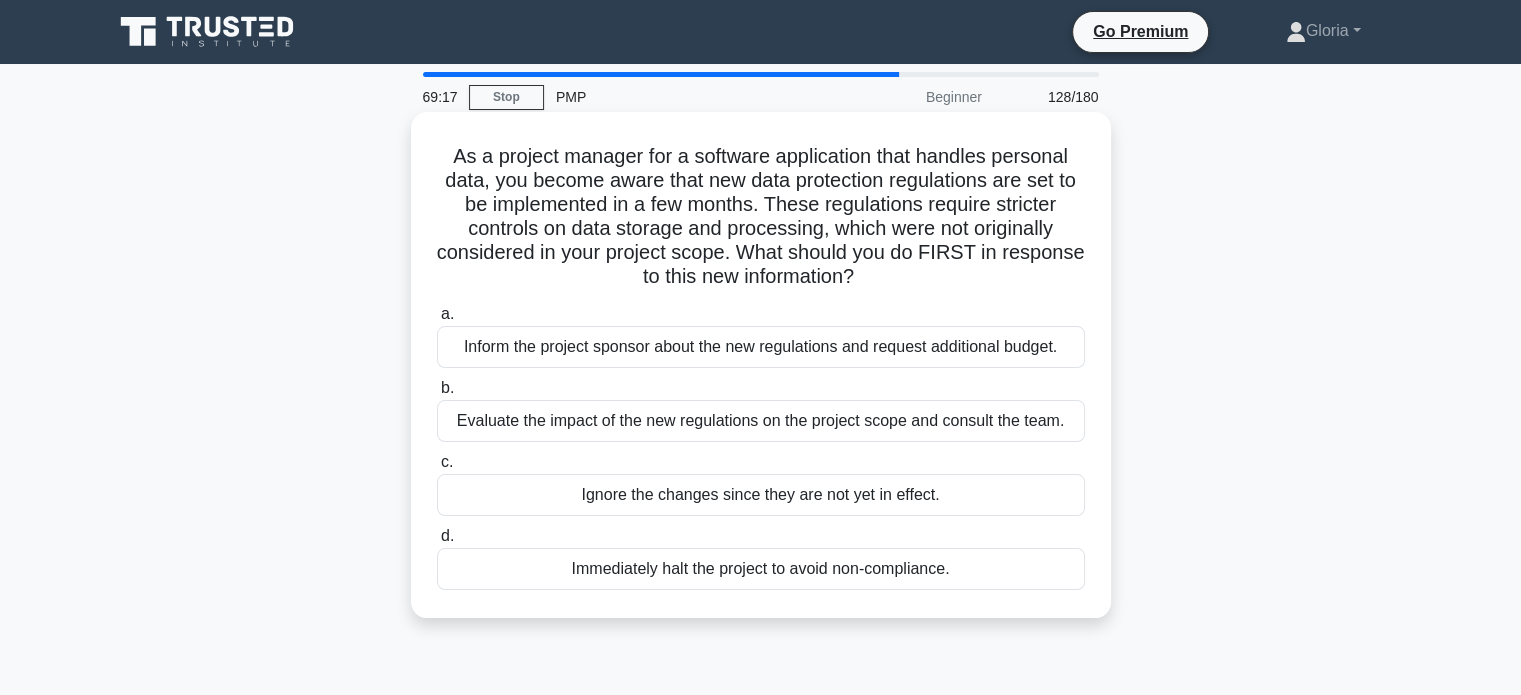 click on "Evaluate the impact of the new regulations on the project scope and consult the team." at bounding box center (761, 421) 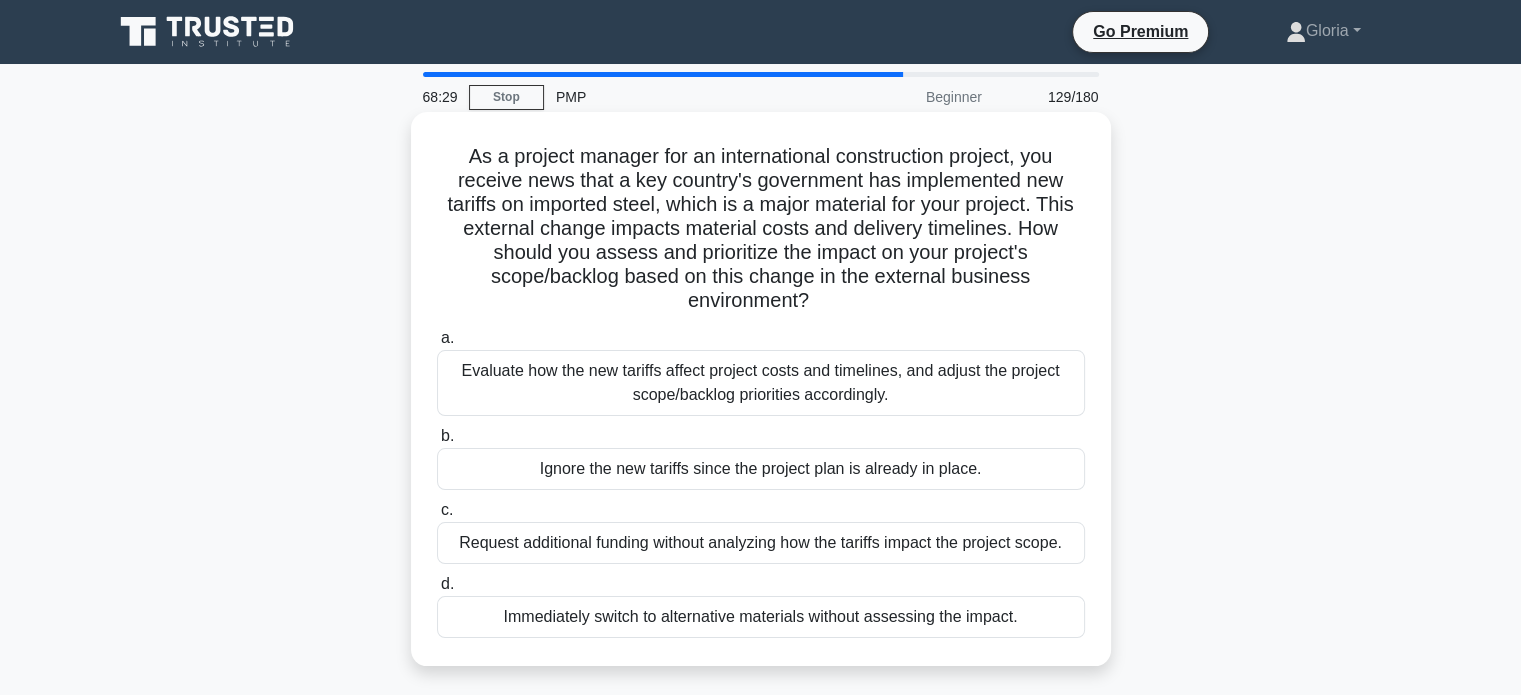 click on "Evaluate how the new tariffs affect project costs and timelines, and adjust the project scope/backlog priorities accordingly." at bounding box center (761, 383) 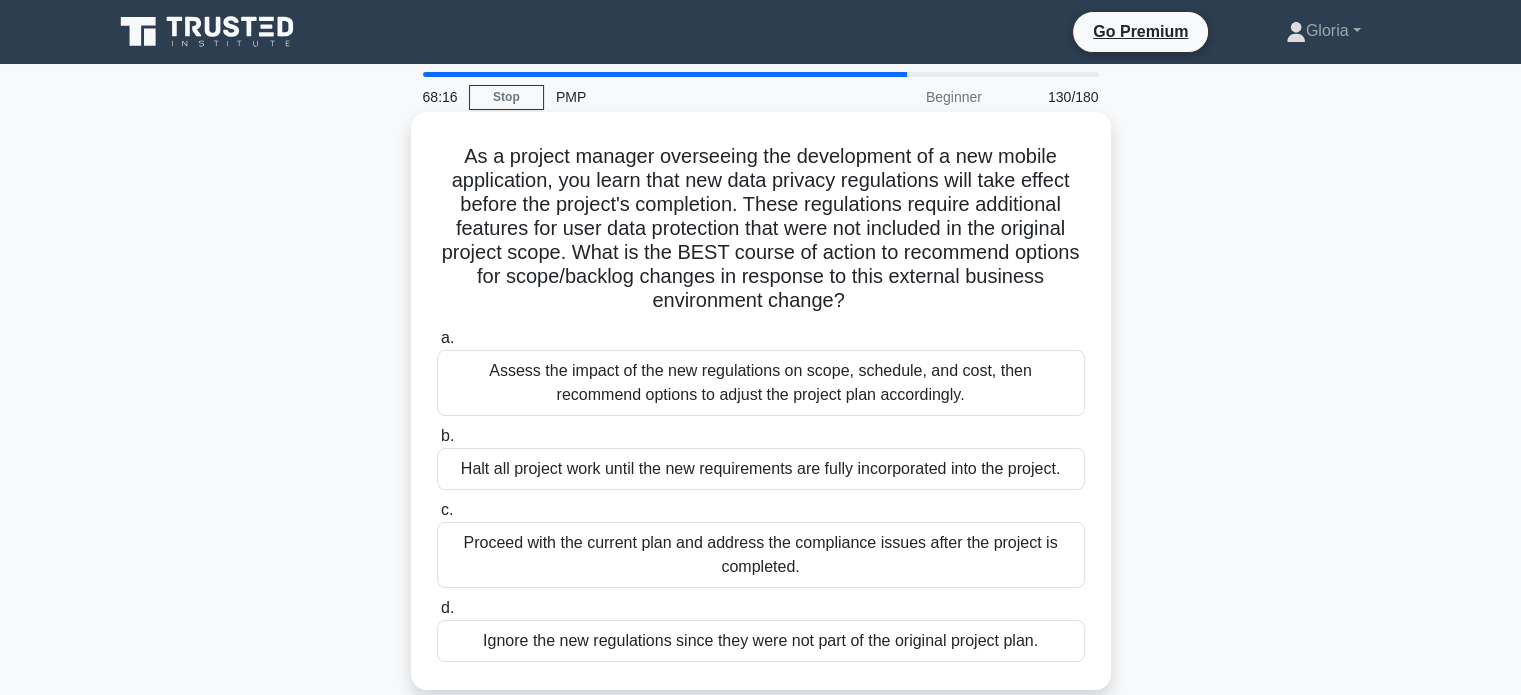click on "Assess the impact of the new regulations on scope, schedule, and cost, then recommend options to adjust the project plan accordingly." at bounding box center (761, 383) 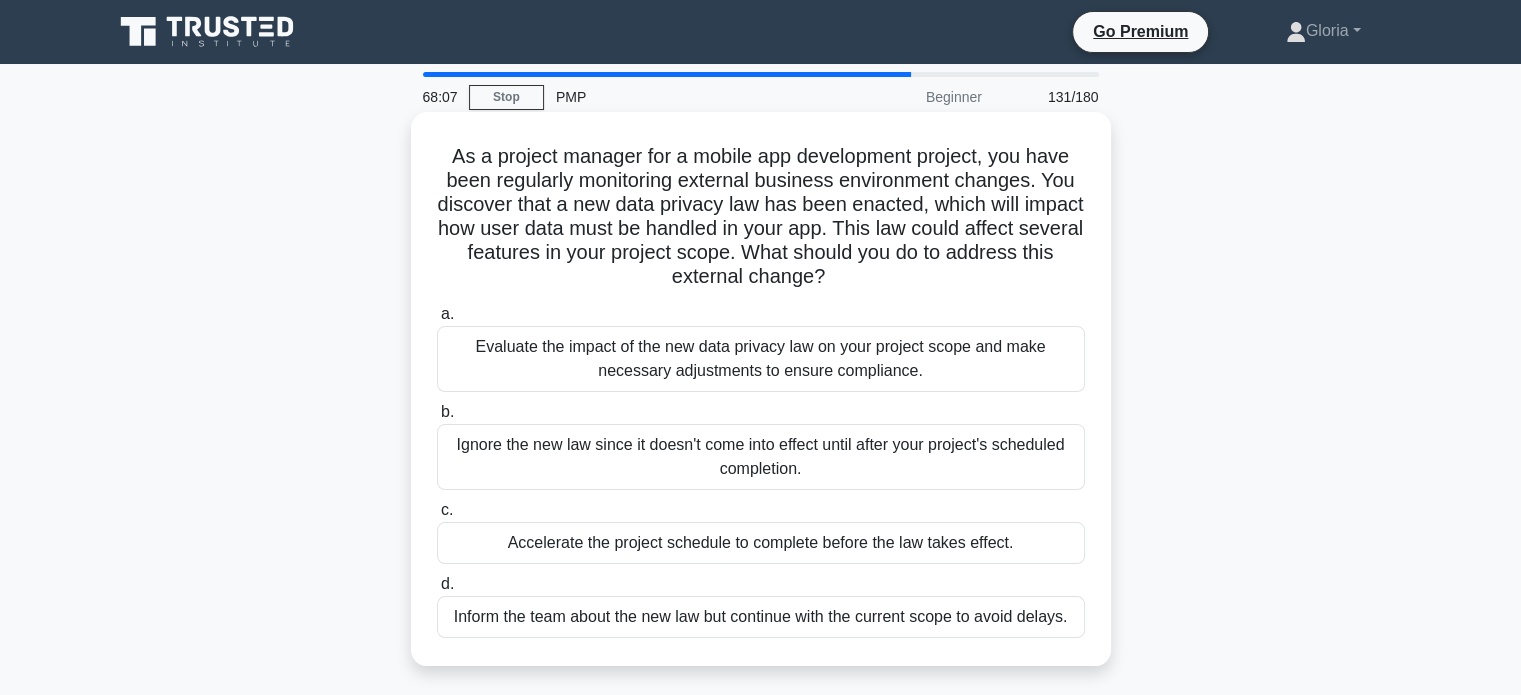 click on "Evaluate the impact of the new data privacy law on your project scope and make necessary adjustments to ensure compliance." at bounding box center [761, 359] 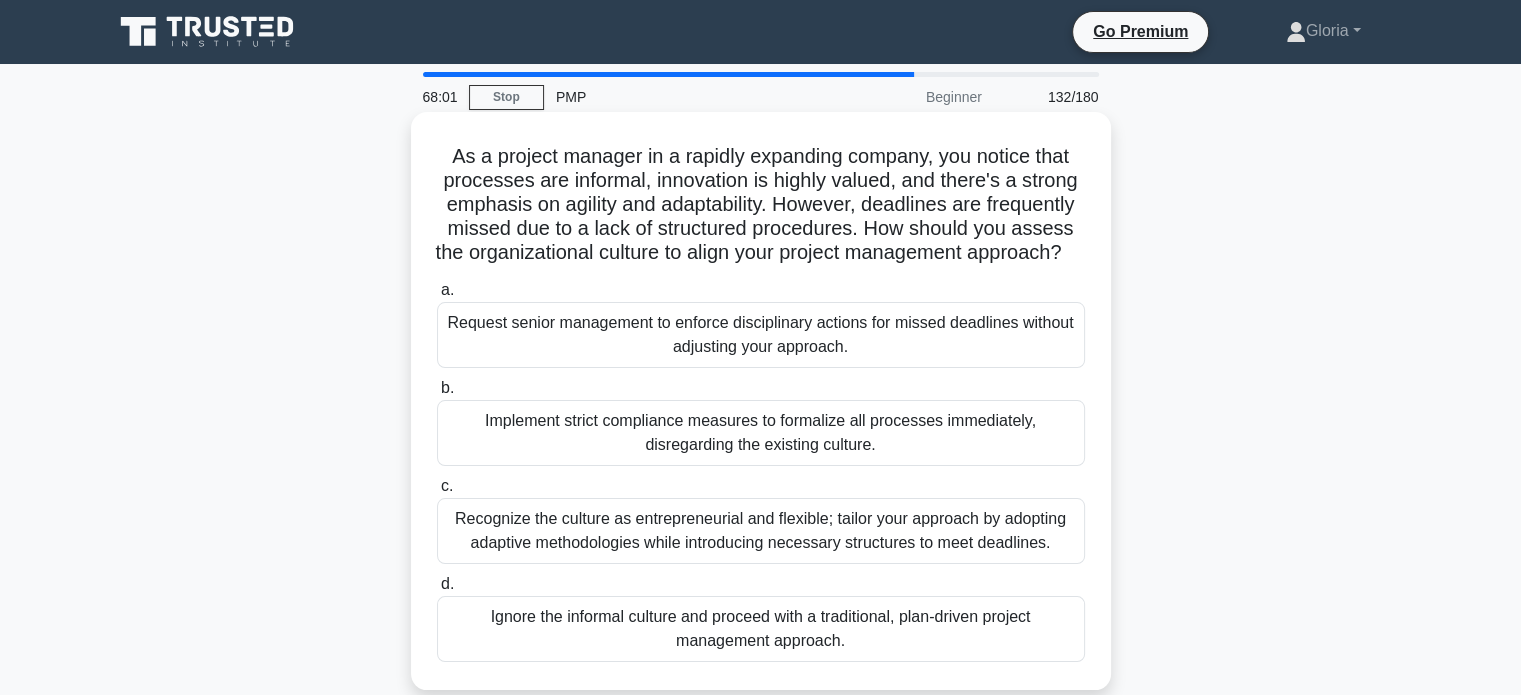click on "Recognize the culture as entrepreneurial and flexible; tailor your approach by adopting adaptive methodologies while introducing necessary structures to meet deadlines." at bounding box center (761, 531) 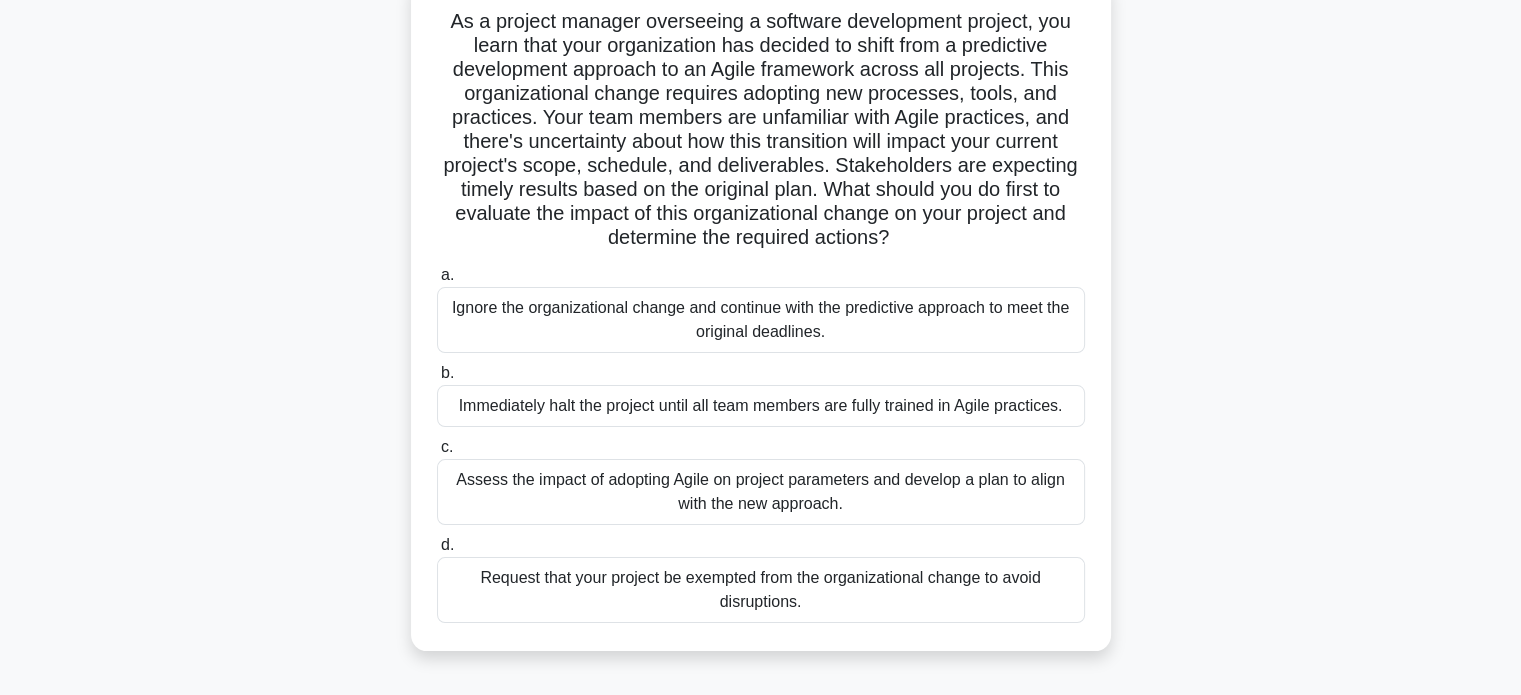 scroll, scrollTop: 140, scrollLeft: 0, axis: vertical 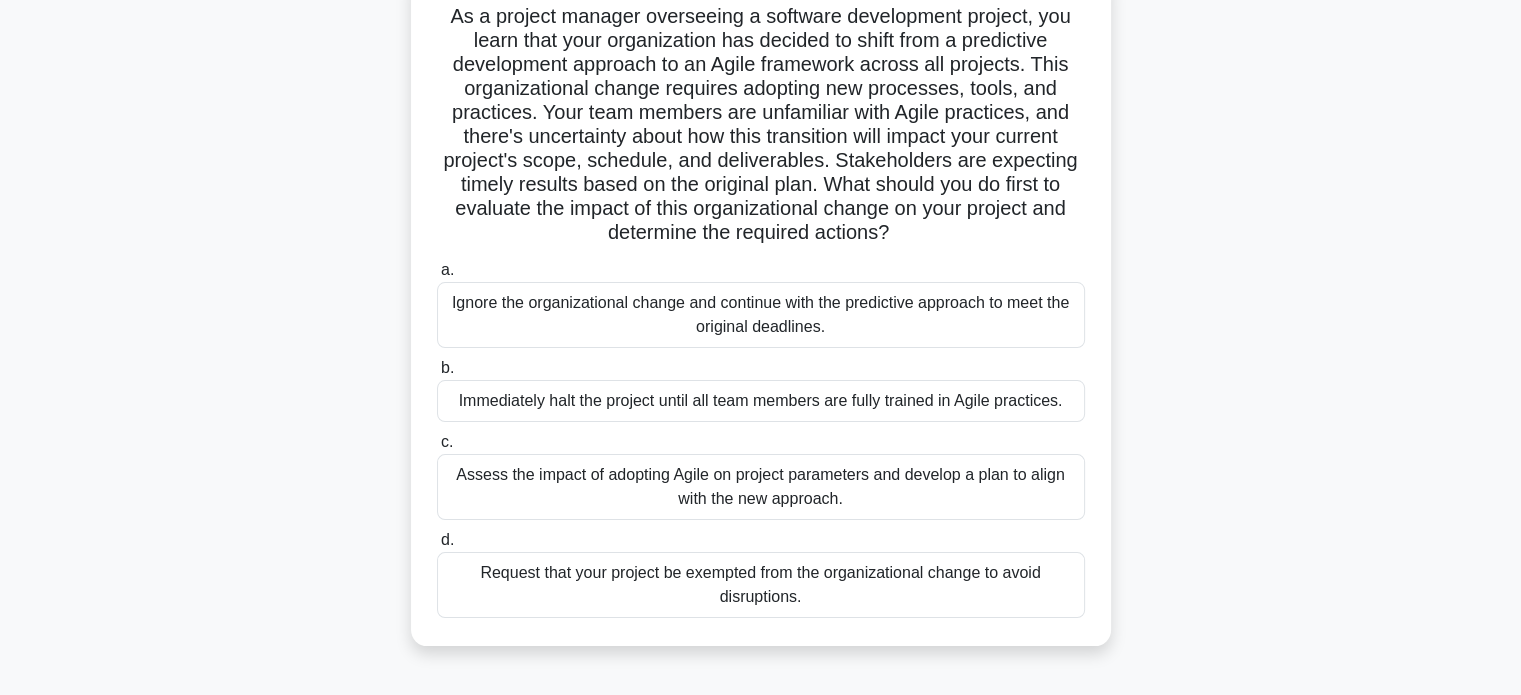 click on "Assess the impact of adopting Agile on project parameters and develop a plan to align with the new approach." at bounding box center [761, 487] 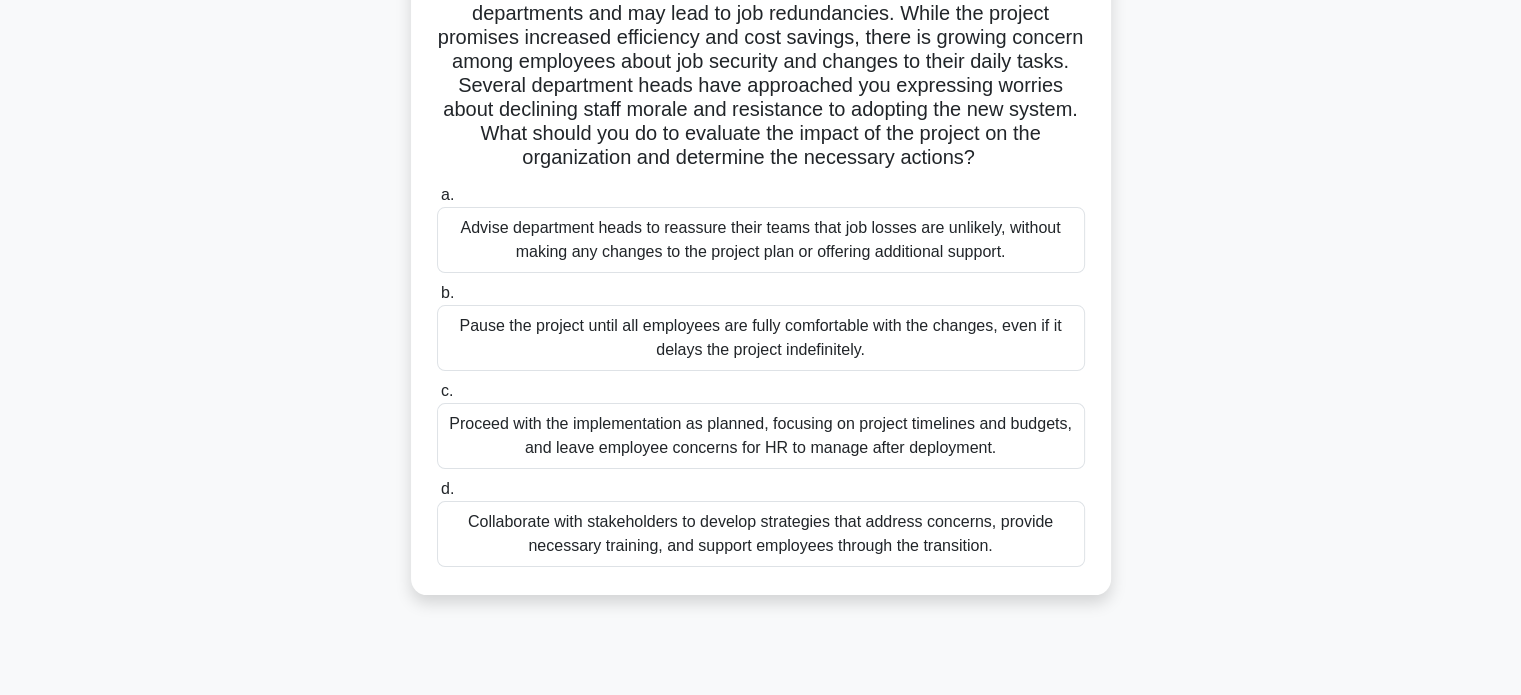 scroll, scrollTop: 234, scrollLeft: 0, axis: vertical 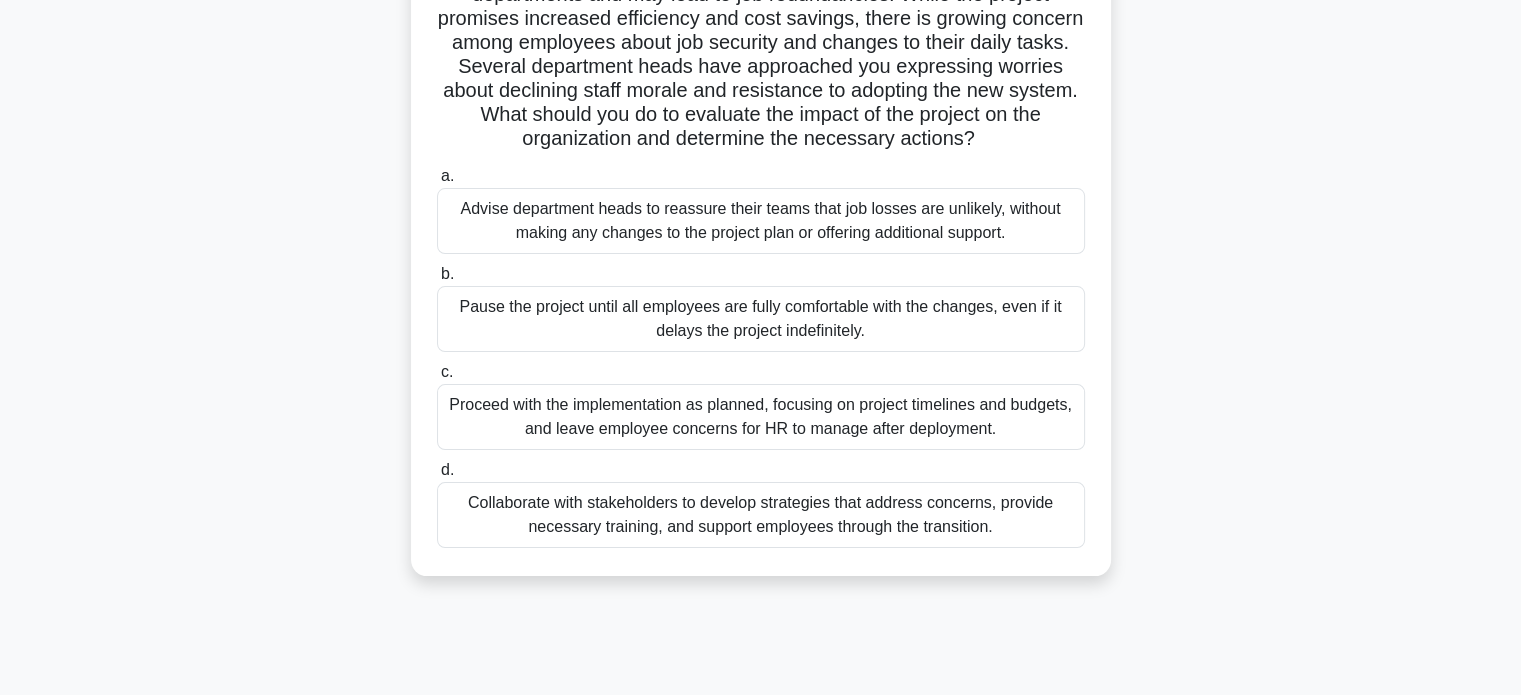 click on "Collaborate with stakeholders to develop strategies that address concerns, provide necessary training, and support employees through the transition." at bounding box center [761, 515] 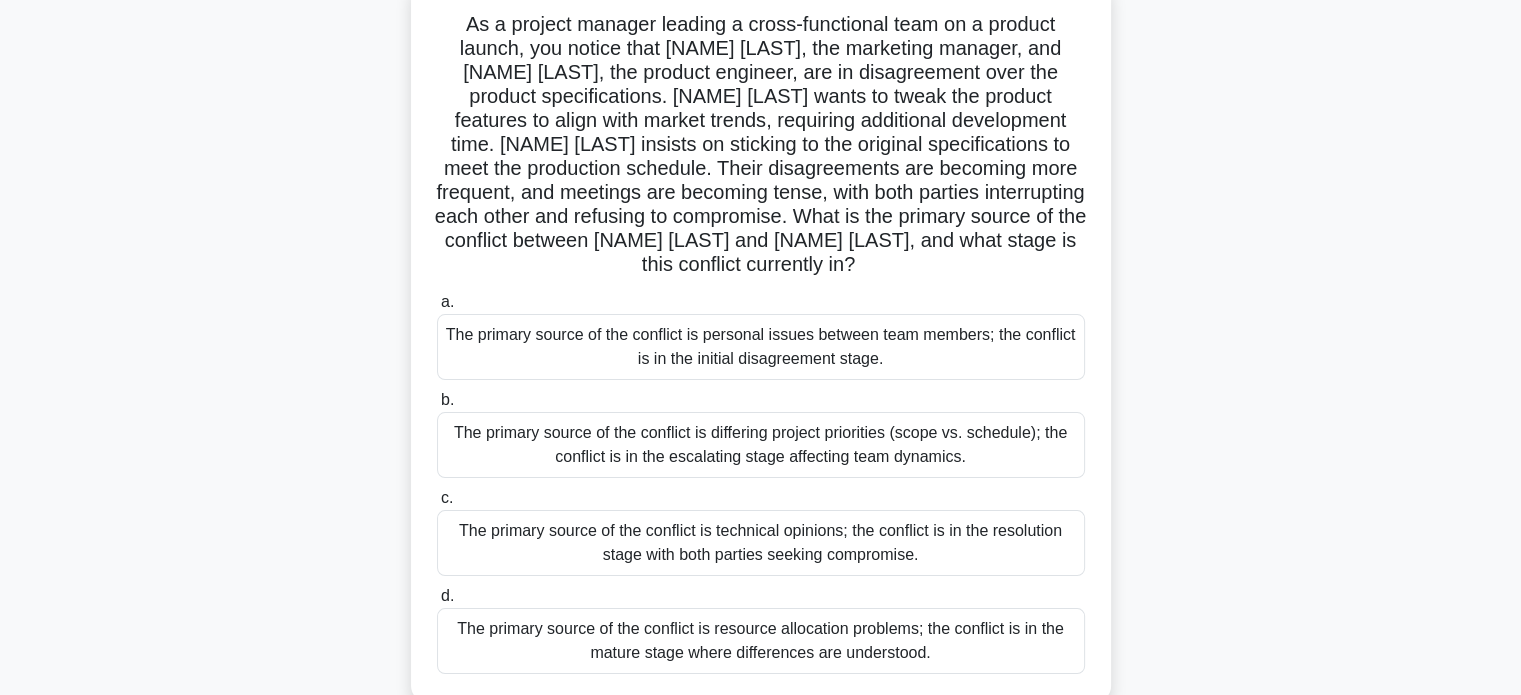 scroll, scrollTop: 131, scrollLeft: 0, axis: vertical 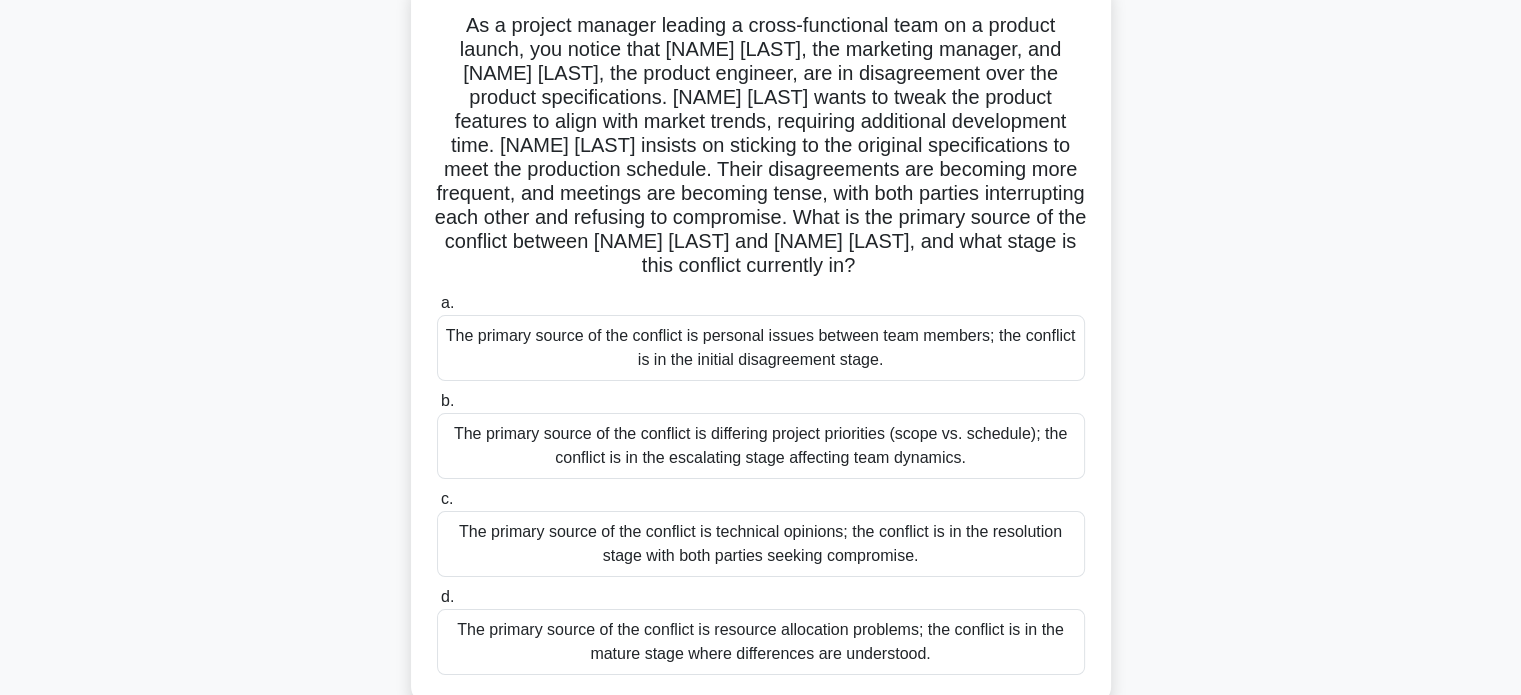 click on "The primary source of the conflict is differing project priorities (scope vs. schedule); the conflict is in the escalating stage affecting team dynamics." at bounding box center (761, 446) 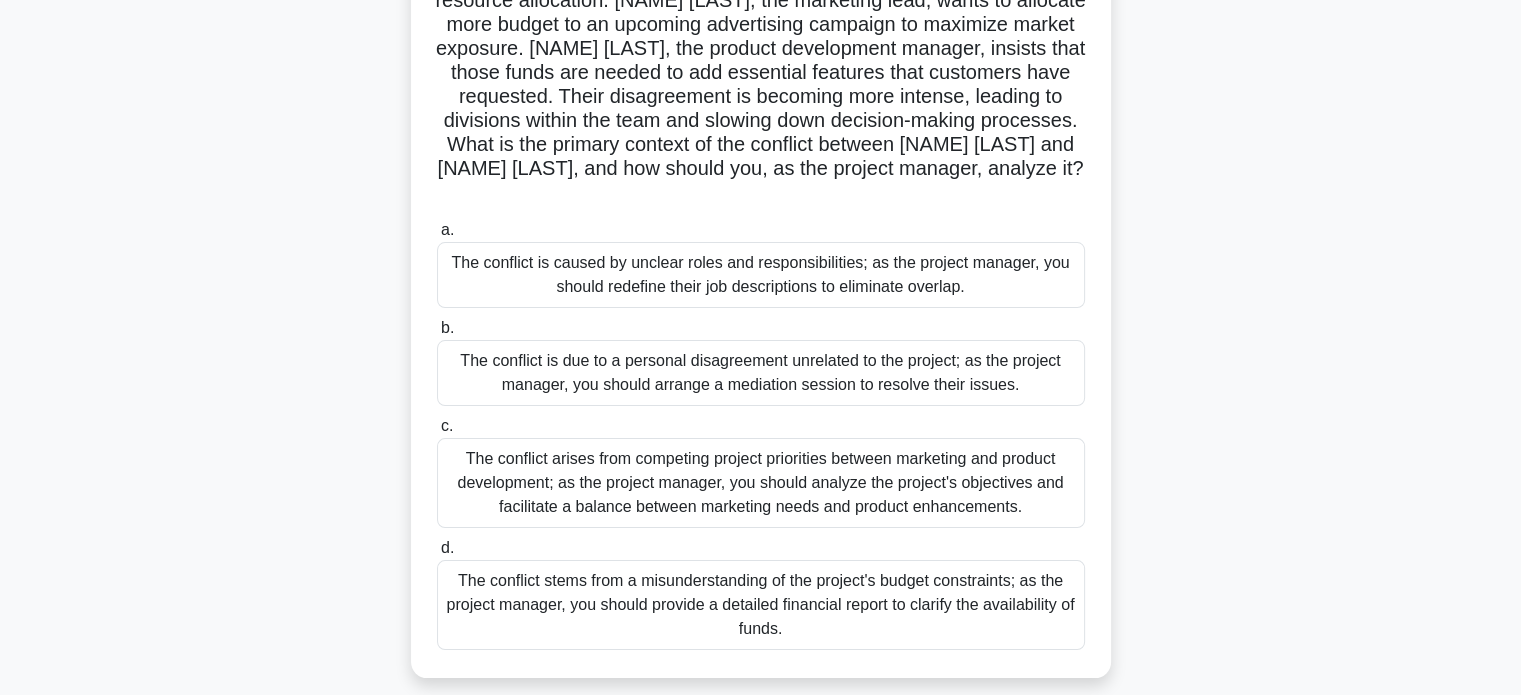 scroll, scrollTop: 204, scrollLeft: 0, axis: vertical 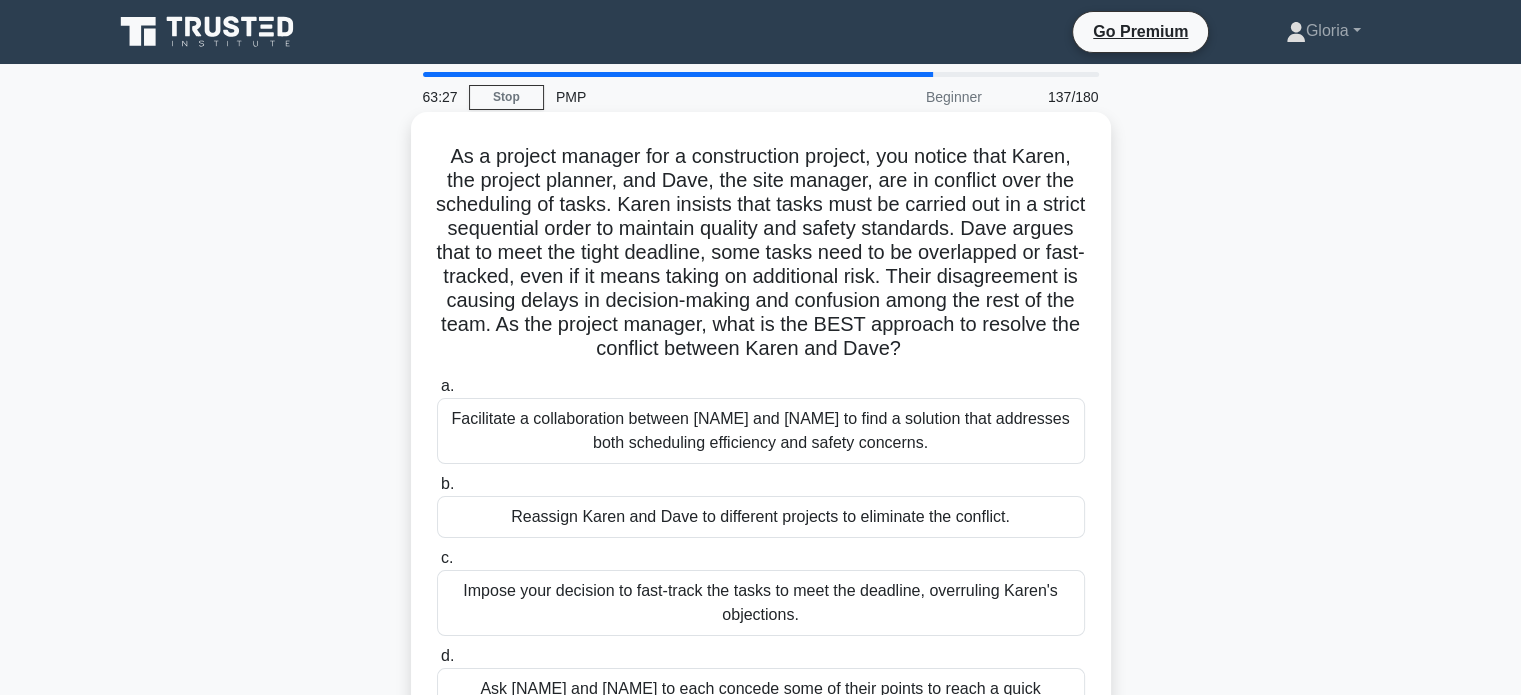 click on "Facilitate a collaboration between [NAME] and [NAME] to find a solution that addresses both scheduling efficiency and safety concerns." at bounding box center (761, 431) 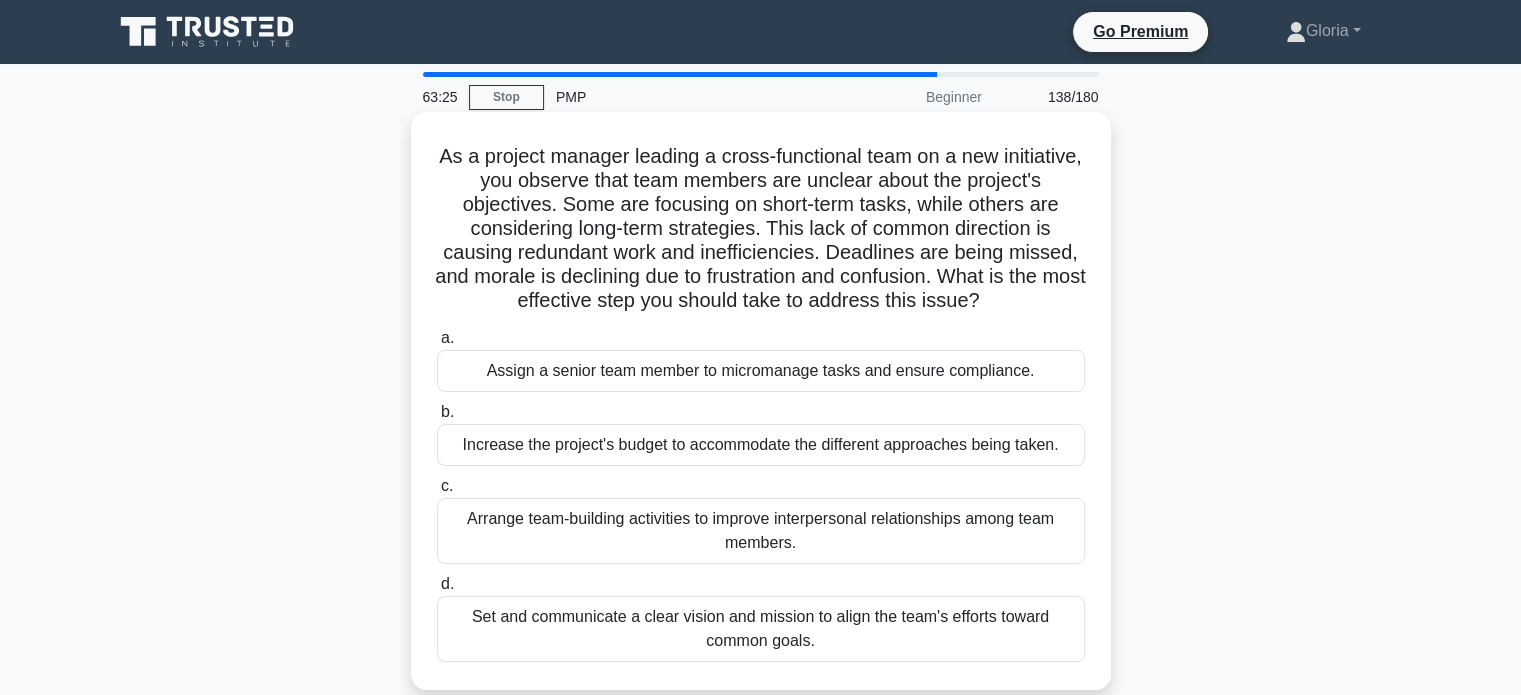 scroll, scrollTop: 70, scrollLeft: 0, axis: vertical 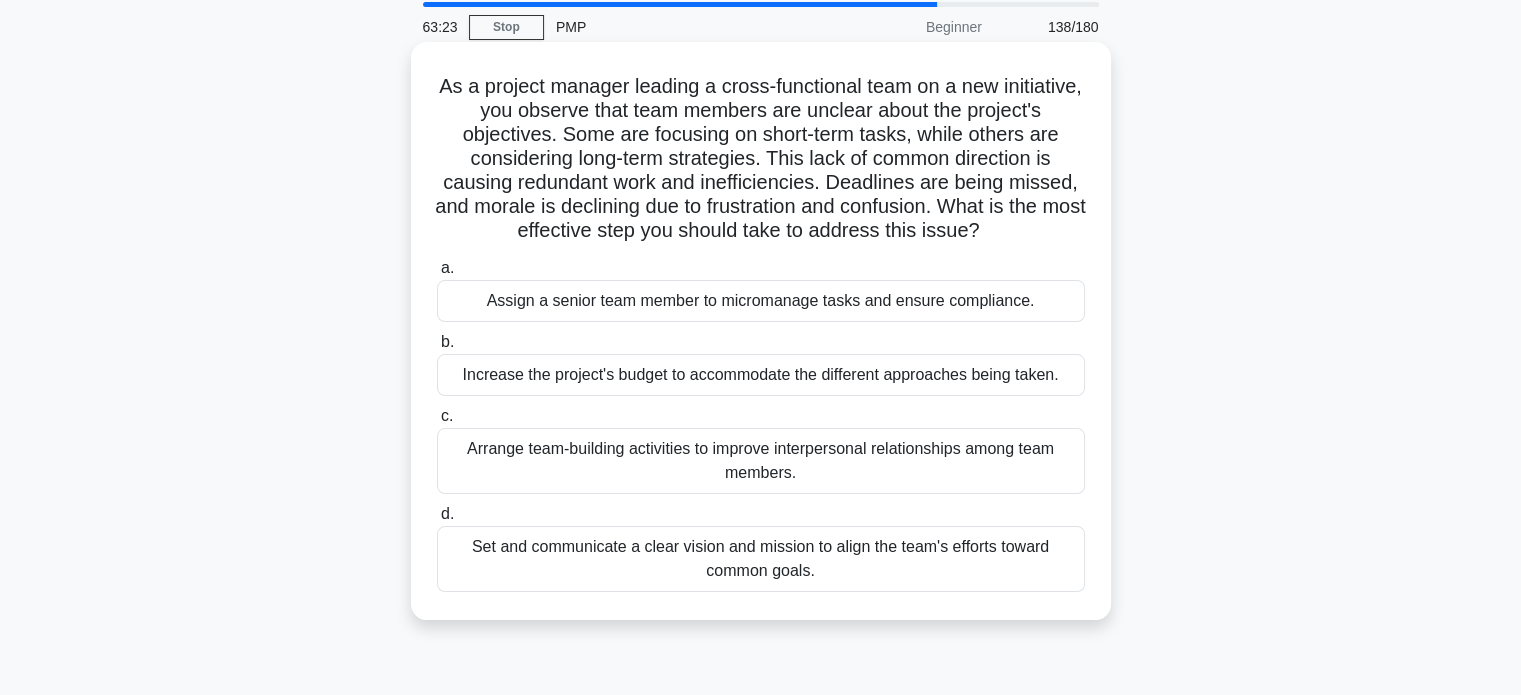 click on "Set and communicate a clear vision and mission to align the team's efforts toward common goals." at bounding box center (761, 559) 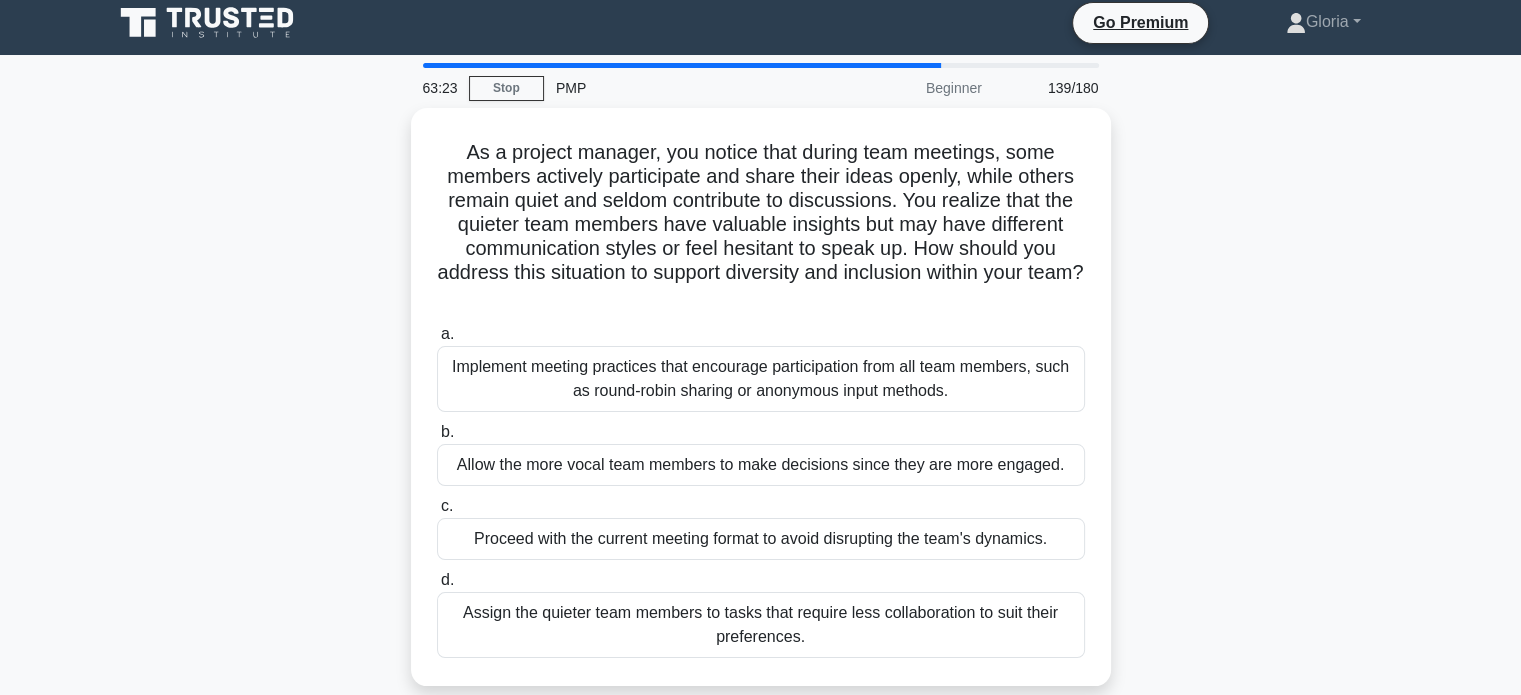 scroll, scrollTop: 0, scrollLeft: 0, axis: both 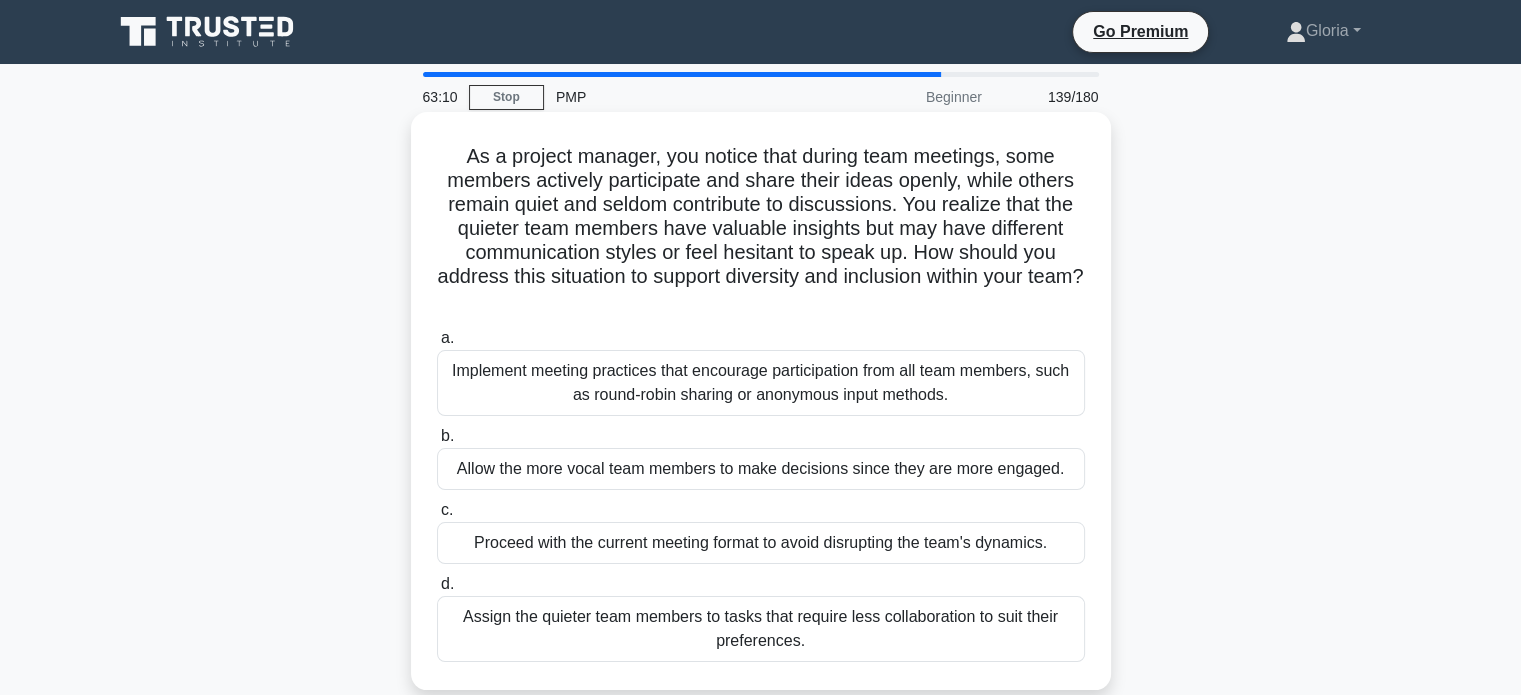 click on "Implement meeting practices that encourage participation from all team members, such as round-robin sharing or anonymous input methods." at bounding box center [761, 383] 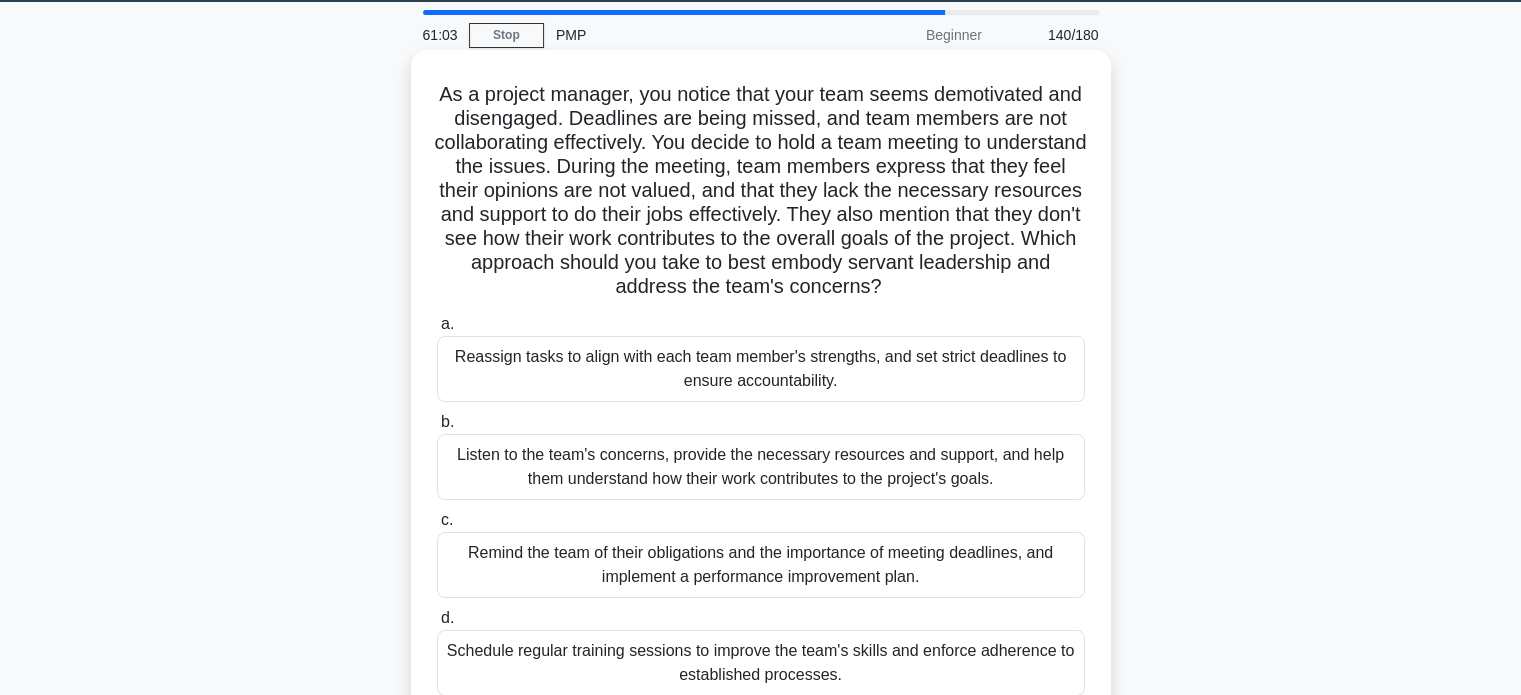 scroll, scrollTop: 128, scrollLeft: 0, axis: vertical 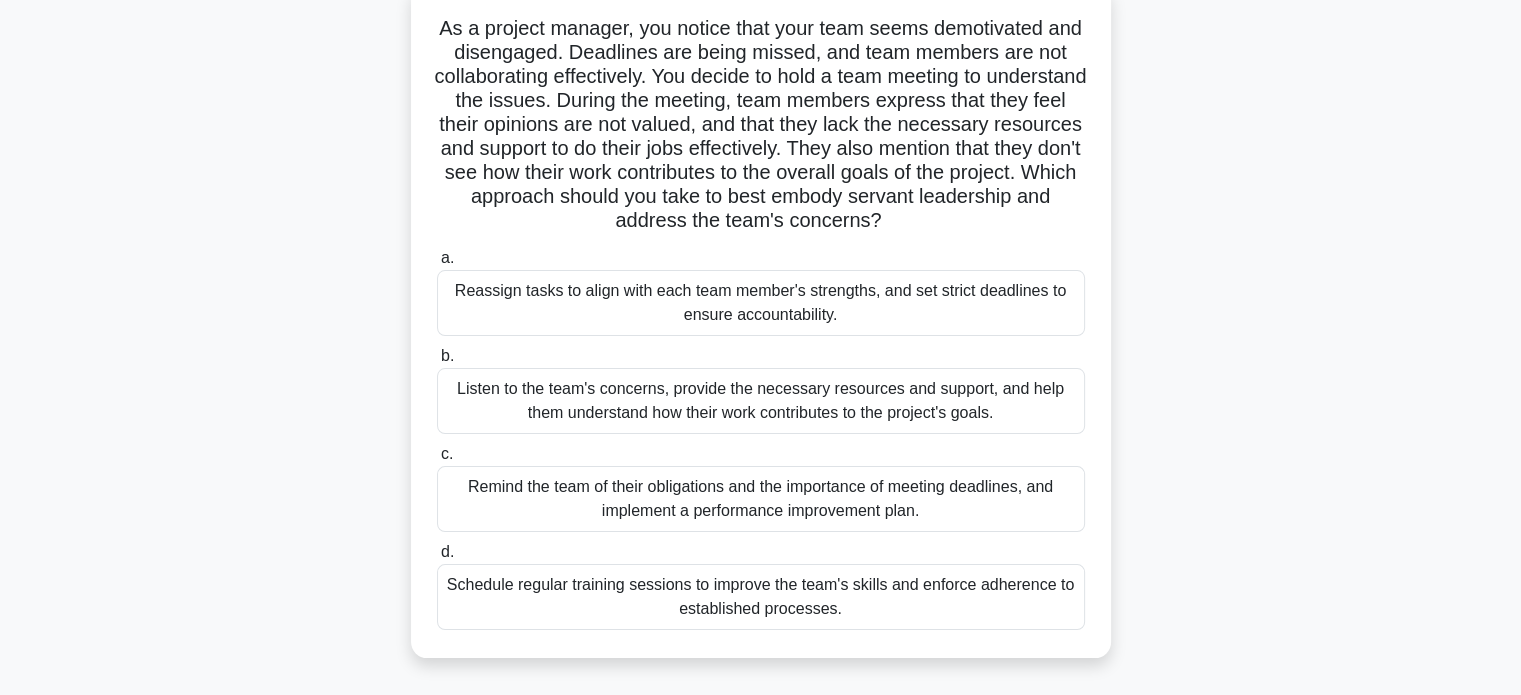 click on "Listen to the team's concerns, provide the necessary resources and support, and help them understand how their work contributes to the project's goals." at bounding box center (761, 401) 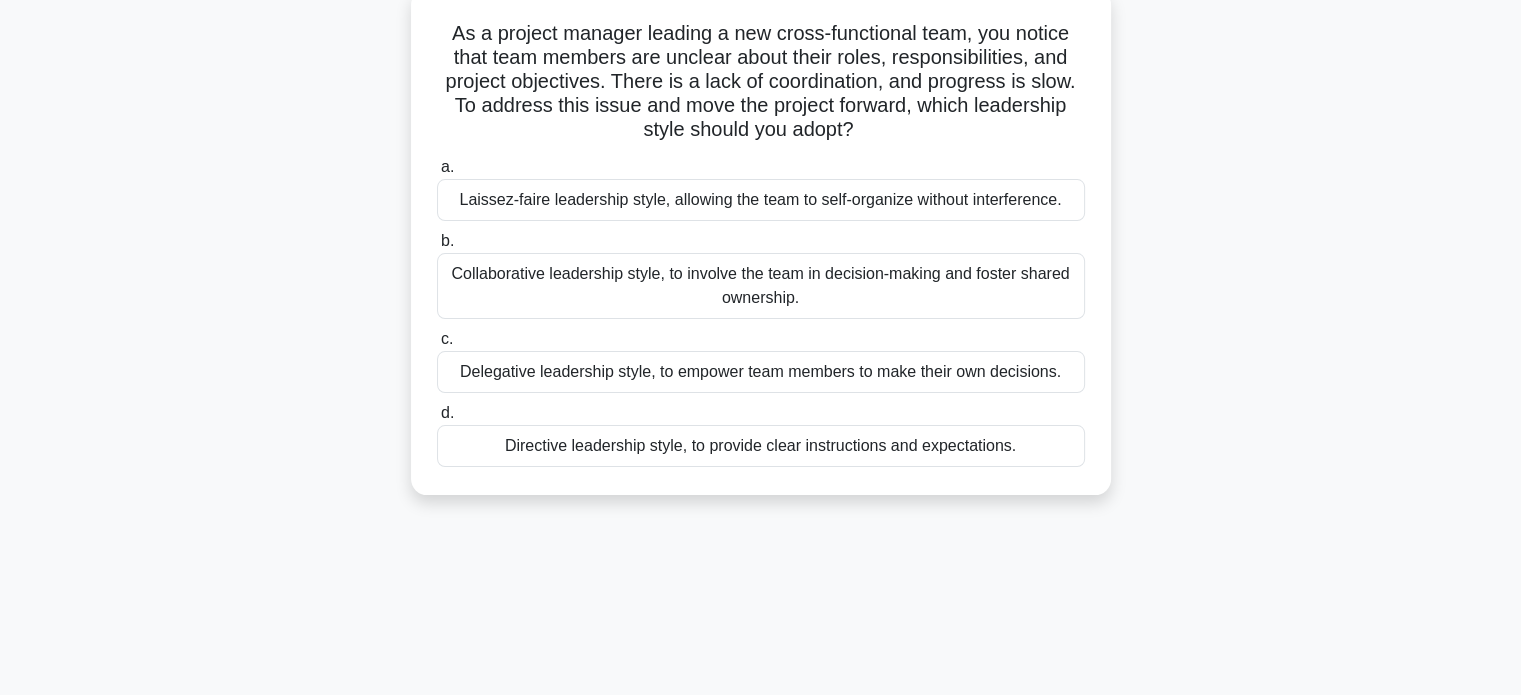 scroll, scrollTop: 0, scrollLeft: 0, axis: both 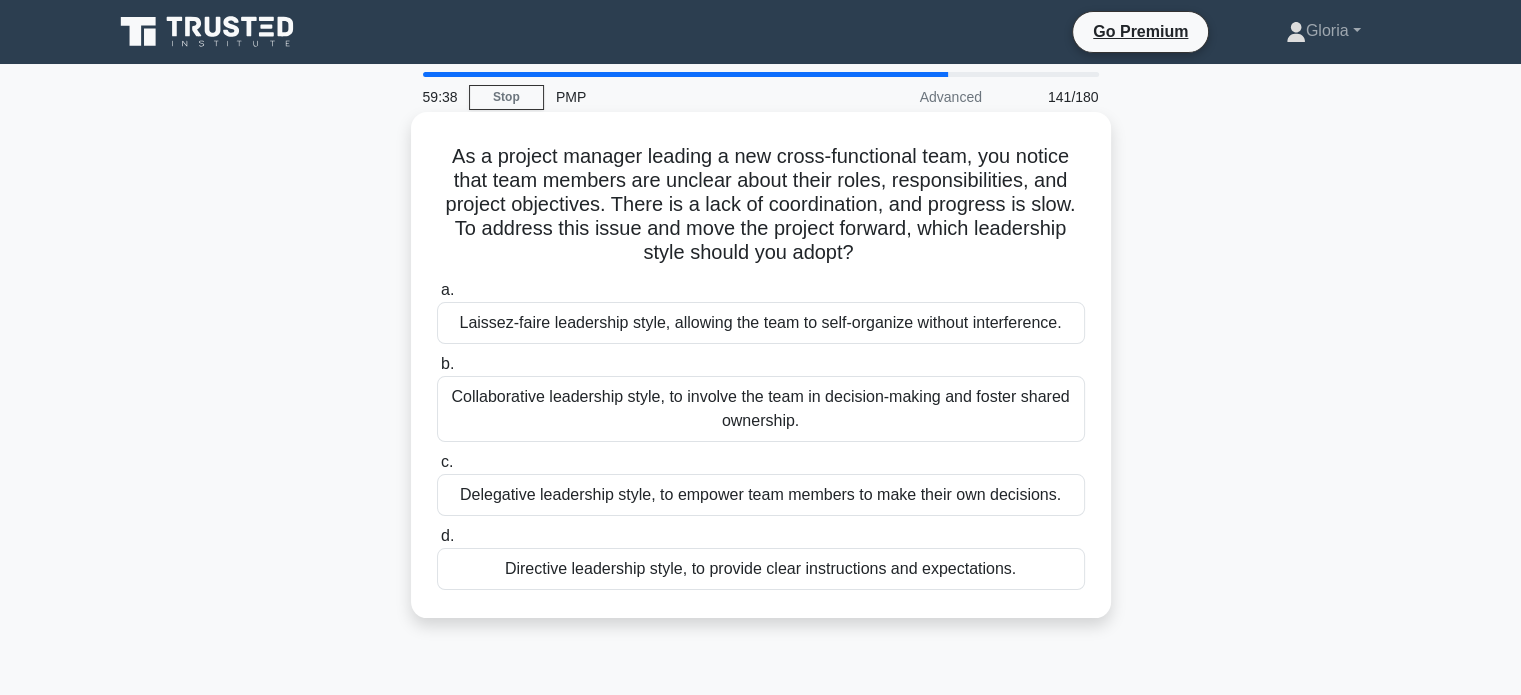 click on "Collaborative leadership style, to involve the team in decision-making and foster shared ownership." at bounding box center (761, 409) 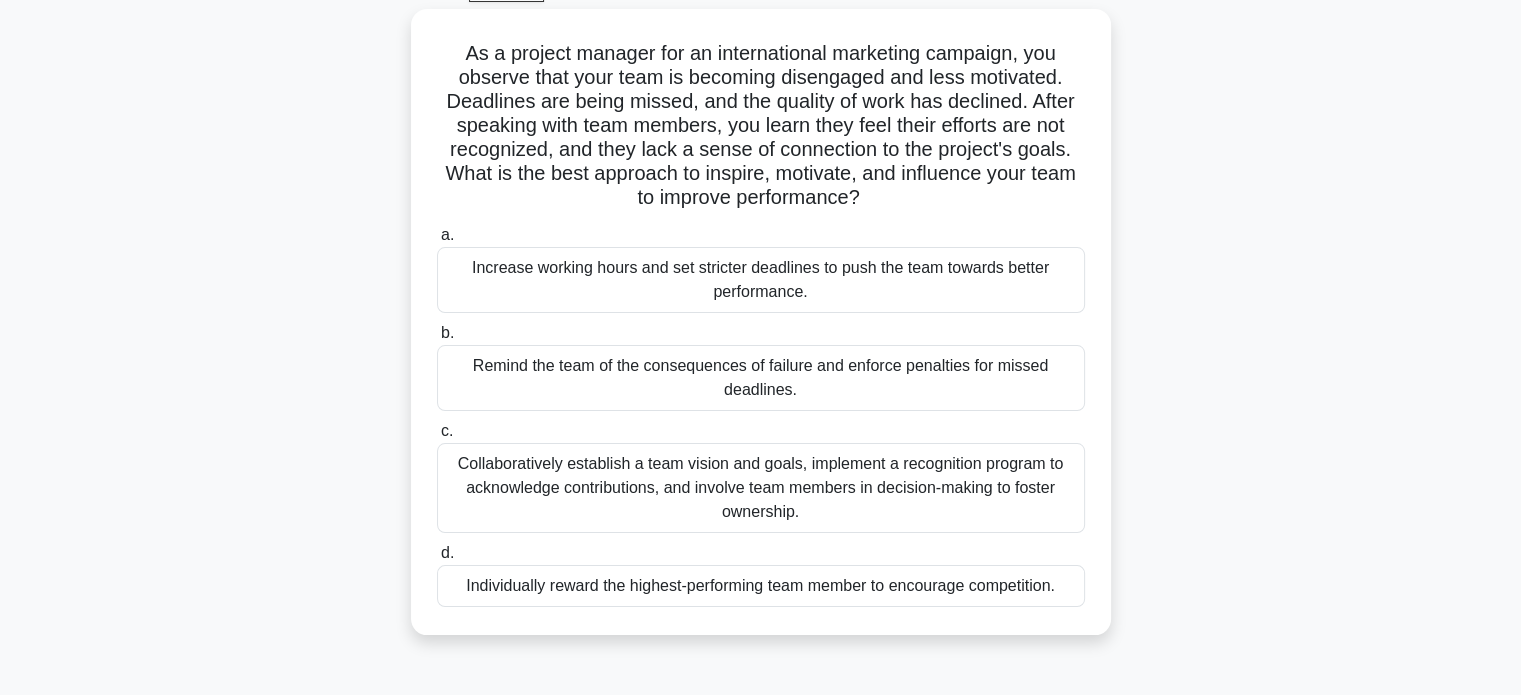 scroll, scrollTop: 111, scrollLeft: 0, axis: vertical 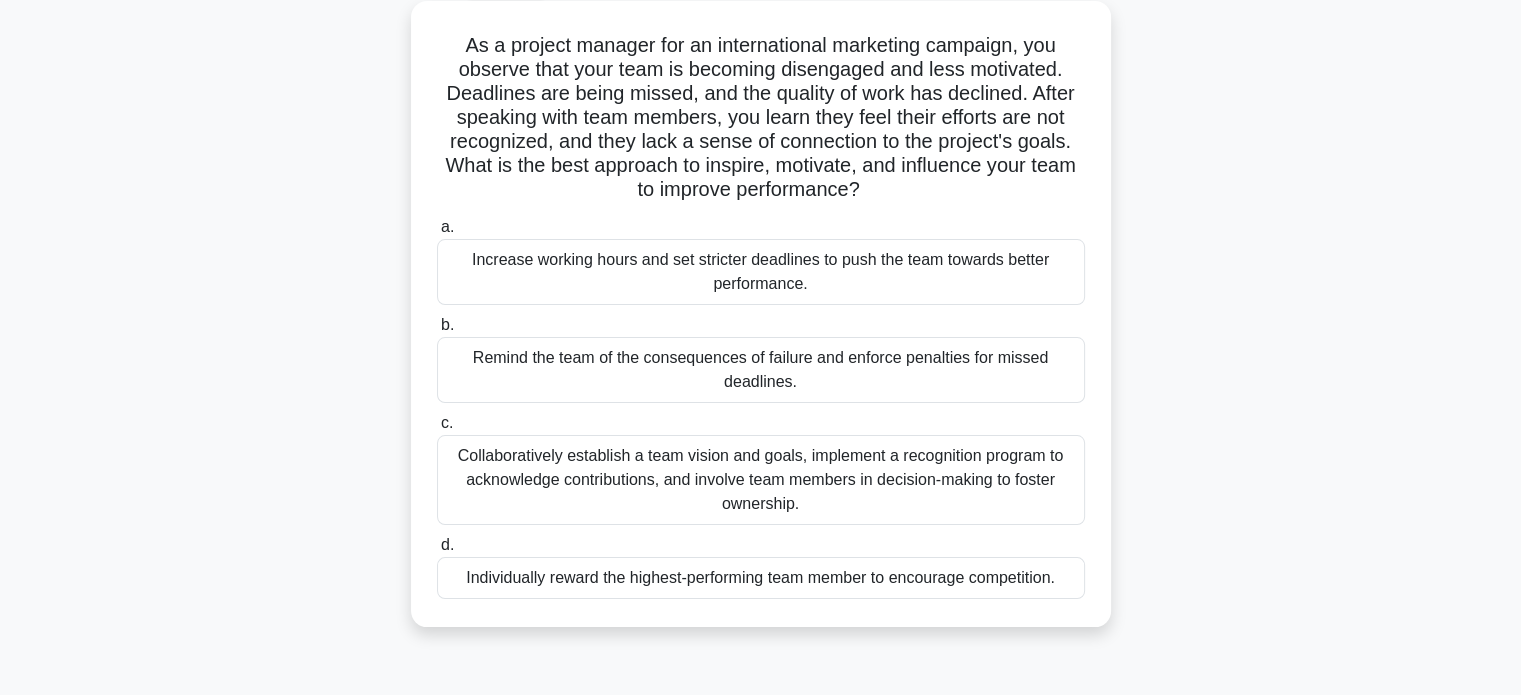 click on "Collaboratively establish a team vision and goals, implement a recognition program to acknowledge contributions, and involve team members in decision-making to foster ownership." at bounding box center [761, 480] 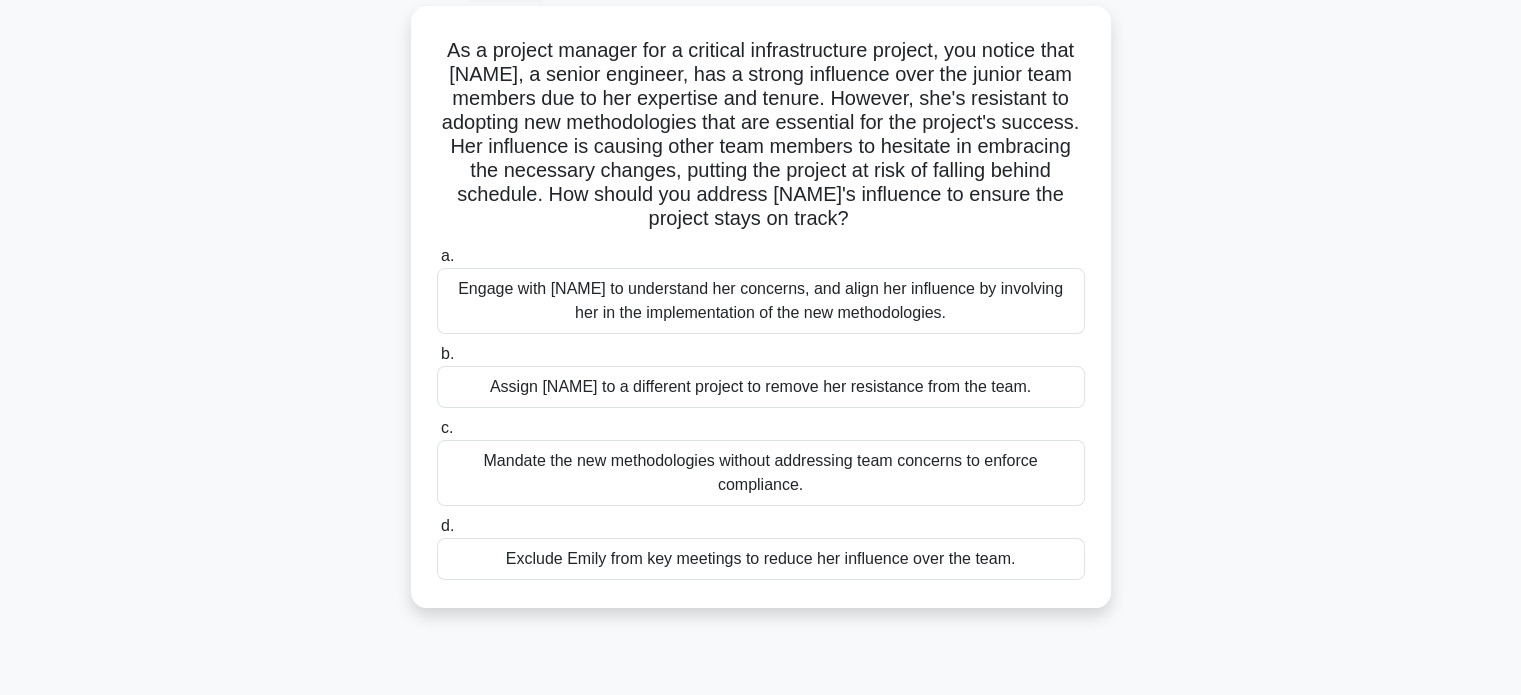 scroll, scrollTop: 0, scrollLeft: 0, axis: both 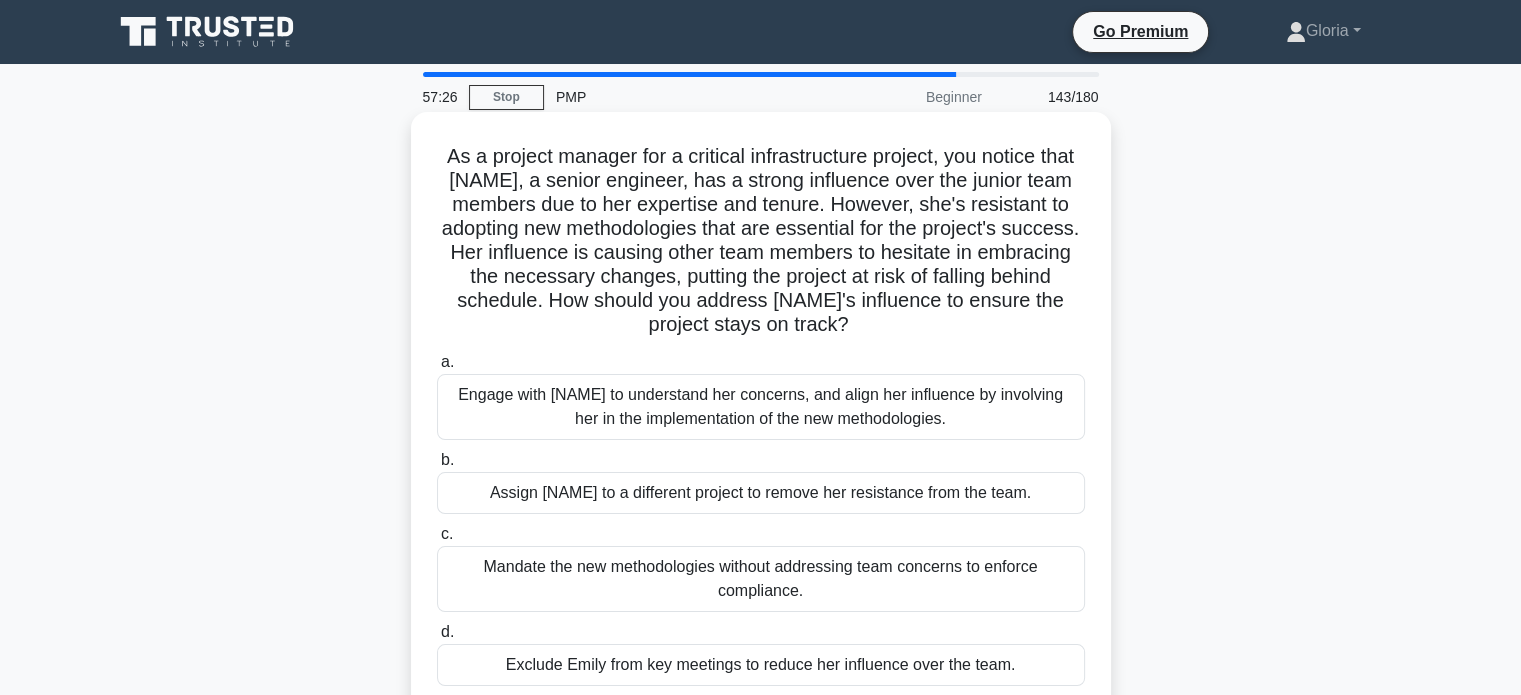 click on "Engage with [NAME] to understand her concerns, and align her influence by involving her in the implementation of the new methodologies." at bounding box center (761, 407) 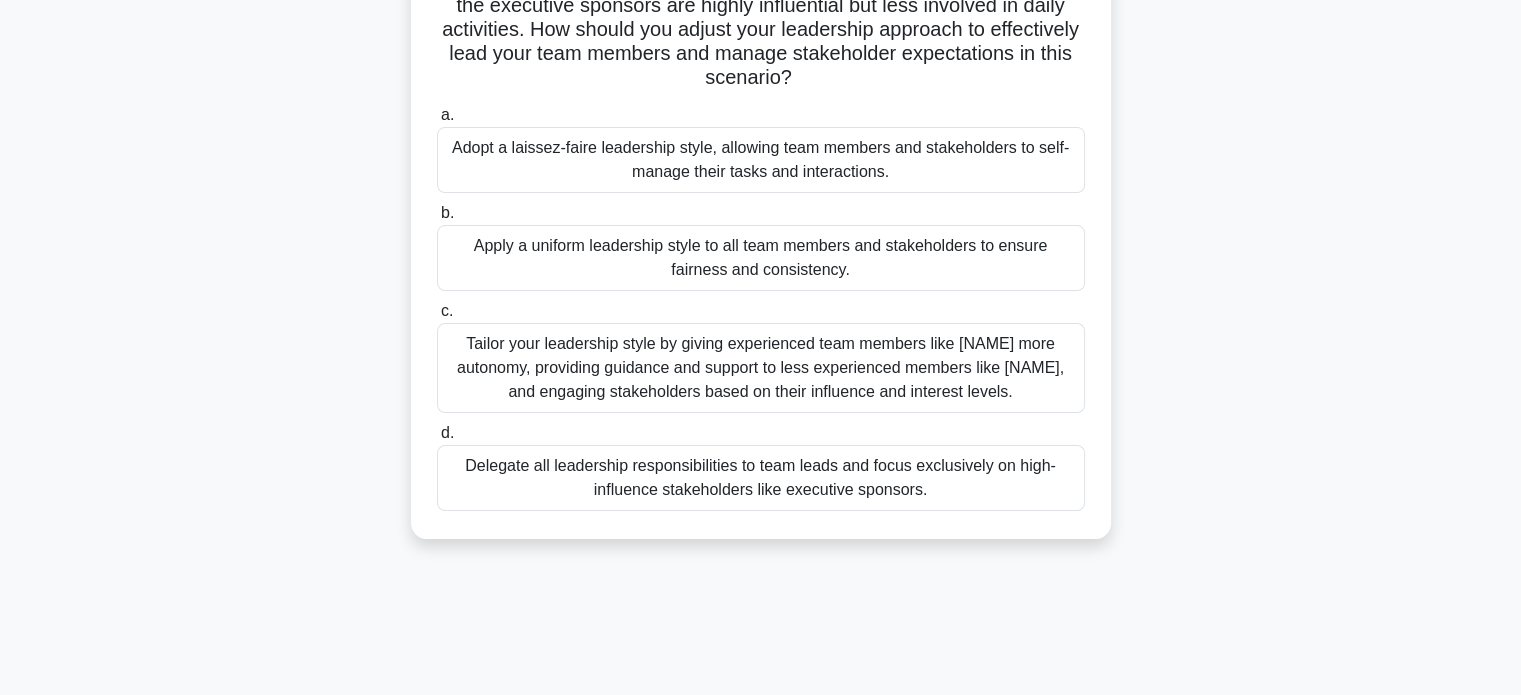 scroll, scrollTop: 330, scrollLeft: 0, axis: vertical 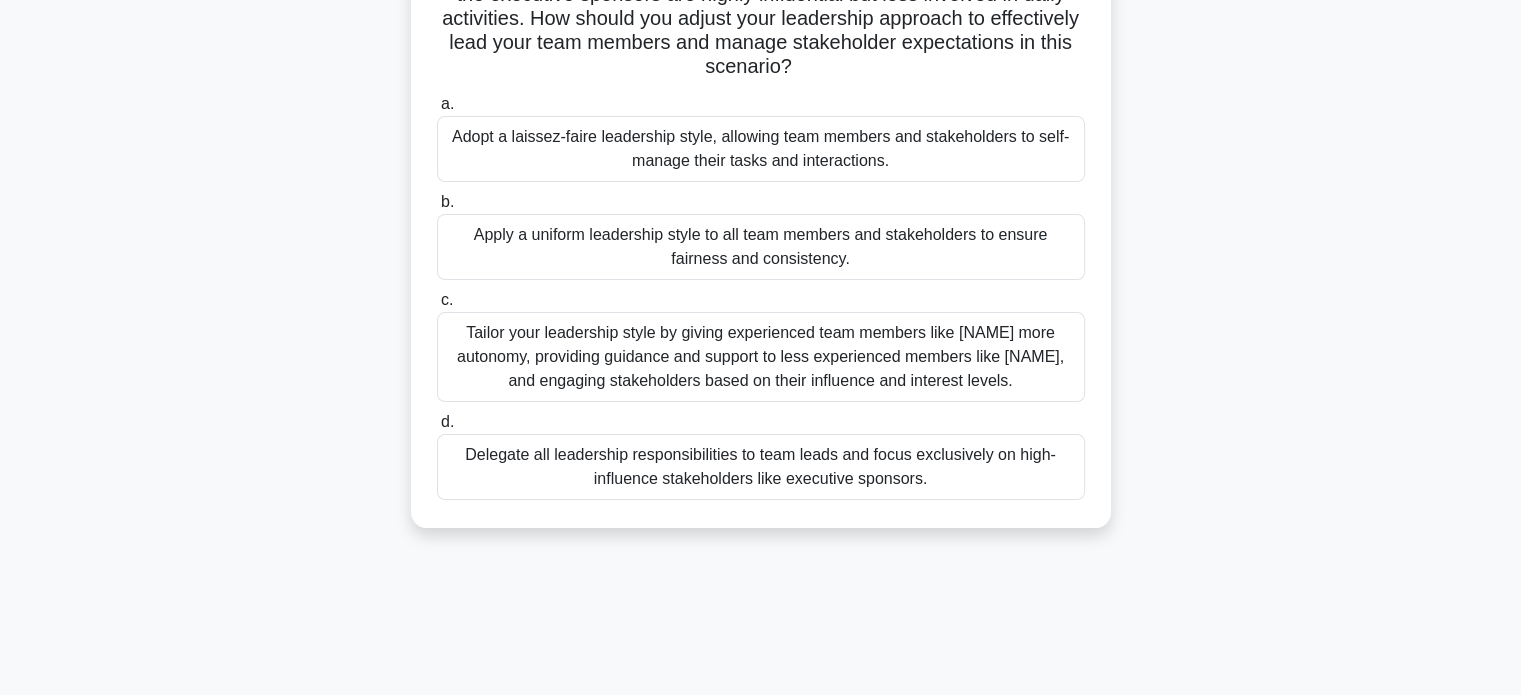 click on "Tailor your leadership style by giving experienced team members like [NAME] more autonomy, providing guidance and support to less experienced members like [NAME], and engaging stakeholders based on their influence and interest levels." at bounding box center [761, 357] 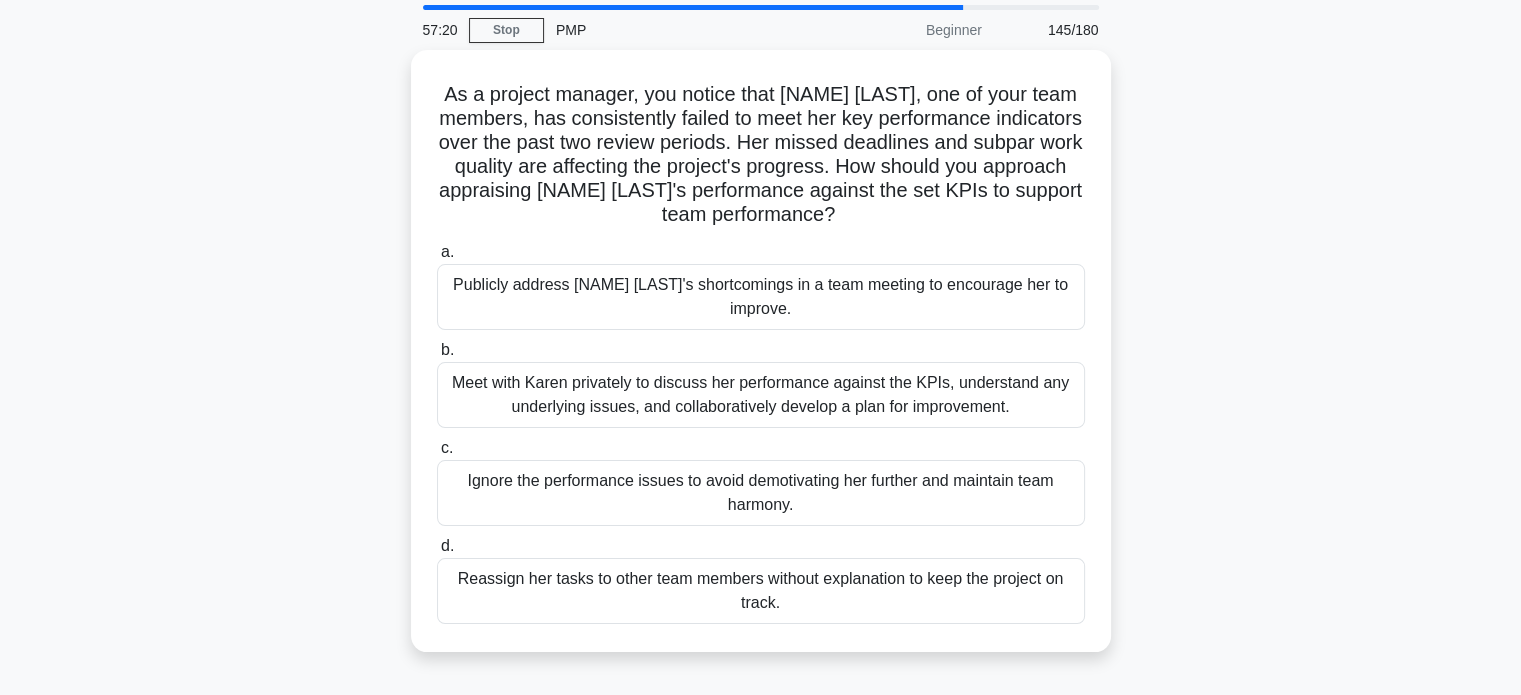 scroll, scrollTop: 0, scrollLeft: 0, axis: both 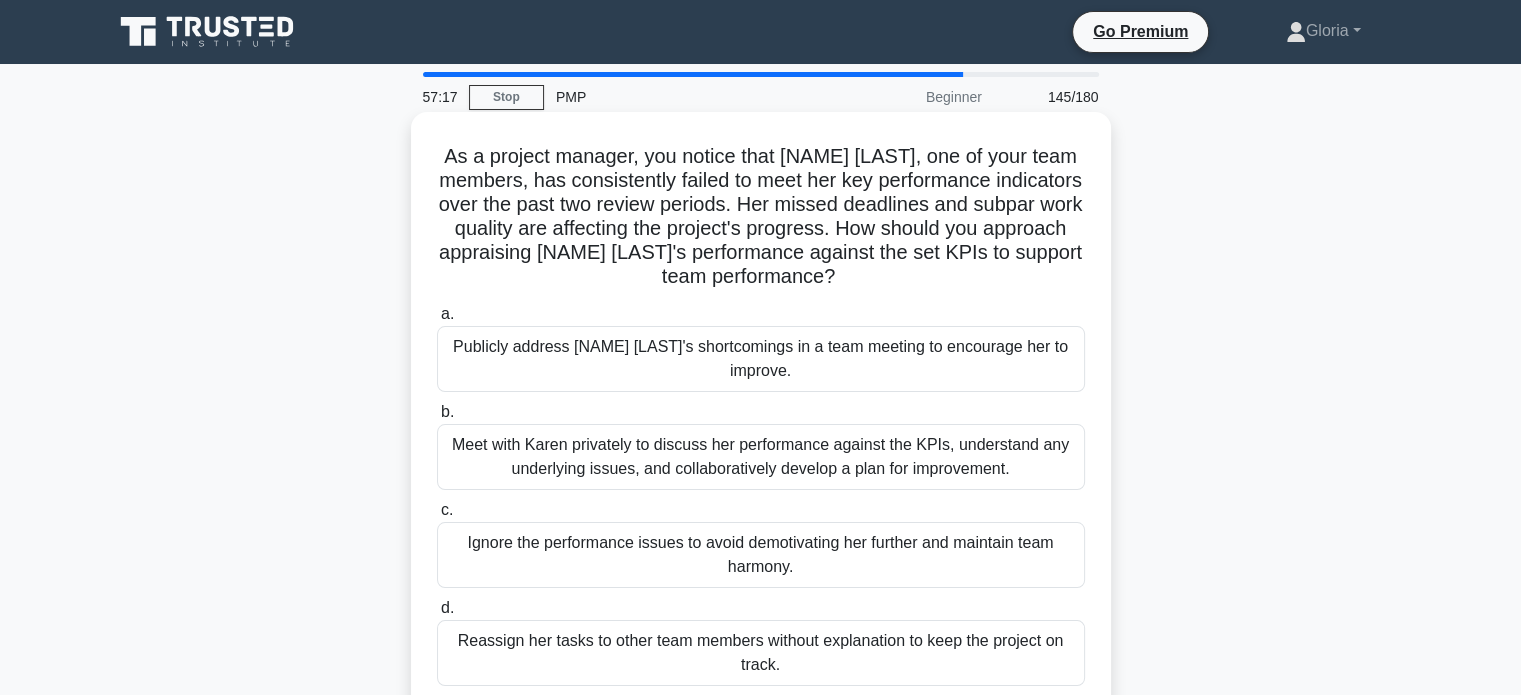 click on "Meet with Karen privately to discuss her performance against the KPIs, understand any underlying issues, and collaboratively develop a plan for improvement." at bounding box center [761, 457] 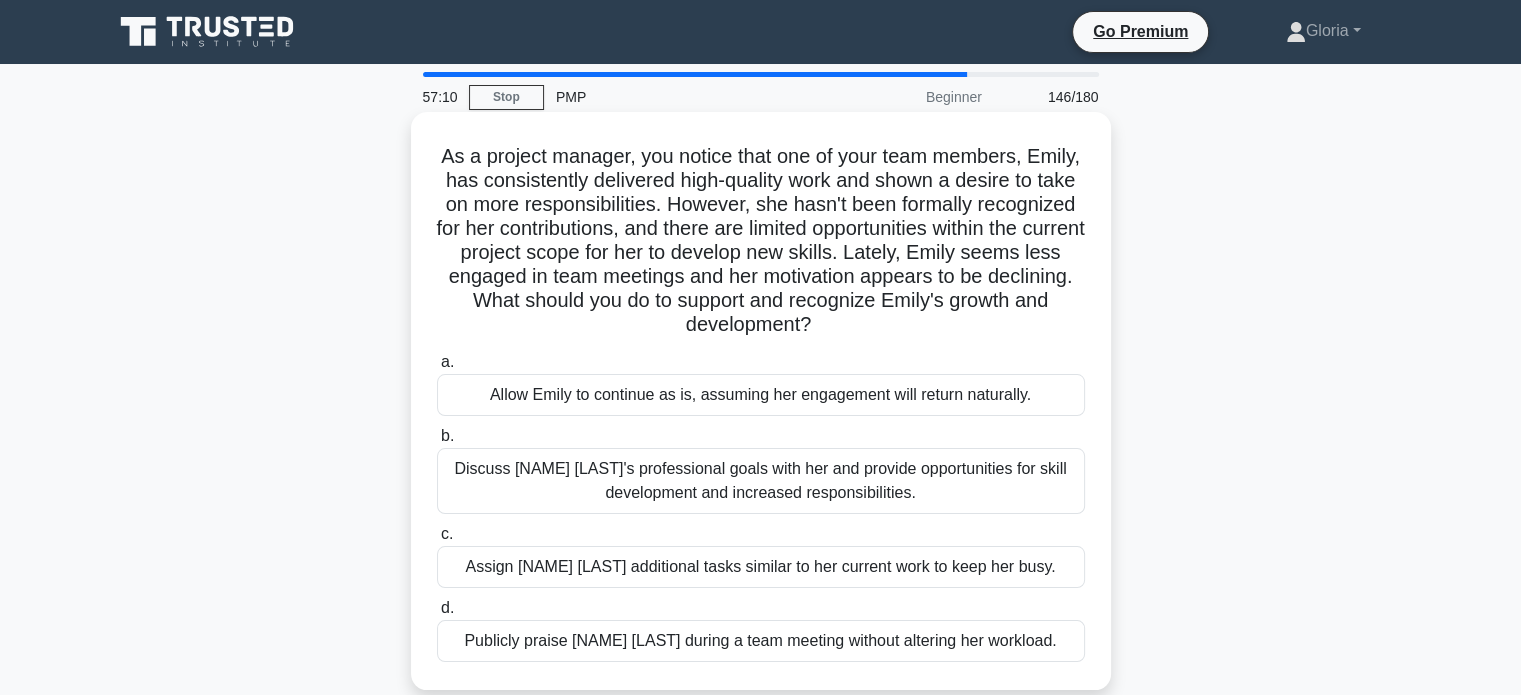 click on "Discuss [NAME] [LAST]'s professional goals with her and provide opportunities for skill development and increased responsibilities." at bounding box center [761, 481] 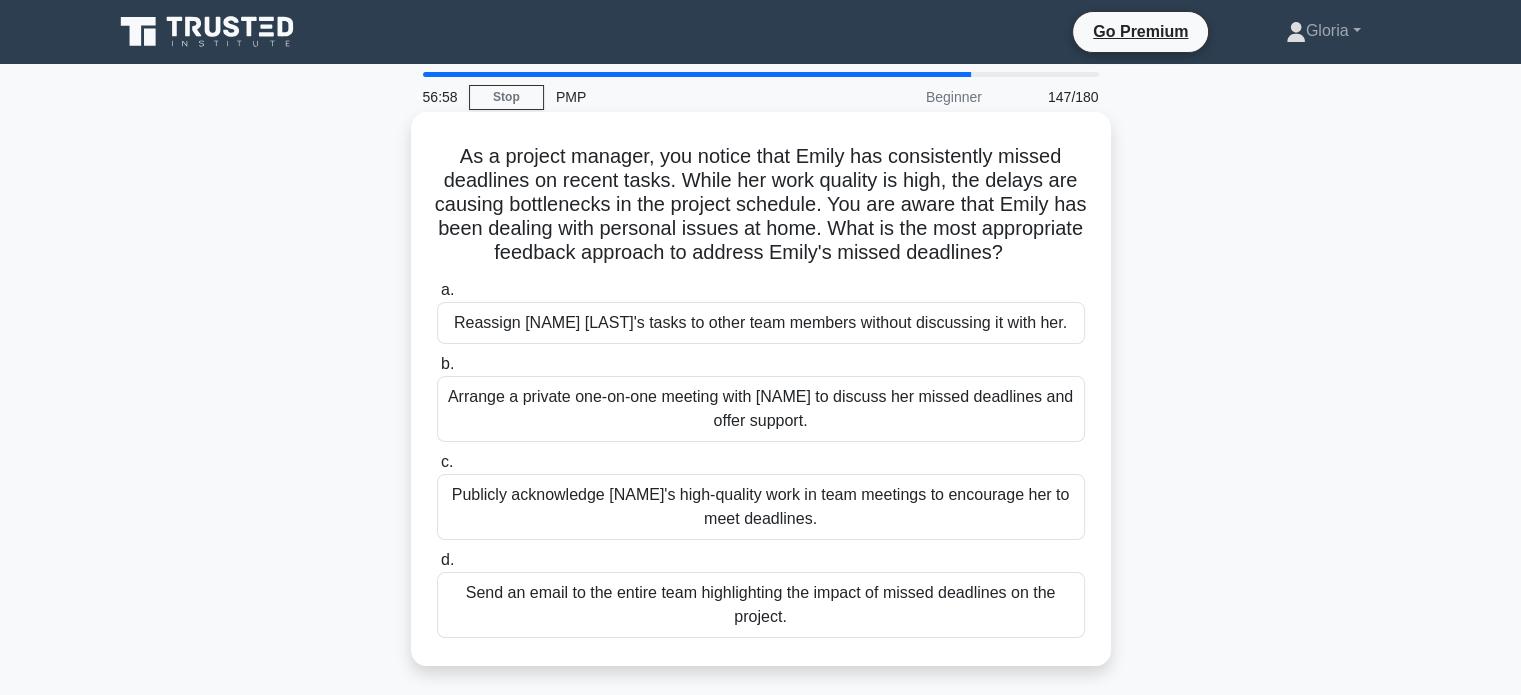 click on "Arrange a private one-on-one meeting with [NAME] to discuss her missed deadlines and offer support." at bounding box center [761, 409] 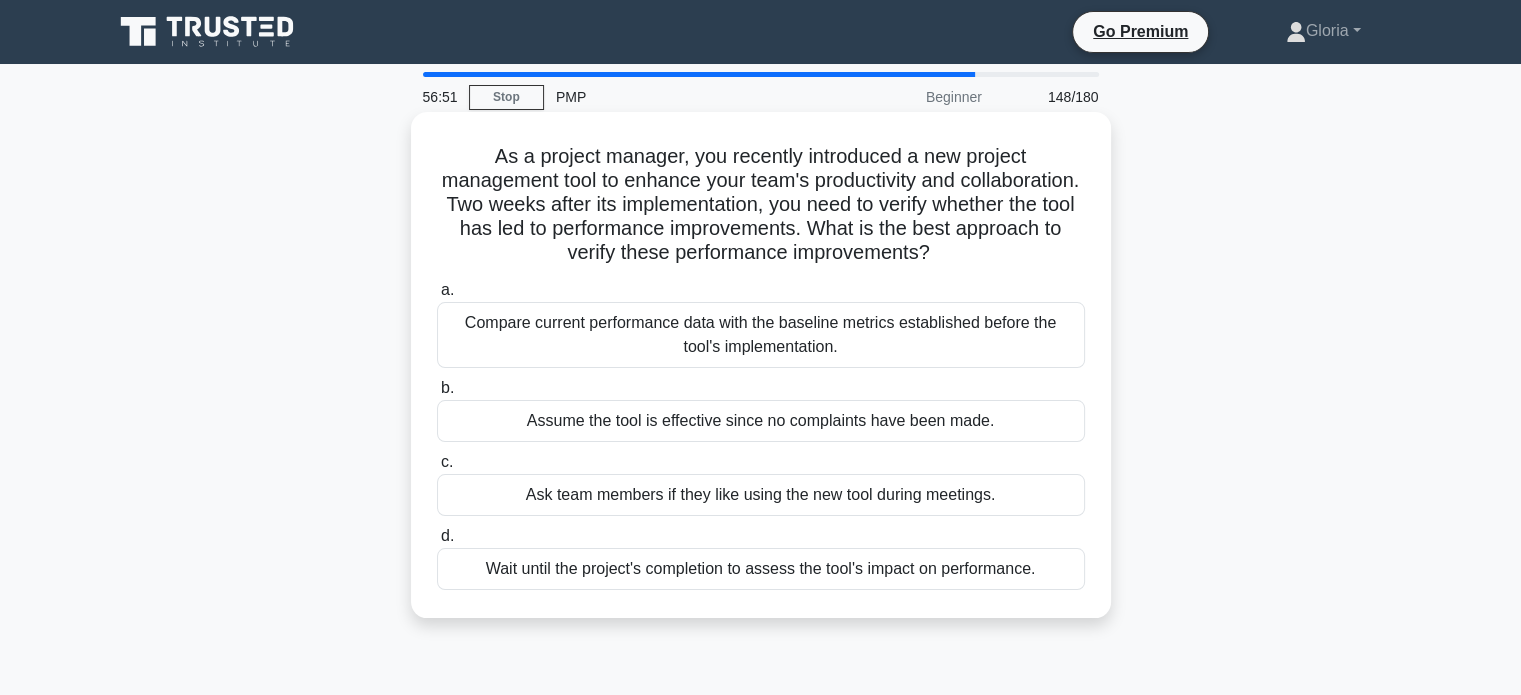 click on "Compare current performance data with the baseline metrics established before the tool's implementation." at bounding box center [761, 335] 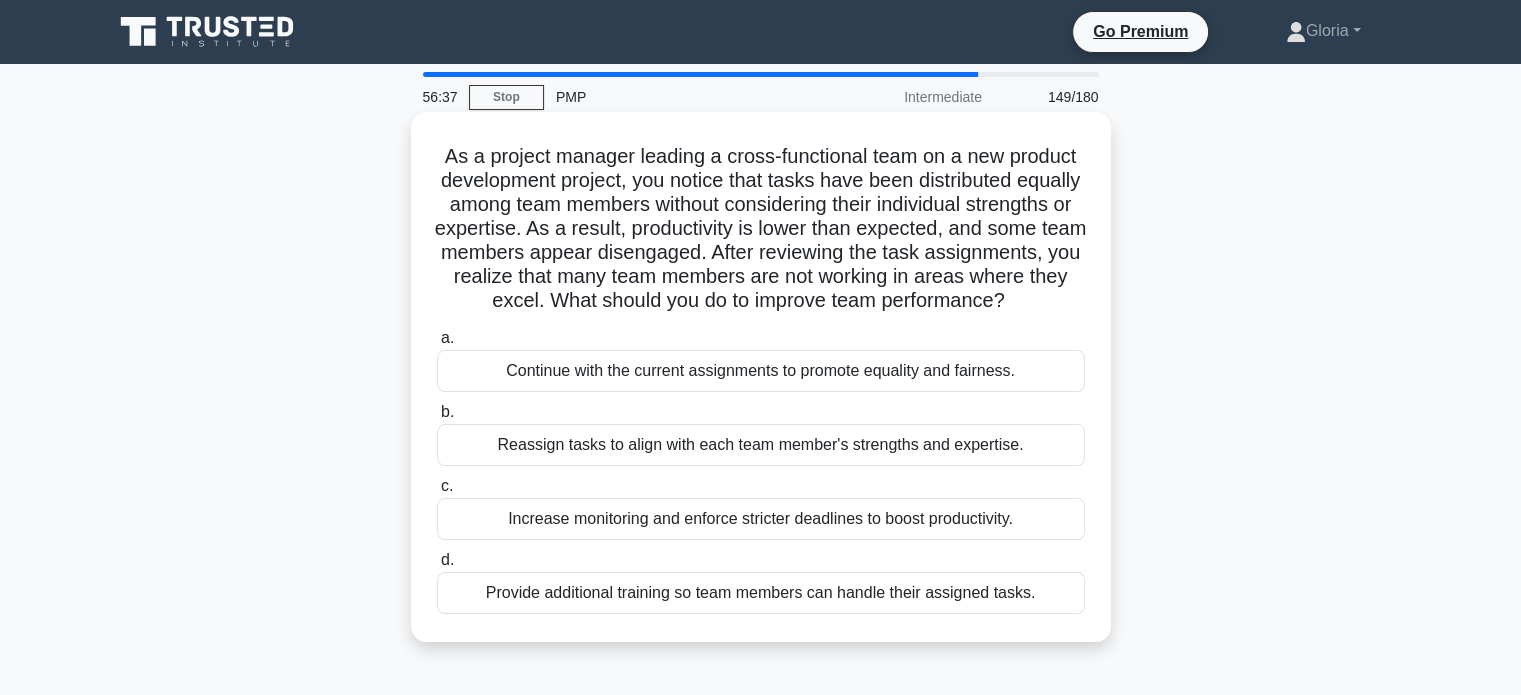 click on "Provide additional training so team members can handle their assigned tasks." at bounding box center [761, 593] 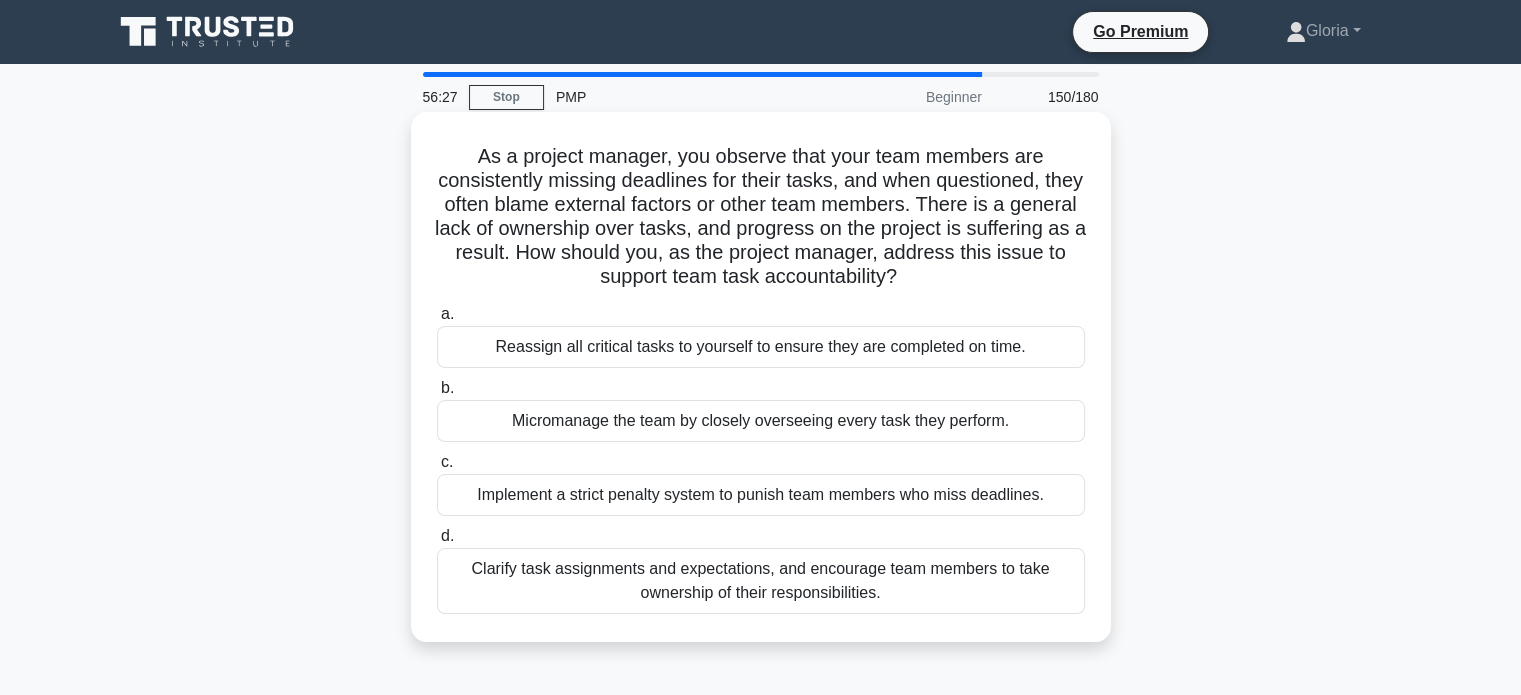 click on "Clarify task assignments and expectations, and encourage team members to take ownership of their responsibilities." at bounding box center [761, 581] 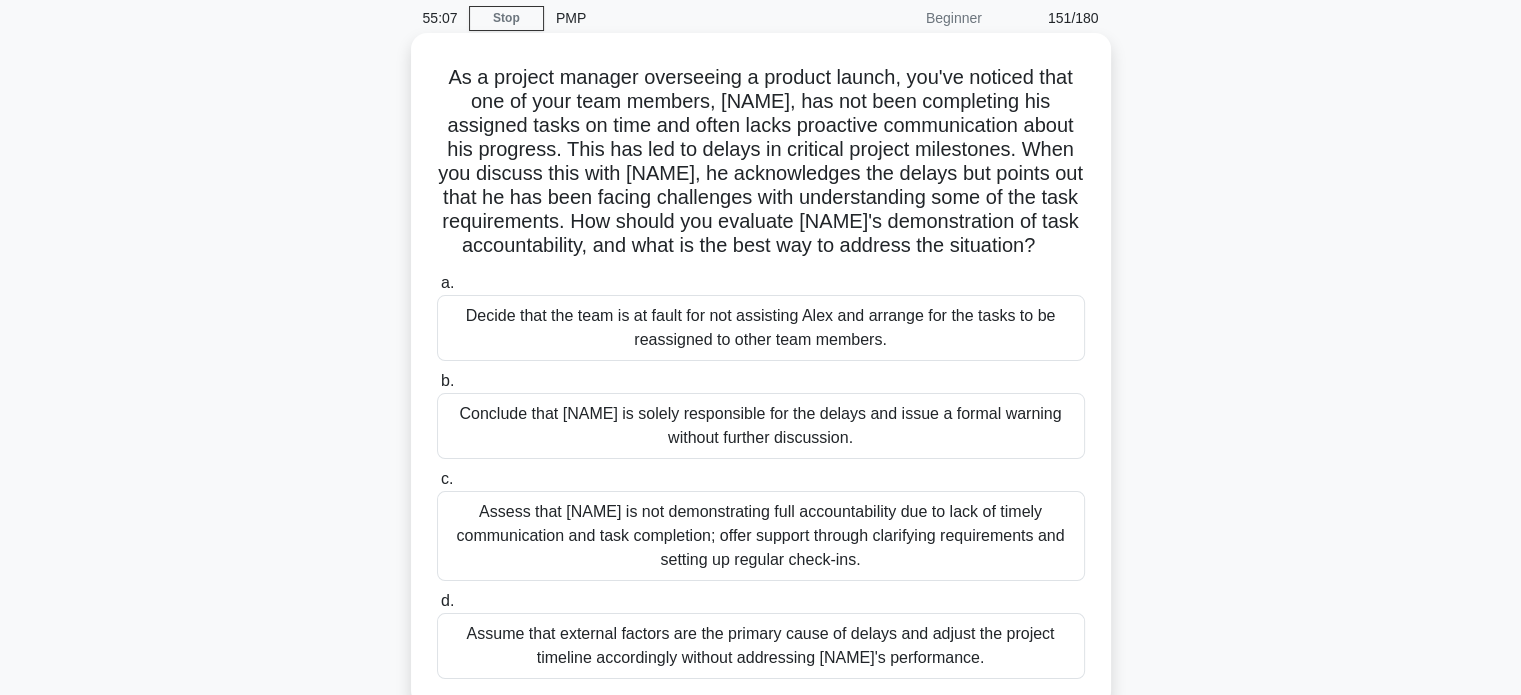 scroll, scrollTop: 82, scrollLeft: 0, axis: vertical 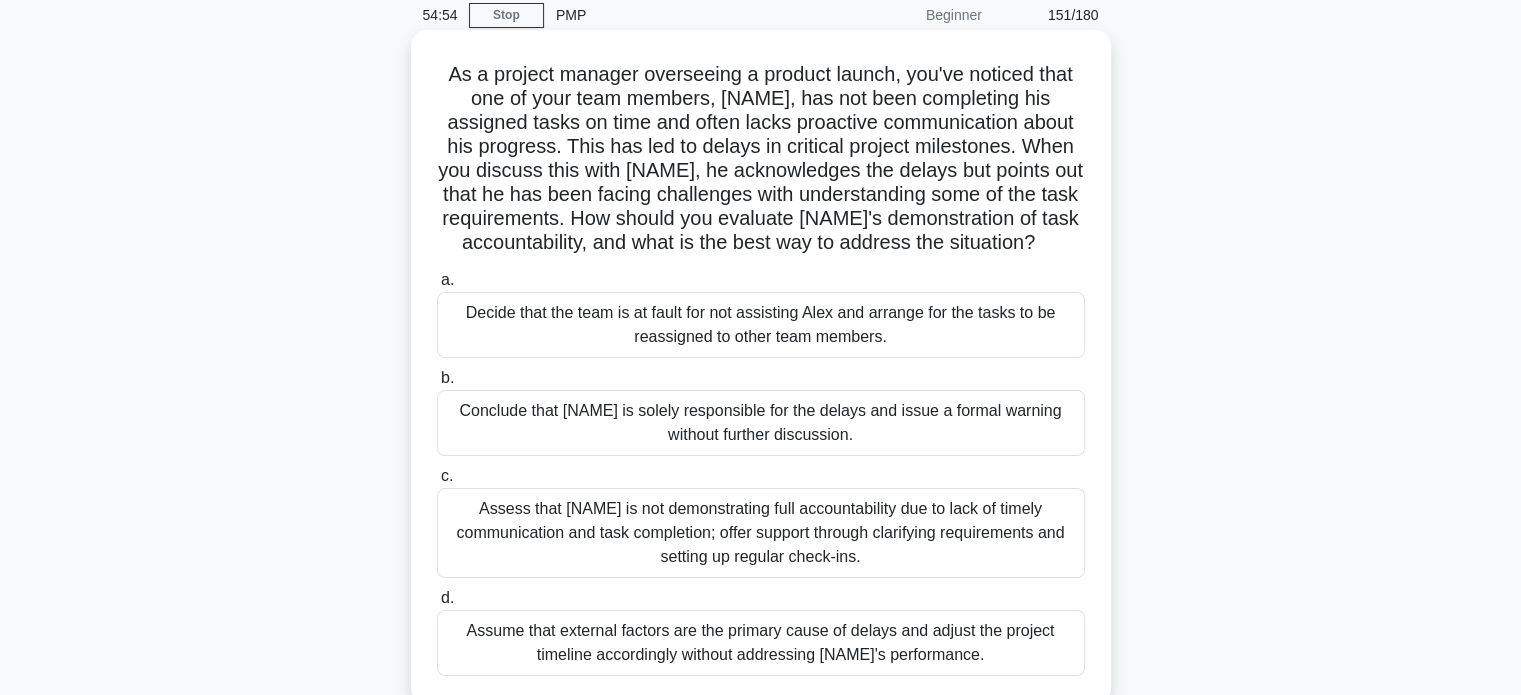 click on "Assess that [NAME] is not demonstrating full accountability due to lack of timely communication and task completion; offer support through clarifying requirements and setting up regular check-ins." at bounding box center [761, 533] 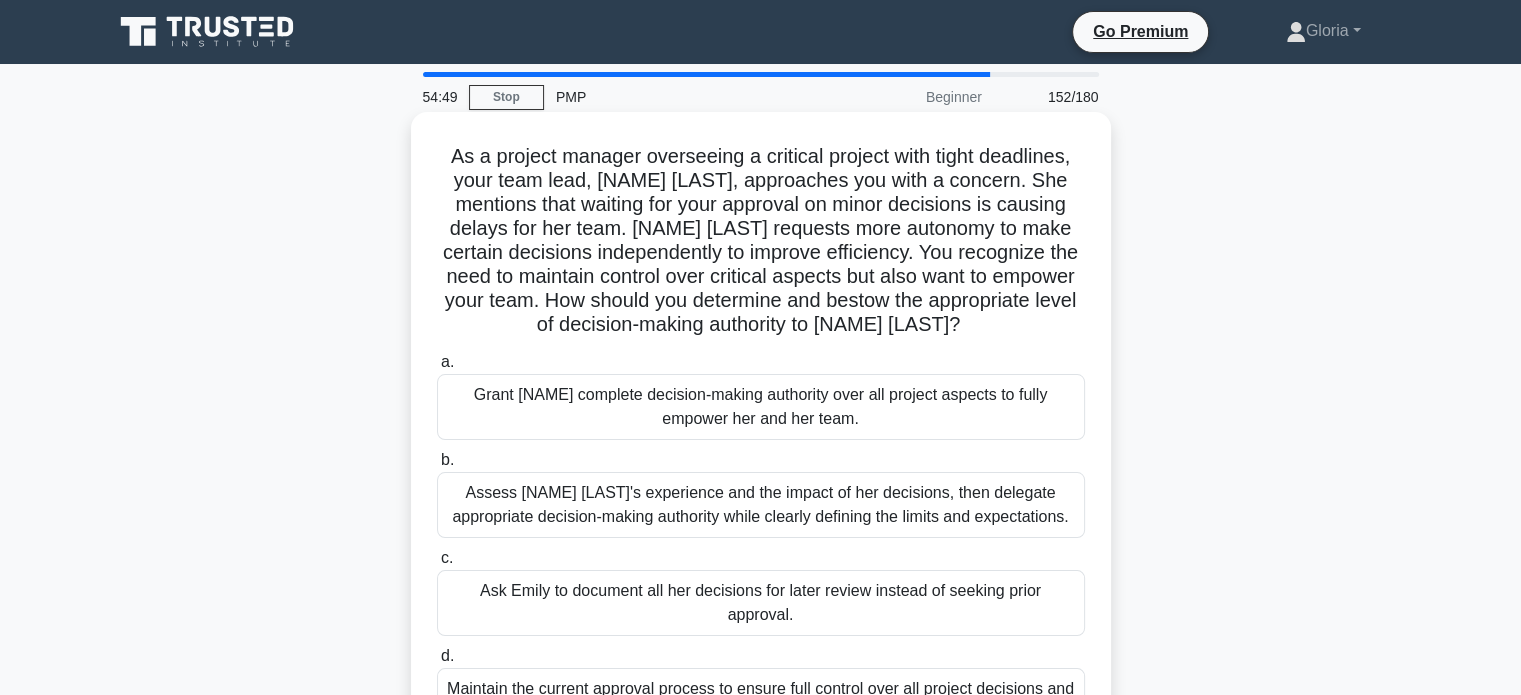 scroll, scrollTop: 26, scrollLeft: 0, axis: vertical 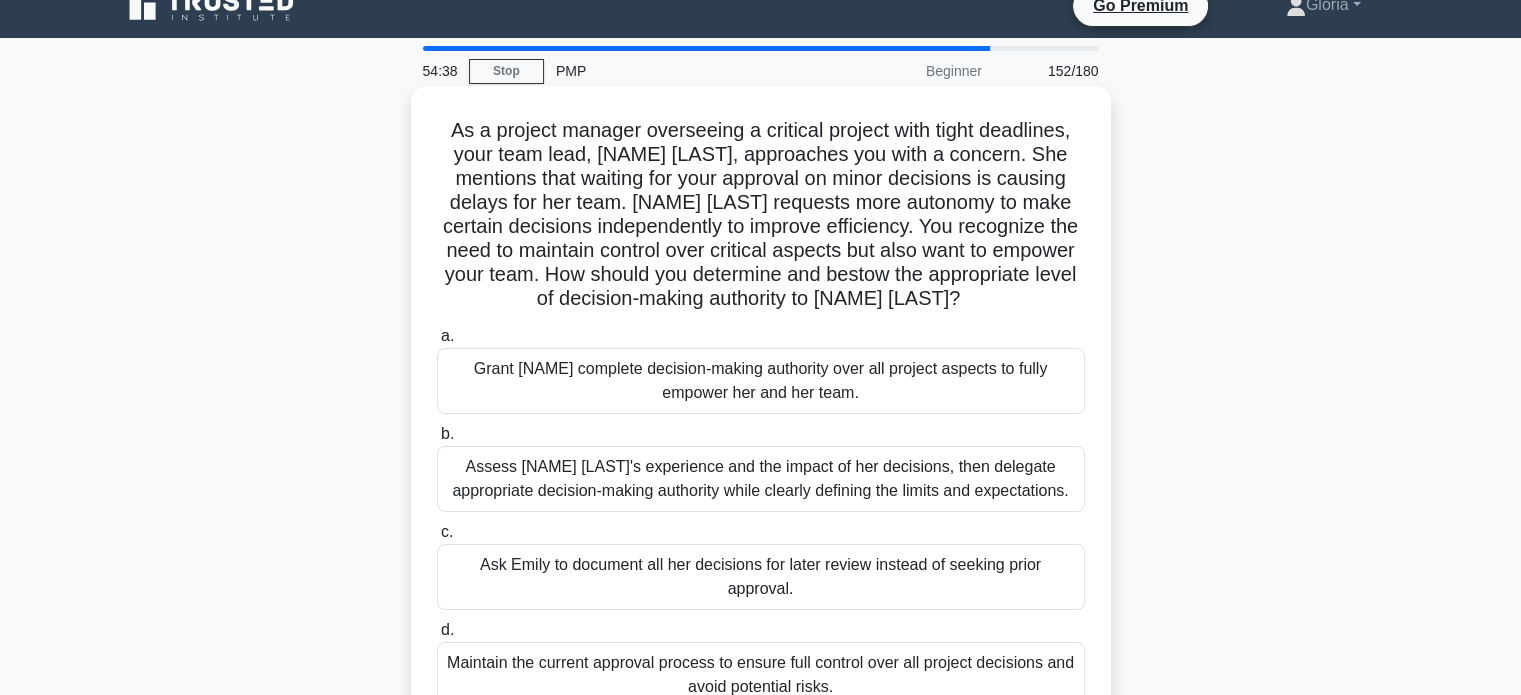 click on "Assess [NAME] [LAST]'s experience and the impact of her decisions, then delegate appropriate decision-making authority while clearly defining the limits and expectations." at bounding box center (761, 479) 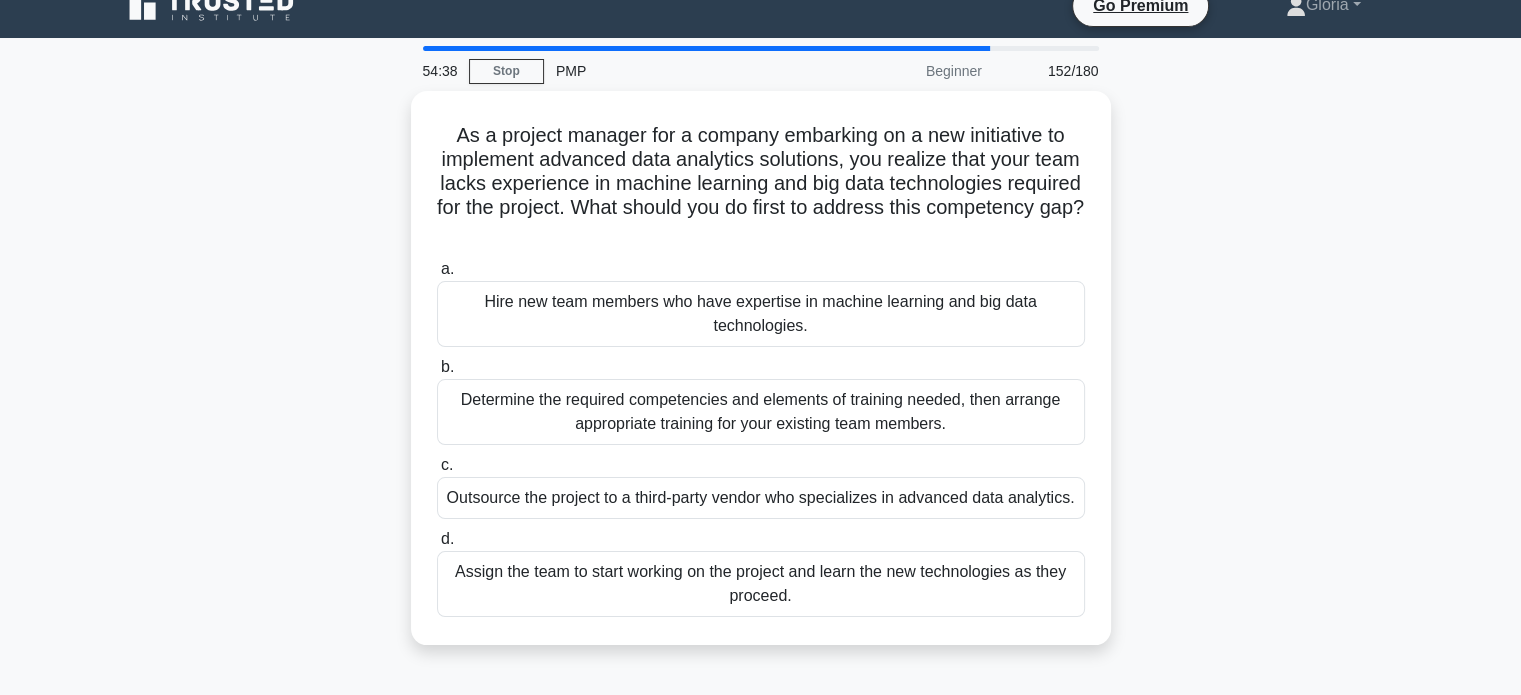 scroll, scrollTop: 0, scrollLeft: 0, axis: both 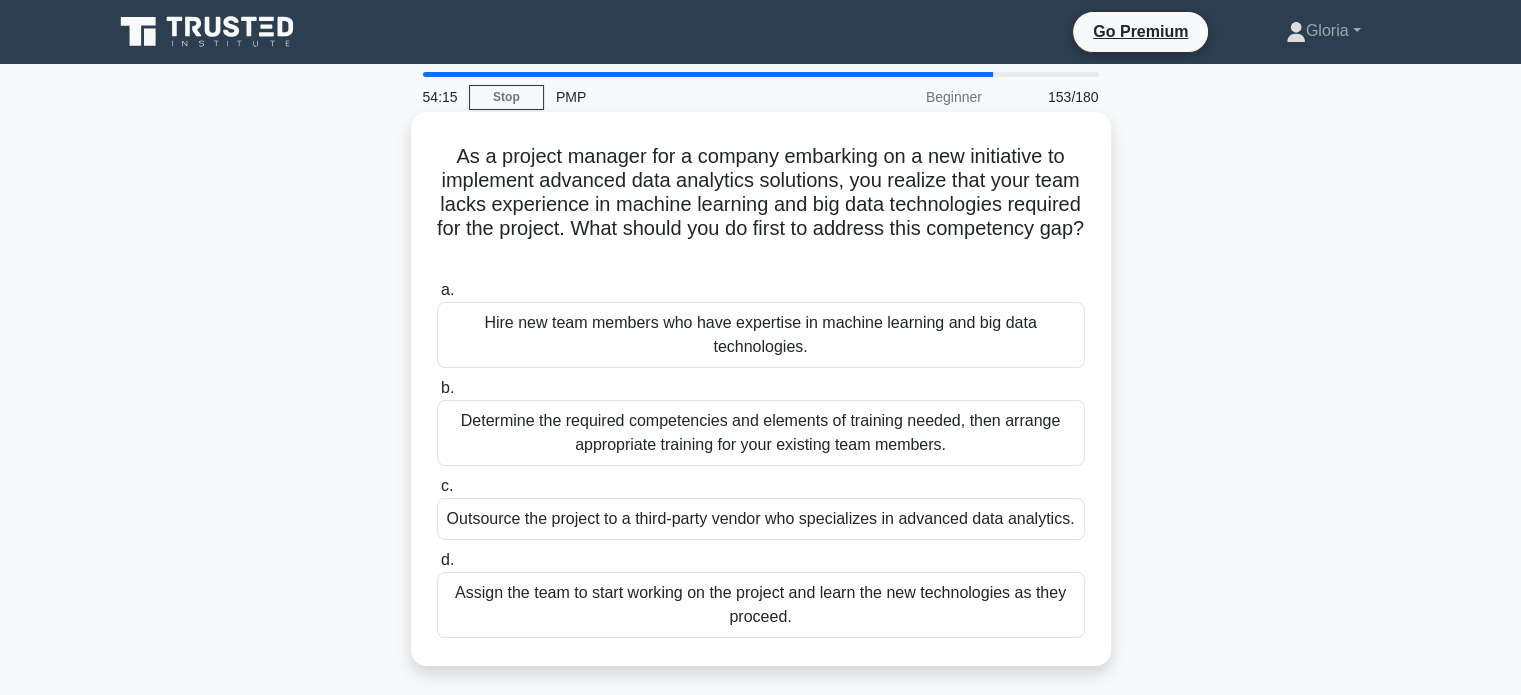 click on "Determine the required competencies and elements of training needed, then arrange appropriate training for your existing team members." at bounding box center (761, 433) 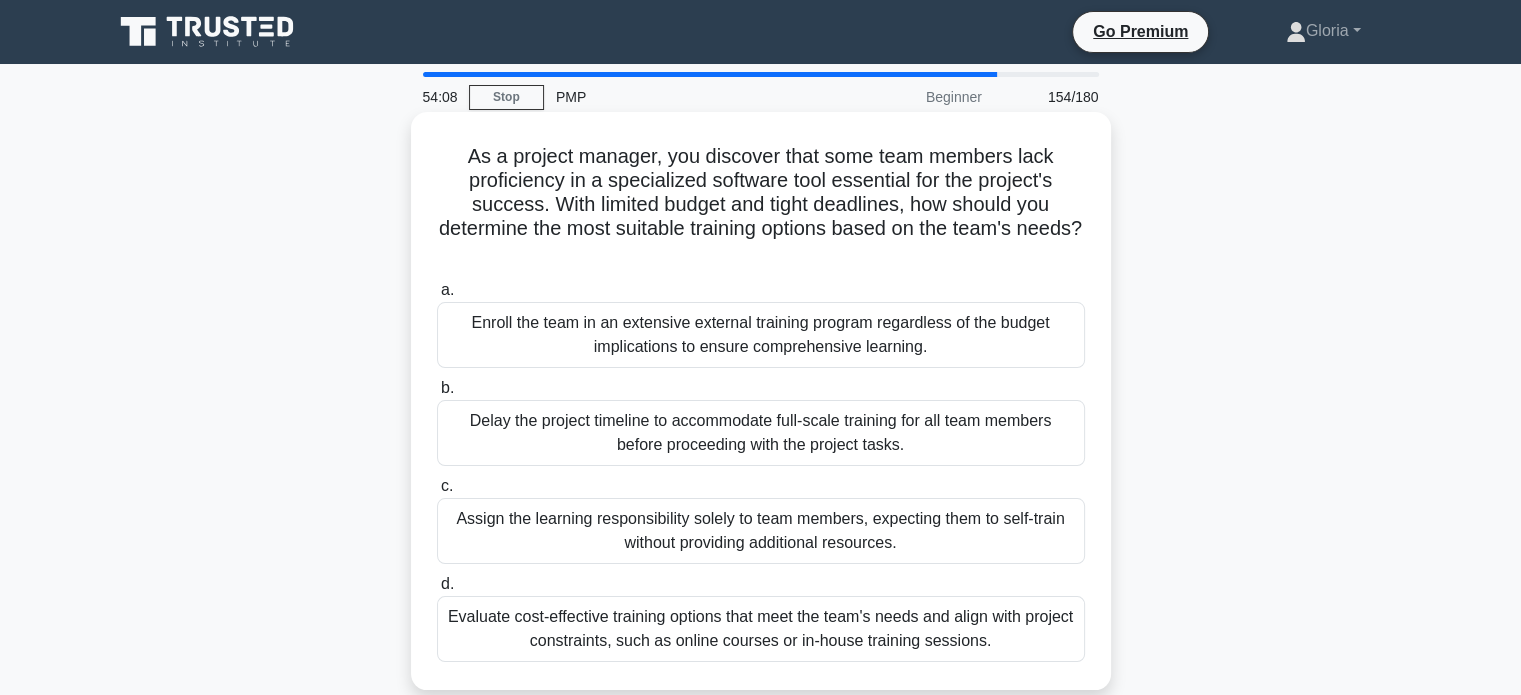 click on "Evaluate cost-effective training options that meet the team's needs and align with project constraints, such as online courses or in-house training sessions." at bounding box center (761, 629) 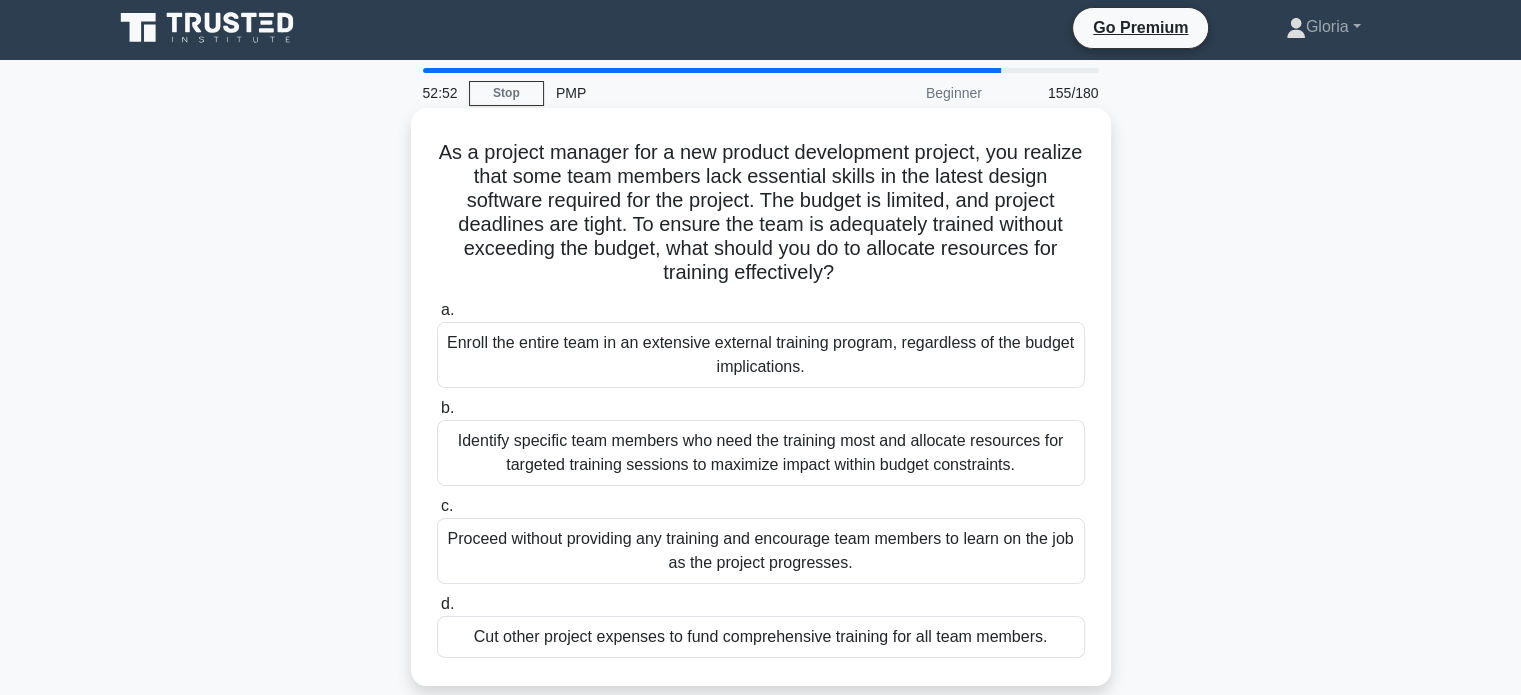 scroll, scrollTop: 4, scrollLeft: 0, axis: vertical 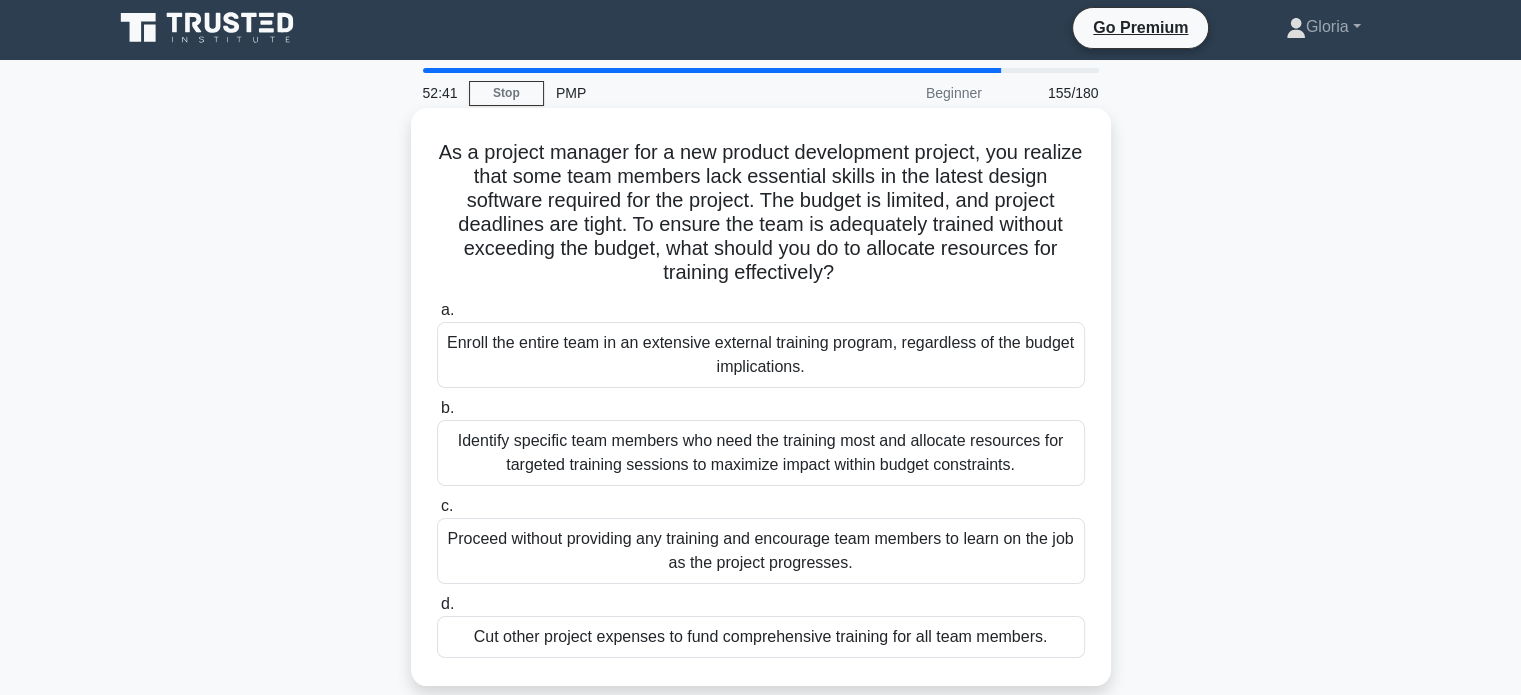 click on "Identify specific team members who need the training most and allocate resources for targeted training sessions to maximize impact within budget constraints." at bounding box center [761, 453] 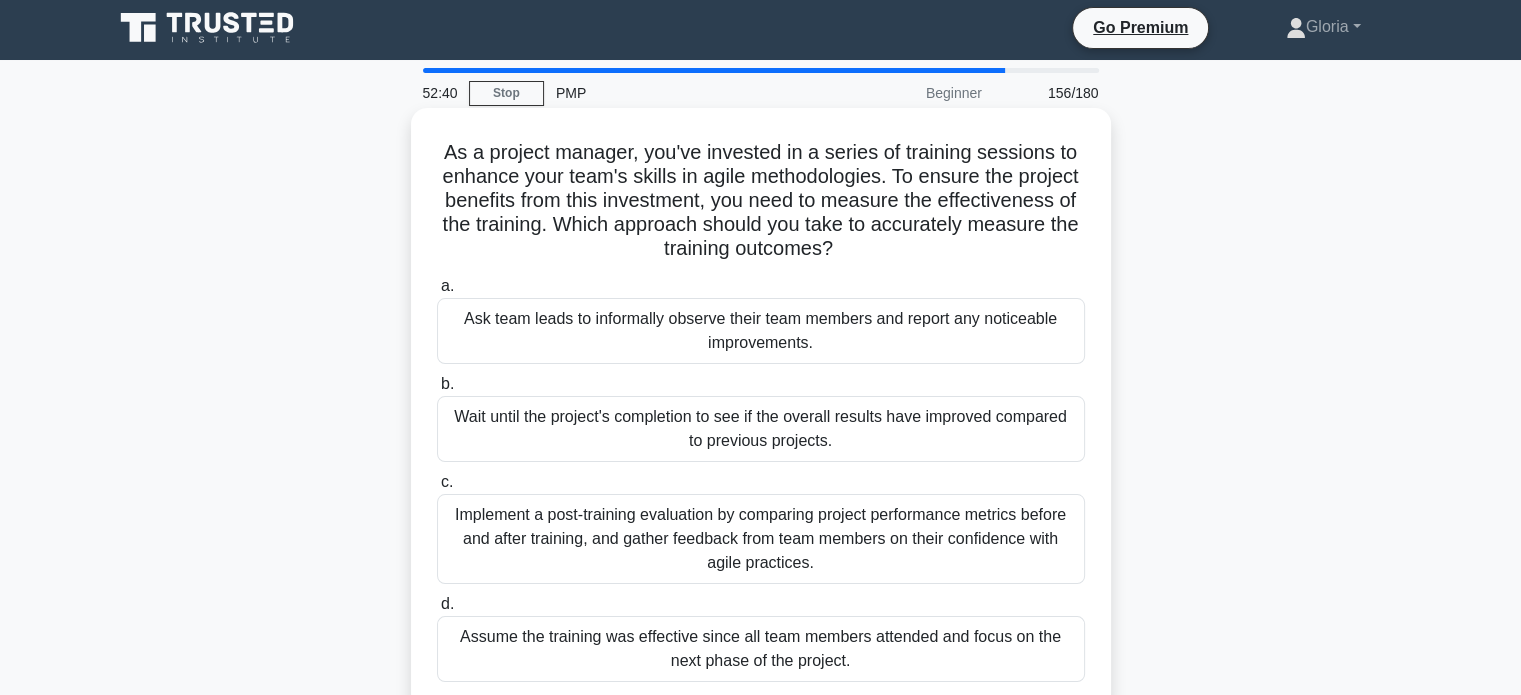 scroll, scrollTop: 0, scrollLeft: 0, axis: both 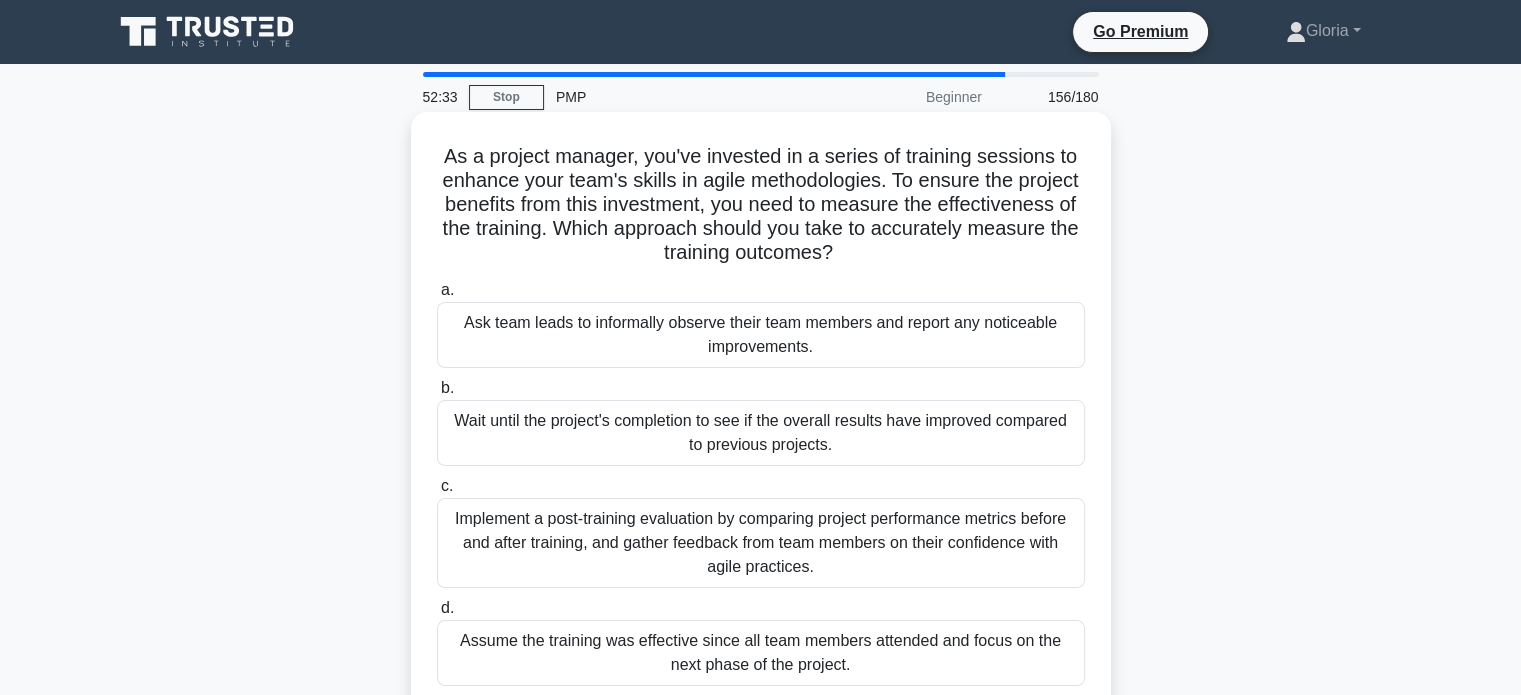click on "Implement a post-training evaluation by comparing project performance metrics before and after training, and gather feedback from team members on their confidence with agile practices." at bounding box center (761, 543) 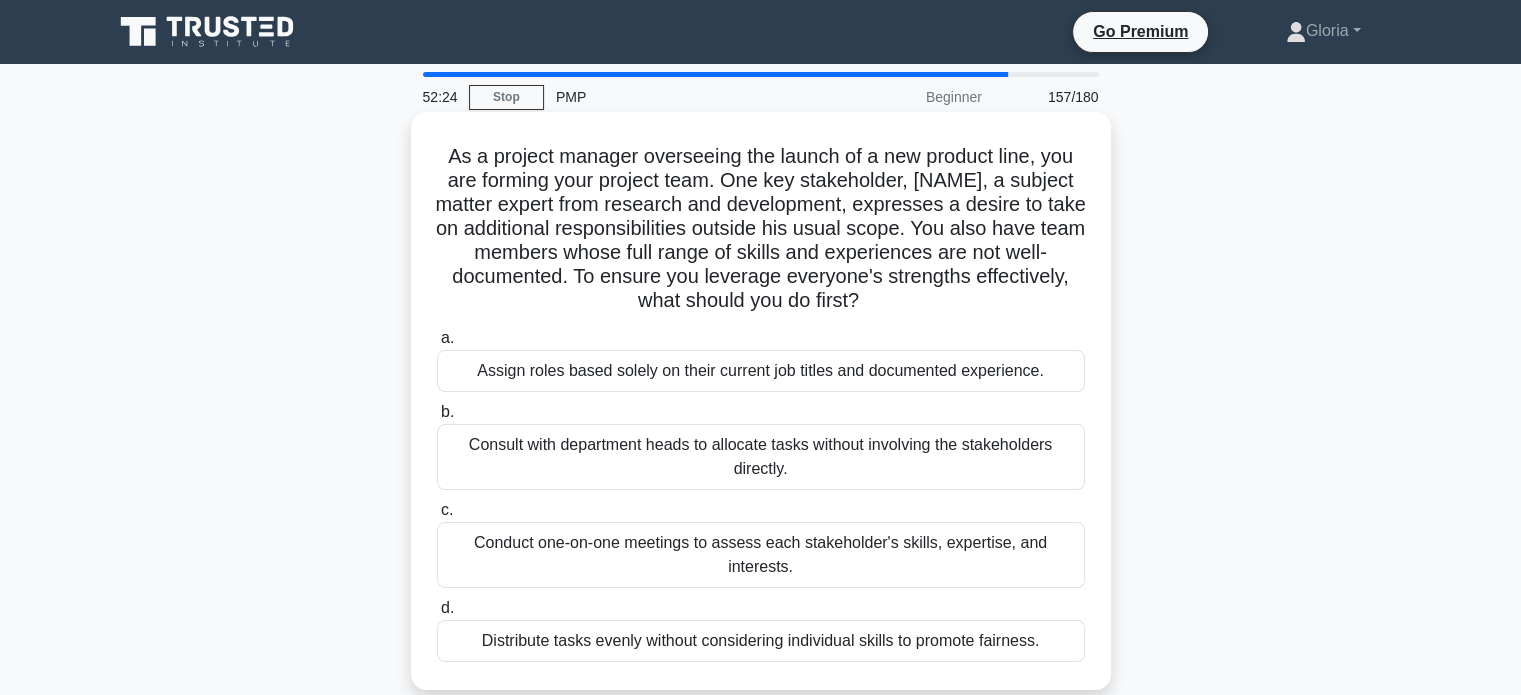 click on "Conduct one-on-one meetings to assess each stakeholder's skills, expertise, and interests." at bounding box center [761, 555] 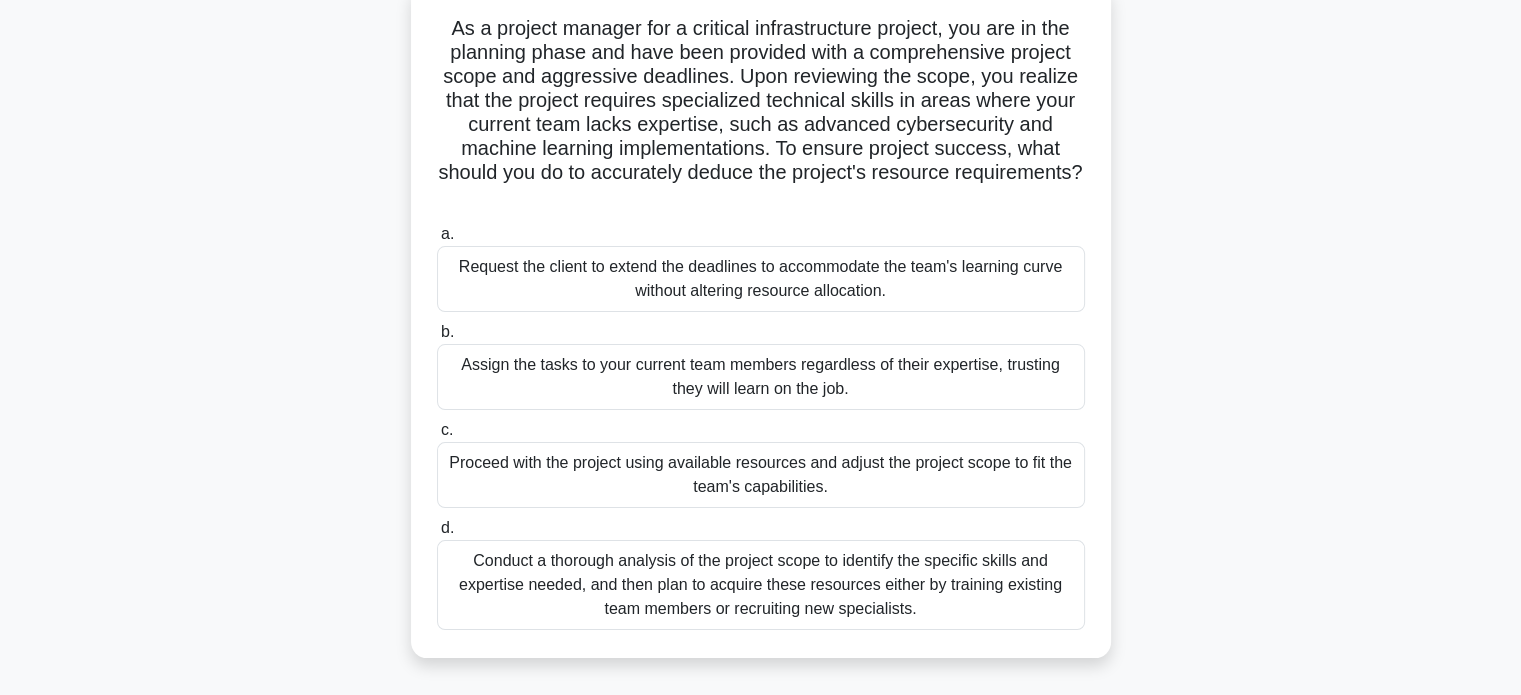 scroll, scrollTop: 131, scrollLeft: 0, axis: vertical 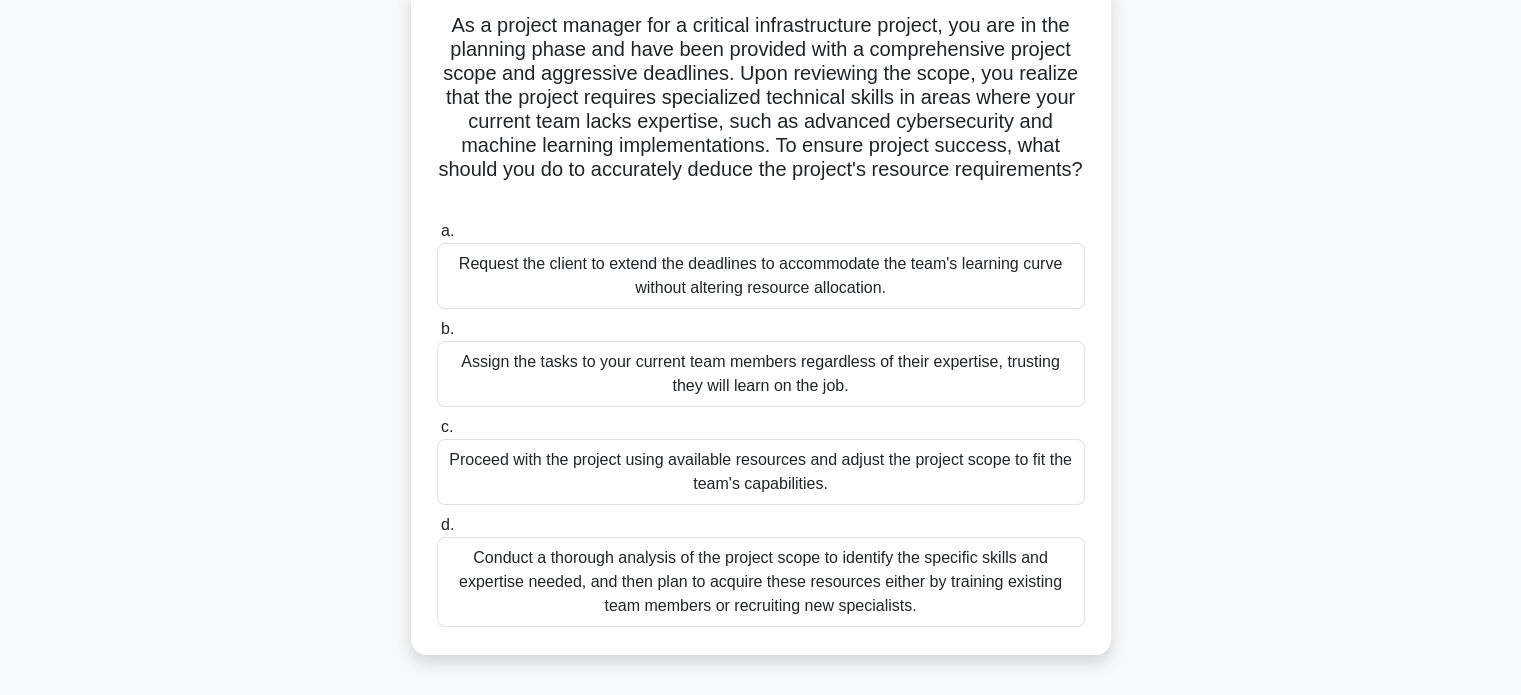 click on "Conduct a thorough analysis of the project scope to identify the specific skills and expertise needed, and then plan to acquire these resources either by training existing team members or recruiting new specialists." at bounding box center (761, 582) 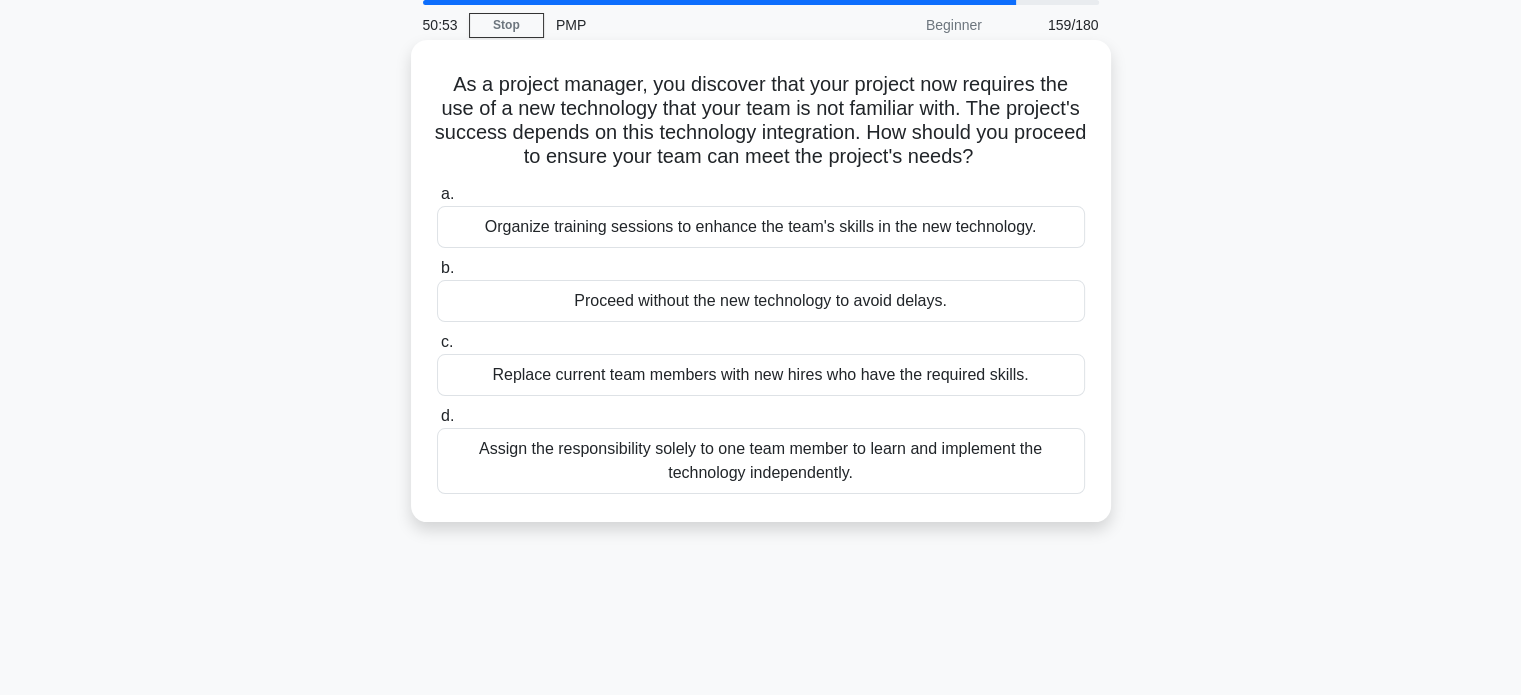 scroll, scrollTop: 0, scrollLeft: 0, axis: both 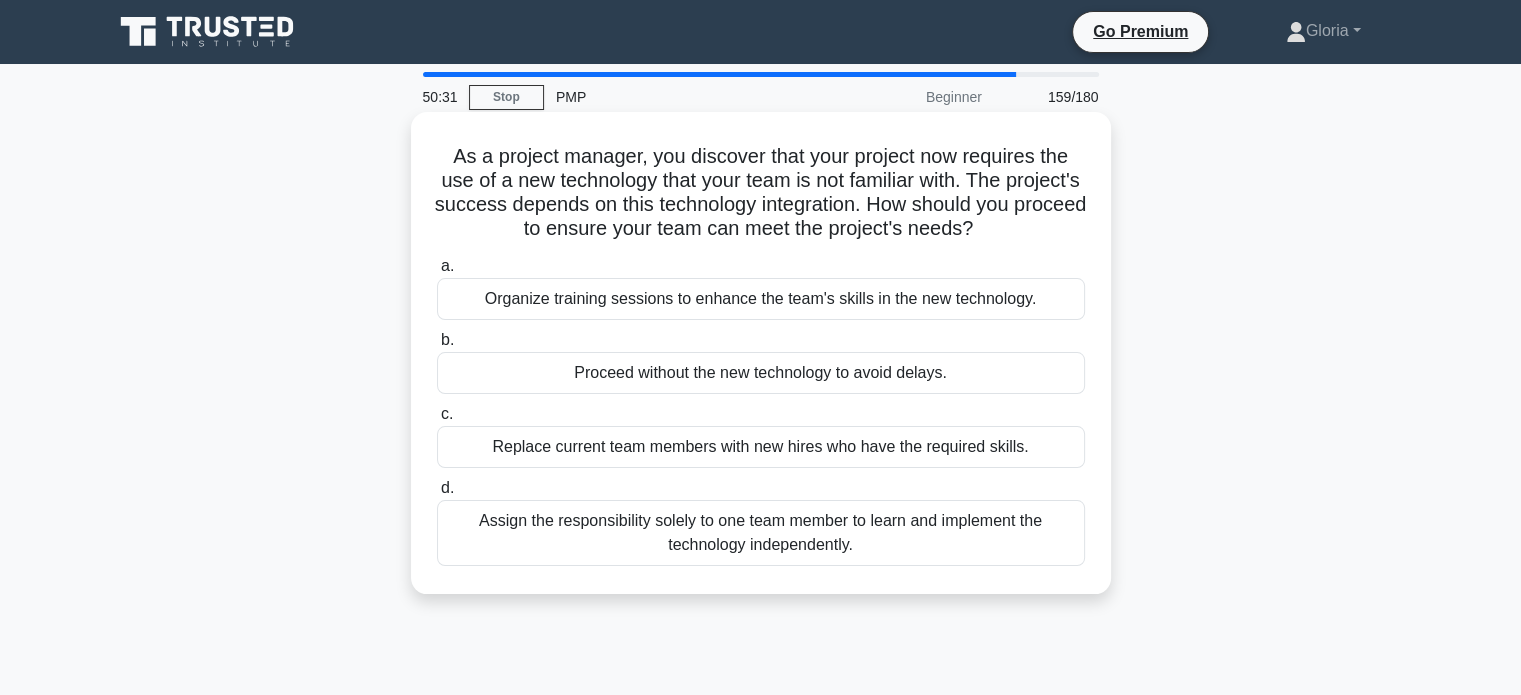 click on "Organize training sessions to enhance the team's skills in the new technology." at bounding box center [761, 299] 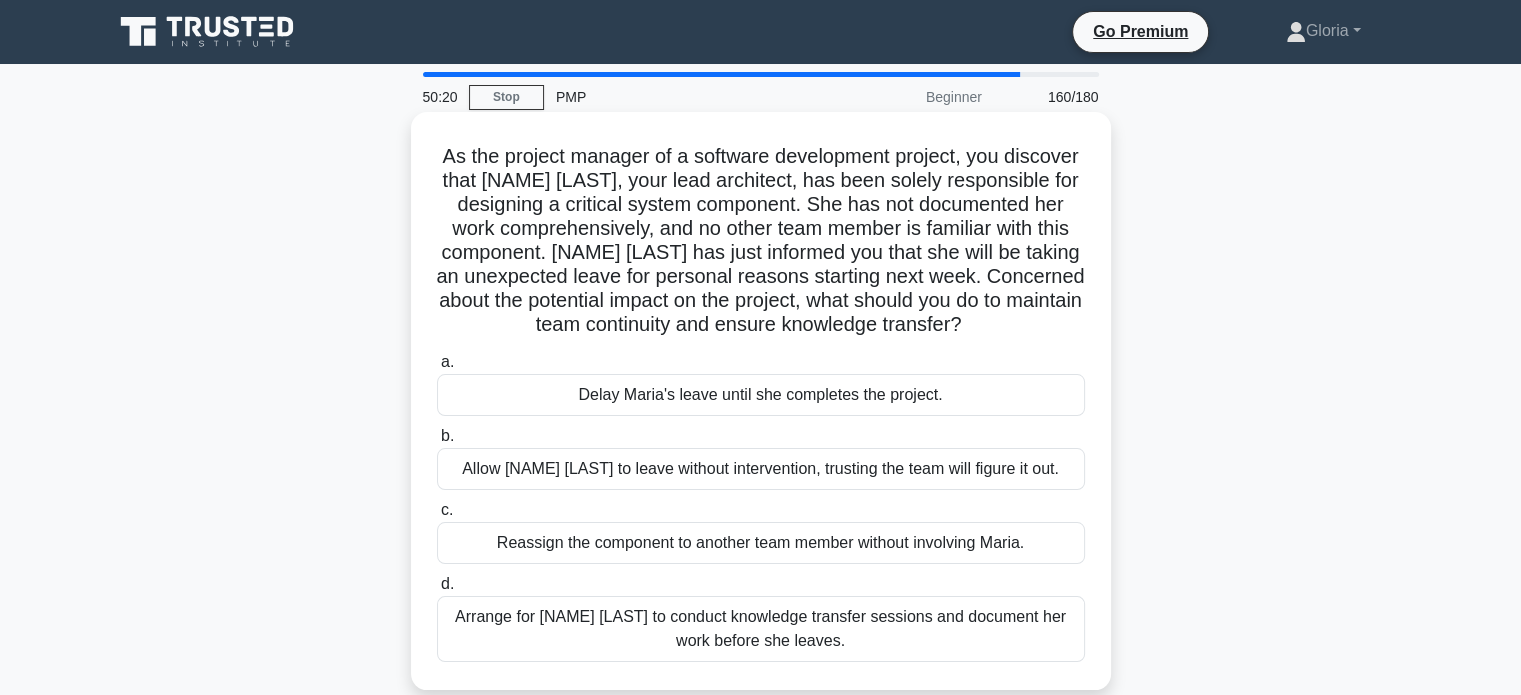 click on "Arrange for [NAME] [LAST] to conduct knowledge transfer sessions and document her work before she leaves." at bounding box center [761, 629] 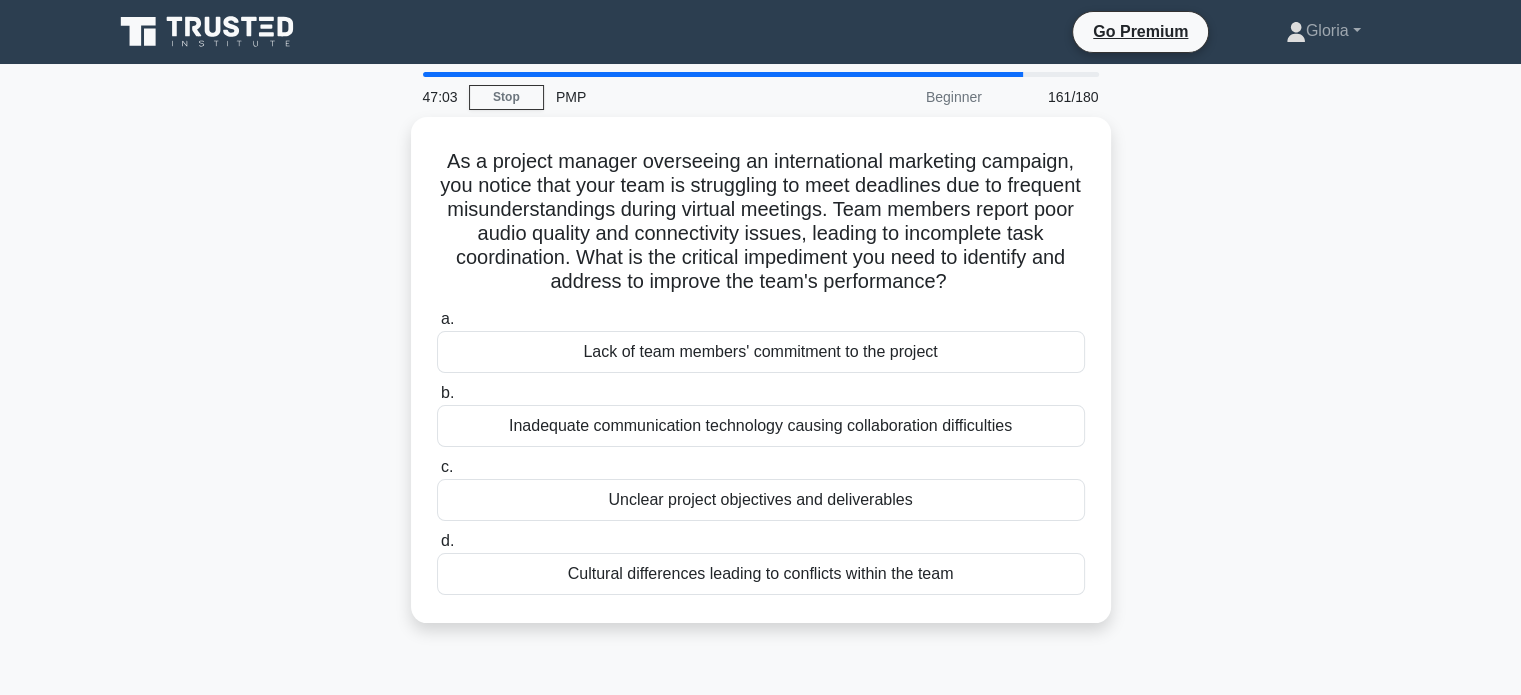 click on "As a project manager overseeing an international marketing campaign, you notice that your team is struggling to meet deadlines due to frequent misunderstandings during virtual meetings. Team members report poor audio quality and connectivity issues, leading to incomplete task coordination. What is the critical impediment you need to identify and address to improve the team's performance?" at bounding box center (761, 382) 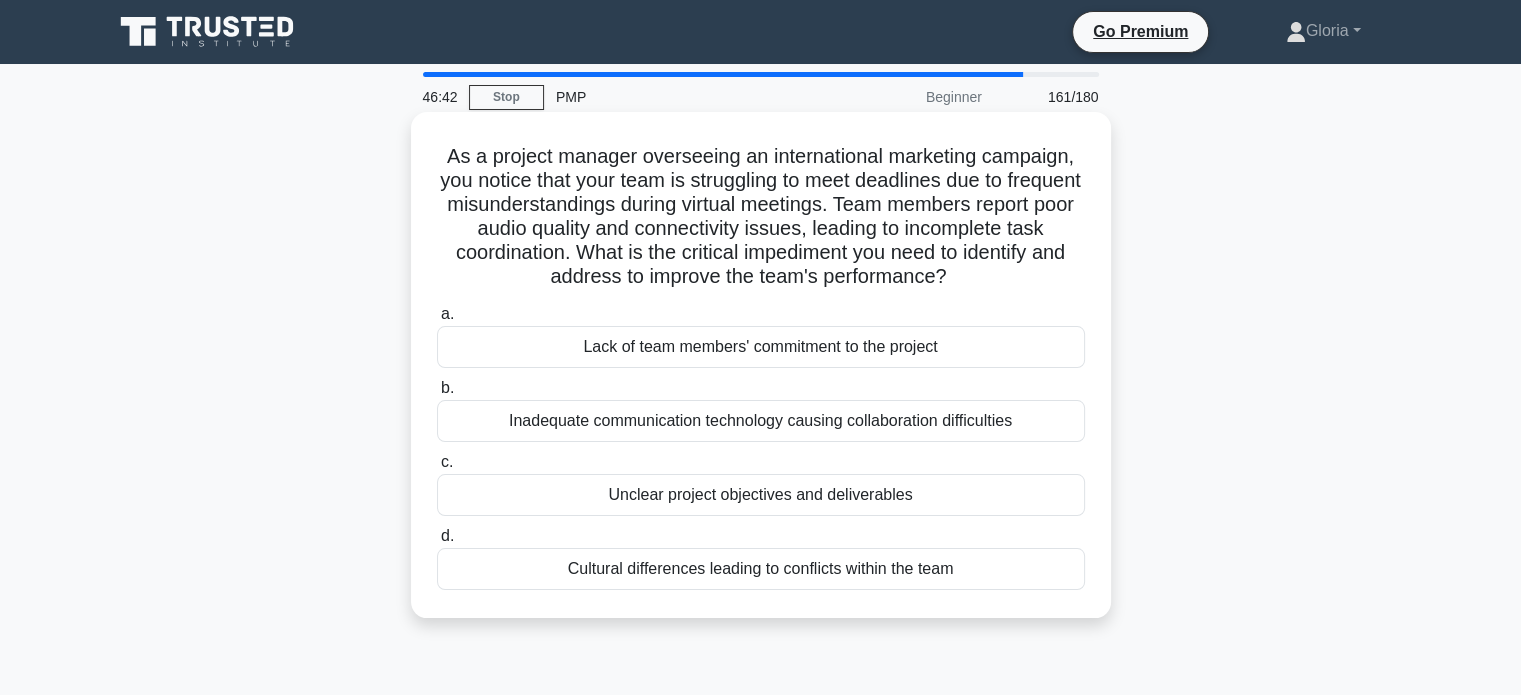 click on "Inadequate communication technology causing collaboration difficulties" at bounding box center [761, 421] 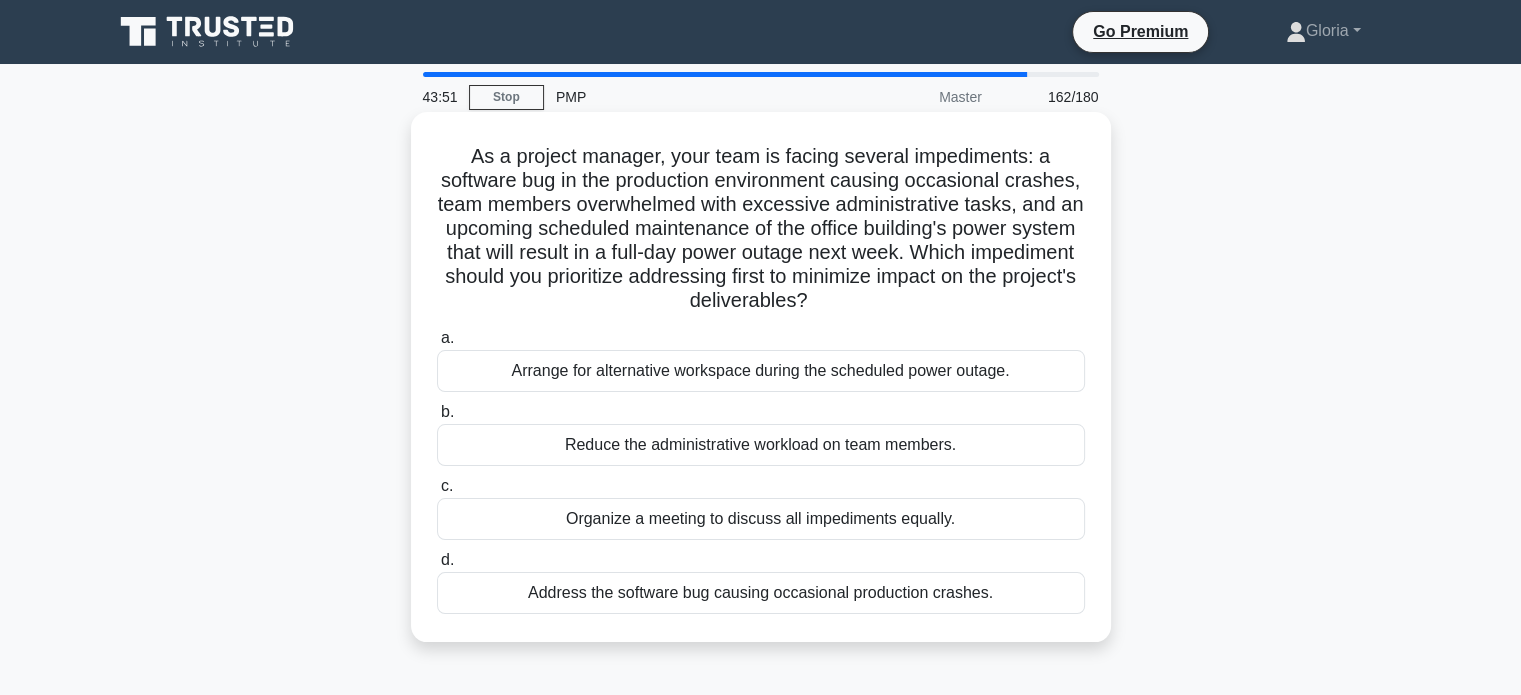 click on "Arrange for alternative workspace during the scheduled power outage." at bounding box center [761, 371] 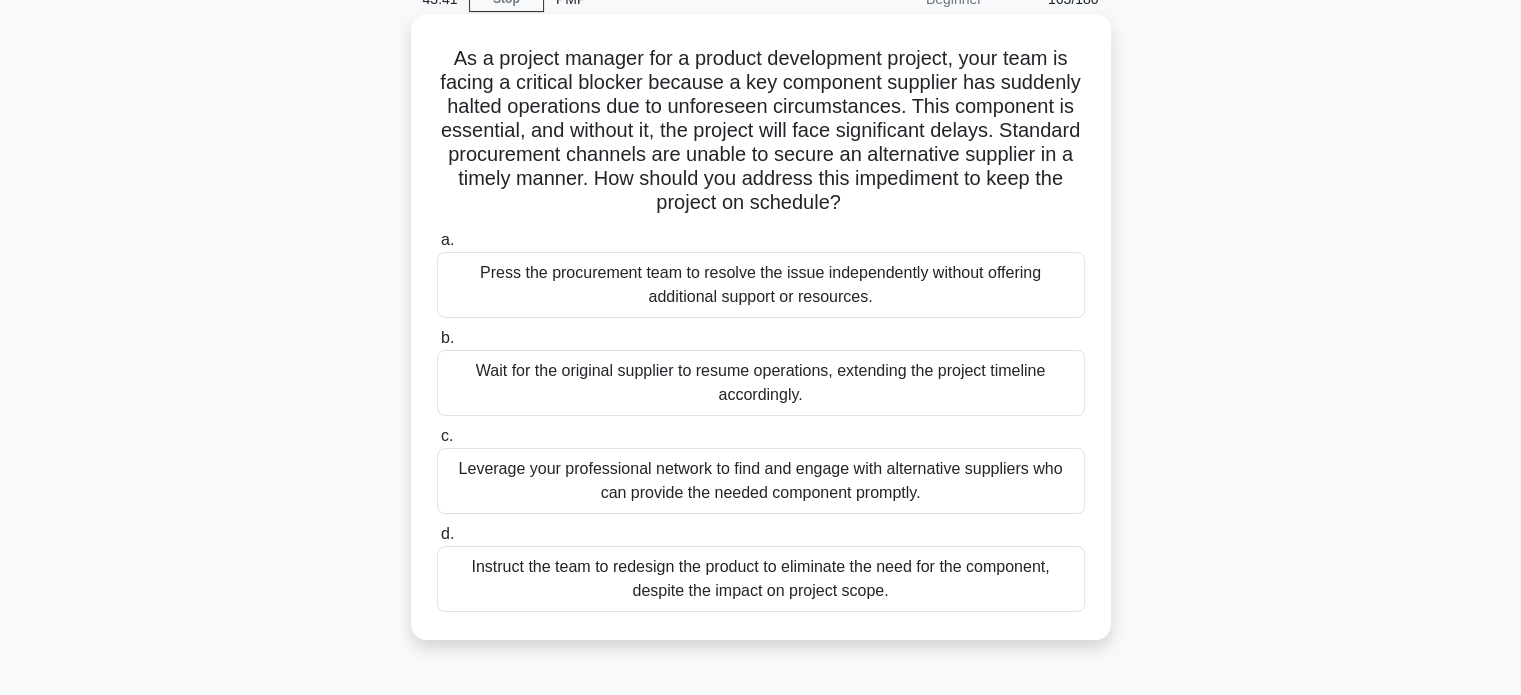 scroll, scrollTop: 68, scrollLeft: 0, axis: vertical 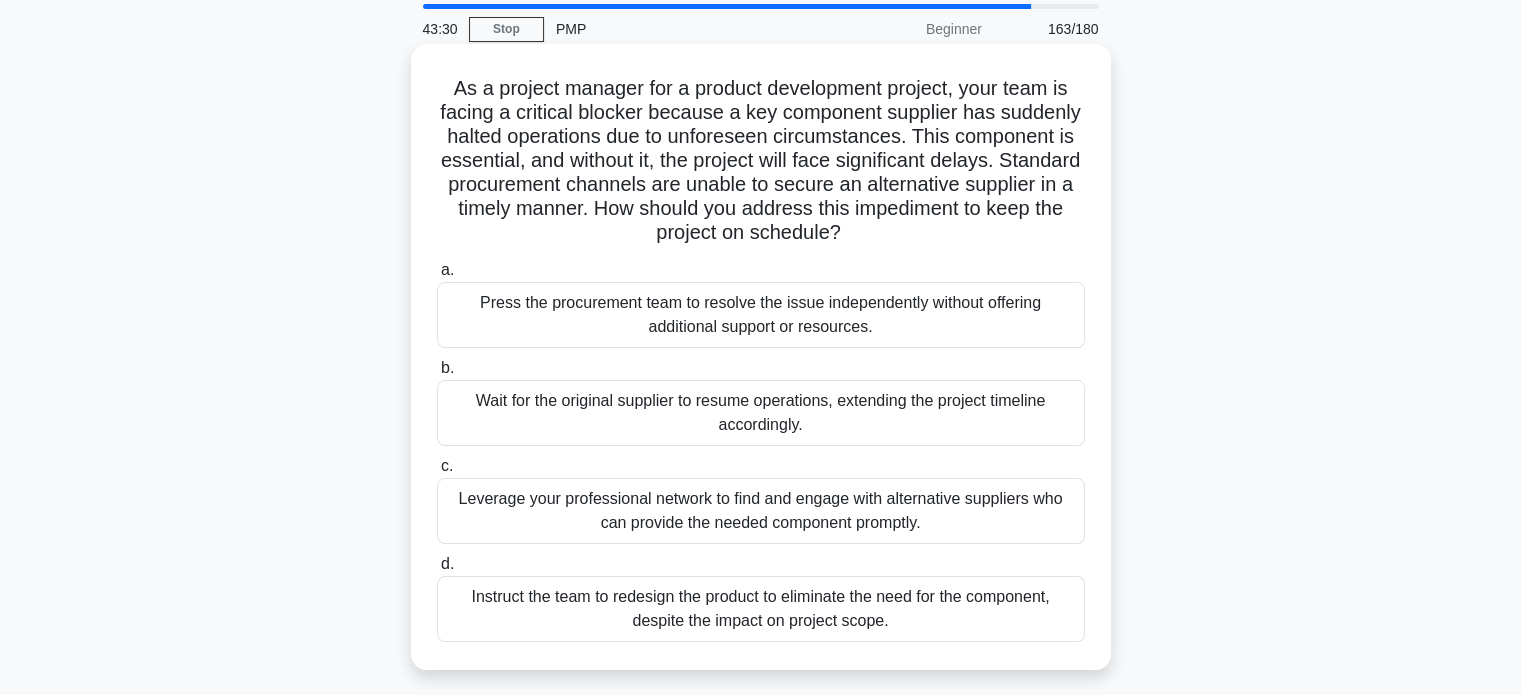 click on "Leverage your professional network to find and engage with alternative suppliers who can provide the needed component promptly." at bounding box center (761, 511) 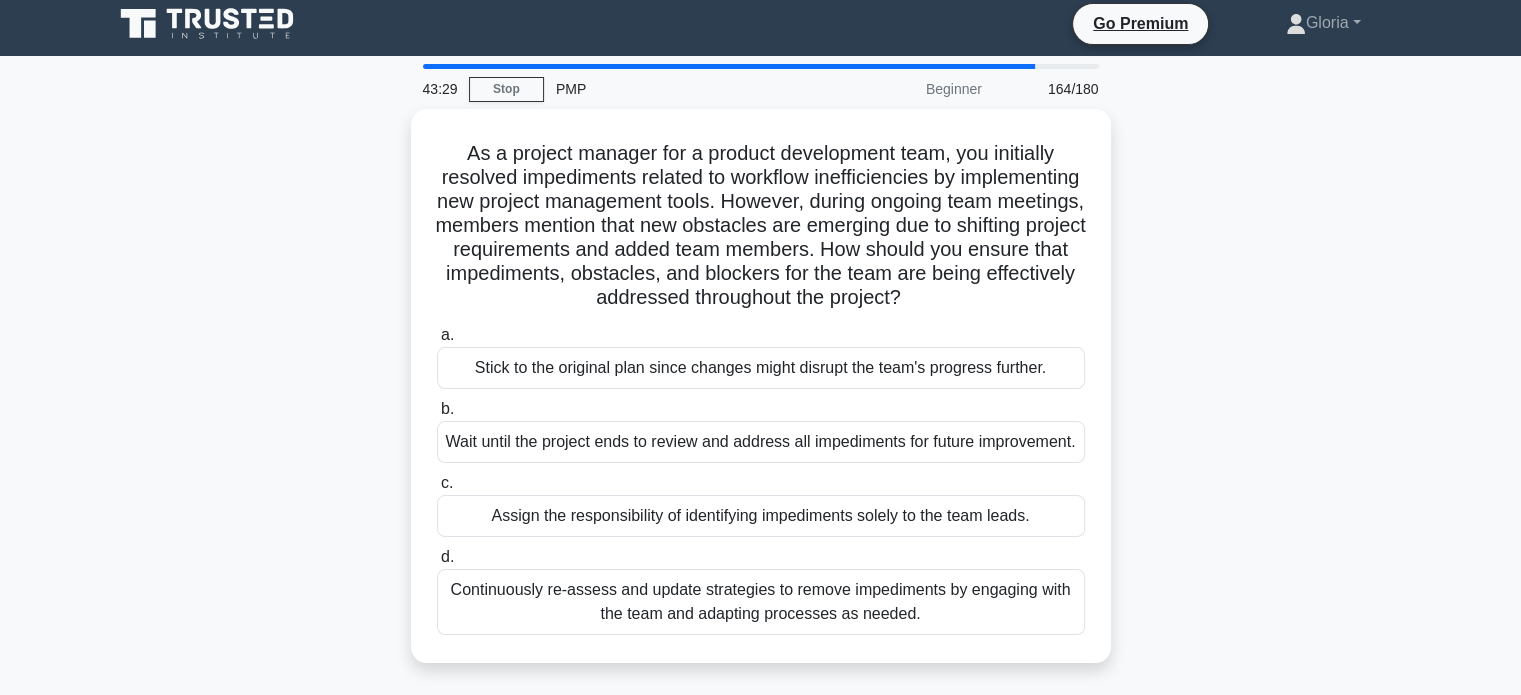 scroll, scrollTop: 0, scrollLeft: 0, axis: both 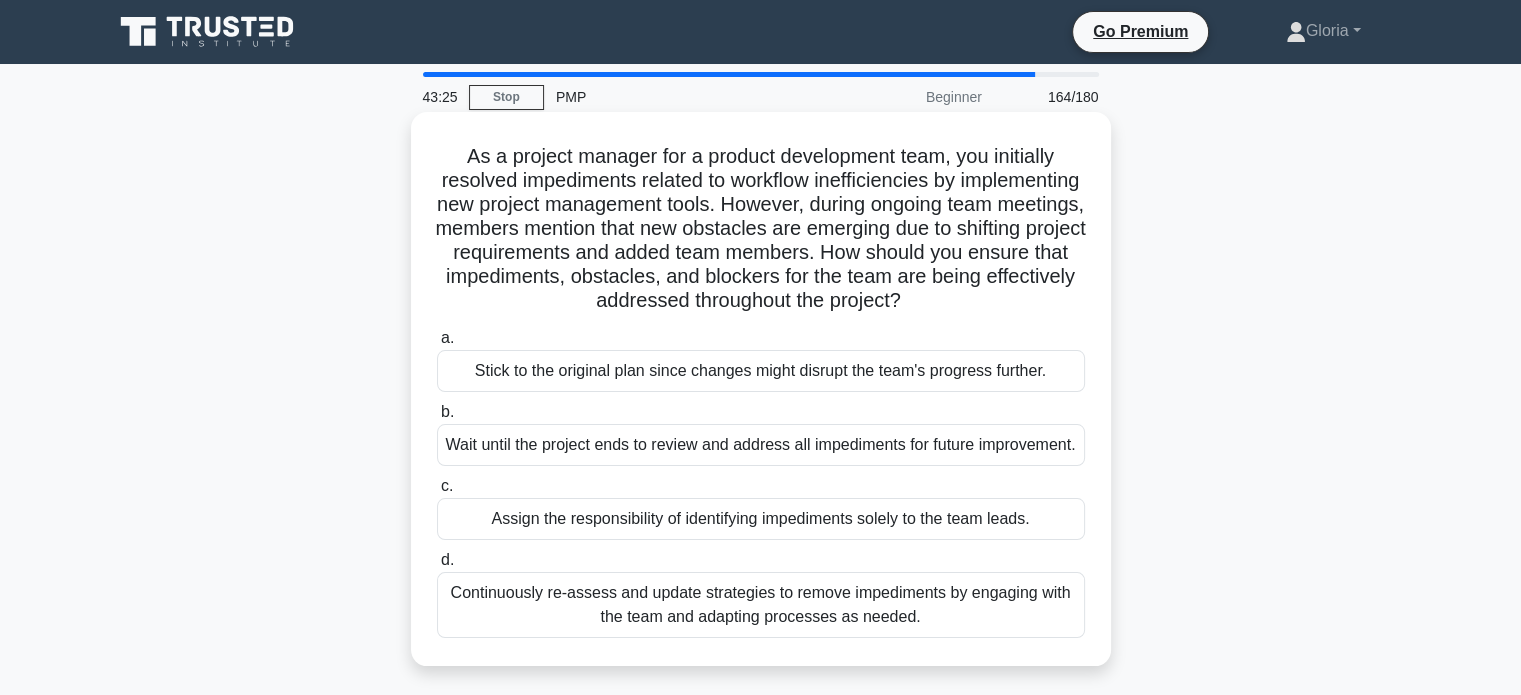 click on "Continuously re-assess and update strategies to remove impediments by engaging with the team and adapting processes as needed." at bounding box center [761, 605] 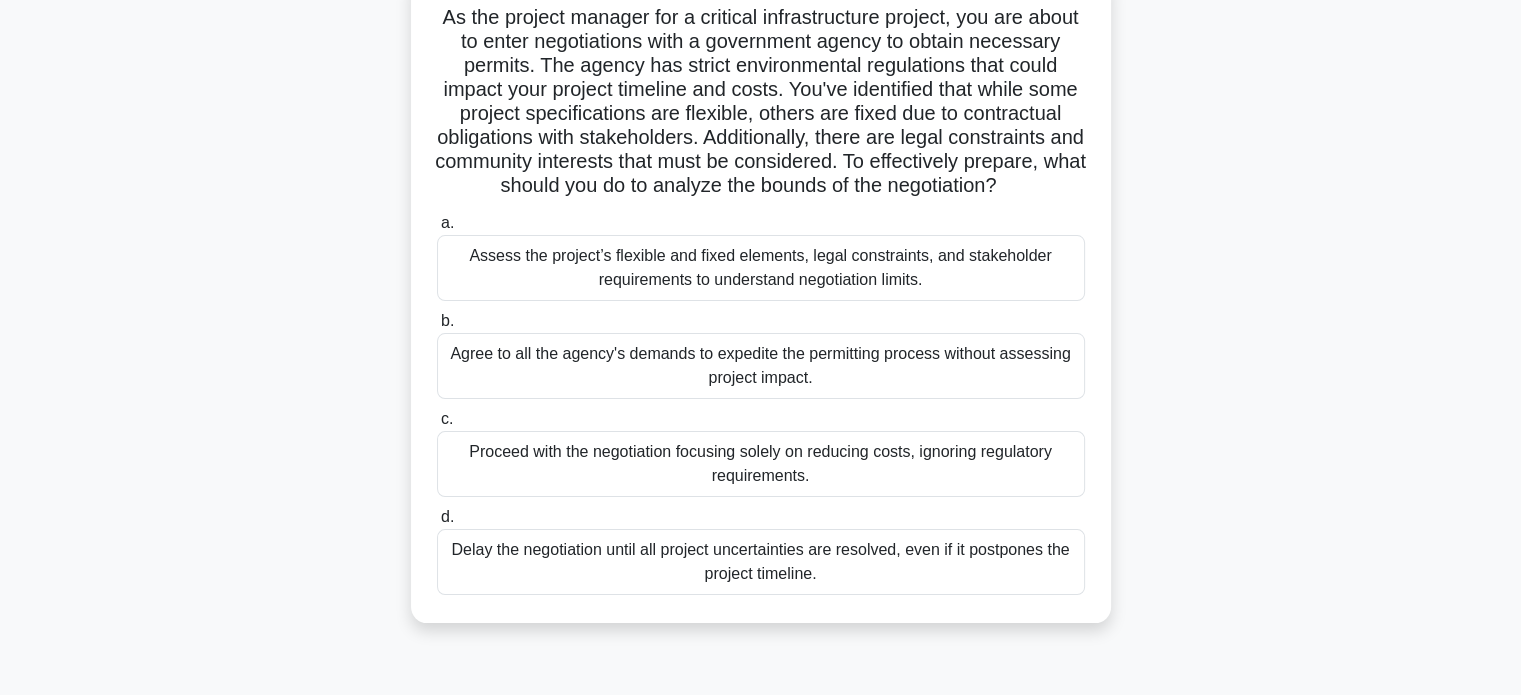 scroll, scrollTop: 156, scrollLeft: 0, axis: vertical 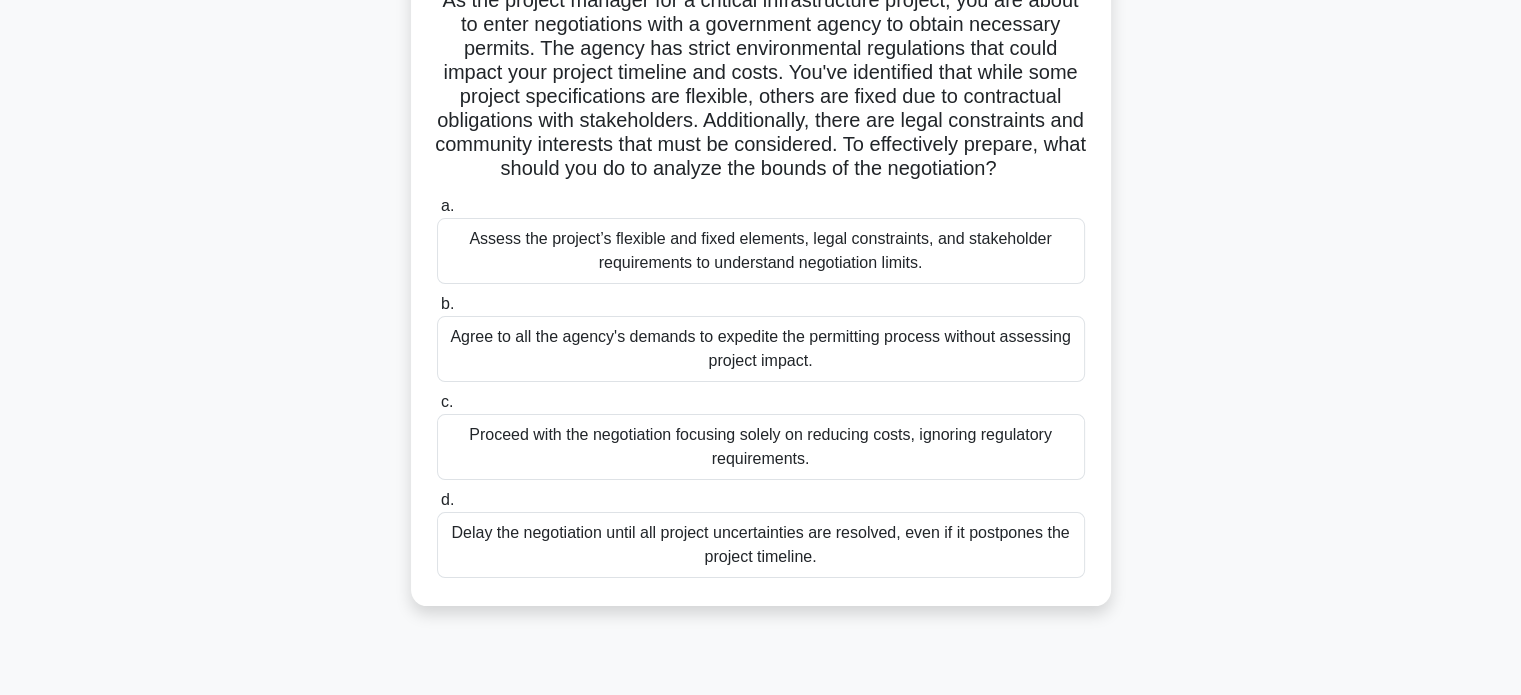 click on "Assess the project’s flexible and fixed elements, legal constraints, and stakeholder requirements to understand negotiation limits." at bounding box center [761, 251] 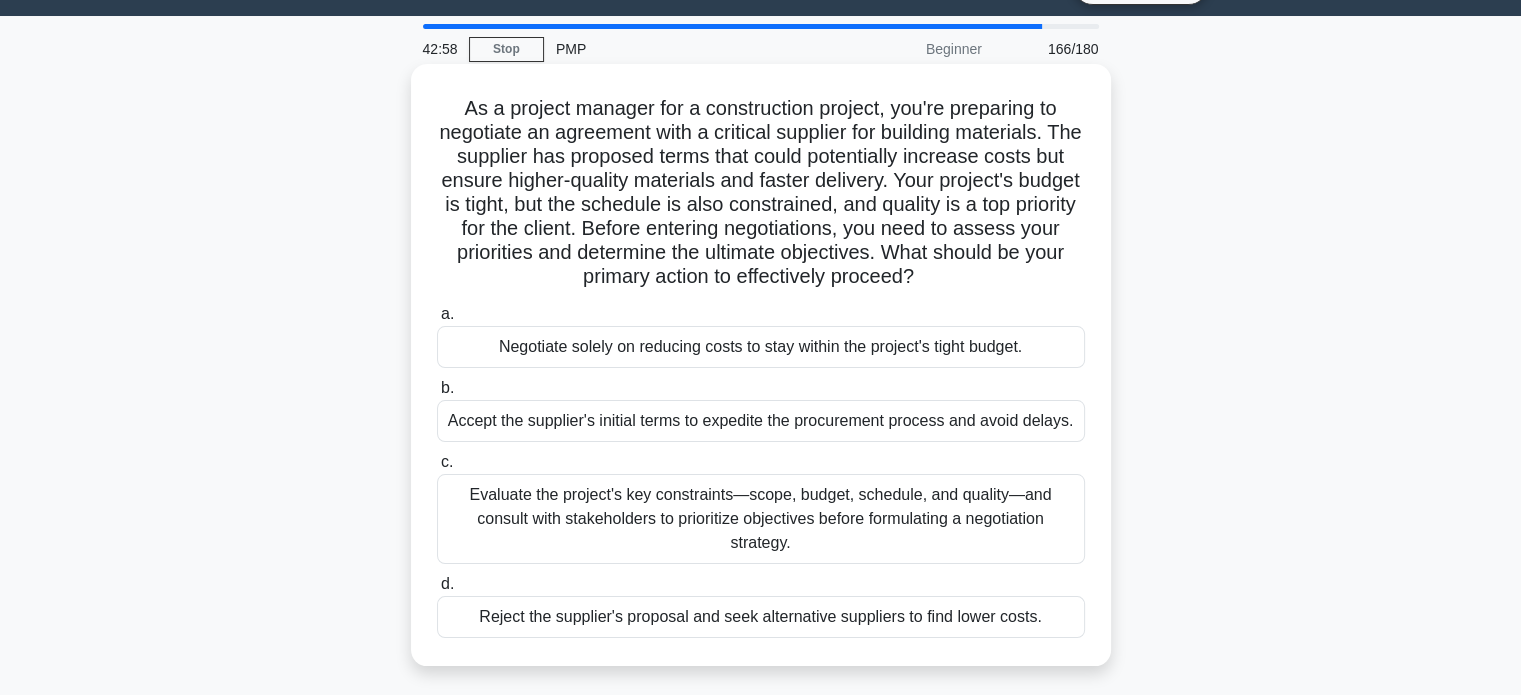 scroll, scrollTop: 38, scrollLeft: 0, axis: vertical 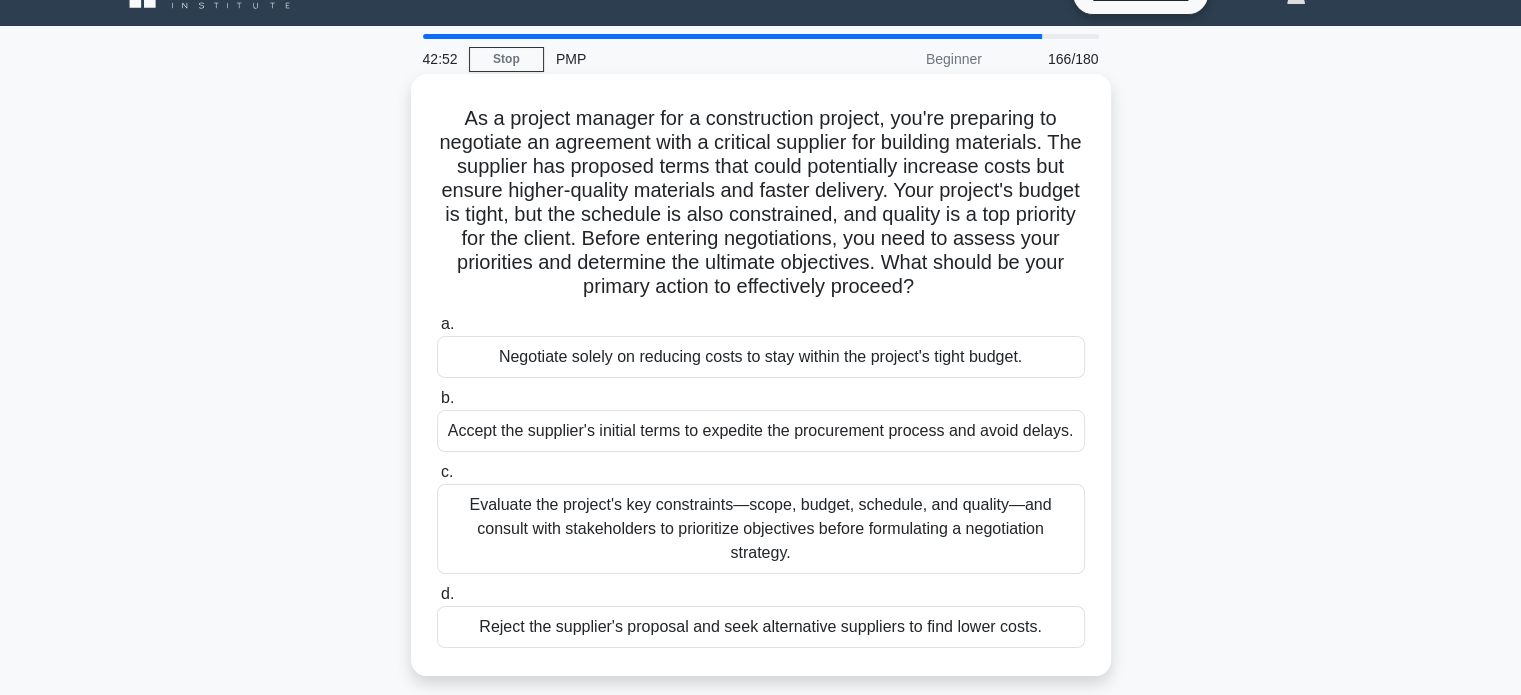 click on "Evaluate the project's key constraints—scope, budget, schedule, and quality—and consult with stakeholders to prioritize objectives before formulating a negotiation strategy." at bounding box center [761, 529] 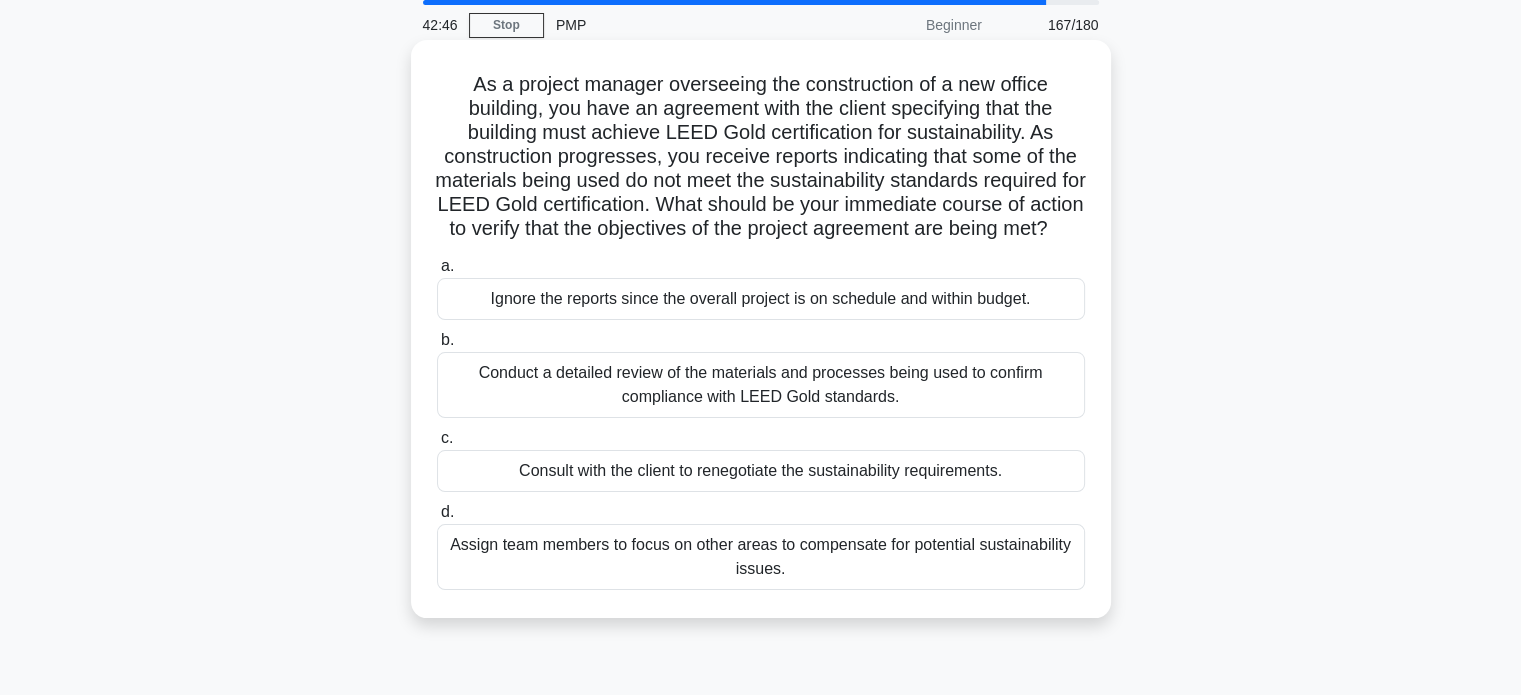 scroll, scrollTop: 74, scrollLeft: 0, axis: vertical 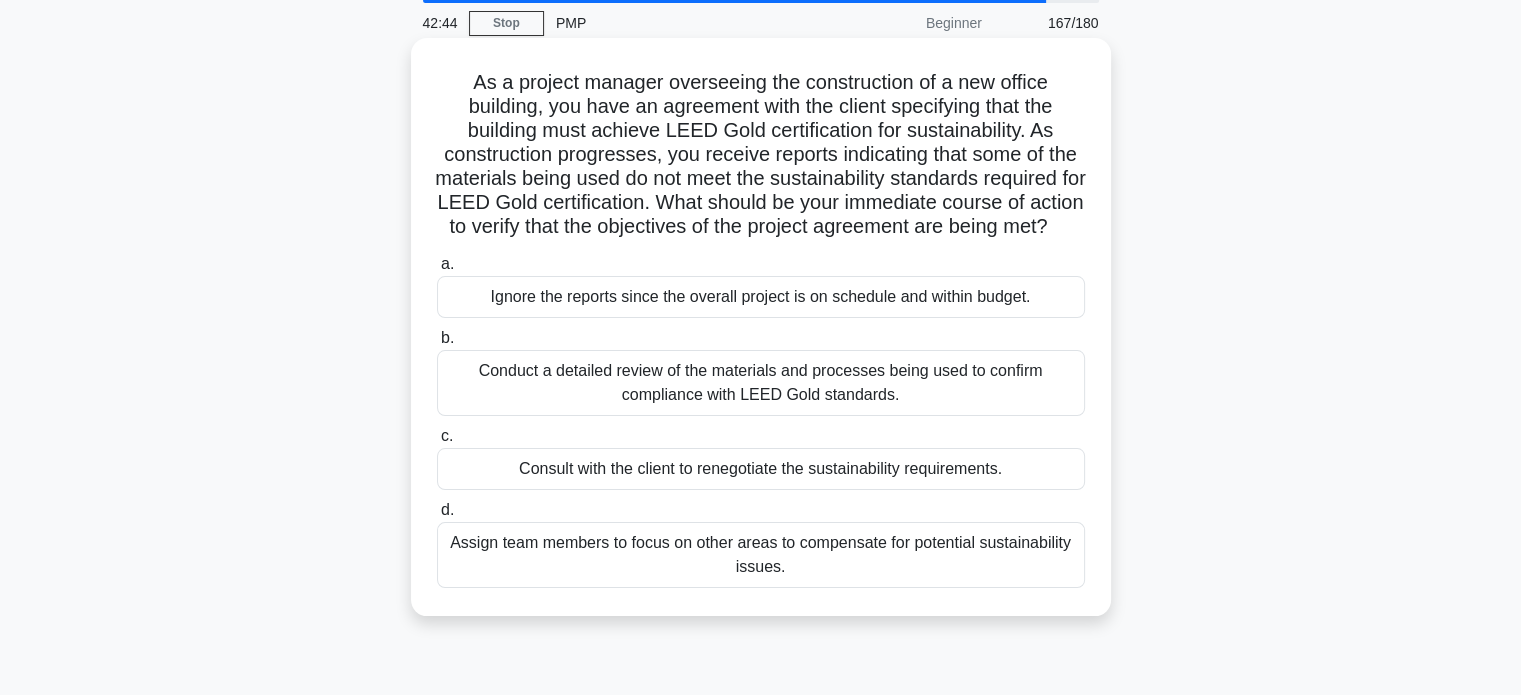 click on "Conduct a detailed review of the materials and processes being used to confirm compliance with LEED Gold standards." at bounding box center [761, 383] 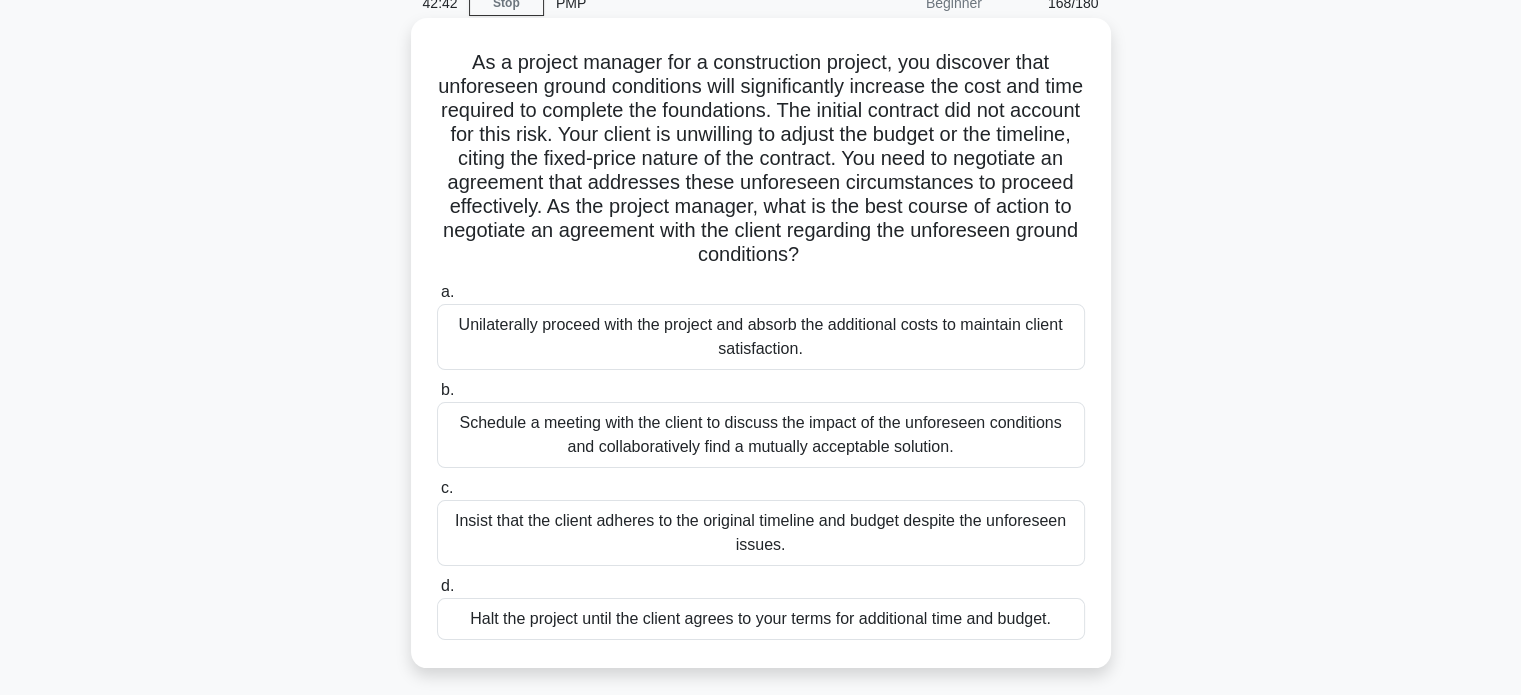 scroll, scrollTop: 95, scrollLeft: 0, axis: vertical 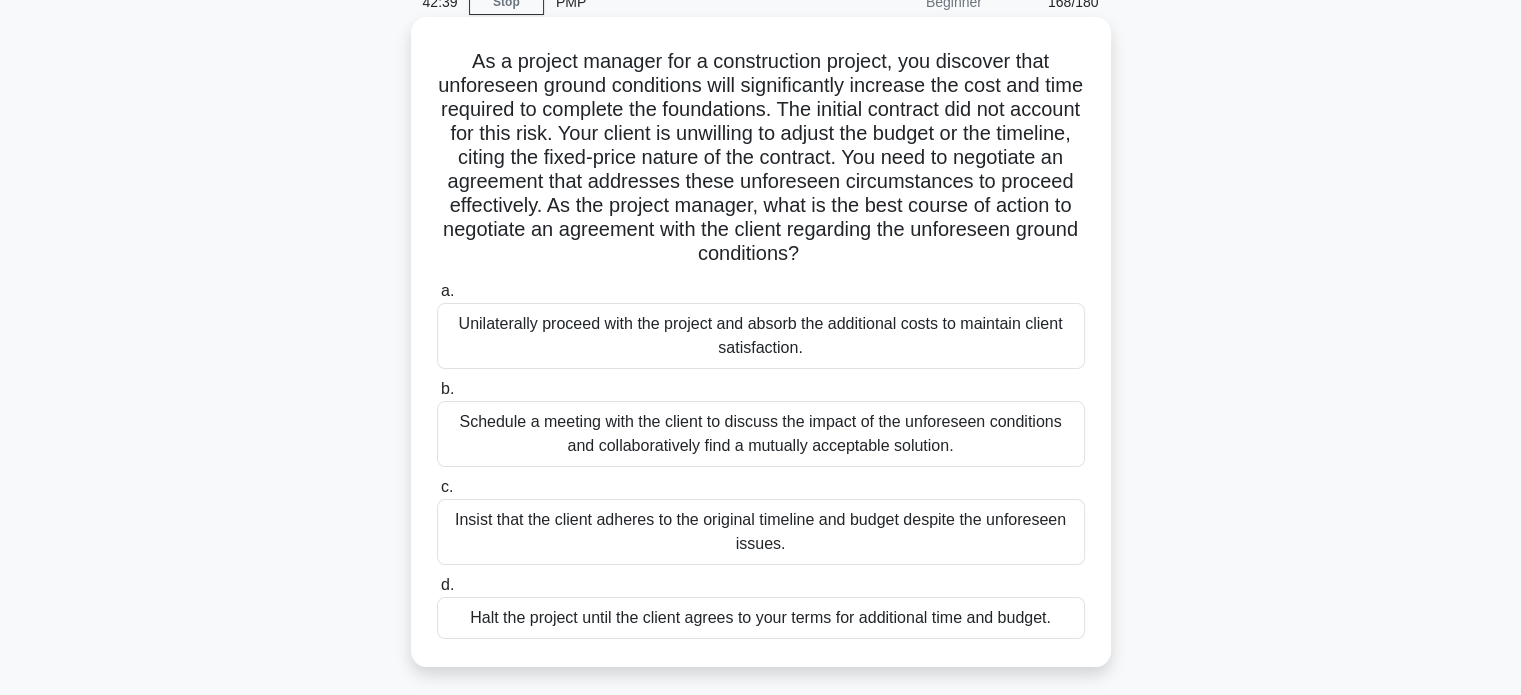 click on "Schedule a meeting with the client to discuss the impact of the unforeseen conditions and collaboratively find a mutually acceptable solution." at bounding box center (761, 434) 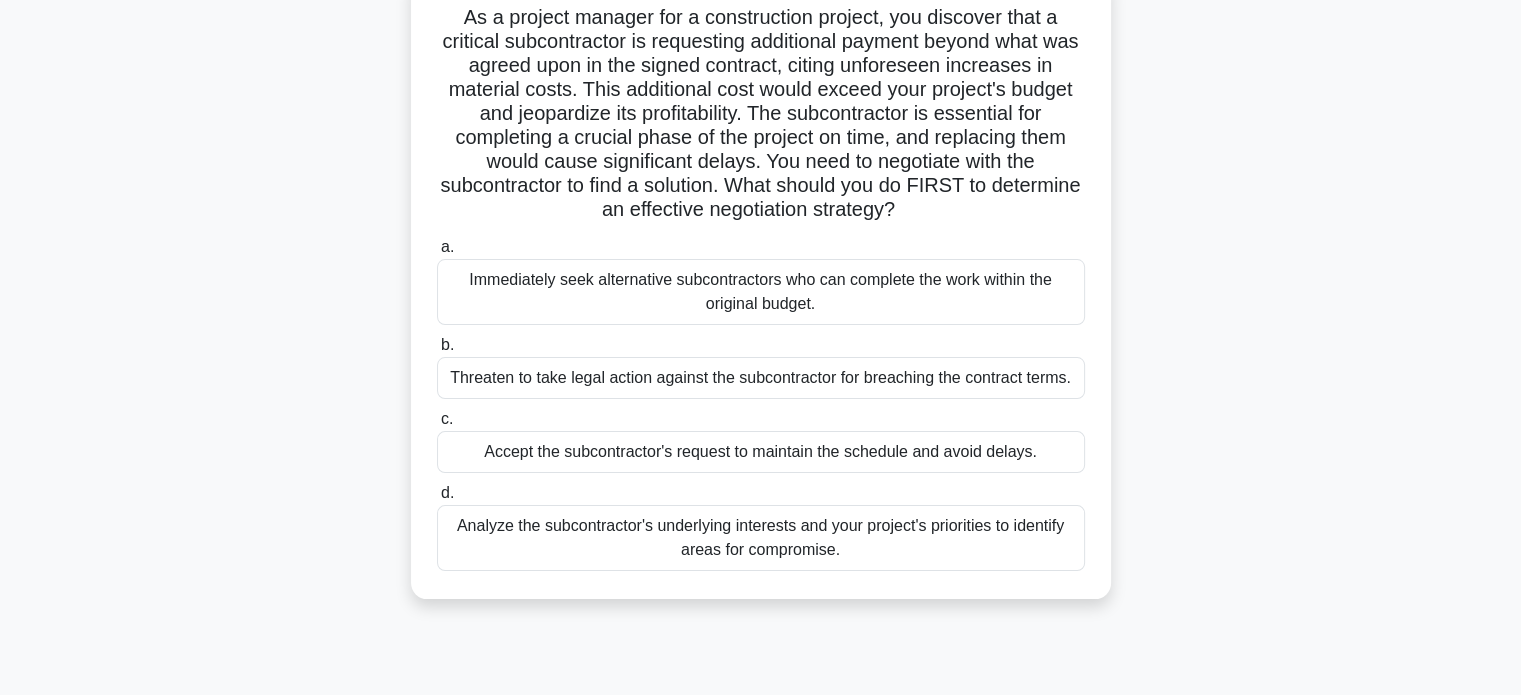 scroll, scrollTop: 136, scrollLeft: 0, axis: vertical 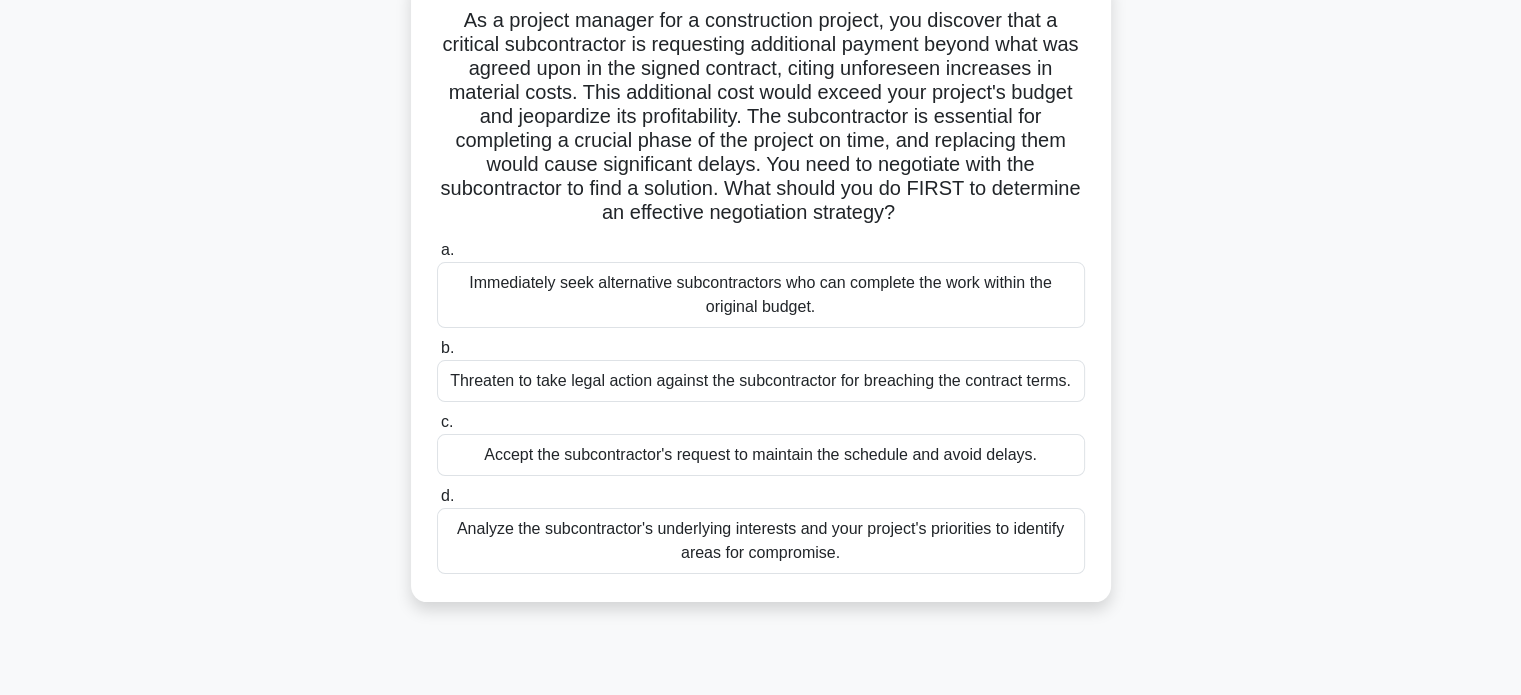 click on "Analyze the subcontractor's underlying interests and your project's priorities to identify areas for compromise." at bounding box center [761, 541] 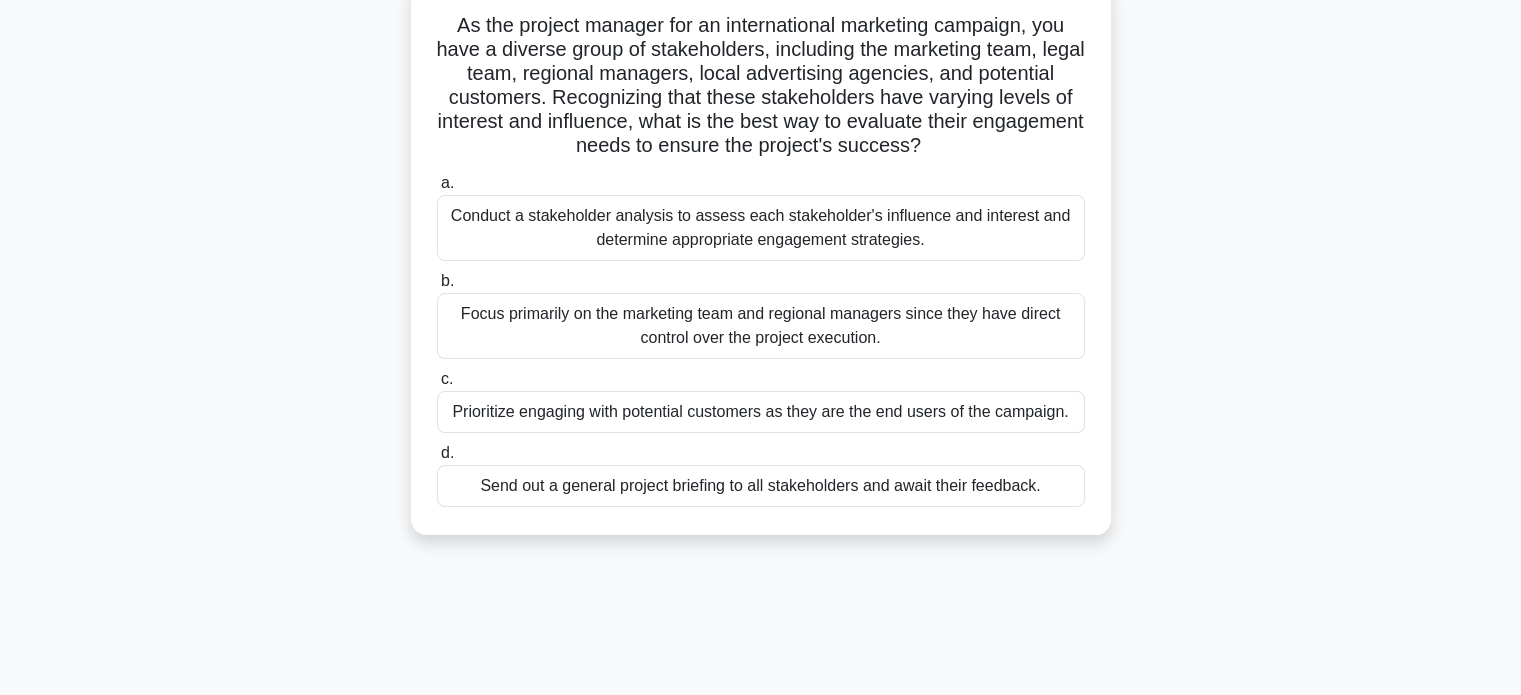 scroll, scrollTop: 0, scrollLeft: 0, axis: both 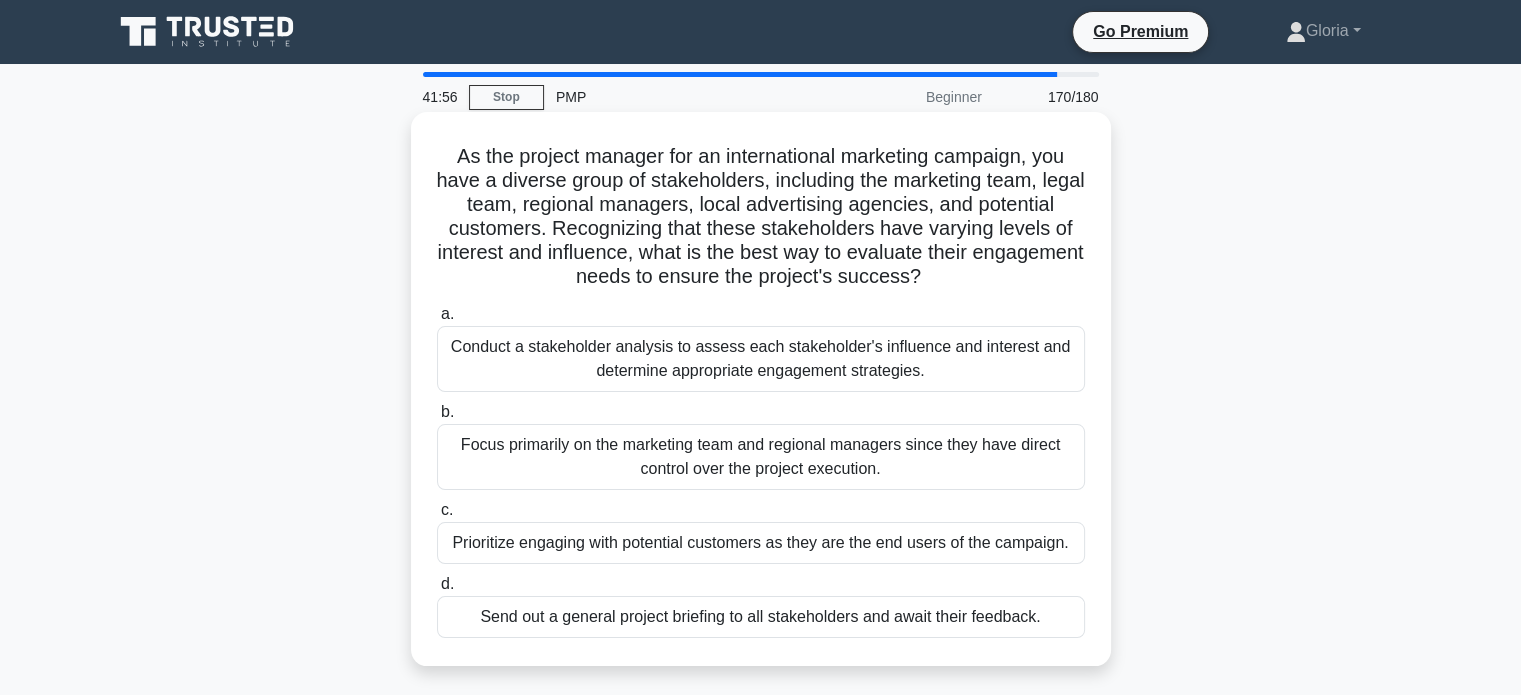 click on "Conduct a stakeholder analysis to assess each stakeholder's influence and interest and determine appropriate engagement strategies." at bounding box center (761, 359) 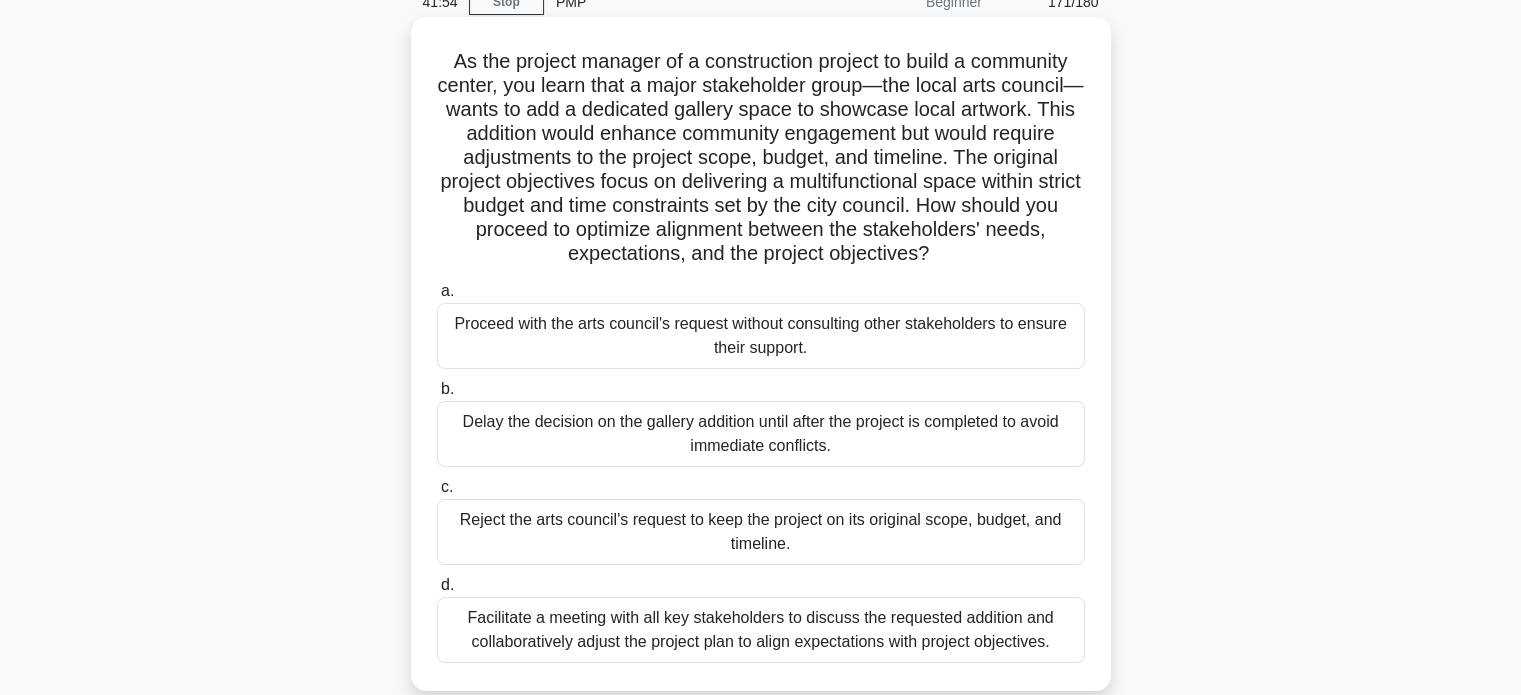scroll, scrollTop: 99, scrollLeft: 0, axis: vertical 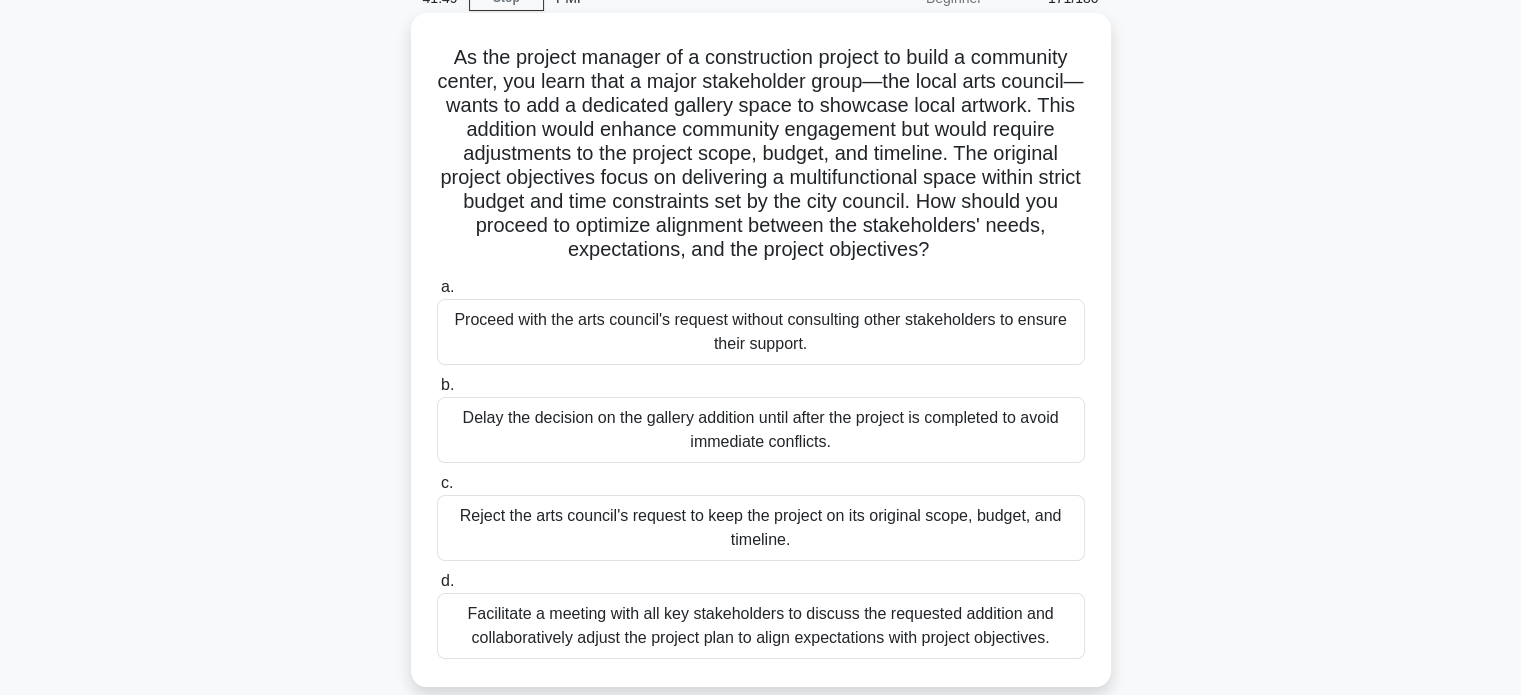 click on "Facilitate a meeting with all key stakeholders to discuss the requested addition and collaboratively adjust the project plan to align expectations with project objectives." at bounding box center (761, 626) 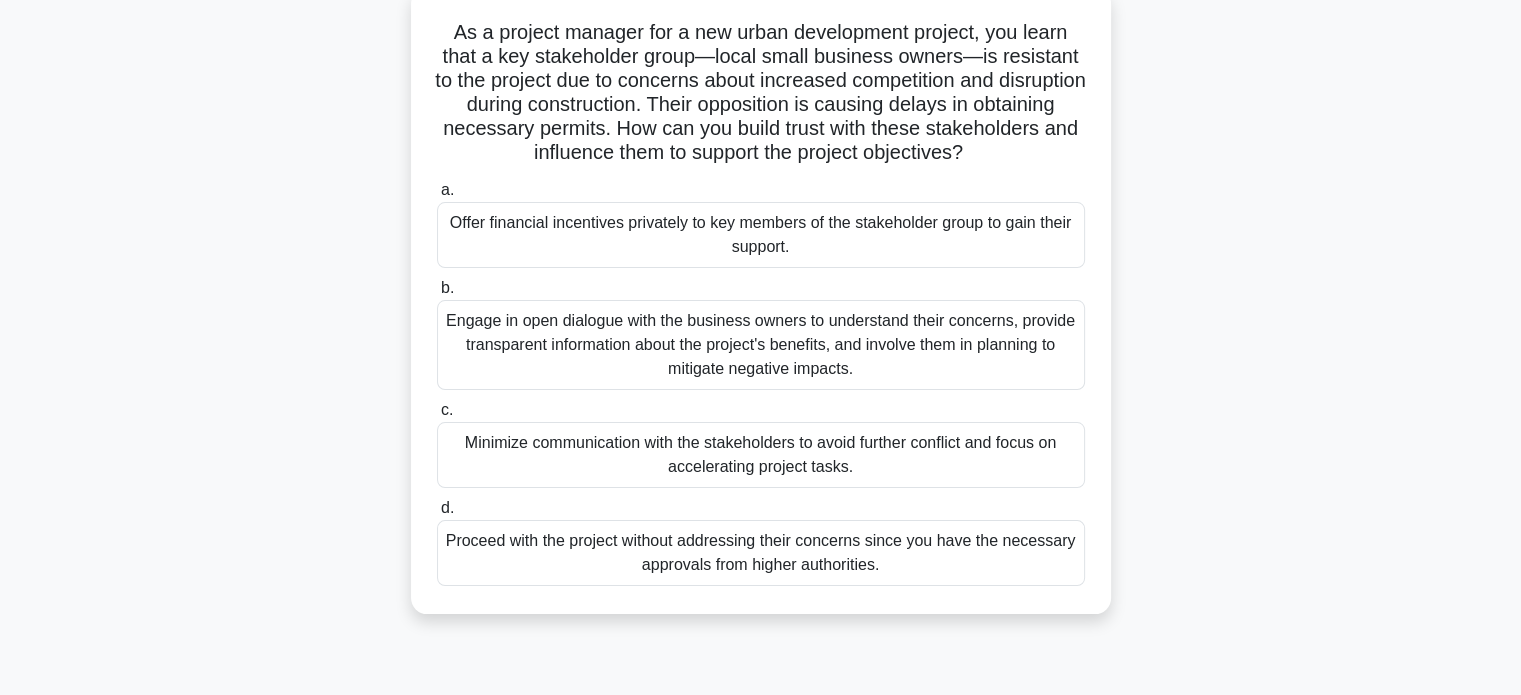 scroll, scrollTop: 139, scrollLeft: 0, axis: vertical 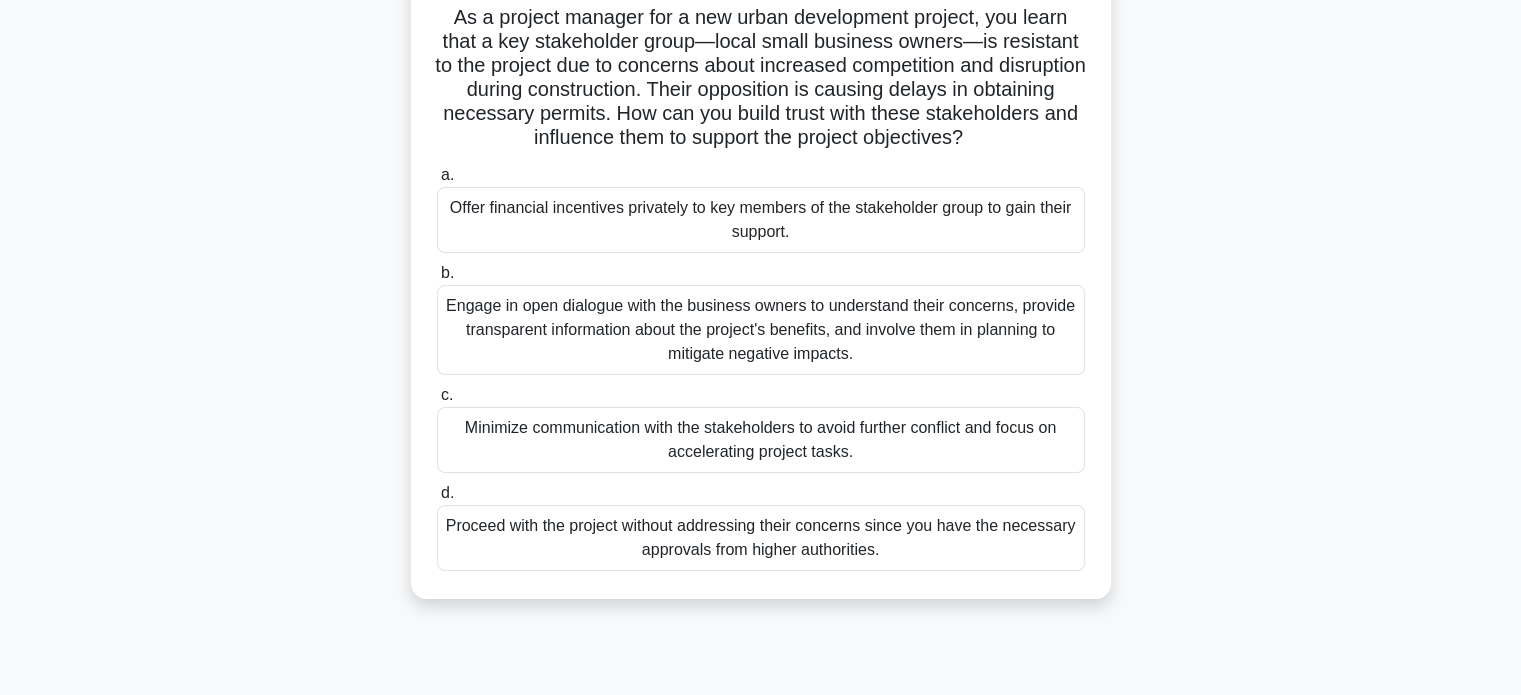 click on "Engage in open dialogue with the business owners to understand their concerns, provide transparent information about the project's benefits, and involve them in planning to mitigate negative impacts." at bounding box center (761, 330) 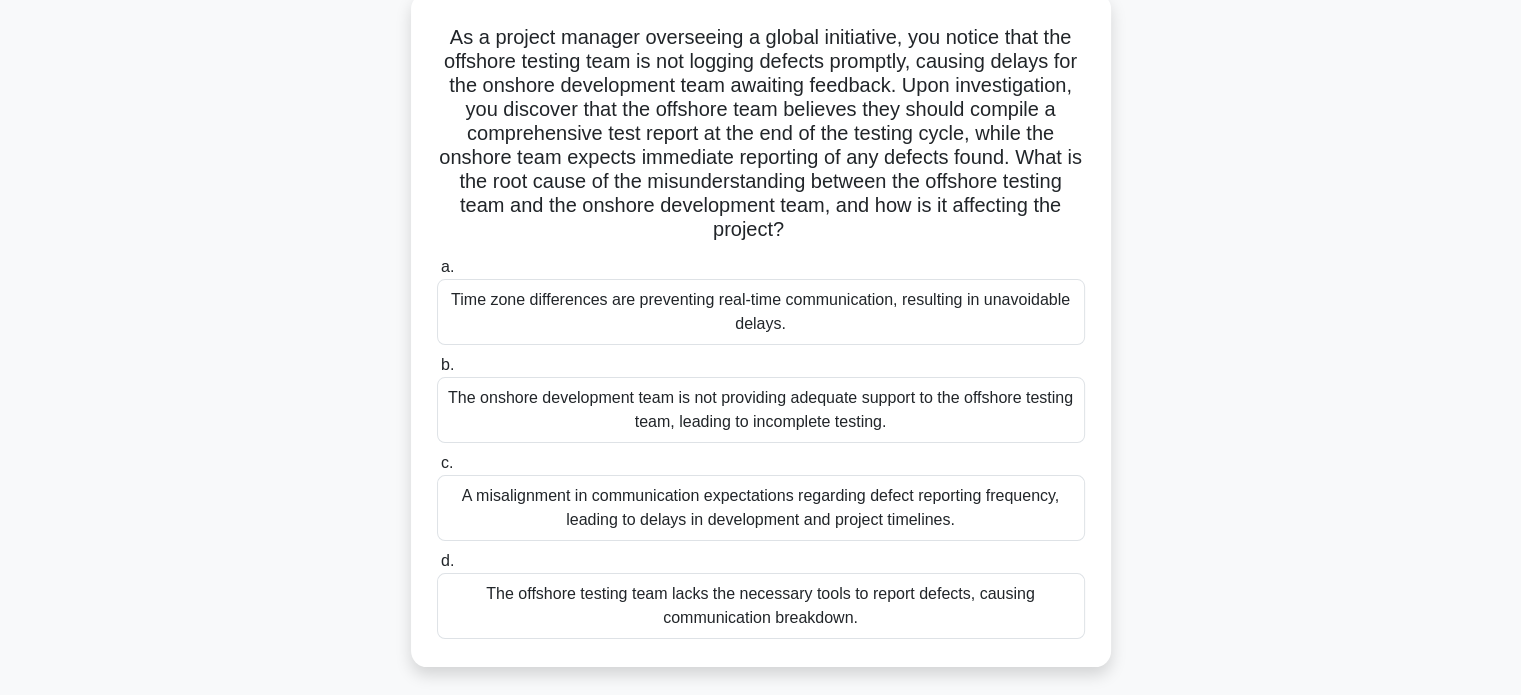 scroll, scrollTop: 120, scrollLeft: 0, axis: vertical 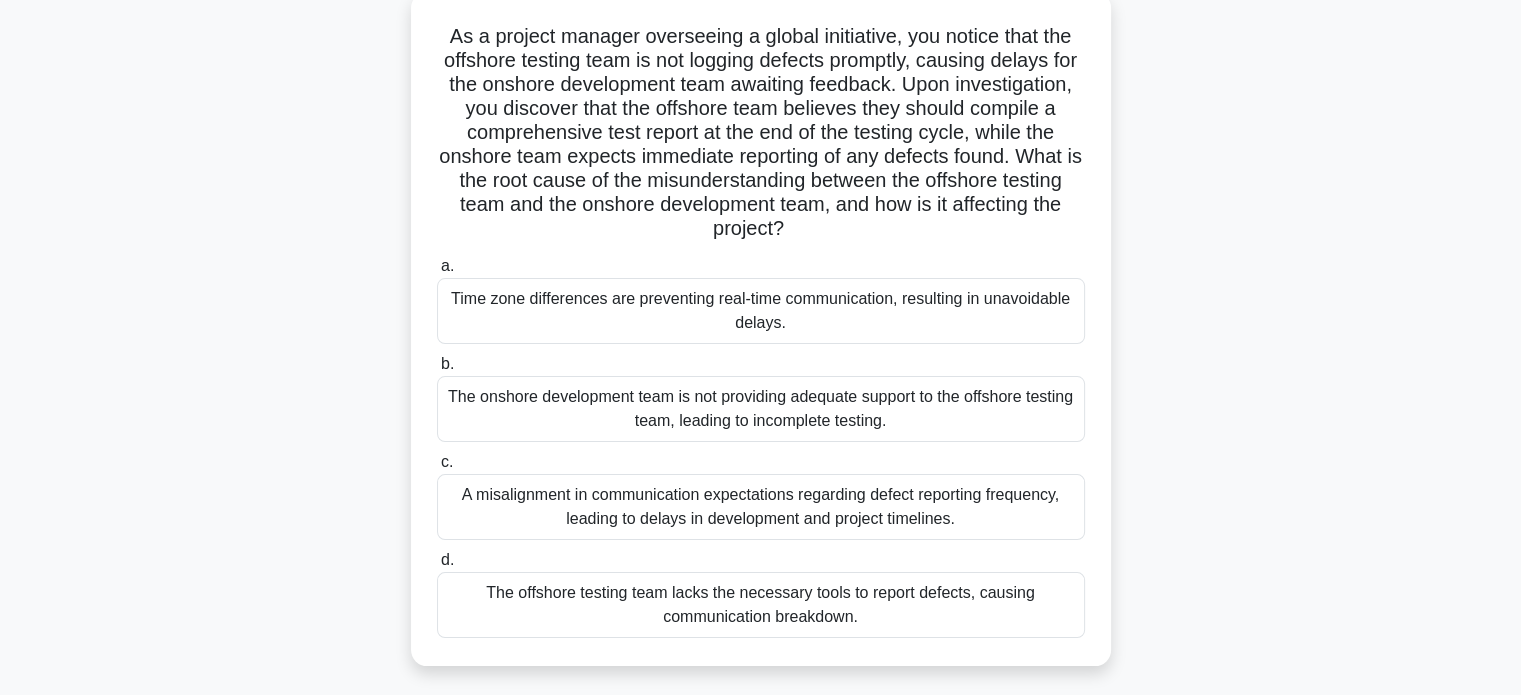 click on "A misalignment in communication expectations regarding defect reporting frequency, leading to delays in development and project timelines." at bounding box center [761, 507] 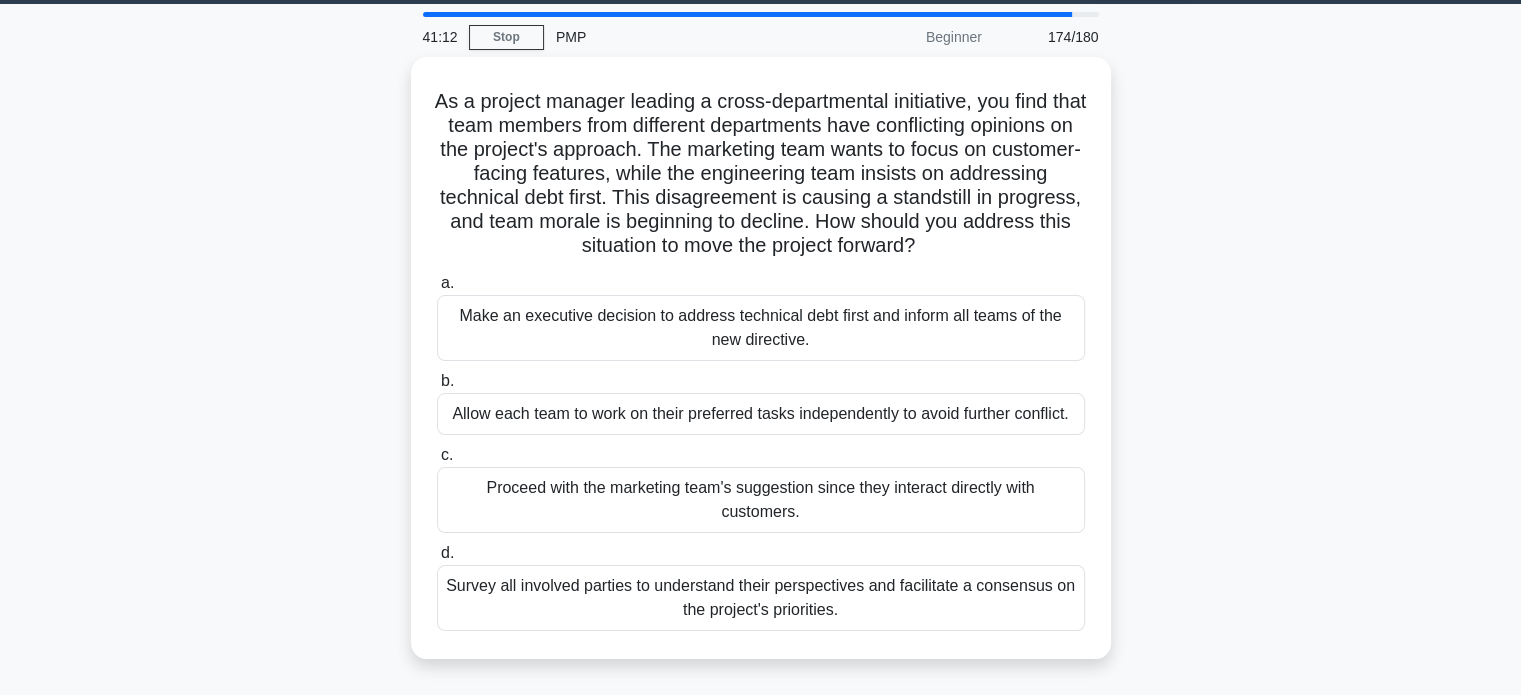 scroll, scrollTop: 64, scrollLeft: 0, axis: vertical 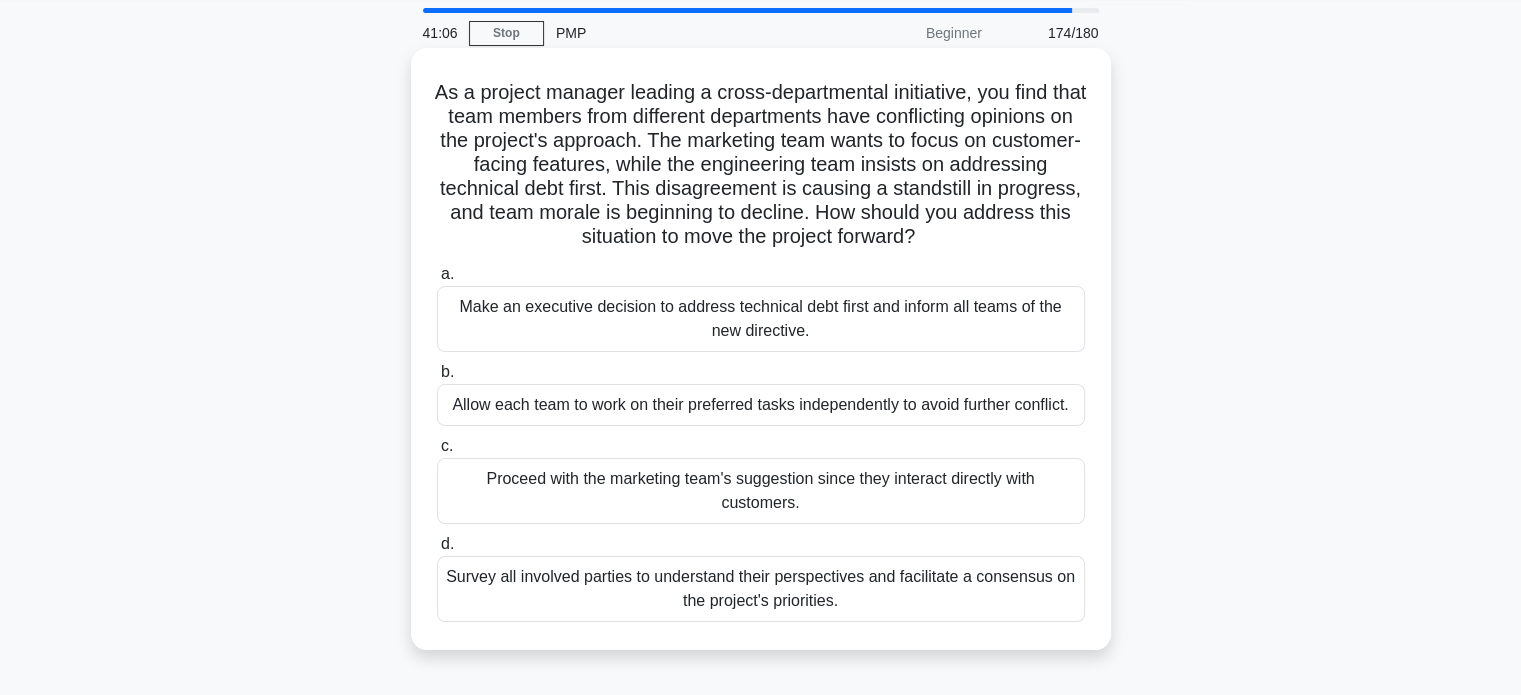click on "Survey all involved parties to understand their perspectives and facilitate a consensus on the project's priorities." at bounding box center [761, 589] 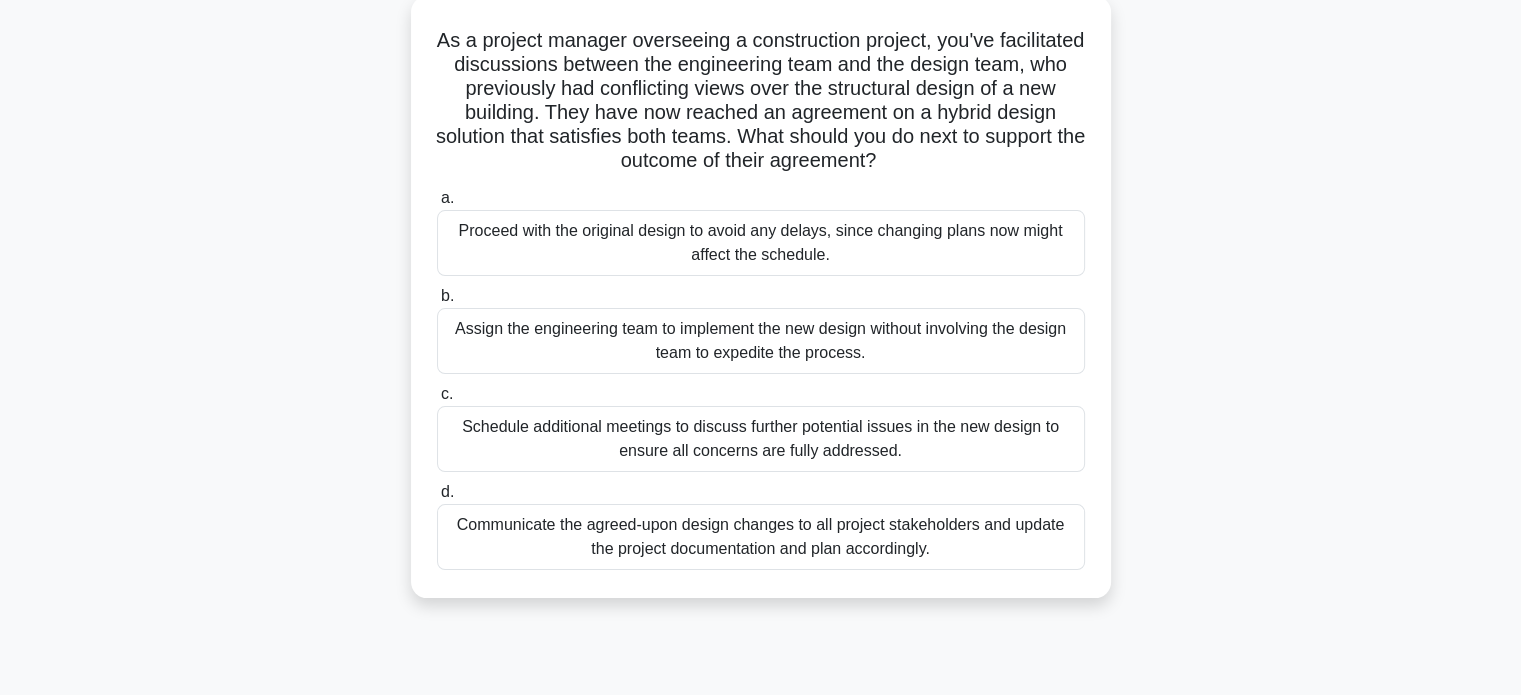 scroll, scrollTop: 123, scrollLeft: 0, axis: vertical 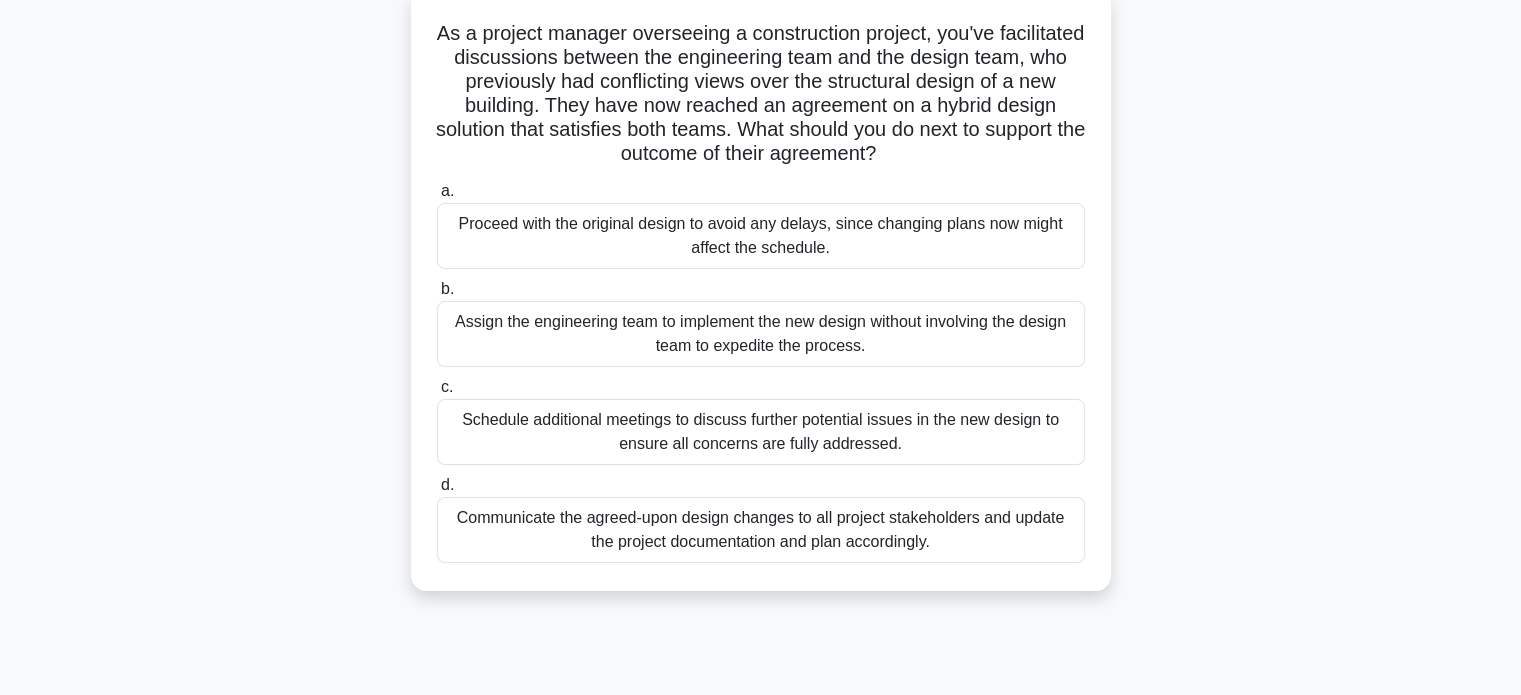 click on "Communicate the agreed-upon design changes to all project stakeholders and update the project documentation and plan accordingly." at bounding box center [761, 530] 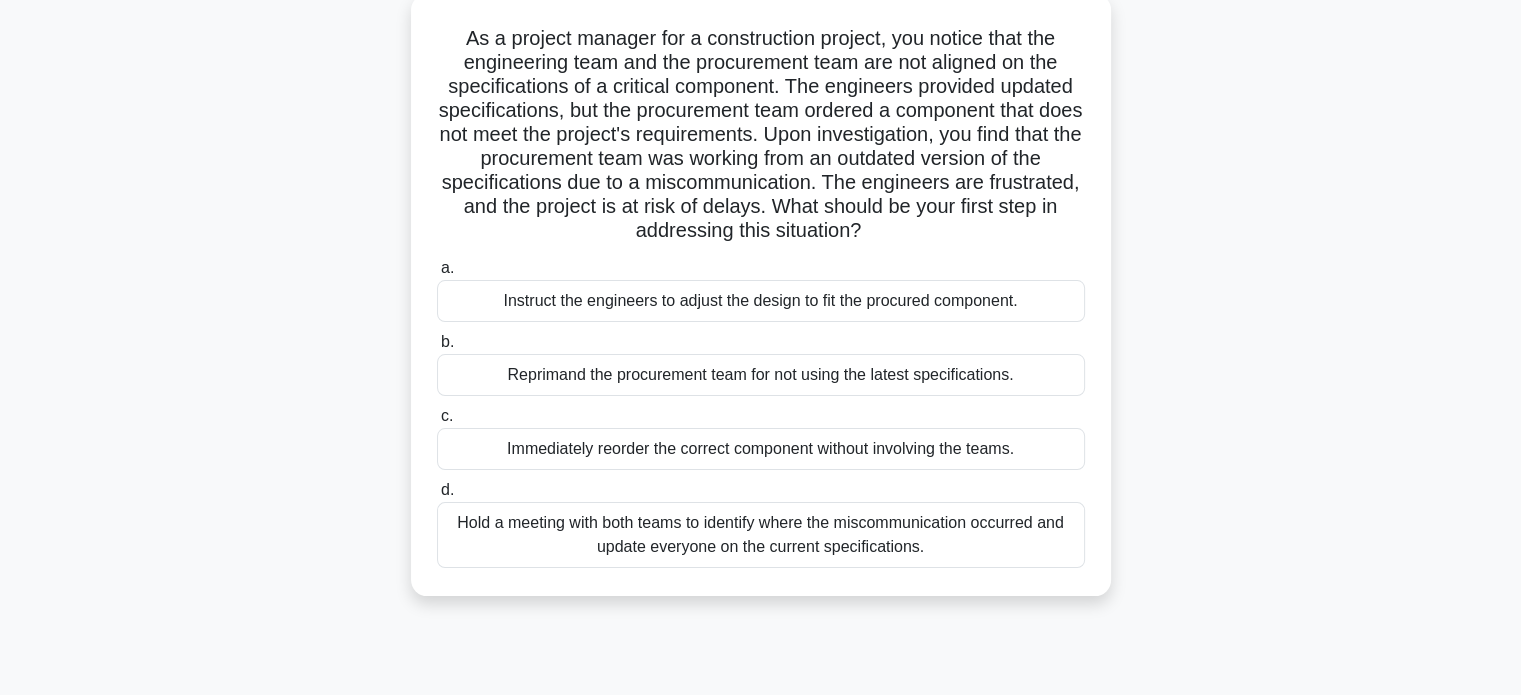 scroll, scrollTop: 0, scrollLeft: 0, axis: both 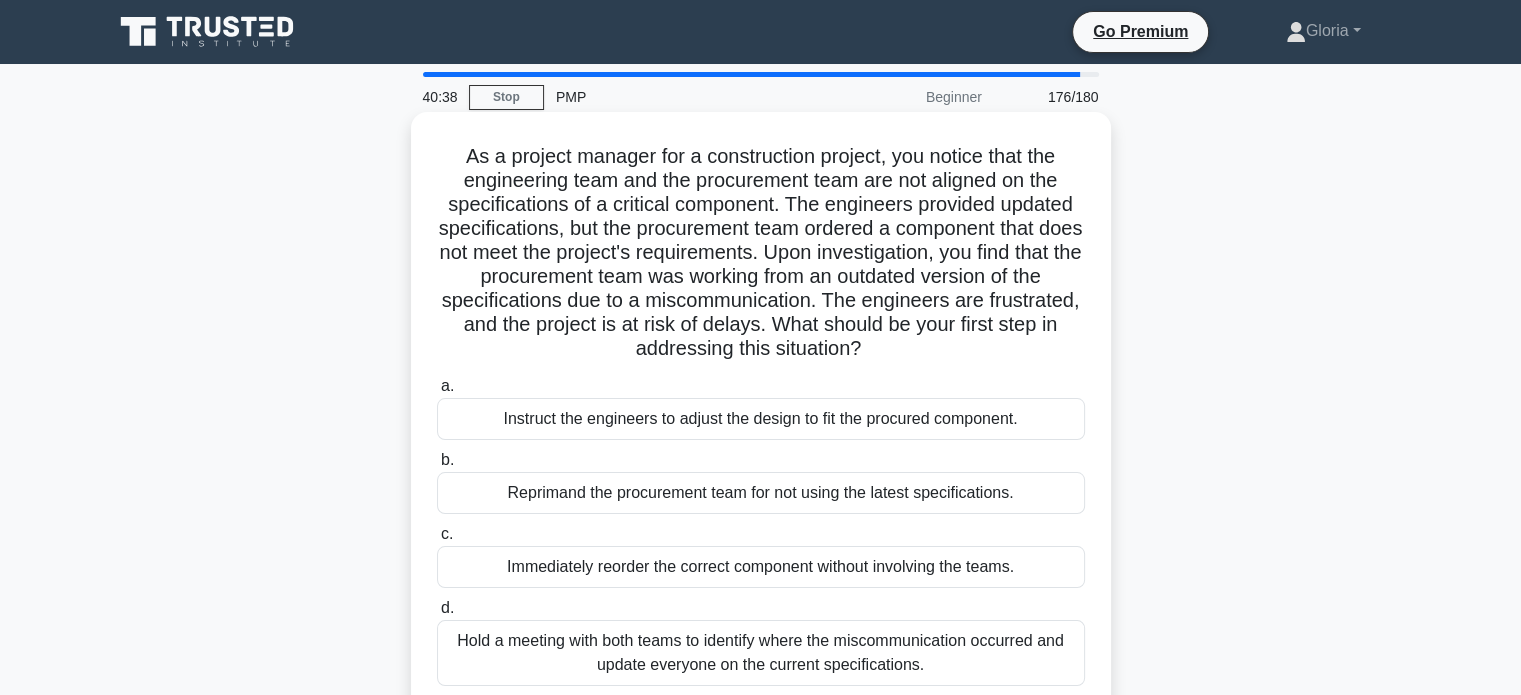 click on "Hold a meeting with both teams to identify where the miscommunication occurred and update everyone on the current specifications." at bounding box center (761, 653) 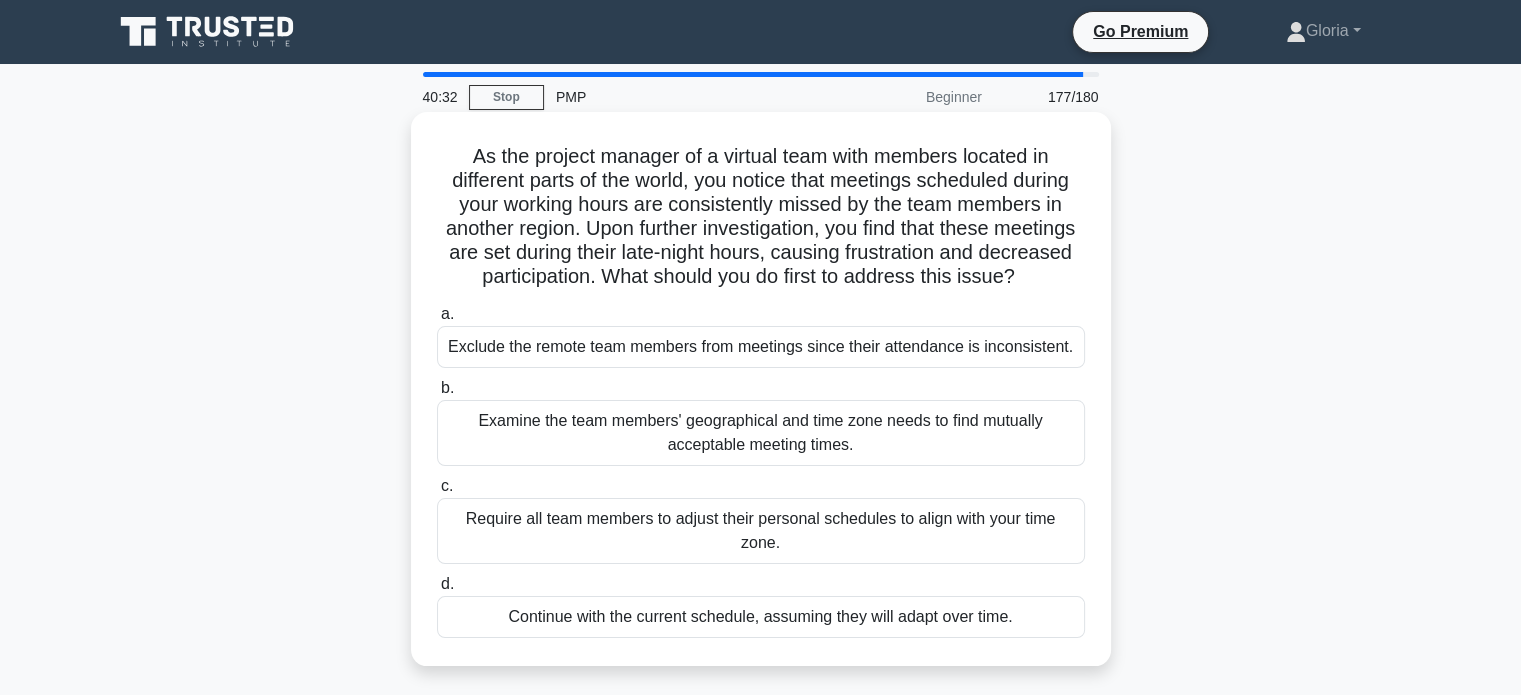 click on "Examine the team members' geographical and time zone needs to find mutually acceptable meeting times." at bounding box center [761, 433] 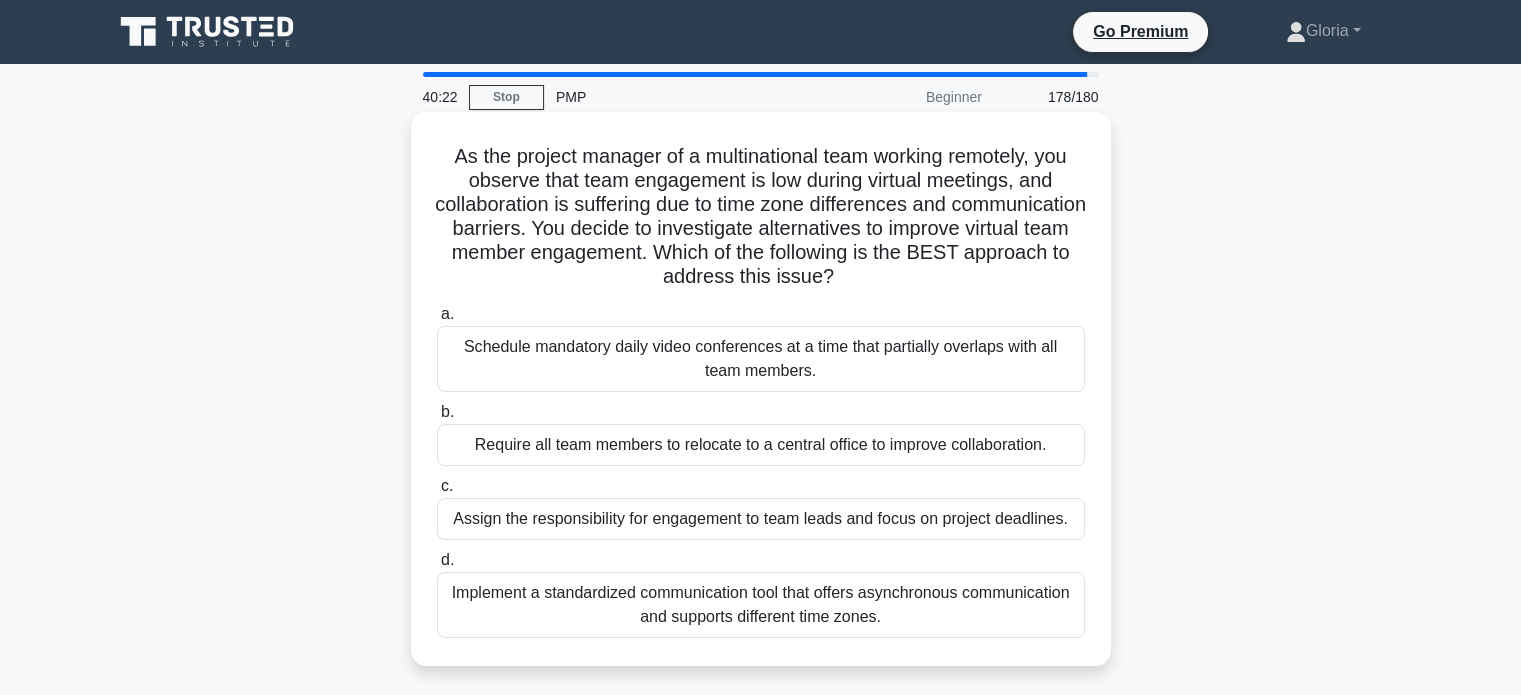 click on "Implement a standardized communication tool that offers asynchronous communication and supports different time zones." at bounding box center [761, 605] 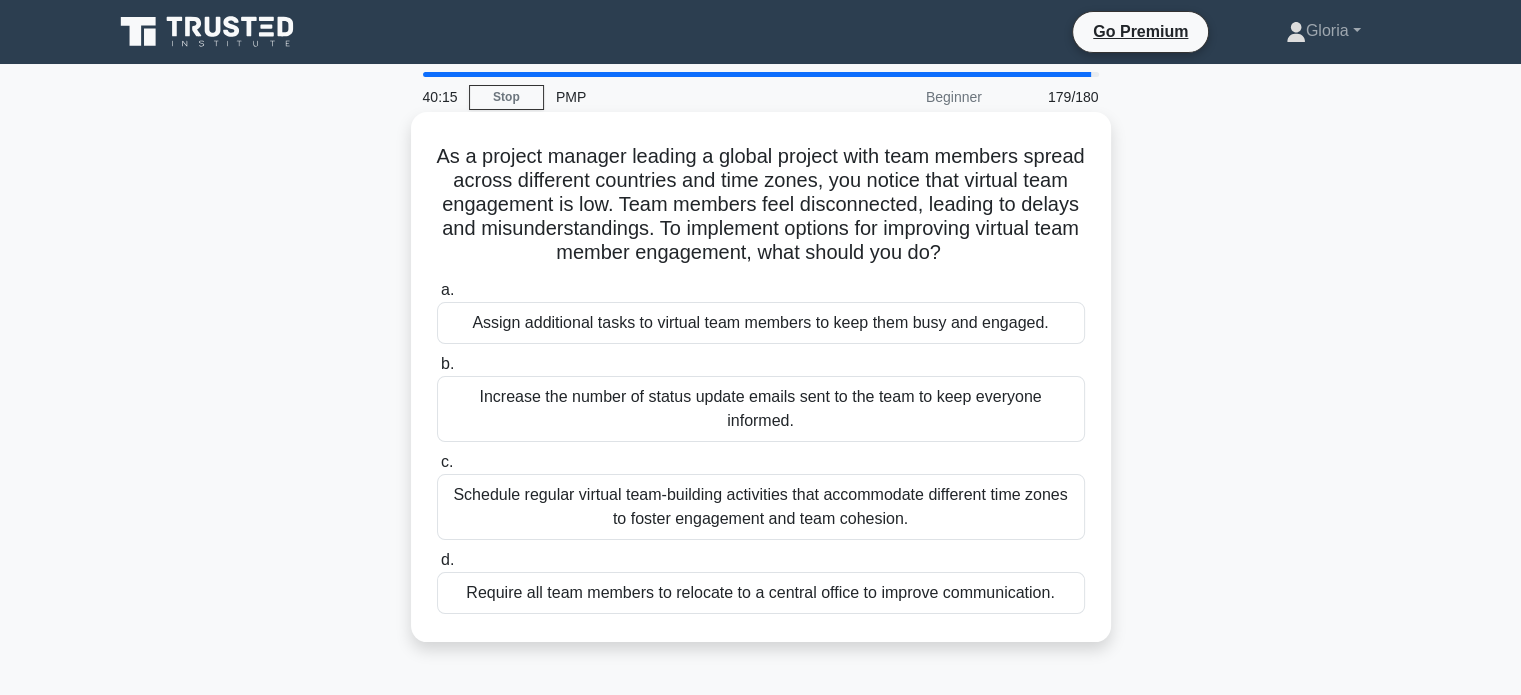 click on "Schedule regular virtual team-building activities that accommodate different time zones to foster engagement and team cohesion." at bounding box center [761, 507] 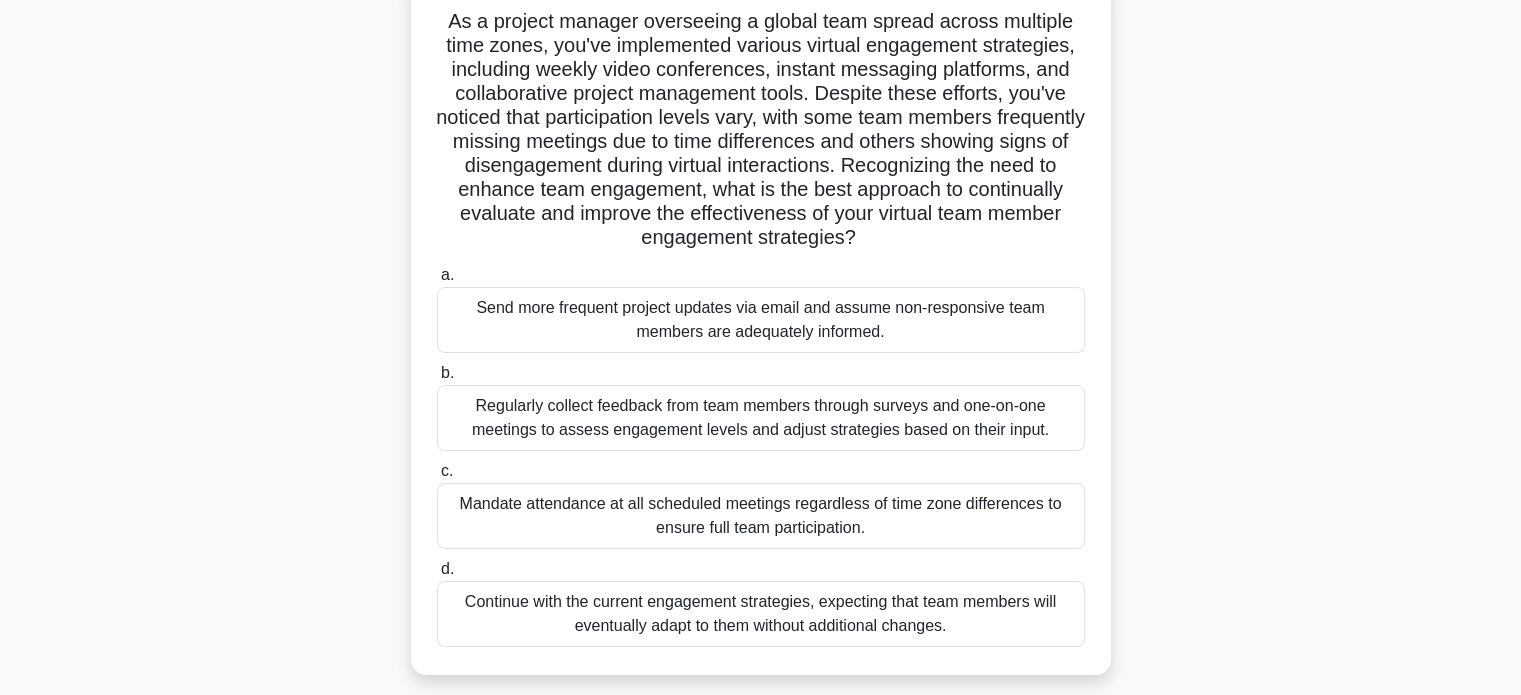 scroll, scrollTop: 143, scrollLeft: 0, axis: vertical 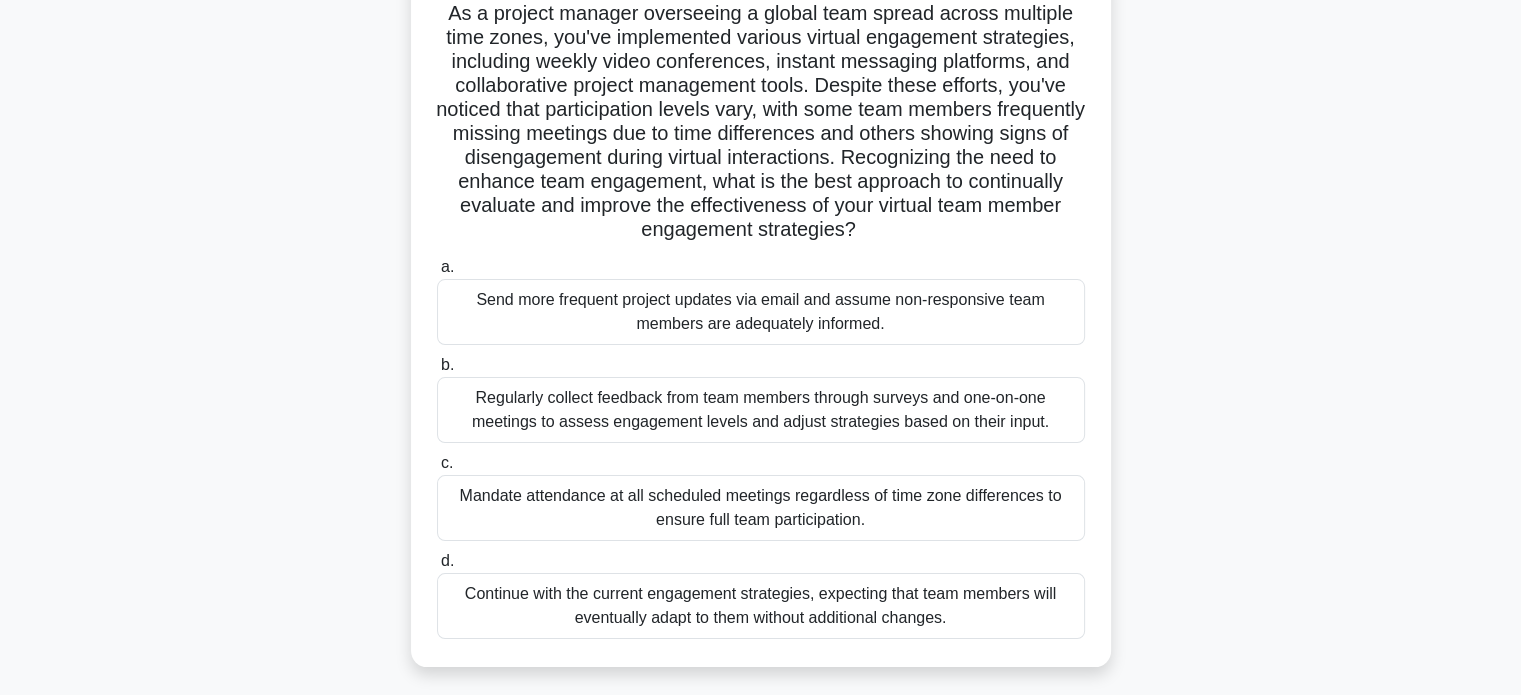 click on "Regularly collect feedback from team members through surveys and one-on-one meetings to assess engagement levels and adjust strategies based on their input." at bounding box center [761, 410] 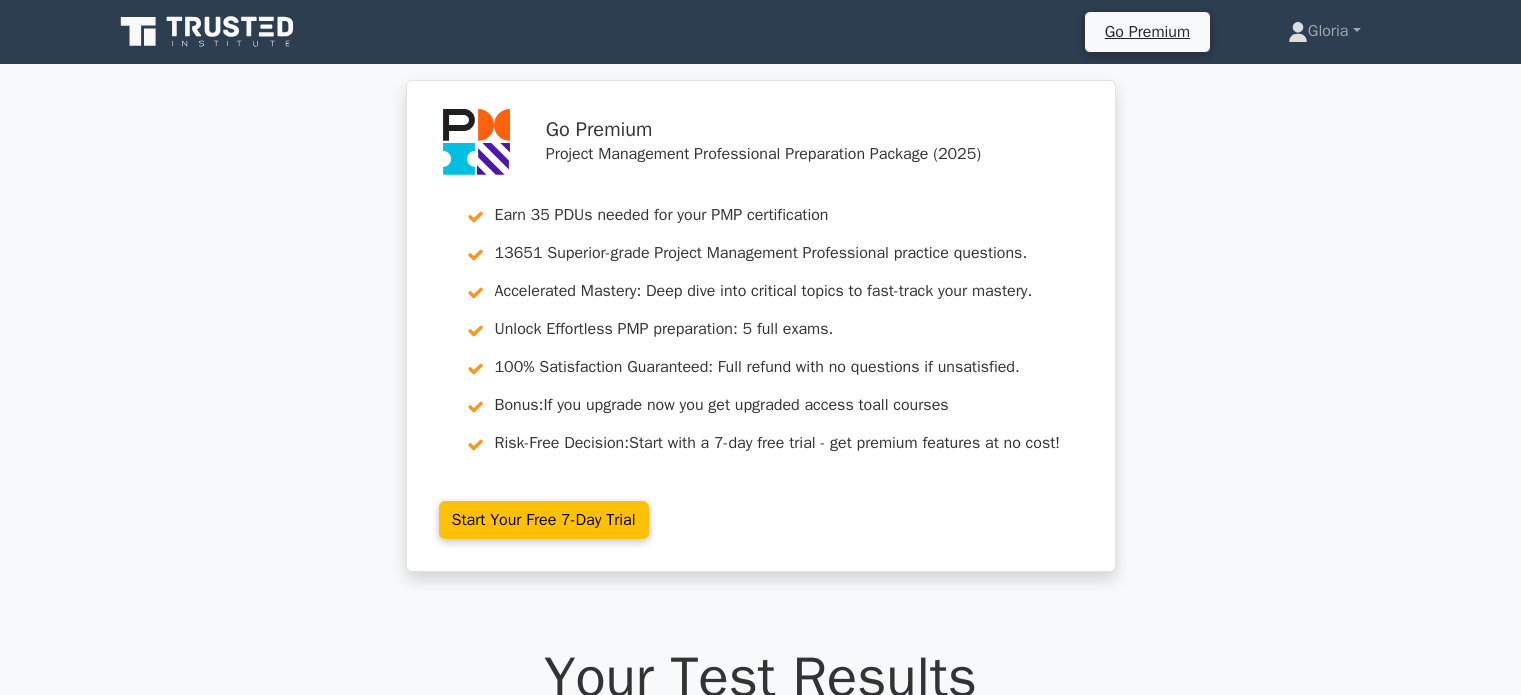 scroll, scrollTop: 0, scrollLeft: 0, axis: both 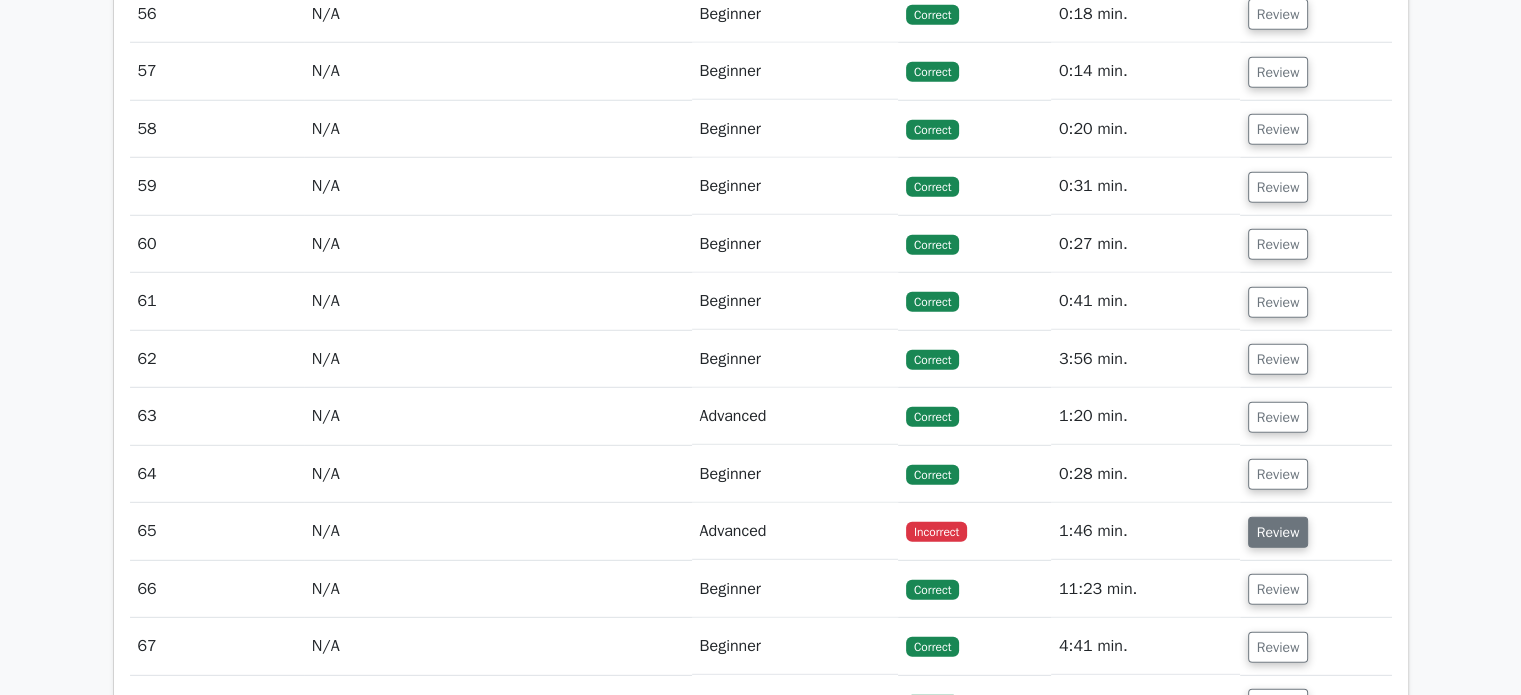 click on "Review" at bounding box center (1278, 532) 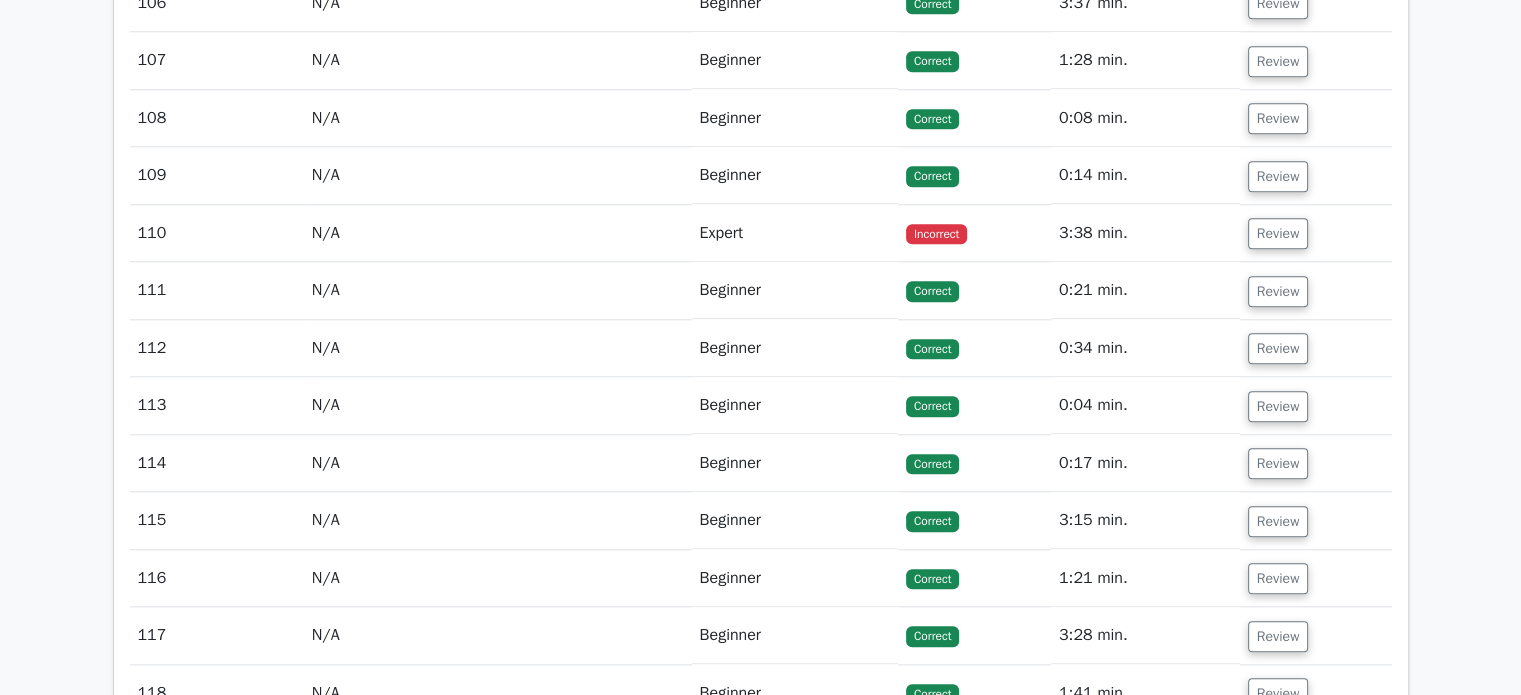 scroll, scrollTop: 9535, scrollLeft: 0, axis: vertical 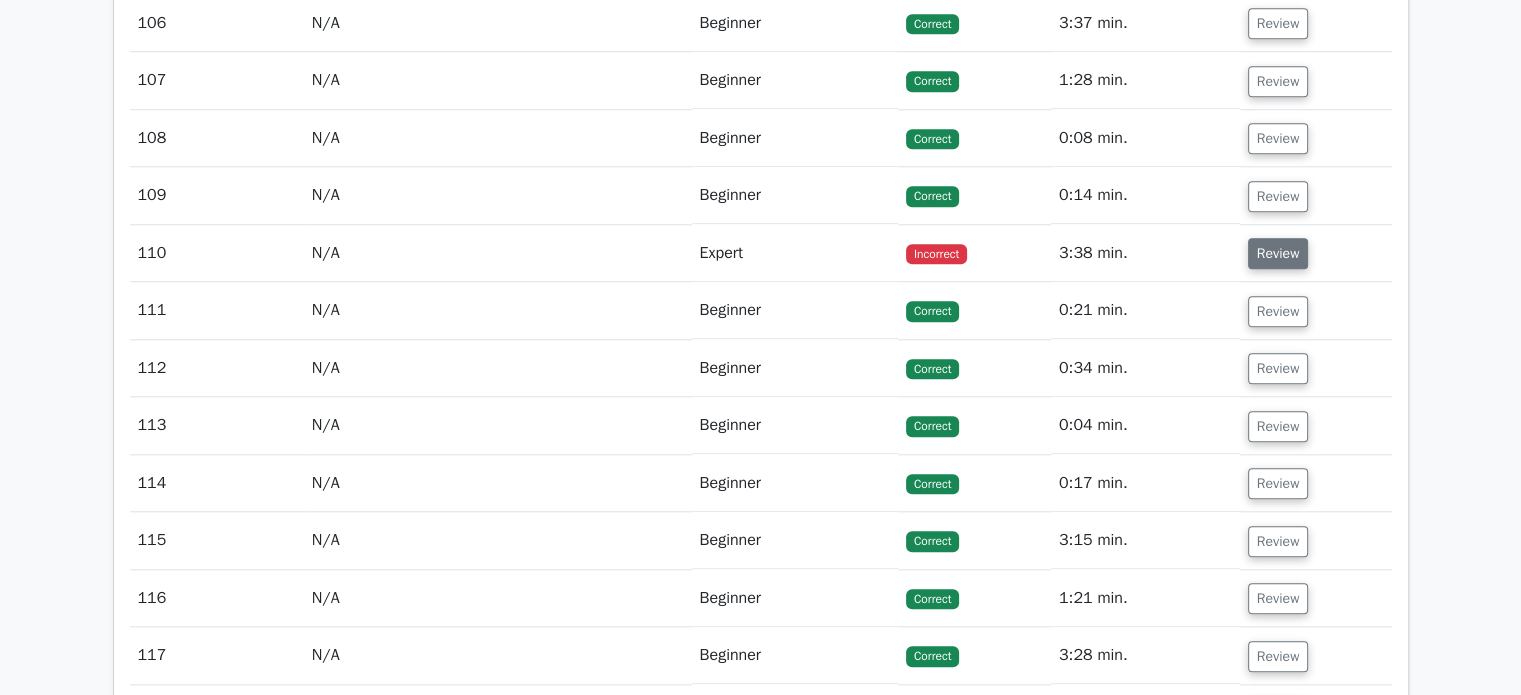 click on "Review" at bounding box center [1278, 253] 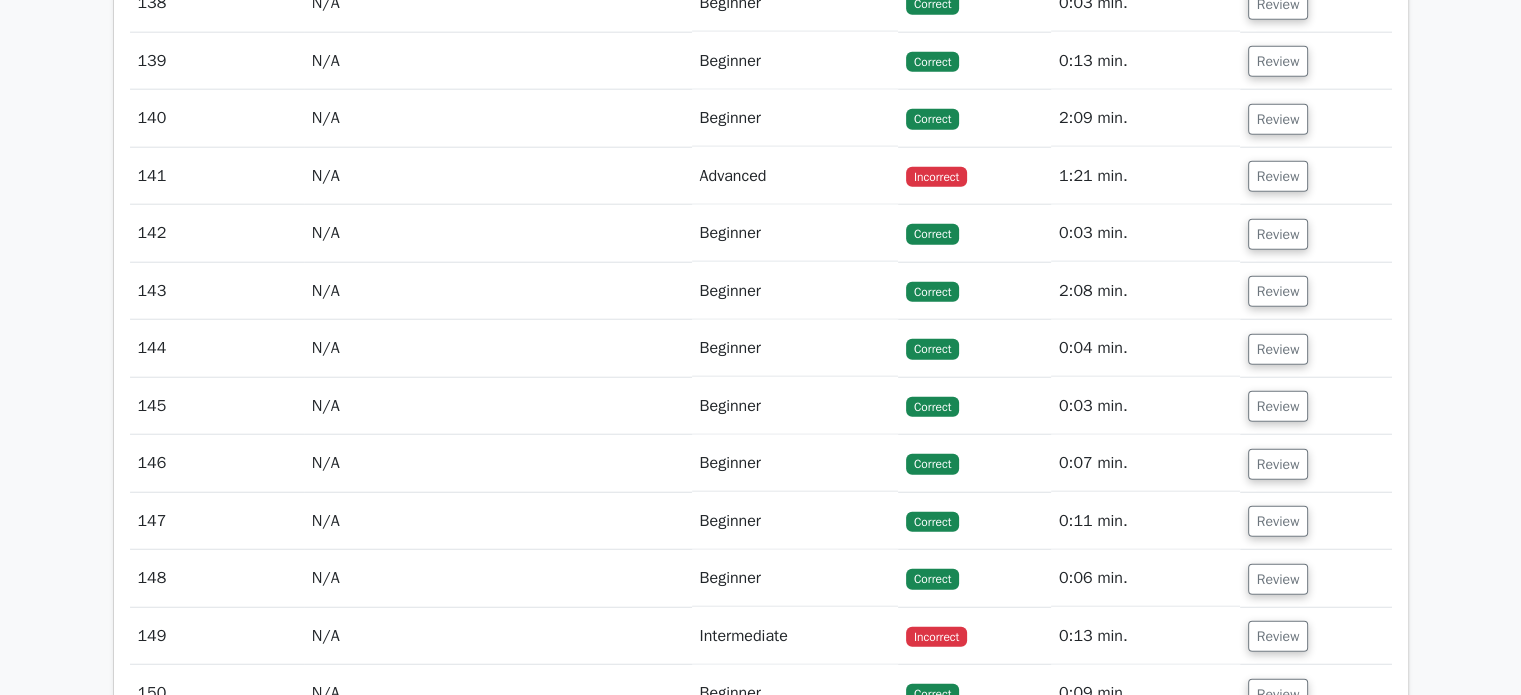 scroll, scrollTop: 12655, scrollLeft: 0, axis: vertical 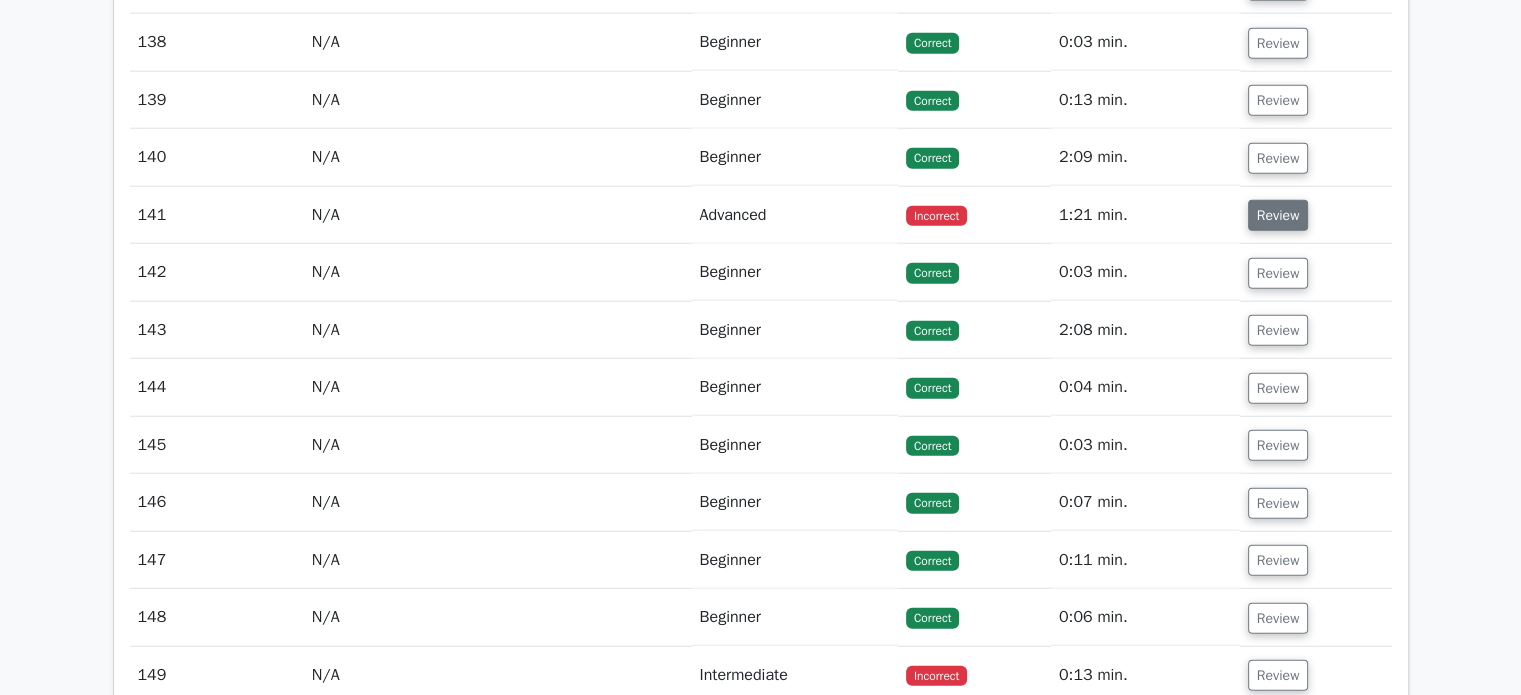 click on "Review" at bounding box center (1278, 215) 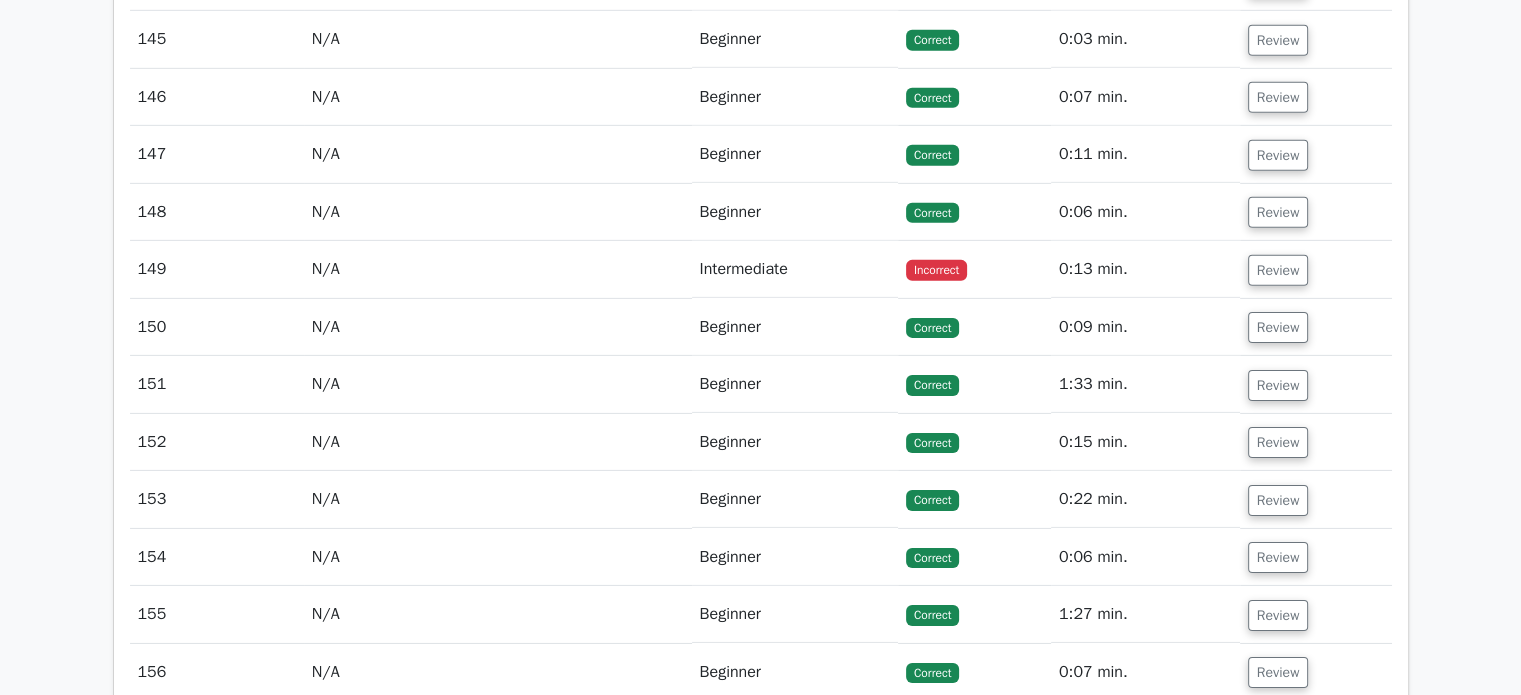 scroll, scrollTop: 13966, scrollLeft: 0, axis: vertical 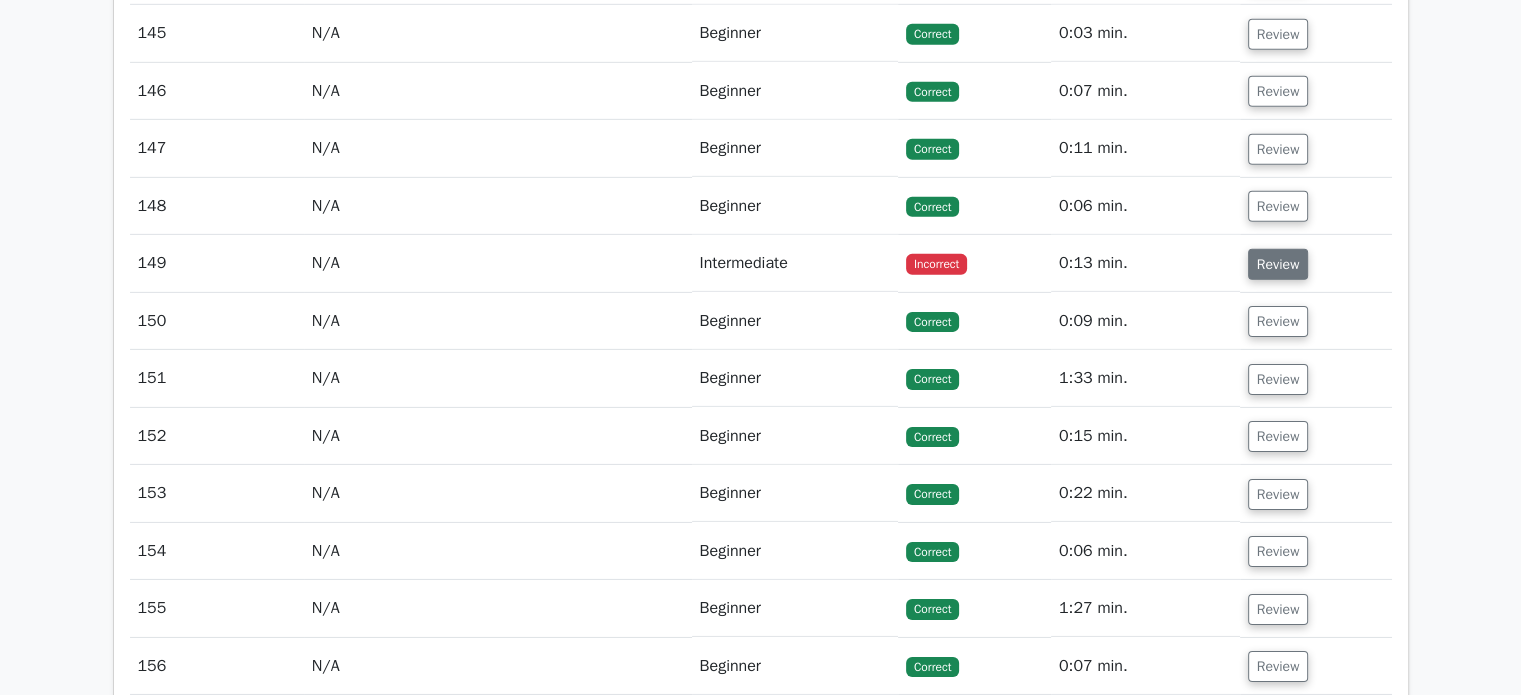 click on "Review" at bounding box center [1278, 264] 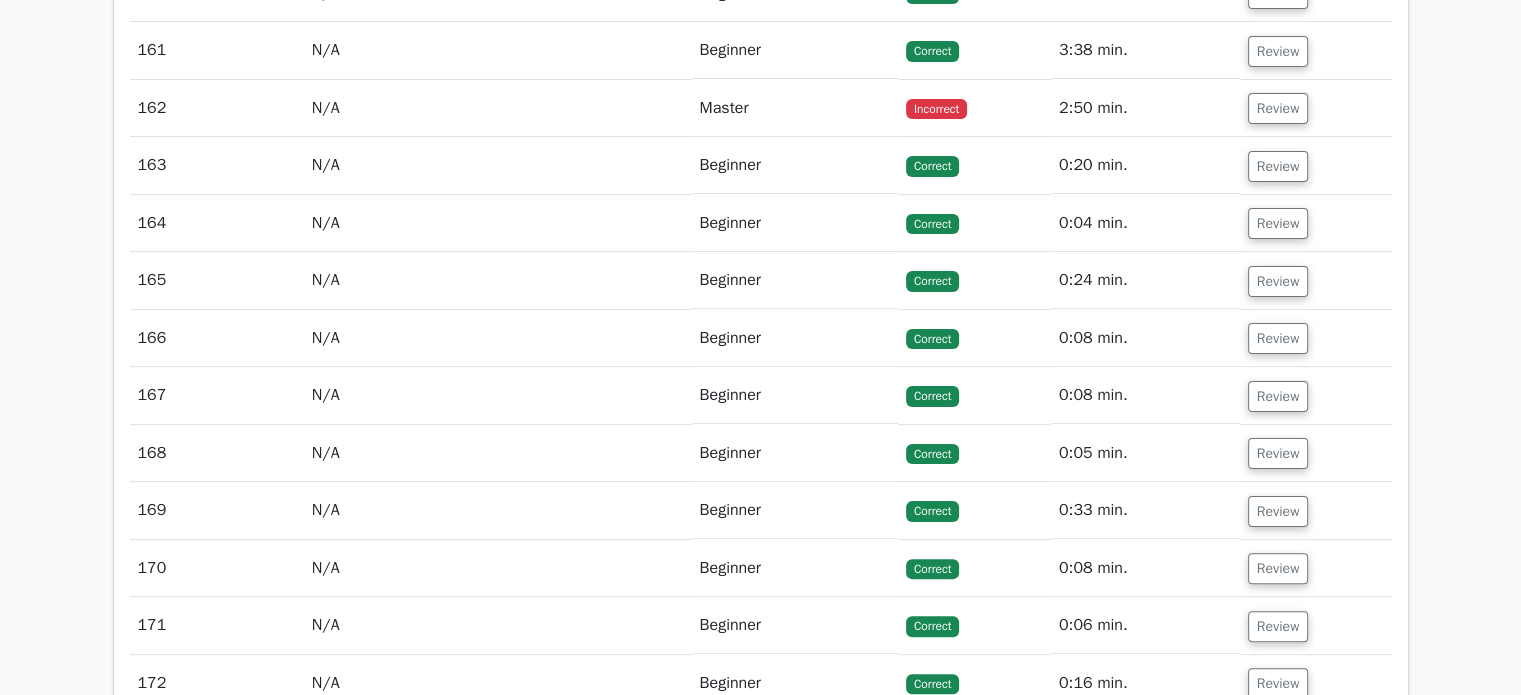 scroll, scrollTop: 15620, scrollLeft: 0, axis: vertical 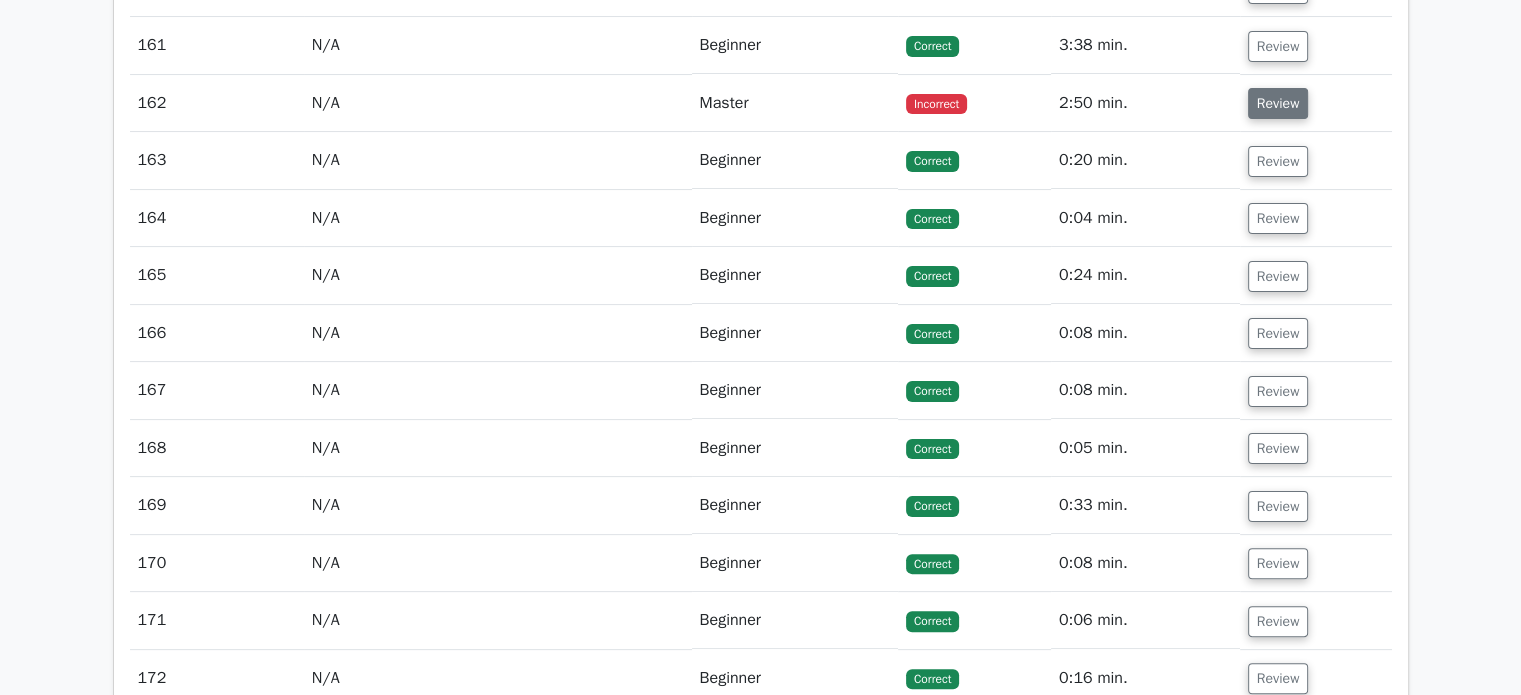 click on "Review" at bounding box center (1278, 103) 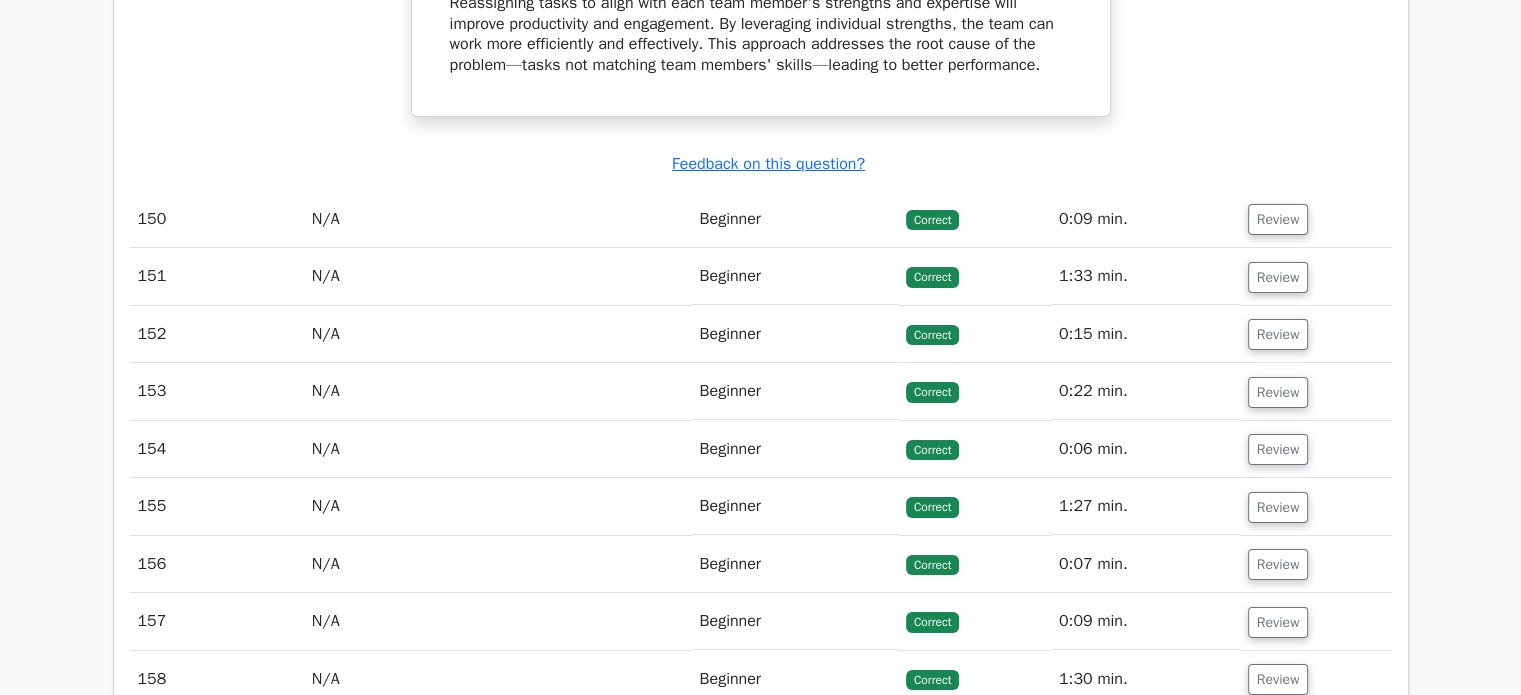 scroll, scrollTop: 14594, scrollLeft: 0, axis: vertical 